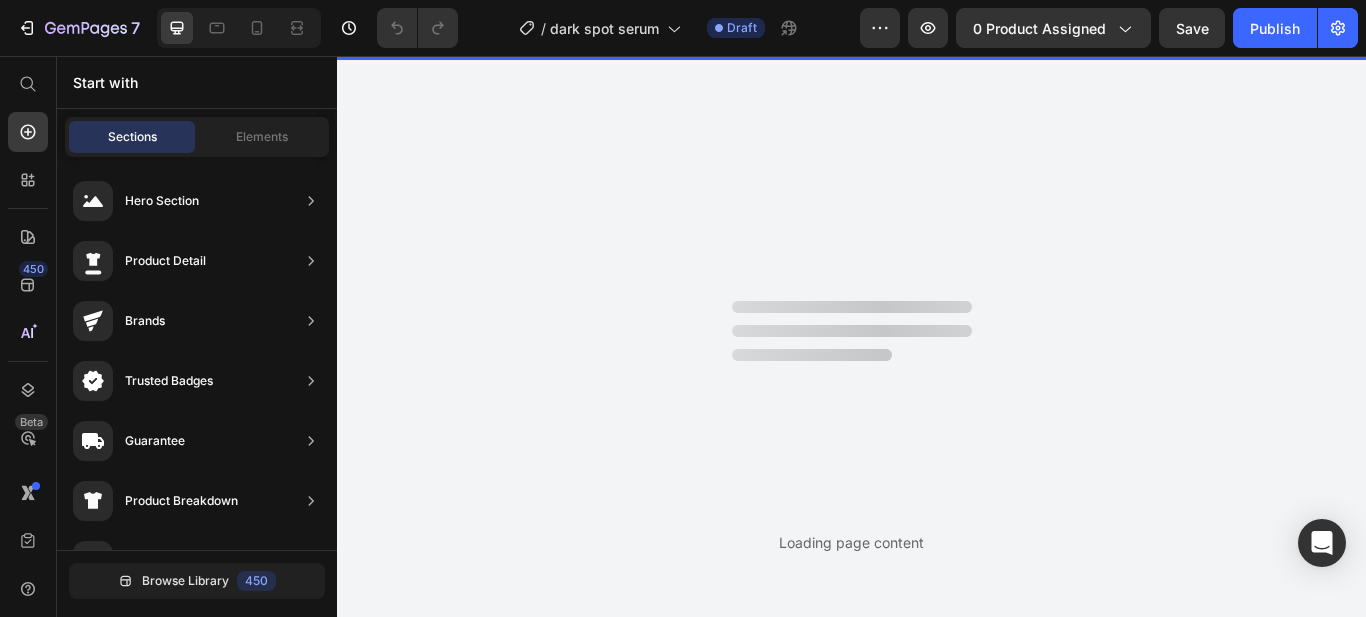 scroll, scrollTop: 0, scrollLeft: 0, axis: both 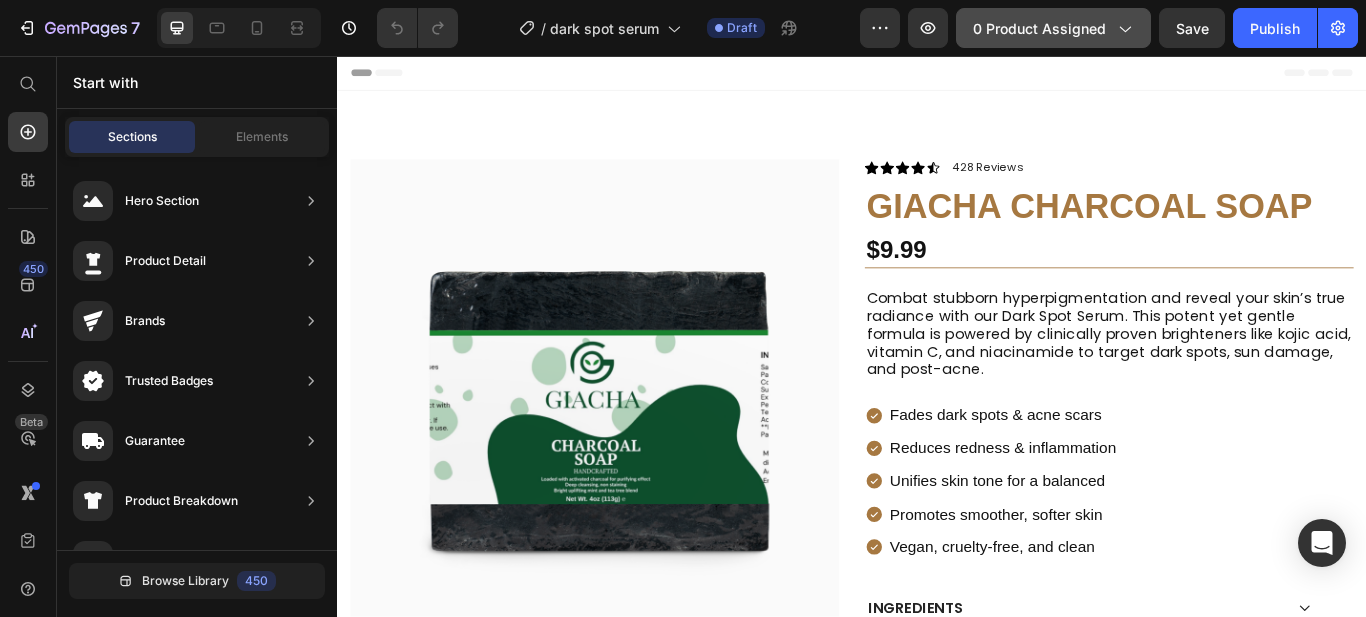click on "0 product assigned" at bounding box center (1053, 28) 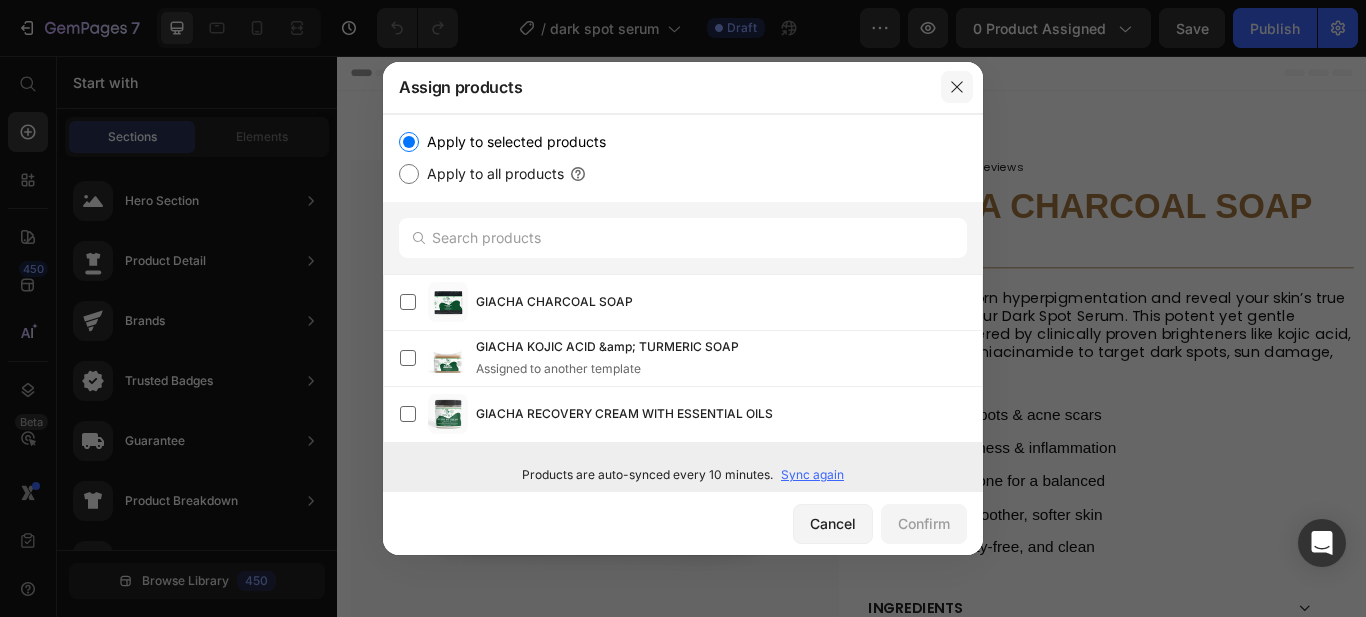 click at bounding box center (957, 87) 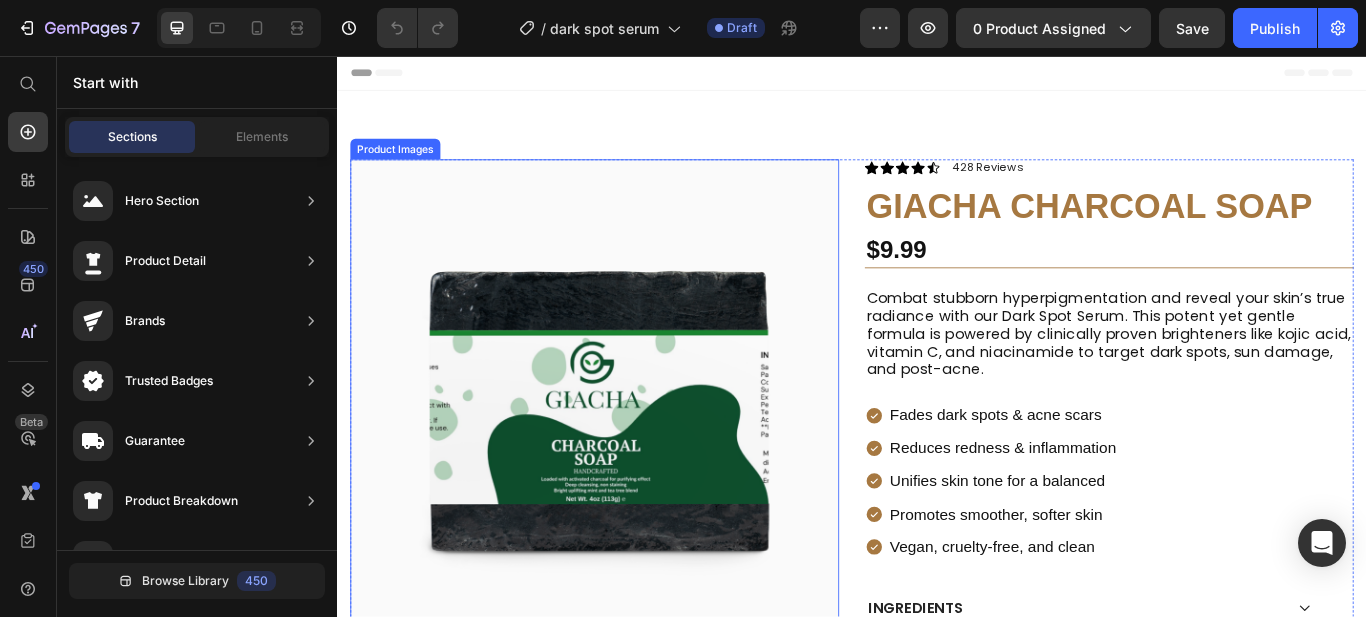 drag, startPoint x: 701, startPoint y: 353, endPoint x: 576, endPoint y: 308, distance: 132.8533 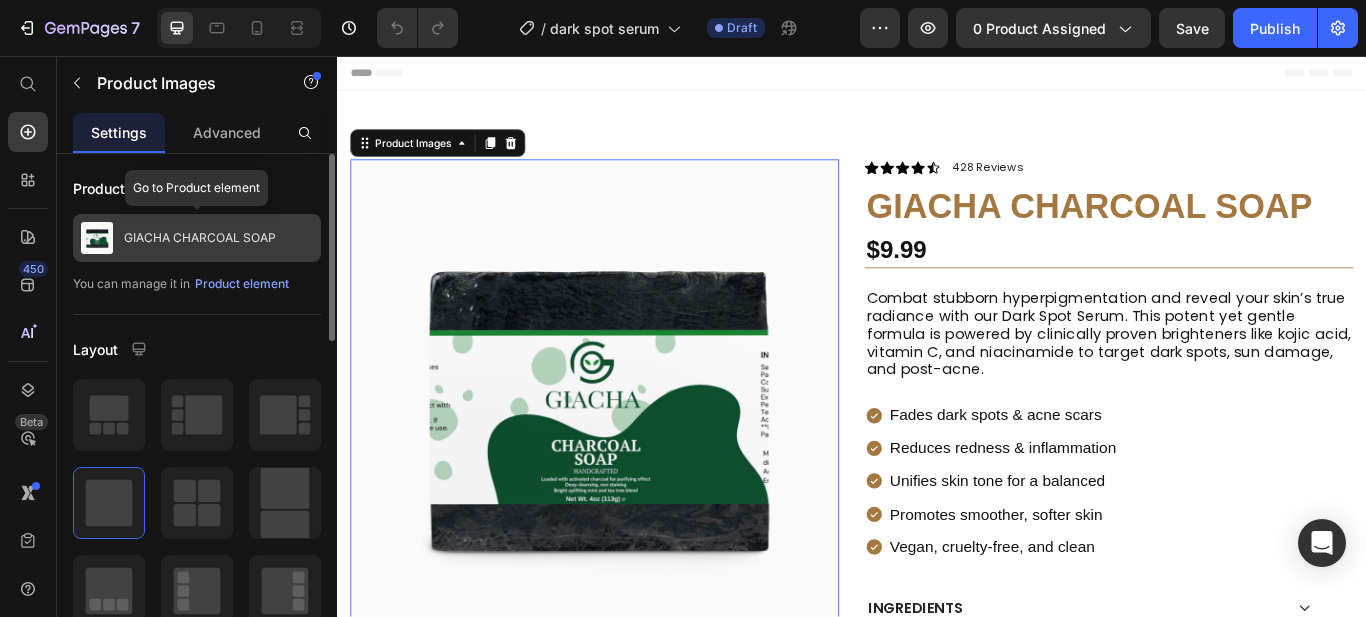 click on "GIACHA CHARCOAL SOAP" at bounding box center (200, 238) 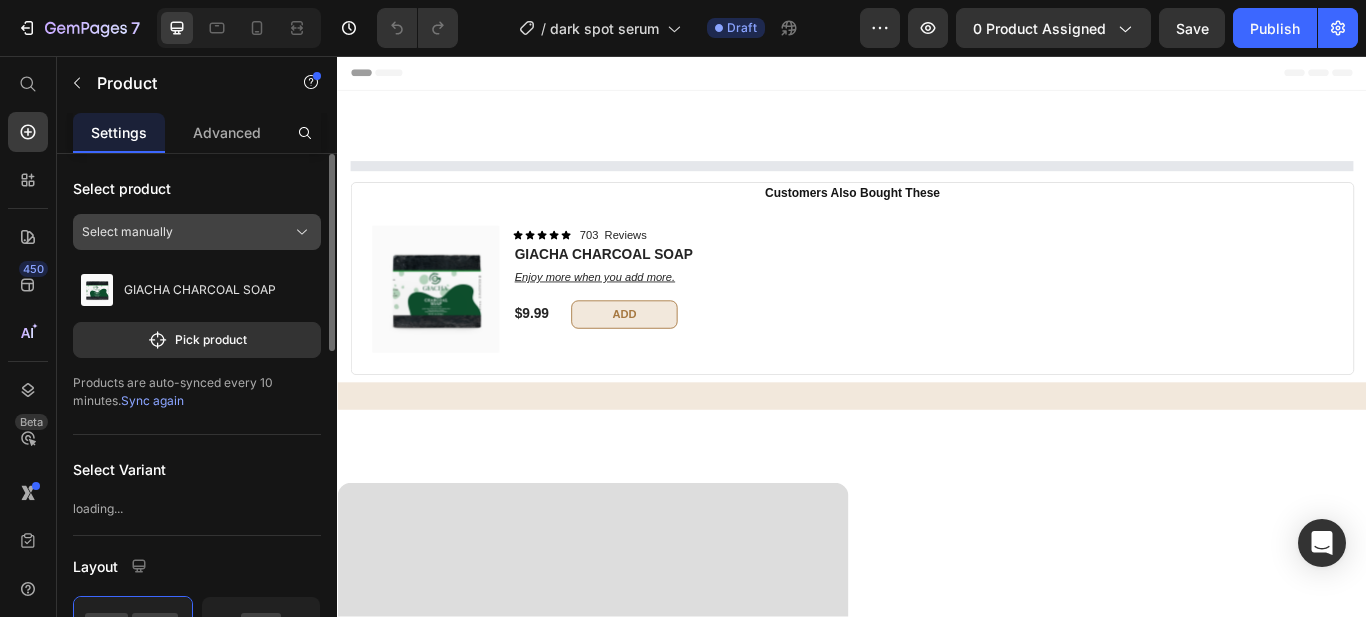 click on "Select manually" 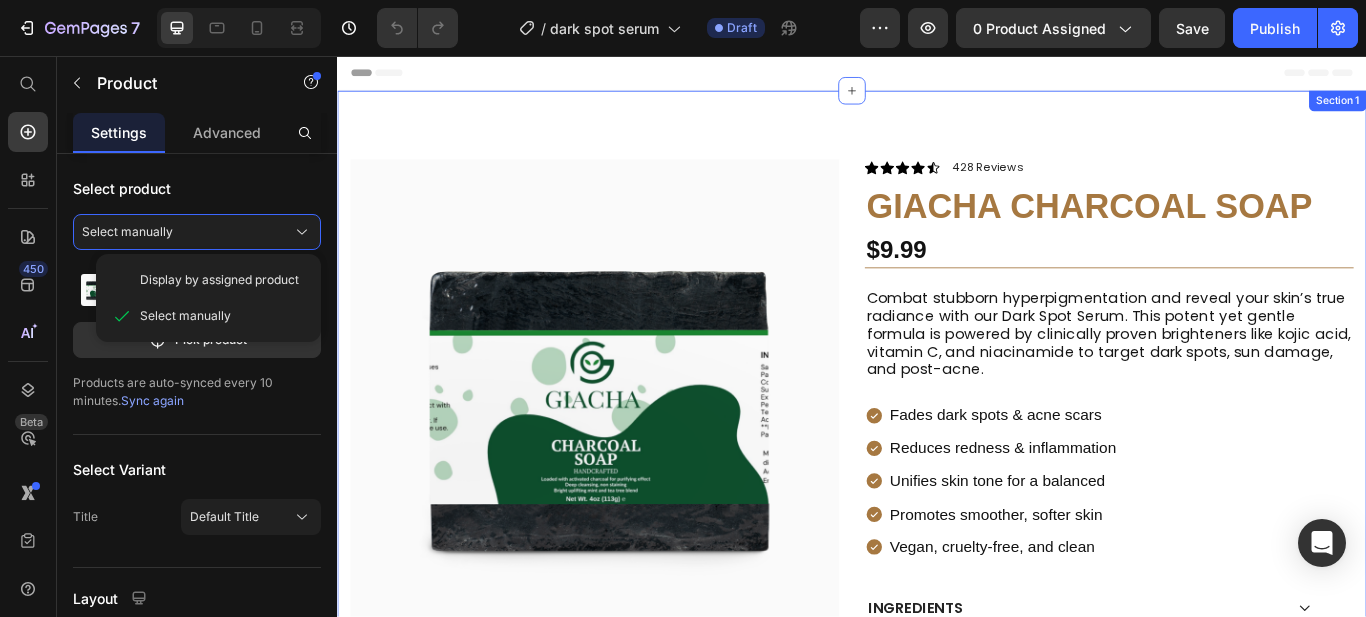 click on "Product Images Icon Icon Icon Icon
Icon Icon List 703 Reviews Text Block Row Icon Icon Icon Icon
Icon Icon List 428 Reviews Text Block Row GIACHA CHARCOAL SOAP Product Title $9.99 Product Price 0% OFF Discount Tag Row Combat stubborn hyperpigmentation and reveal your skin’s true radiance with our Dark Spot Serum. This potent yet gentle formula is powered by clinically proven brighteners like kojic acid, vitamin C, and niacinamide to target dark spots, sun damage, and post-acne. Text Block Fades dark spots & acne scars  Reduces redness & inflammation Unifies skin tone for a balanced Promotes smoother, softer skin Vegan, cruelty-free, and clean Item List
Ingredients
SUGGESTED USE
Shipping & Return Accordion
Ships within 1-2days.  Free shipping & returns Item List 1 Product Quantity Row Add to cart Add to Cart Row Row
100% Money-Back Guarantee Item List
Drop element here Row Product" at bounding box center (937, 579) 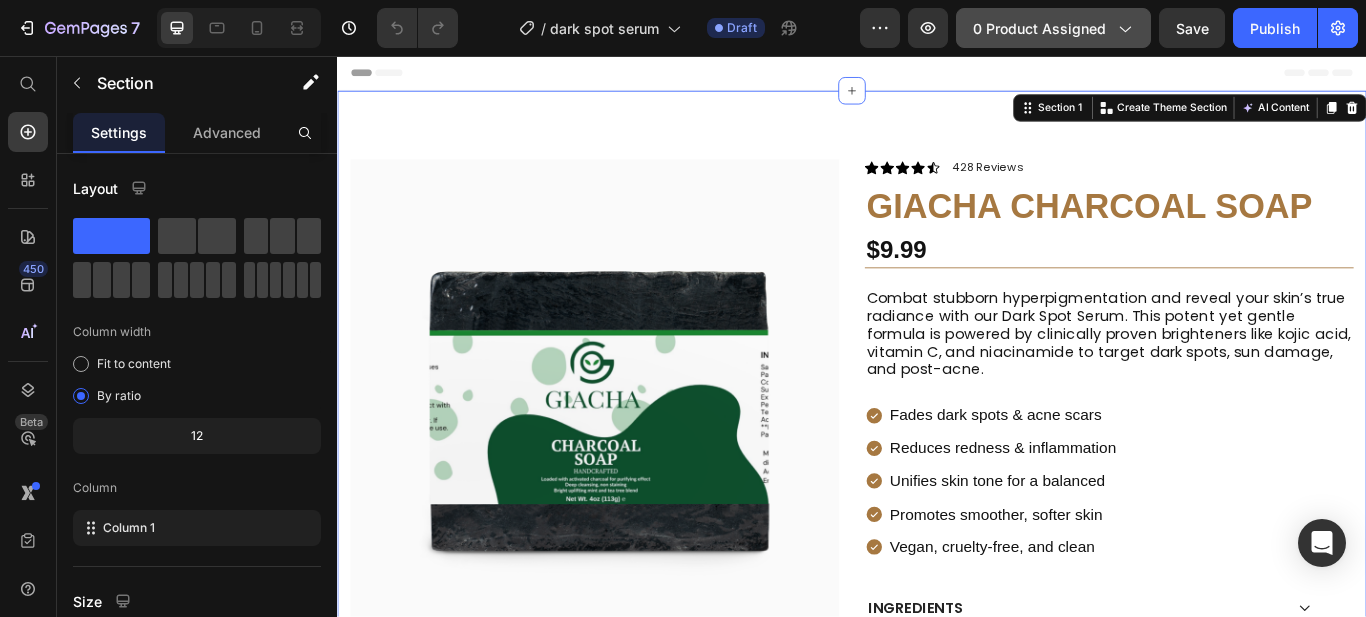click on "0 product assigned" 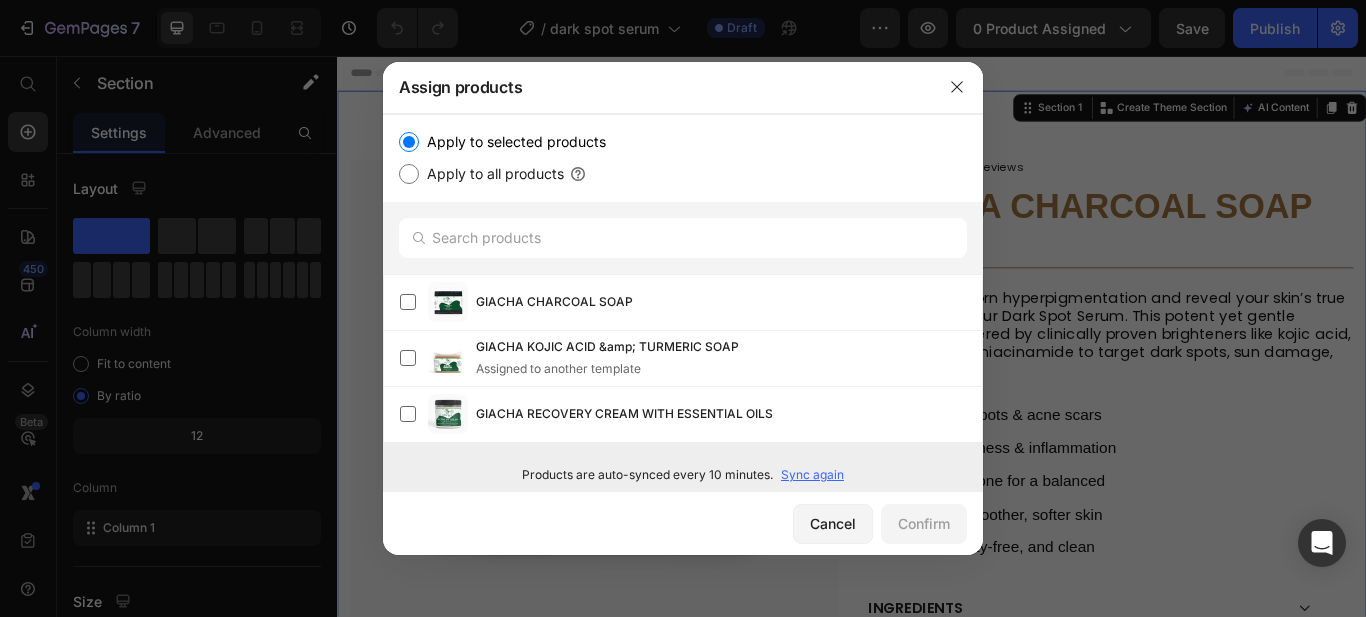 click on "Sync again" at bounding box center (812, 475) 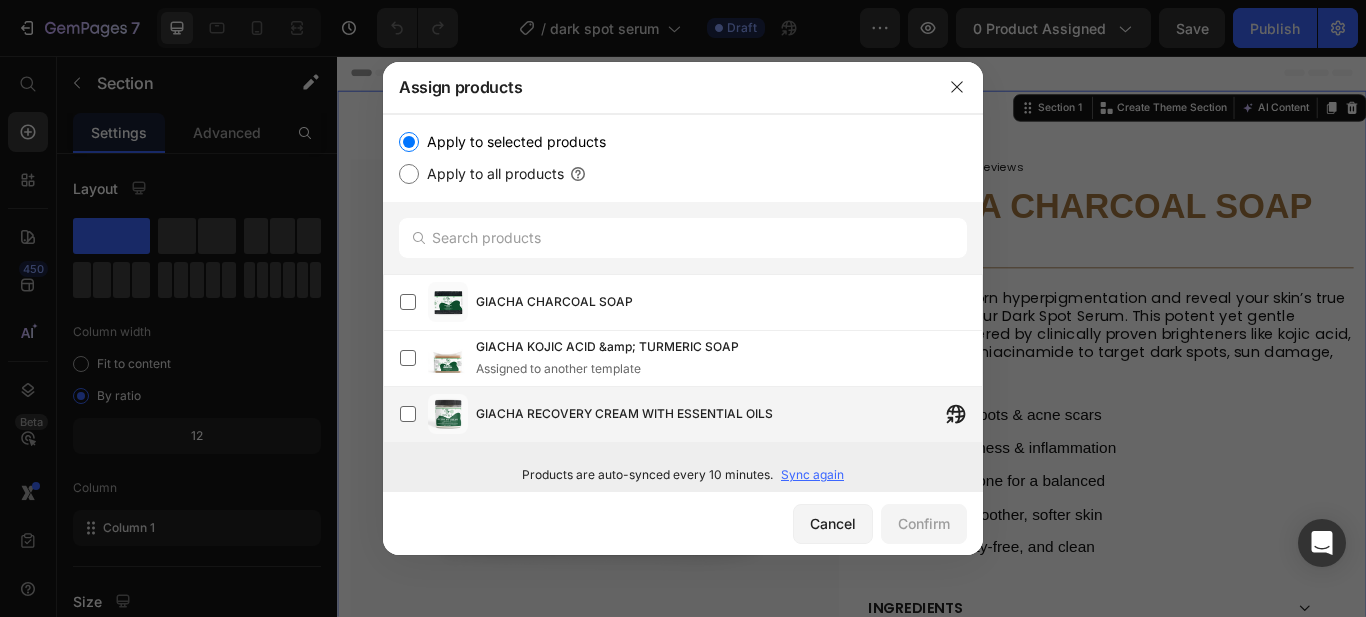 click on "GIACHA RECOVERY CREAM WITH ESSENTIAL OILS" at bounding box center [624, 414] 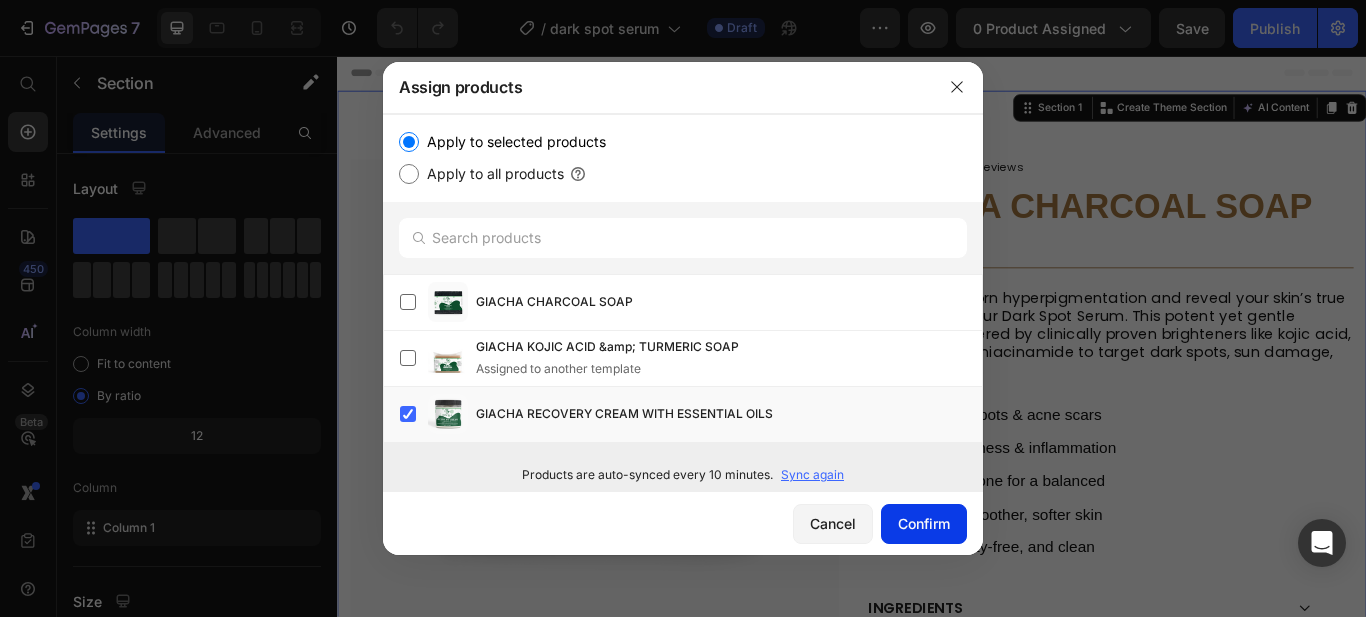 click on "Confirm" at bounding box center (924, 523) 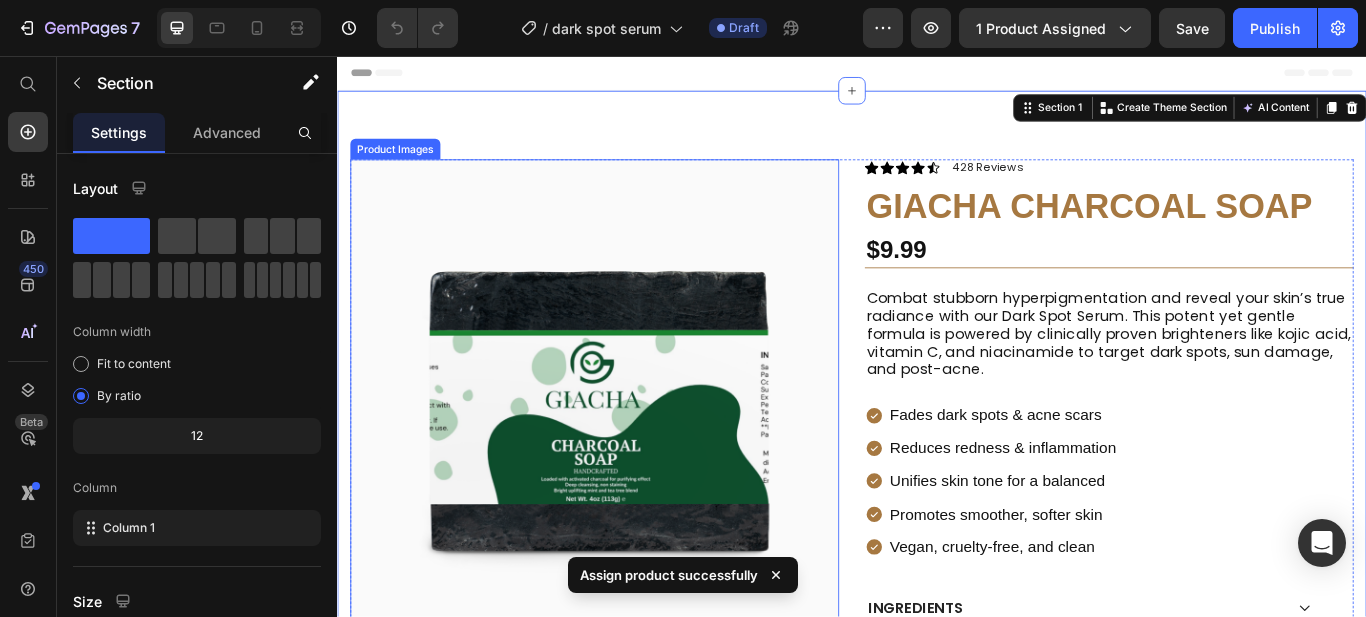 drag, startPoint x: 537, startPoint y: 384, endPoint x: 406, endPoint y: 396, distance: 131.54848 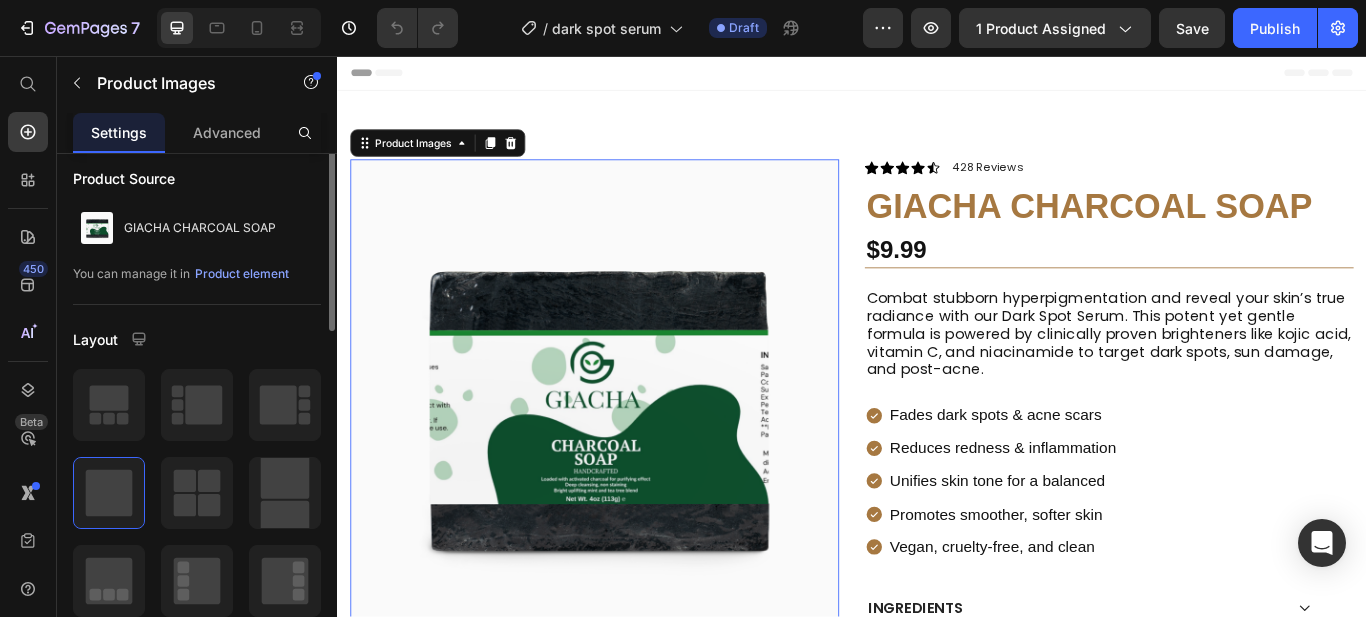 scroll, scrollTop: 0, scrollLeft: 0, axis: both 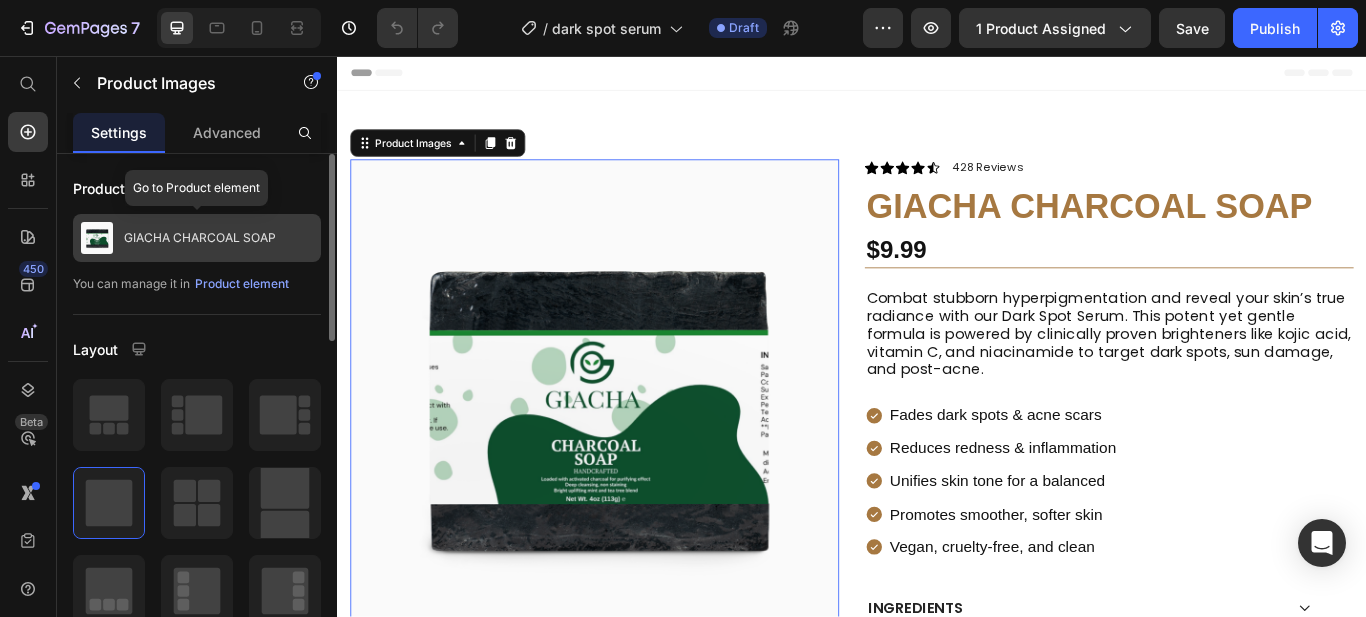 click on "GIACHA CHARCOAL SOAP" at bounding box center [197, 238] 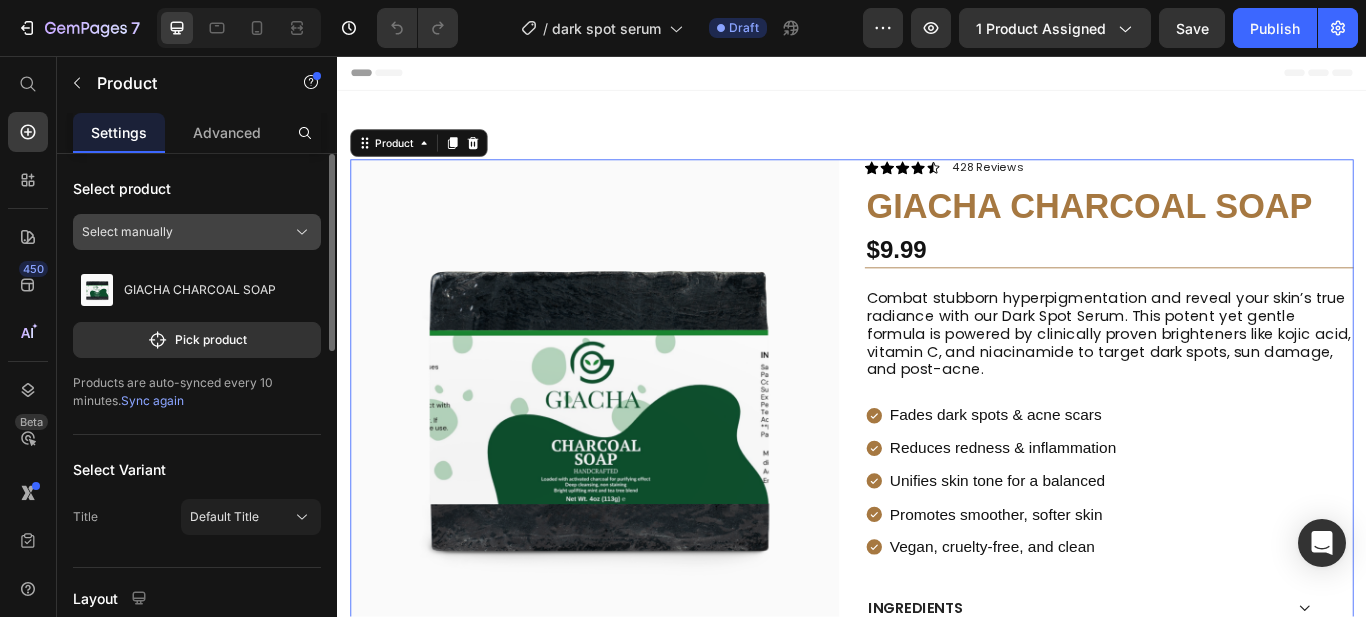 click on "Select manually" 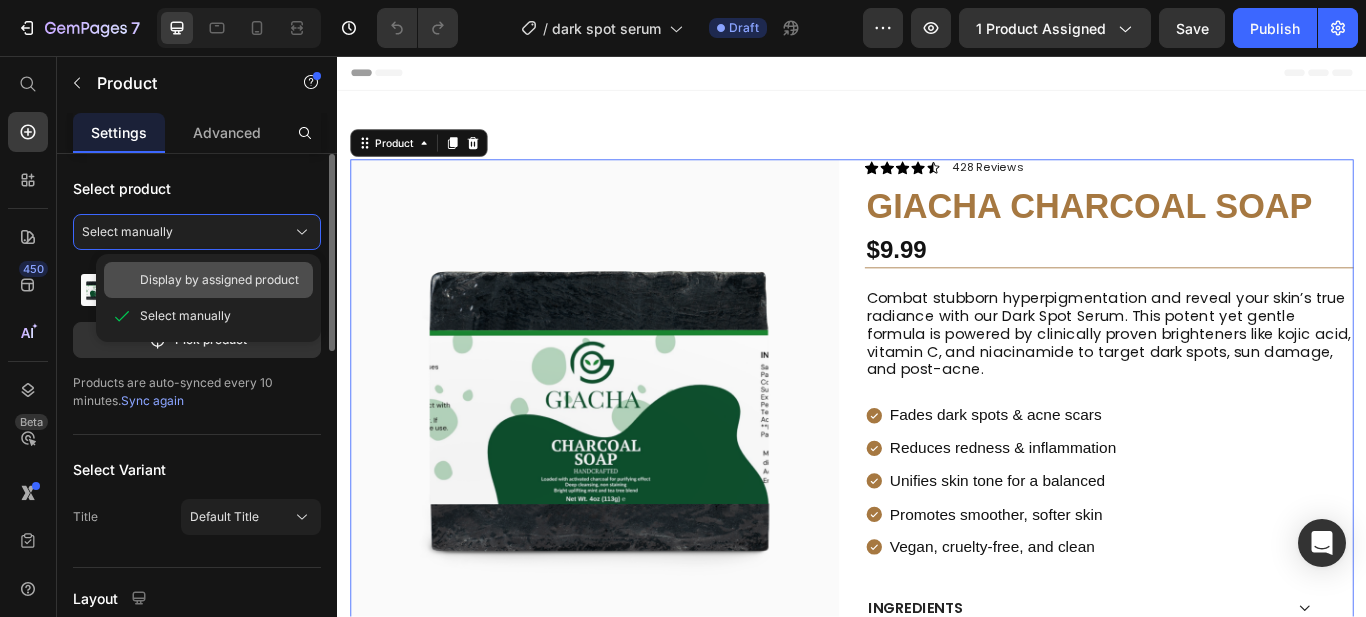 click on "Display by assigned product" at bounding box center (219, 280) 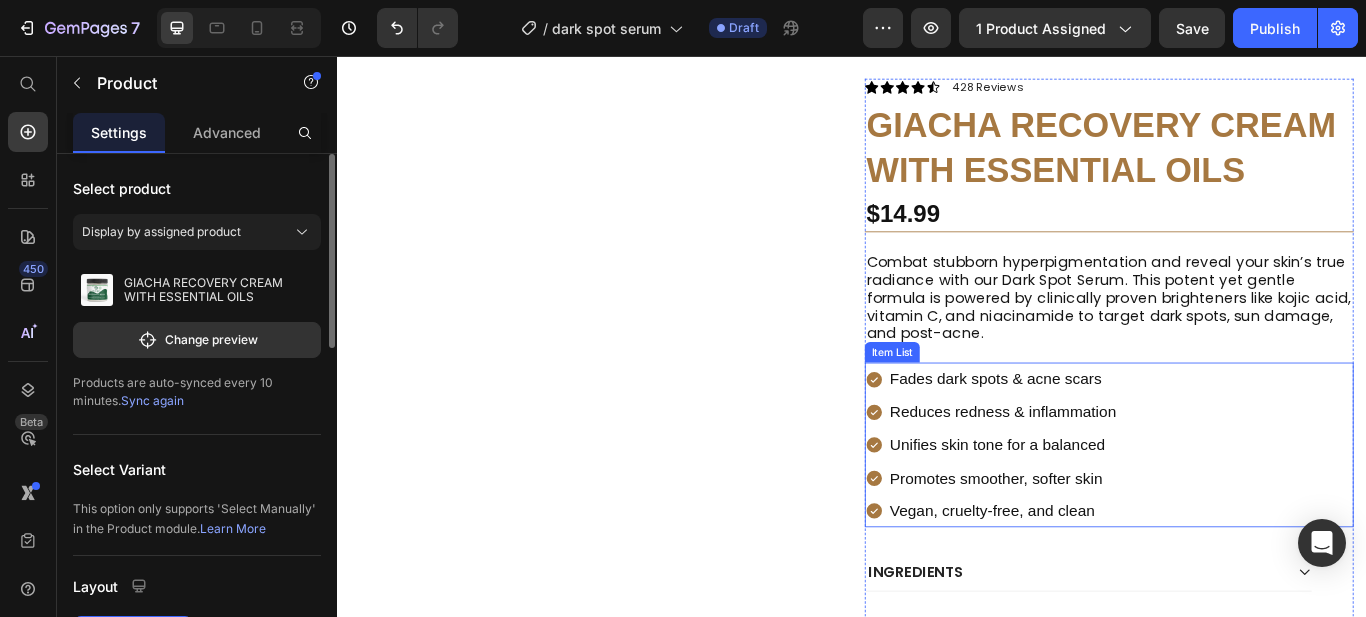 scroll, scrollTop: 105, scrollLeft: 0, axis: vertical 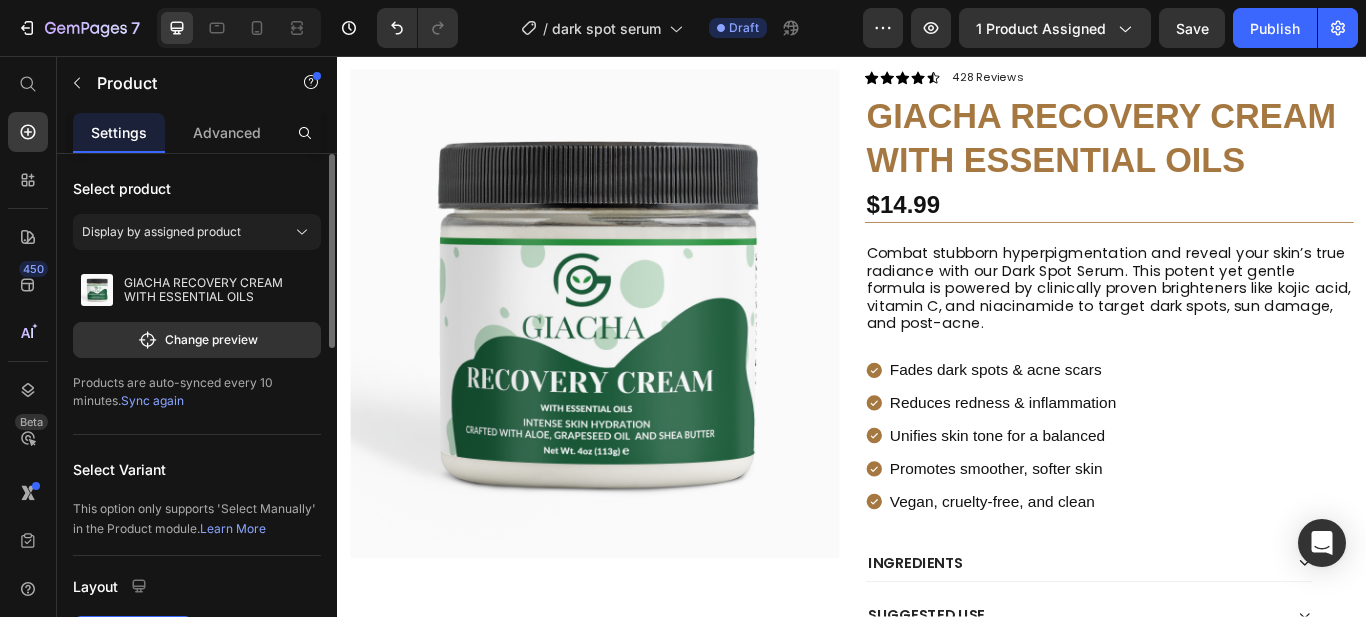 click on "GIACHA RECOVERY CREAM WITH ESSENTIAL OILS" at bounding box center (1237, 152) 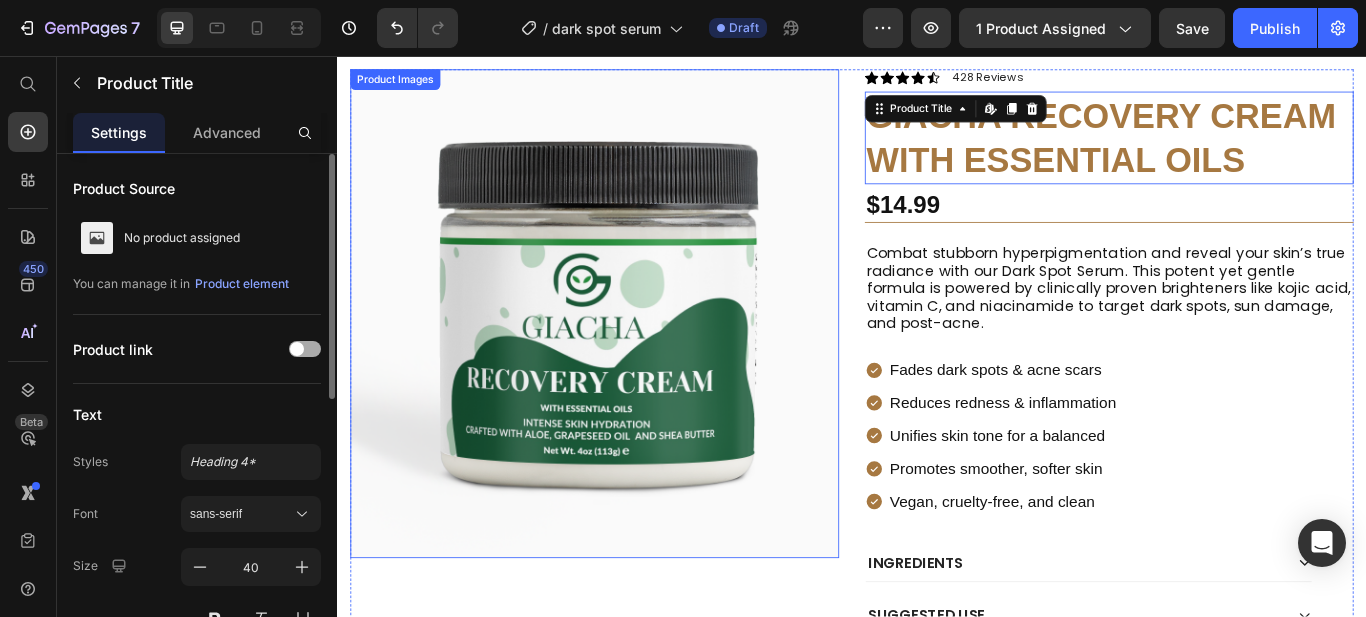 scroll, scrollTop: 0, scrollLeft: 0, axis: both 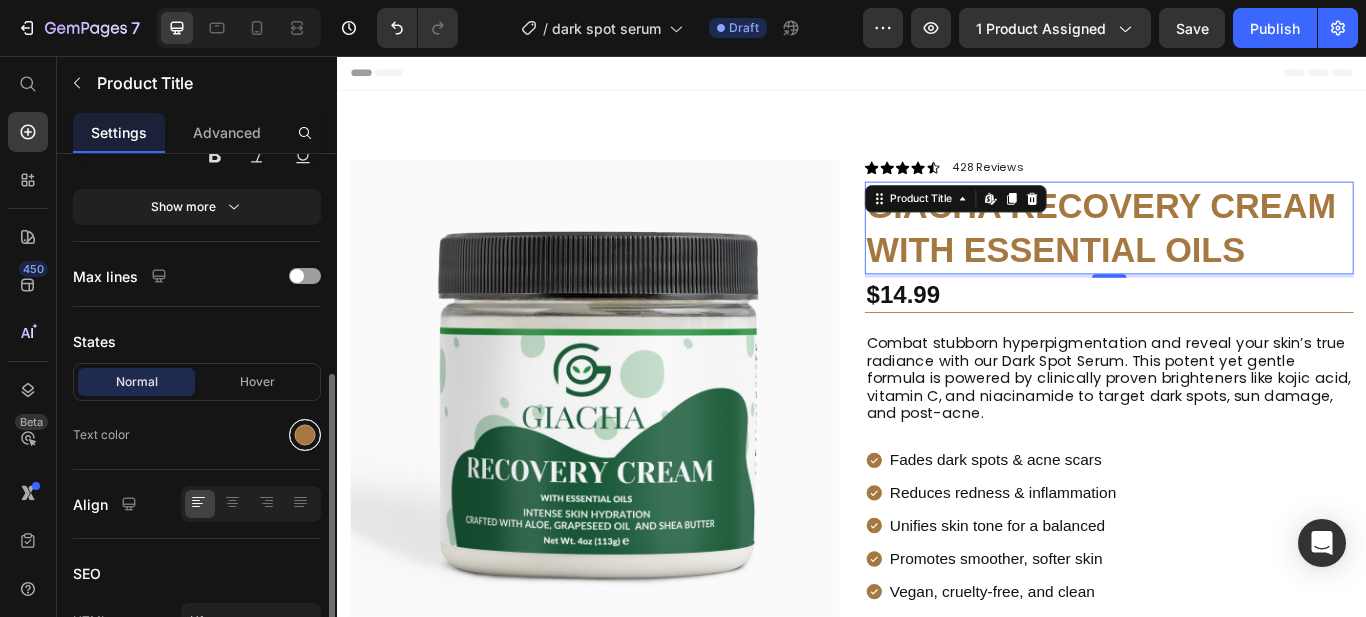 click at bounding box center (305, 435) 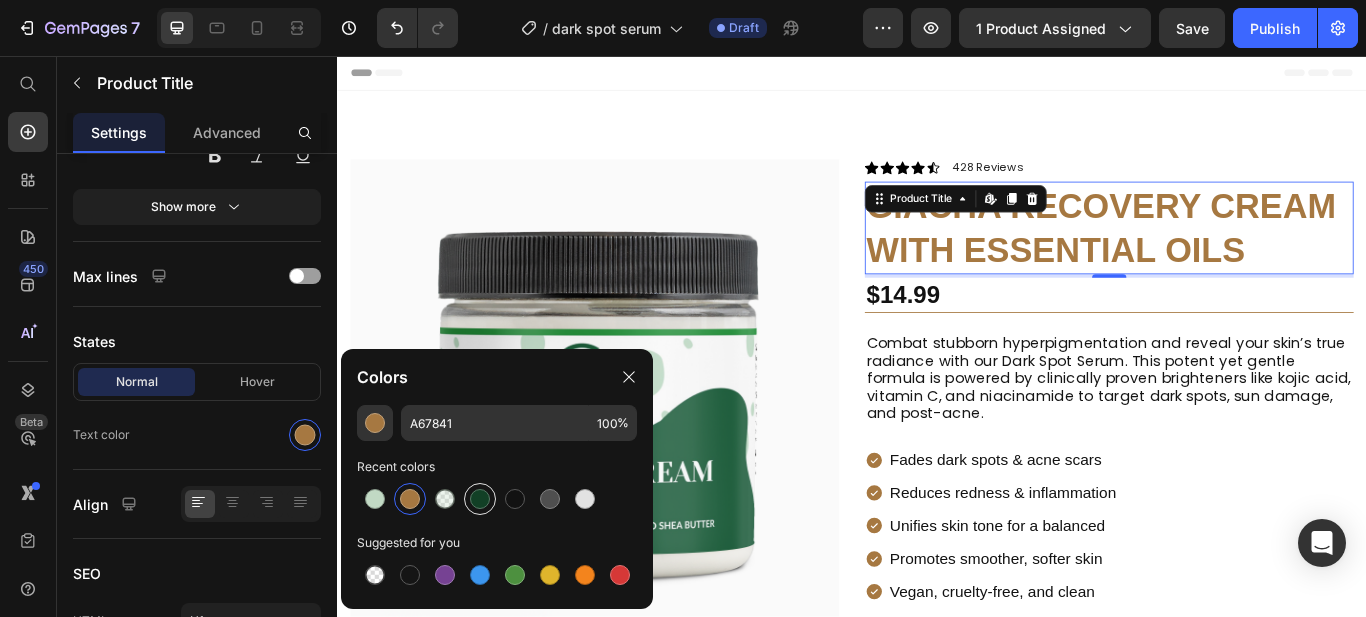 click at bounding box center (480, 499) 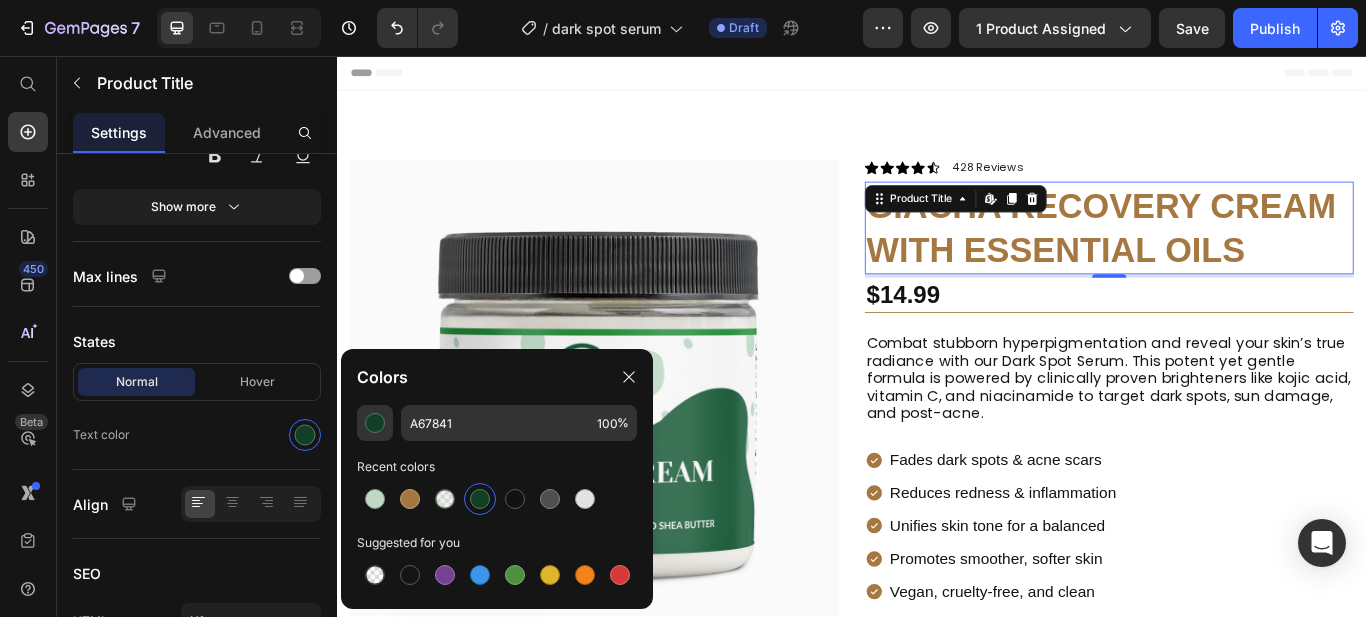 type on "124026" 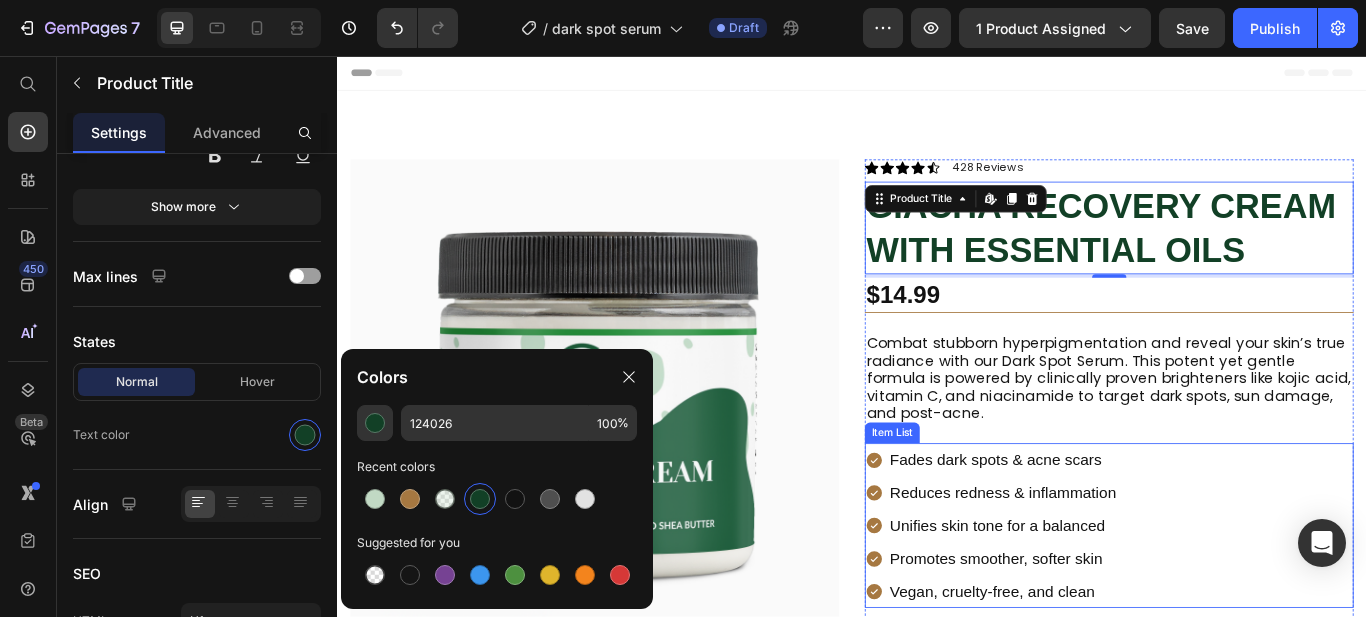 click on "Fades dark spots & acne scars  Reduces redness & inflammation Unifies skin tone for a balanced Promotes smoother, softer skin Vegan, cruelty-free, and clean" at bounding box center [1237, 604] 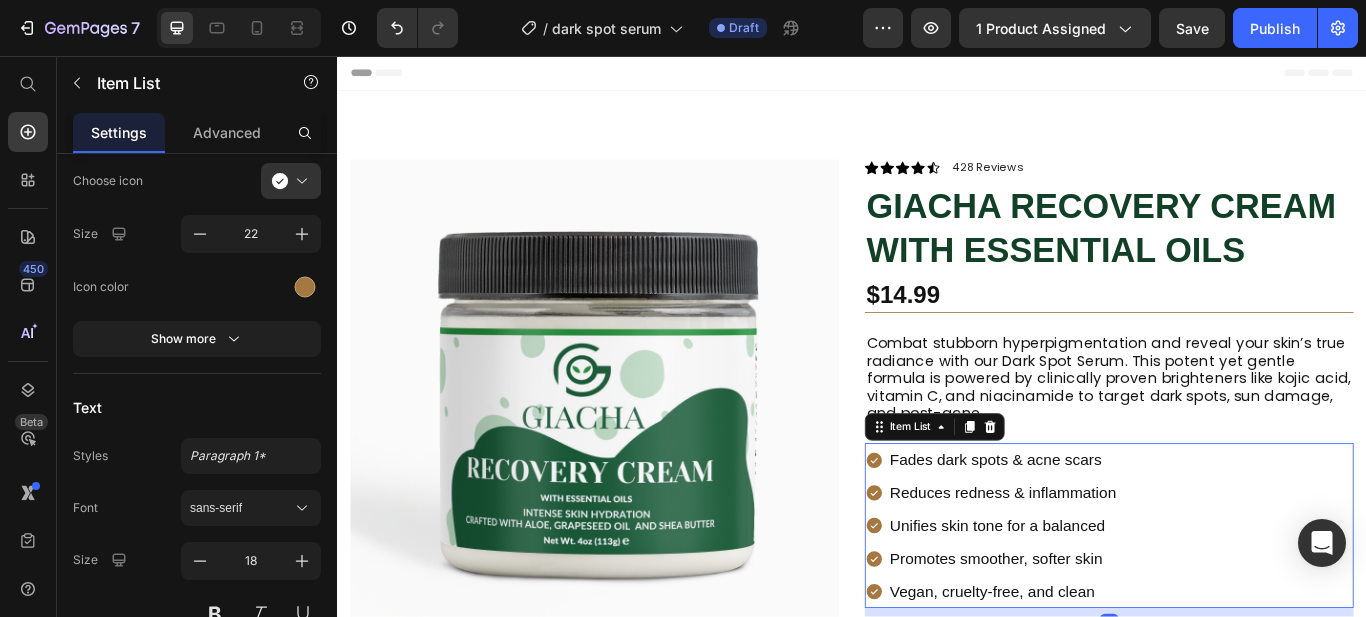 scroll, scrollTop: 175, scrollLeft: 0, axis: vertical 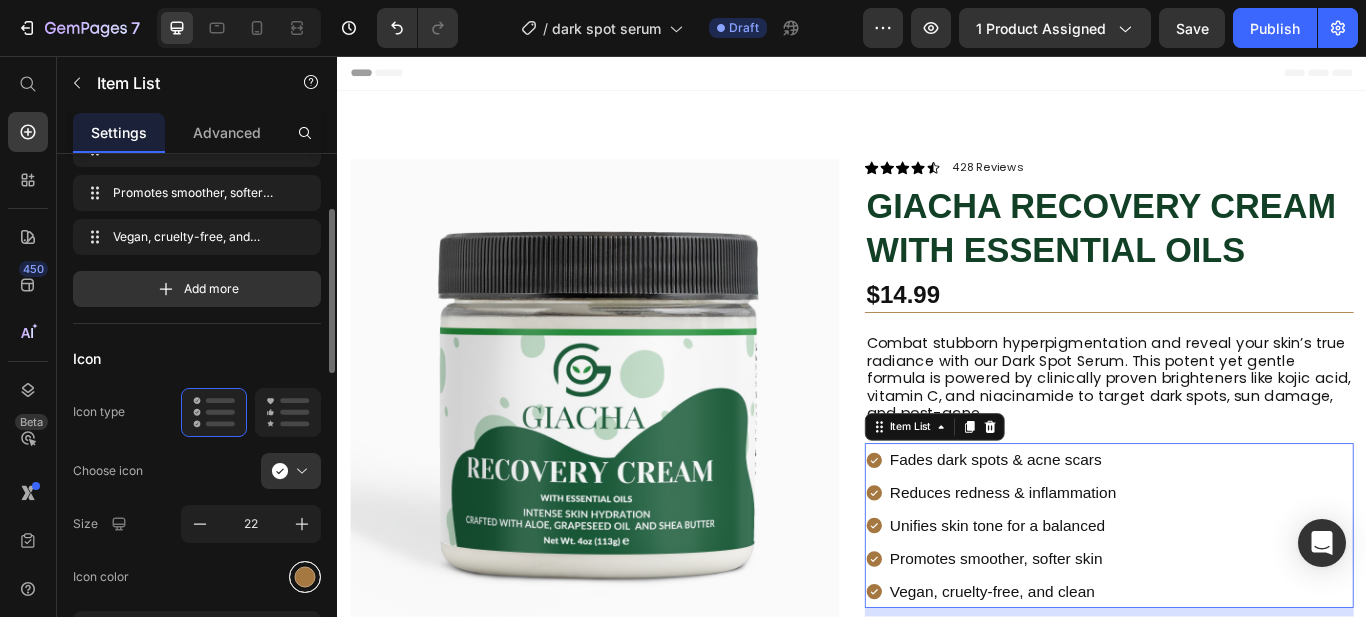 click at bounding box center (305, 576) 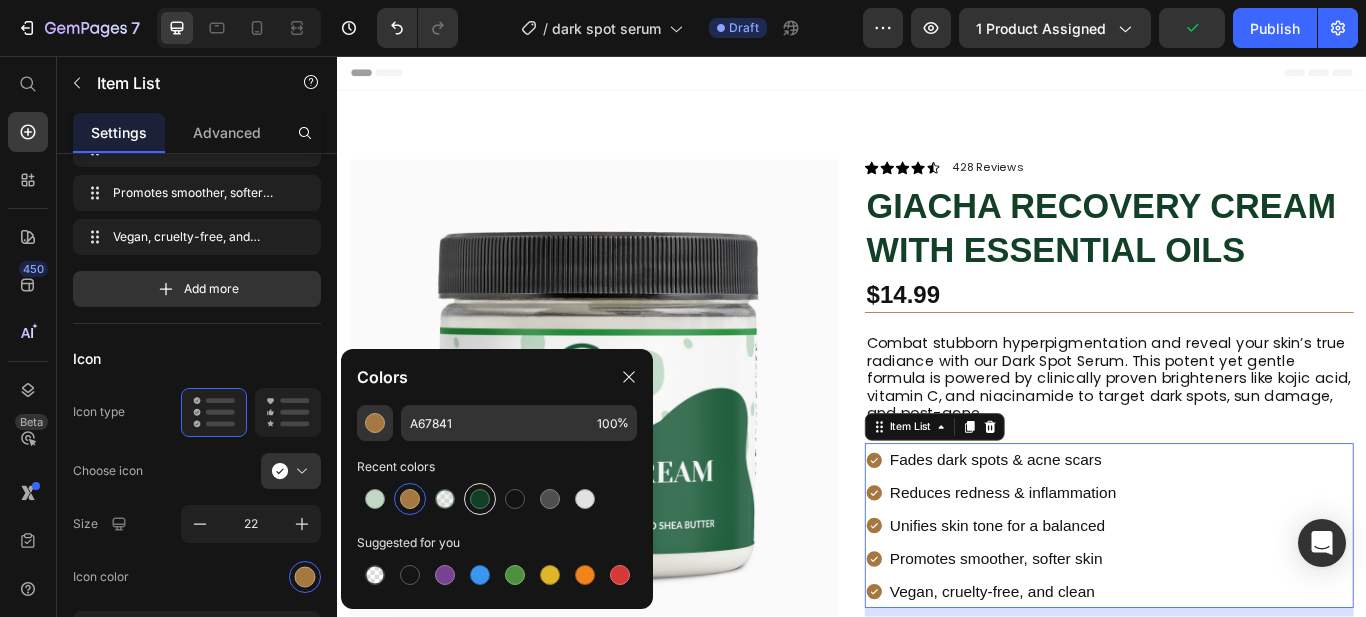 click at bounding box center [480, 499] 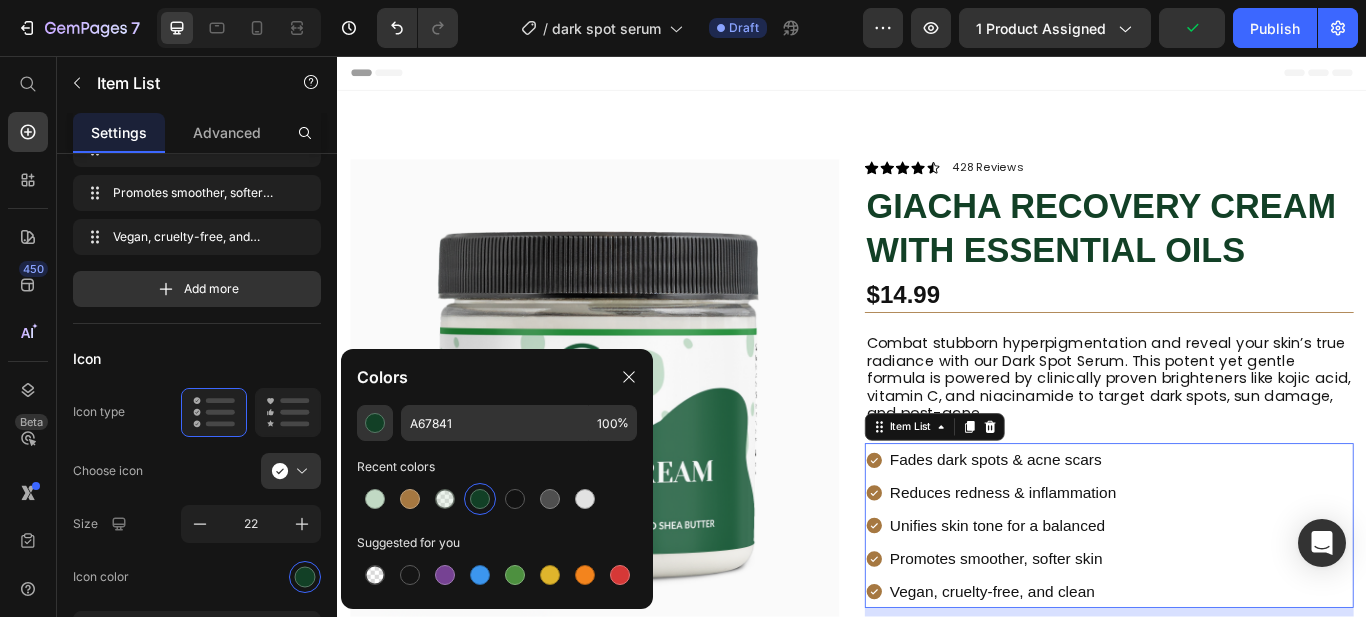 type on "124026" 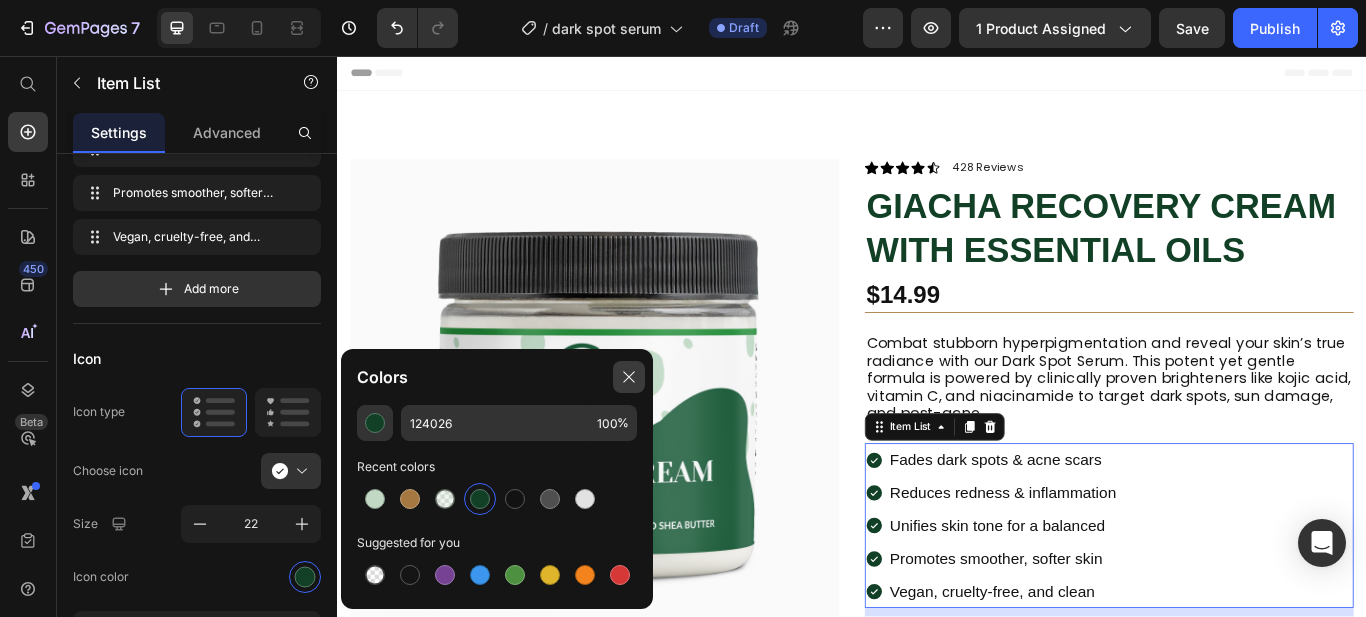 click 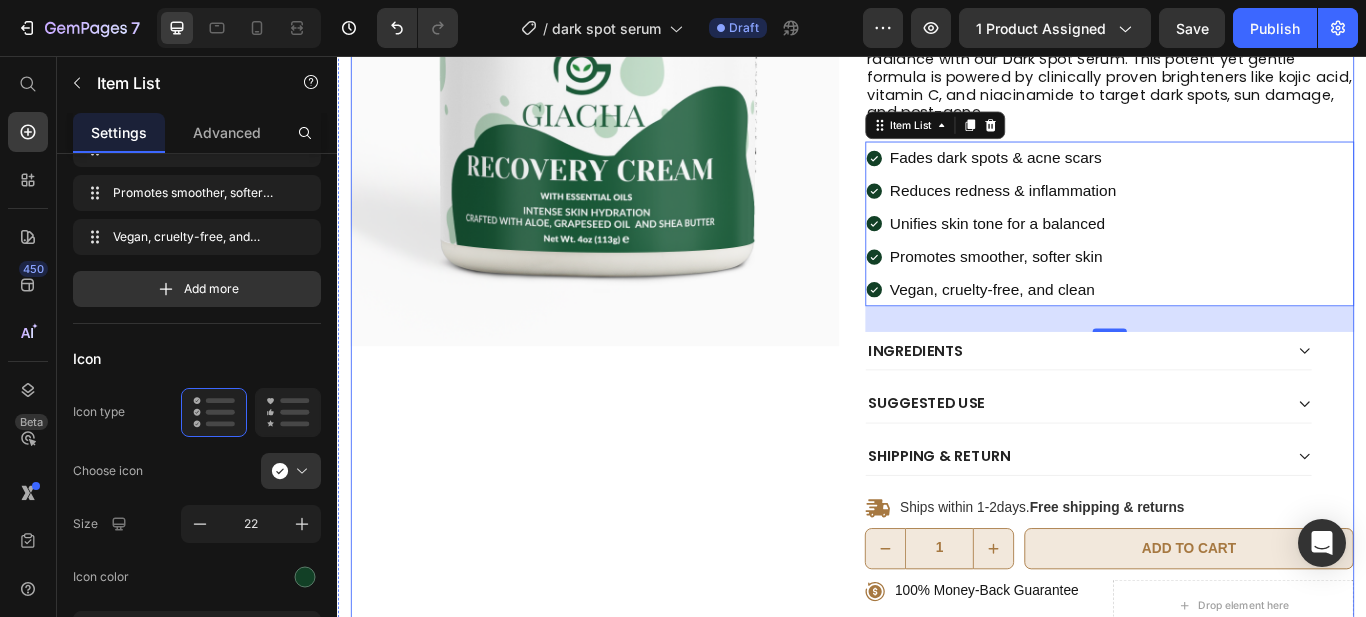 scroll, scrollTop: 353, scrollLeft: 0, axis: vertical 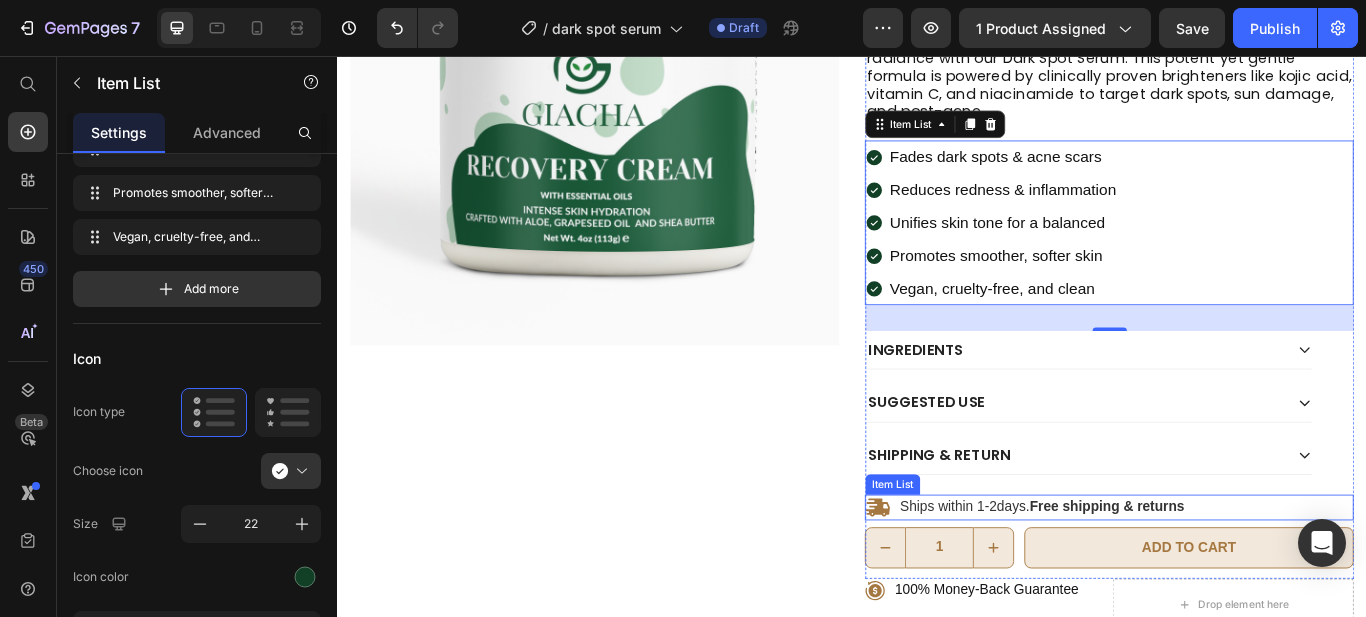 click 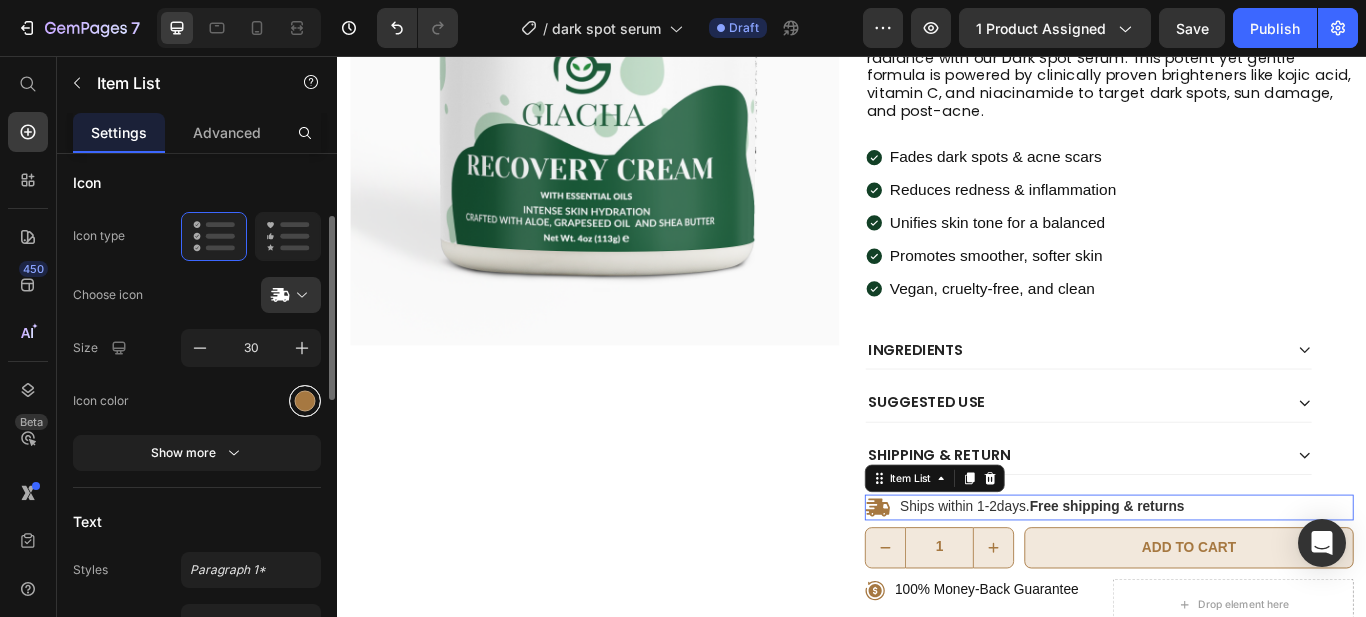 click at bounding box center [305, 400] 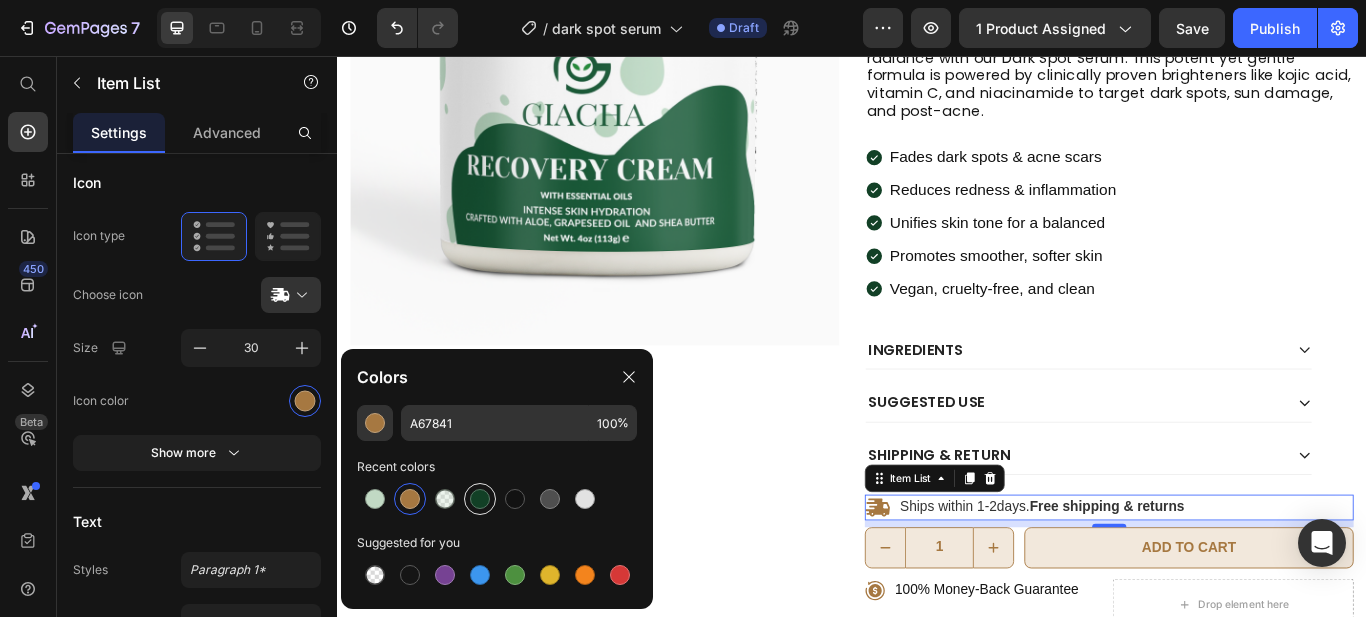 click at bounding box center (480, 499) 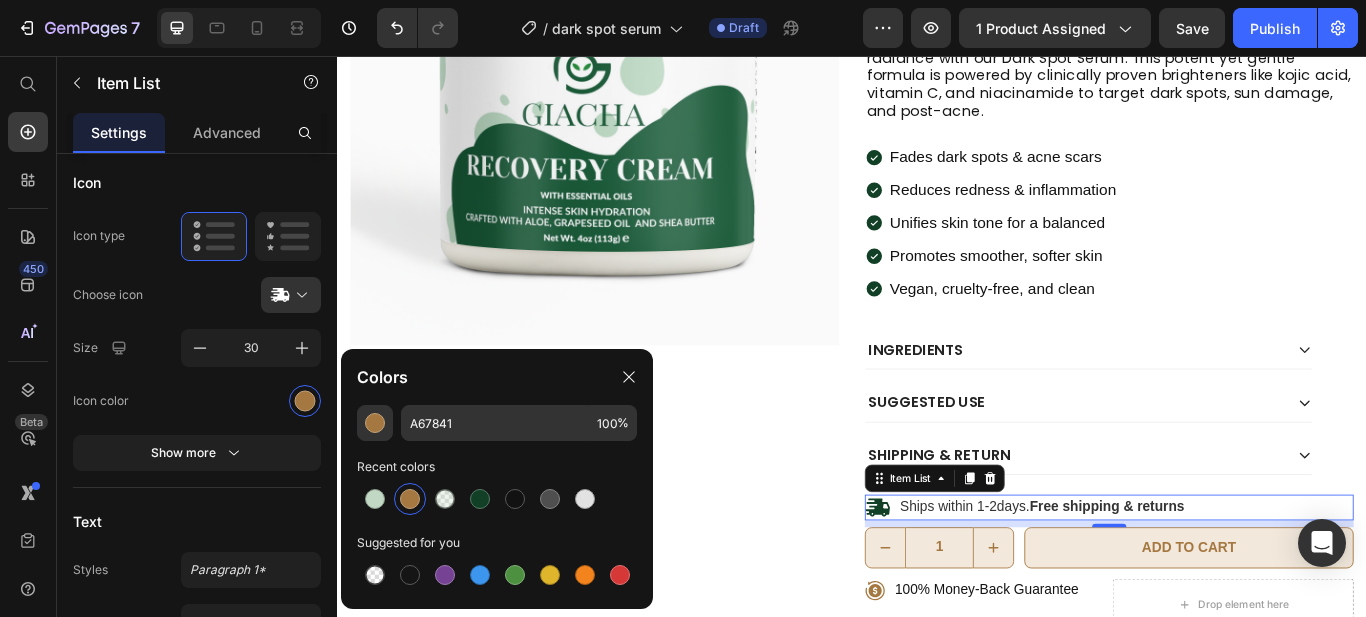 type on "124026" 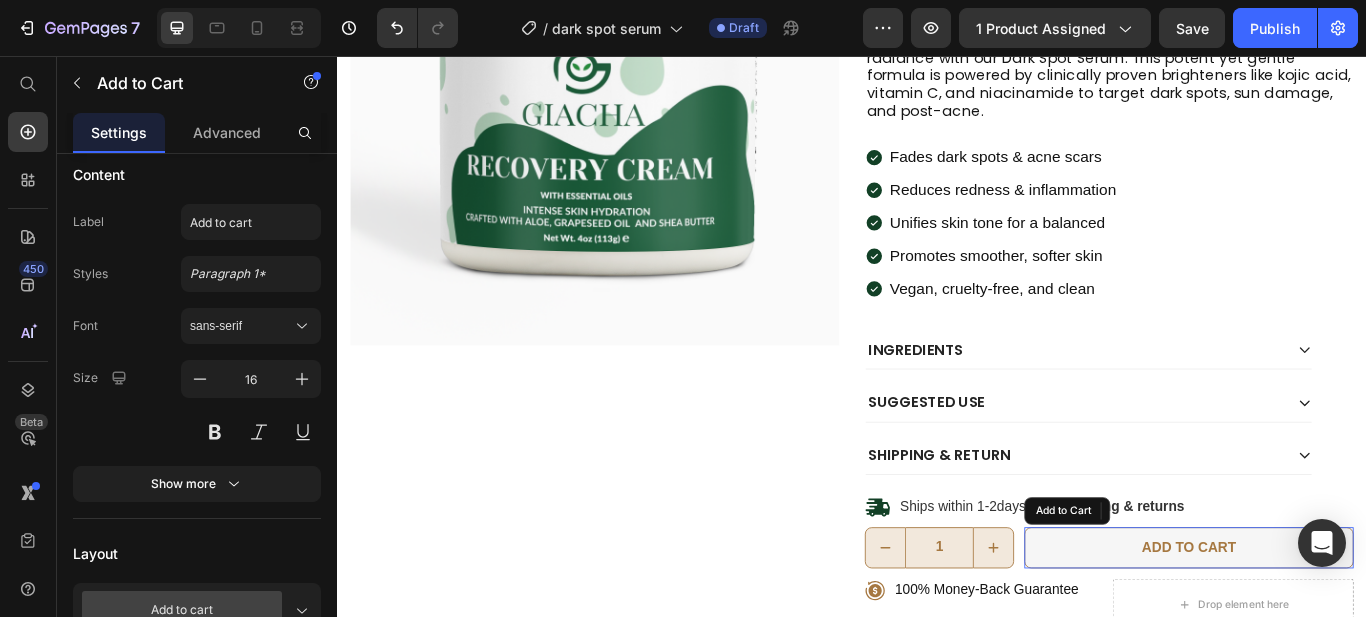 drag, startPoint x: 1228, startPoint y: 625, endPoint x: 607, endPoint y: 558, distance: 624.6039 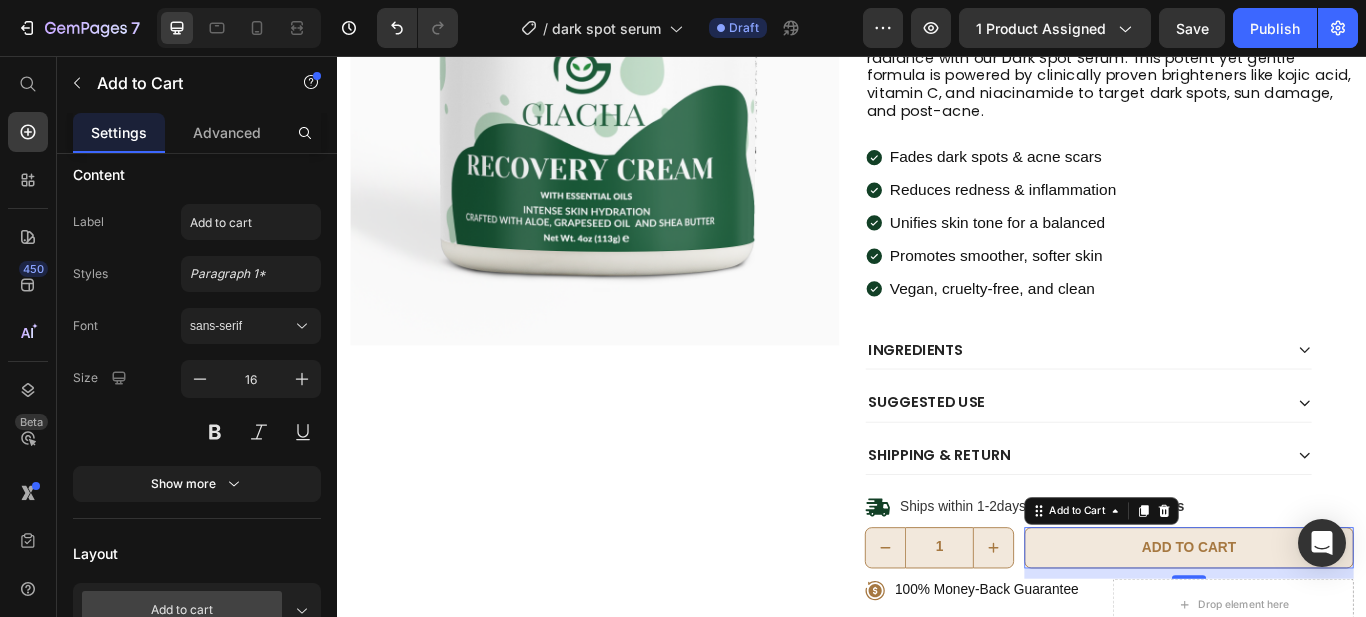 scroll, scrollTop: 0, scrollLeft: 0, axis: both 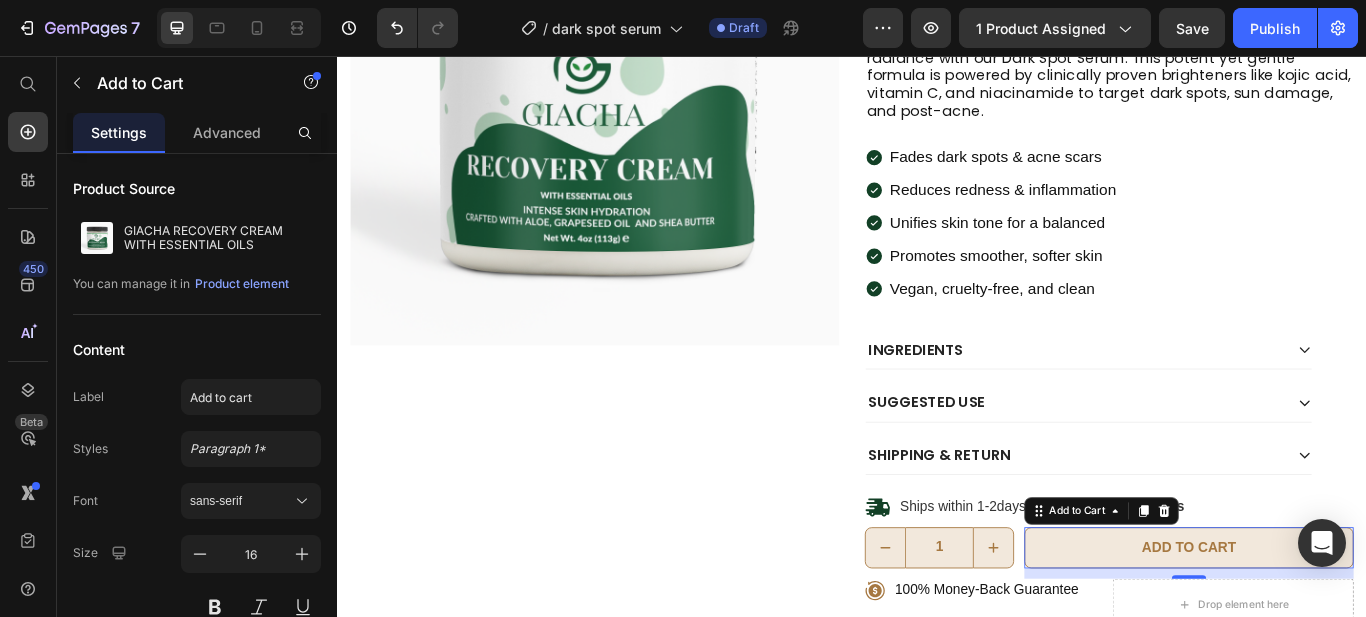 type 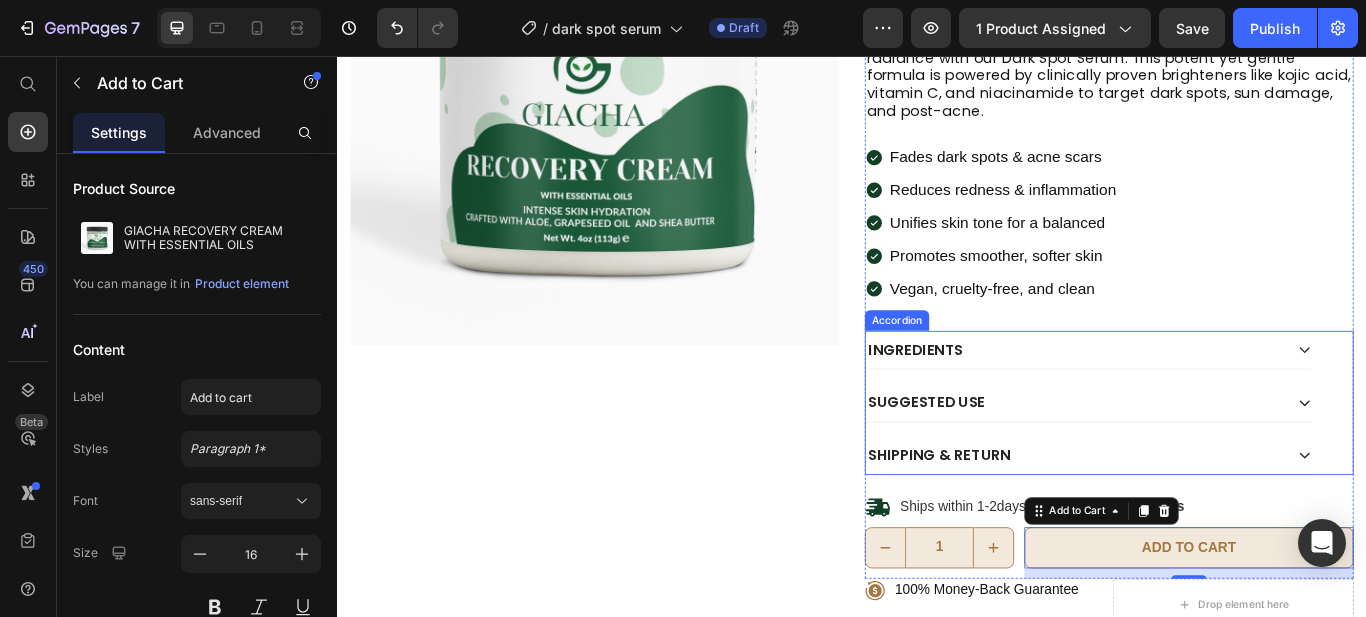 scroll, scrollTop: 523, scrollLeft: 0, axis: vertical 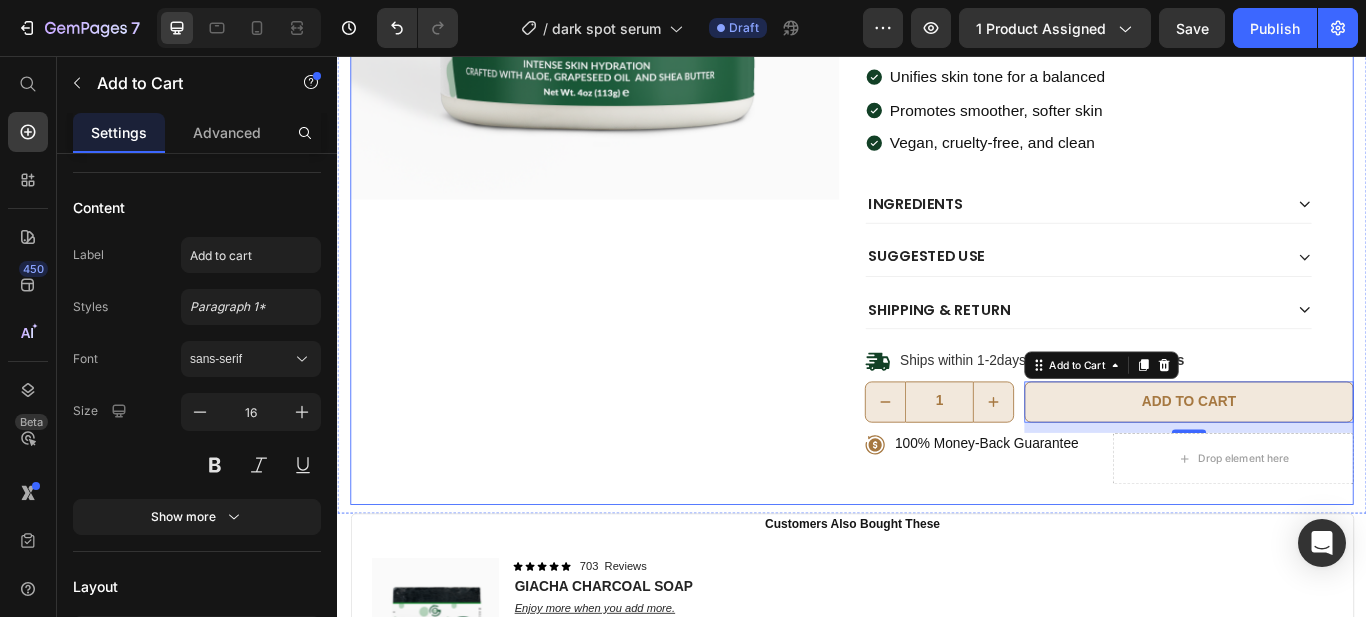 drag, startPoint x: 574, startPoint y: 454, endPoint x: 706, endPoint y: 384, distance: 149.41219 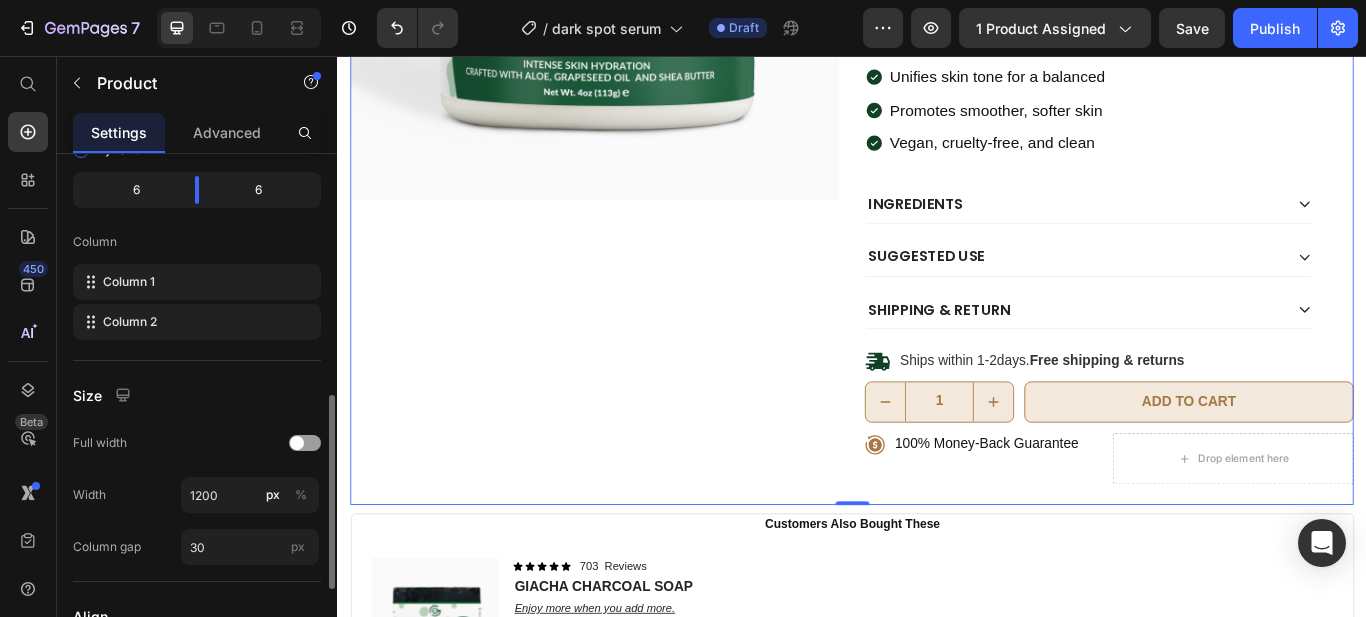 scroll, scrollTop: 658, scrollLeft: 0, axis: vertical 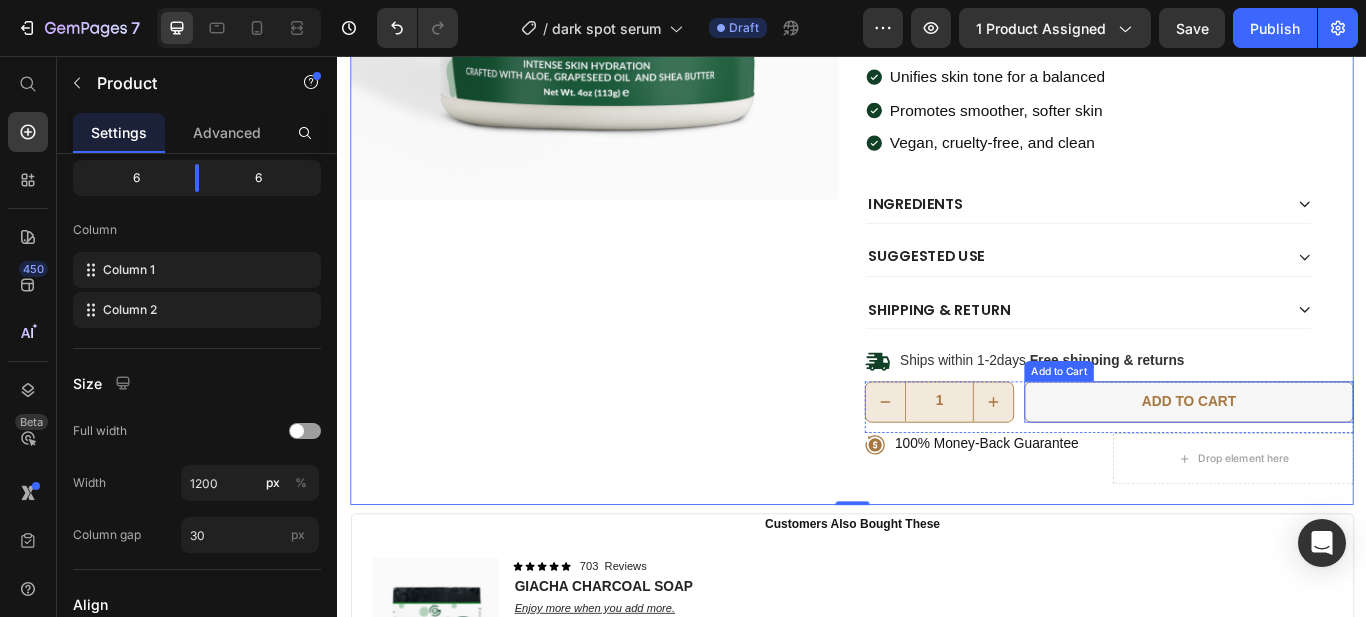 click on "Add to cart" at bounding box center (1330, 460) 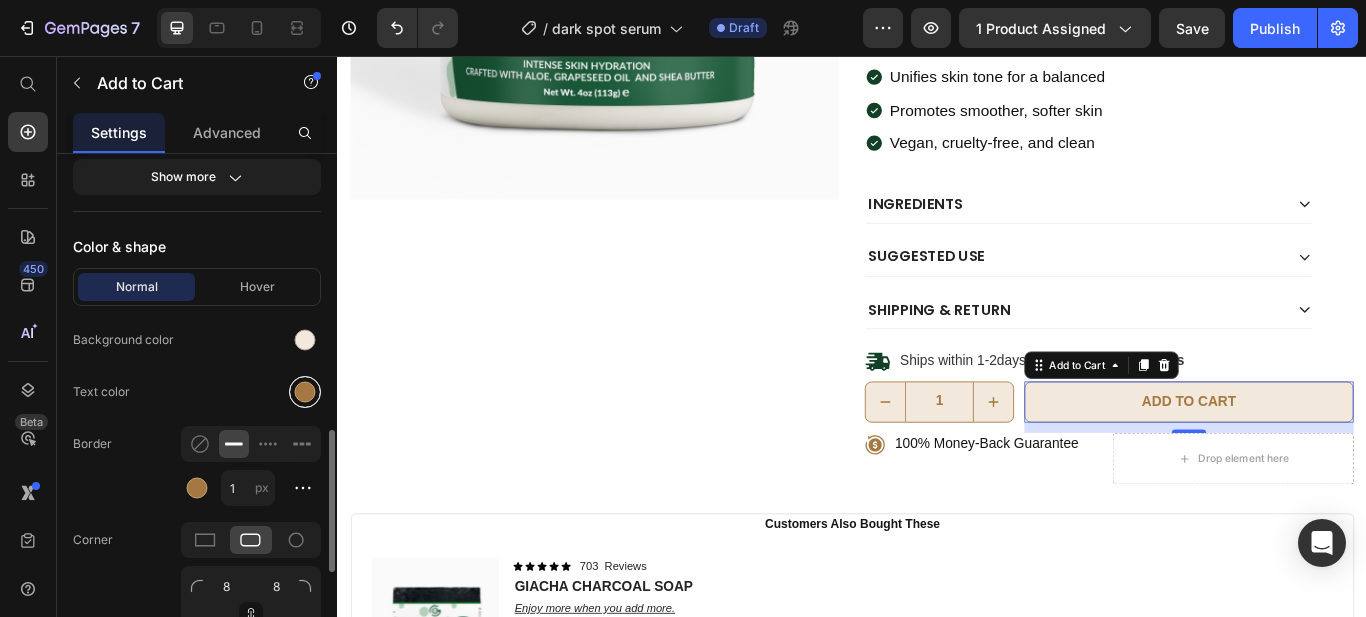 scroll, scrollTop: 968, scrollLeft: 0, axis: vertical 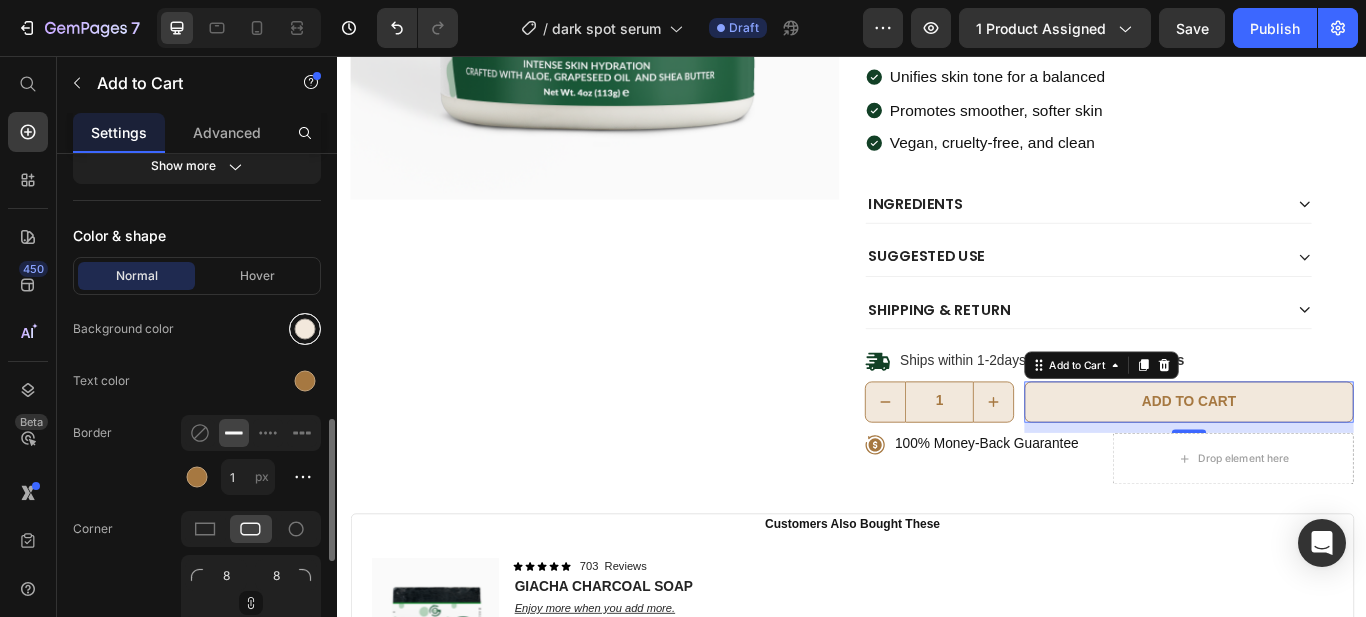 click at bounding box center (305, 329) 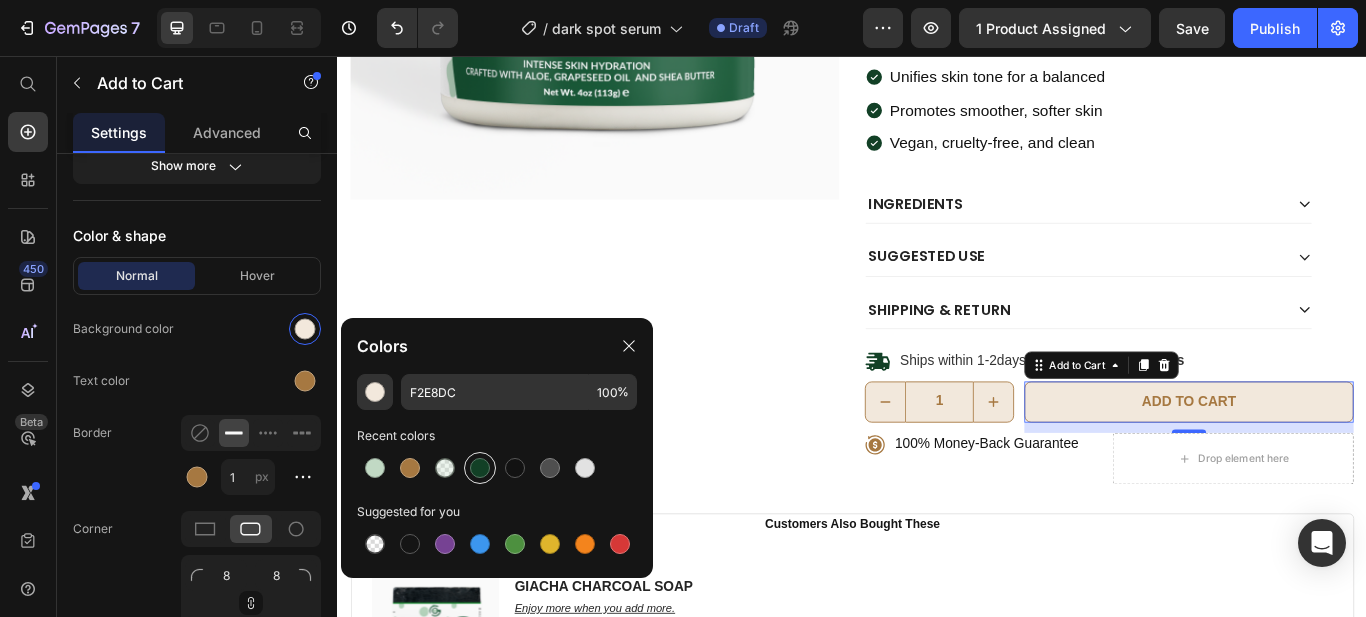 click at bounding box center (480, 468) 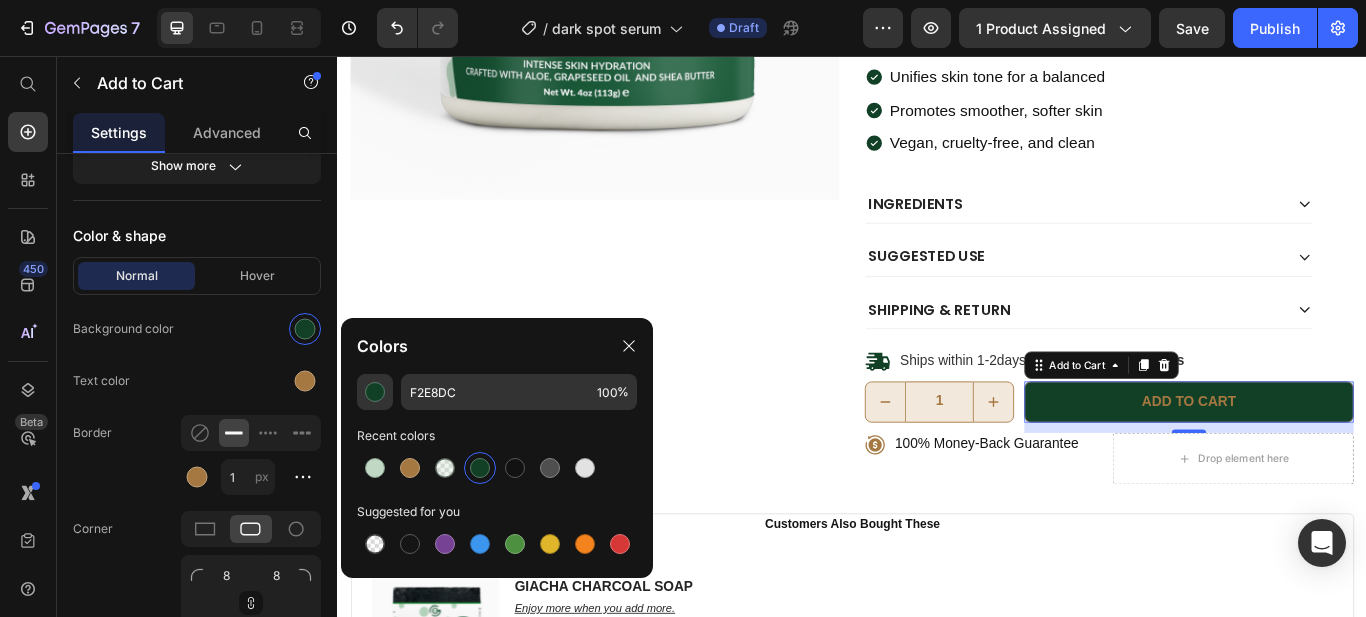 type on "124026" 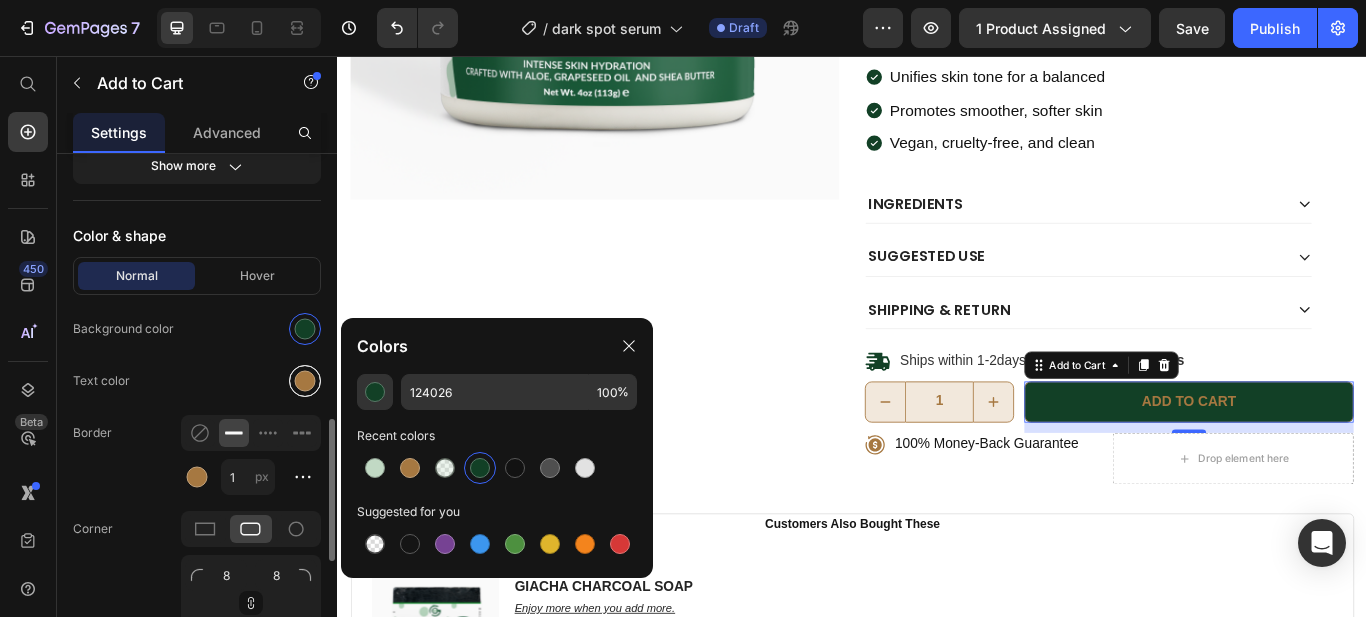 click at bounding box center [305, 381] 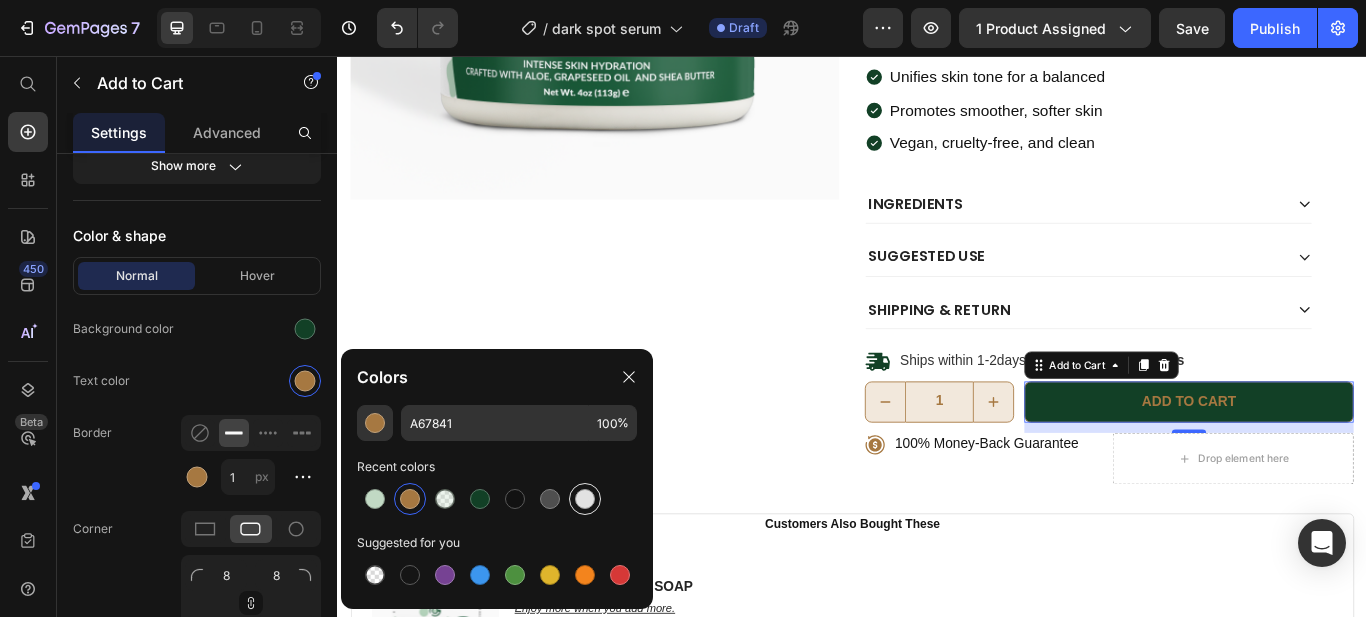 click at bounding box center (585, 499) 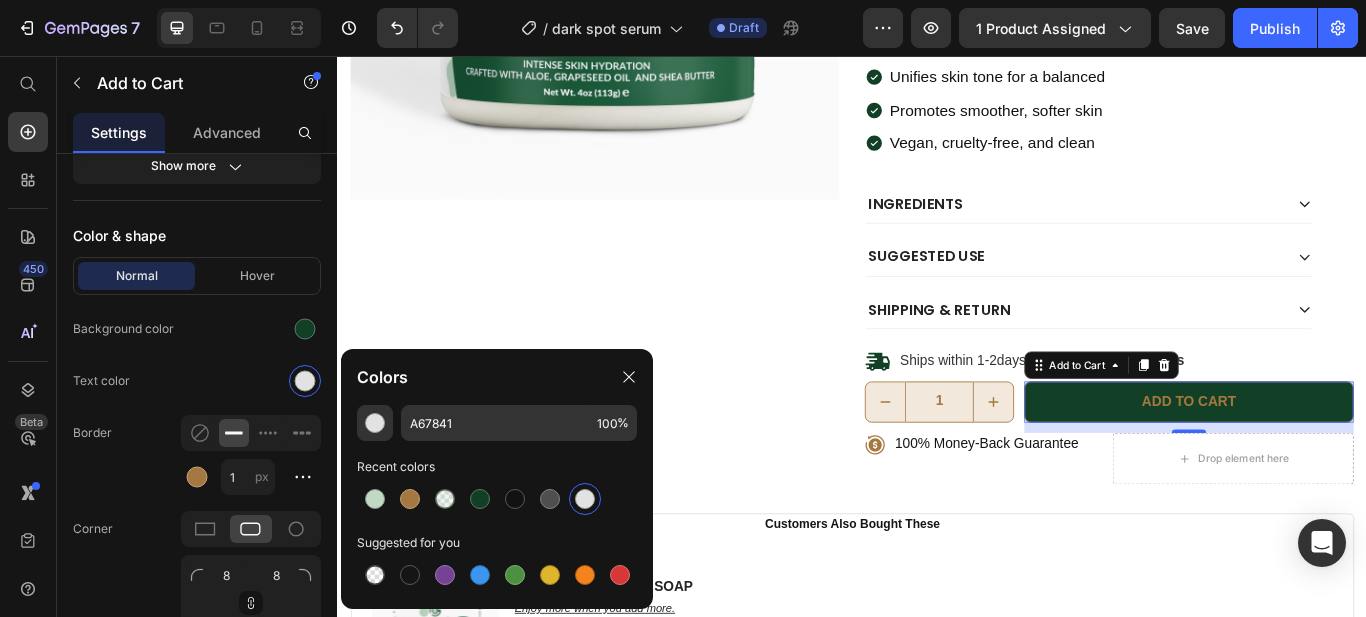 type on "E2E2E2" 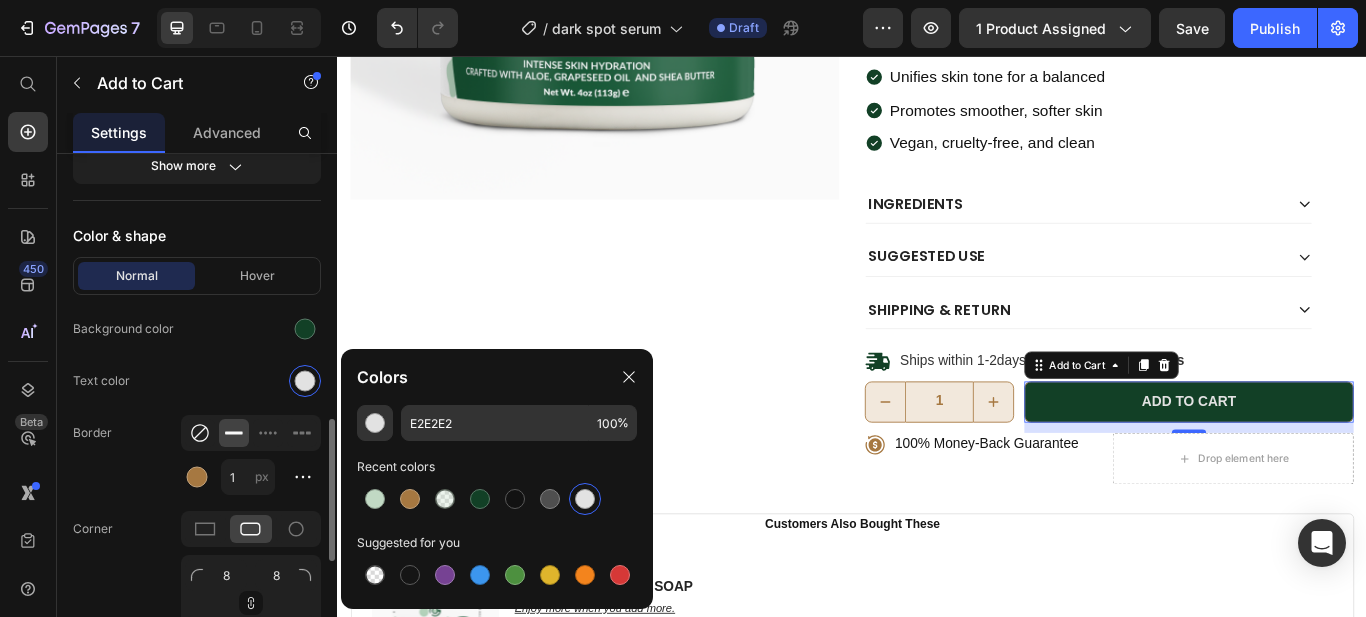 click 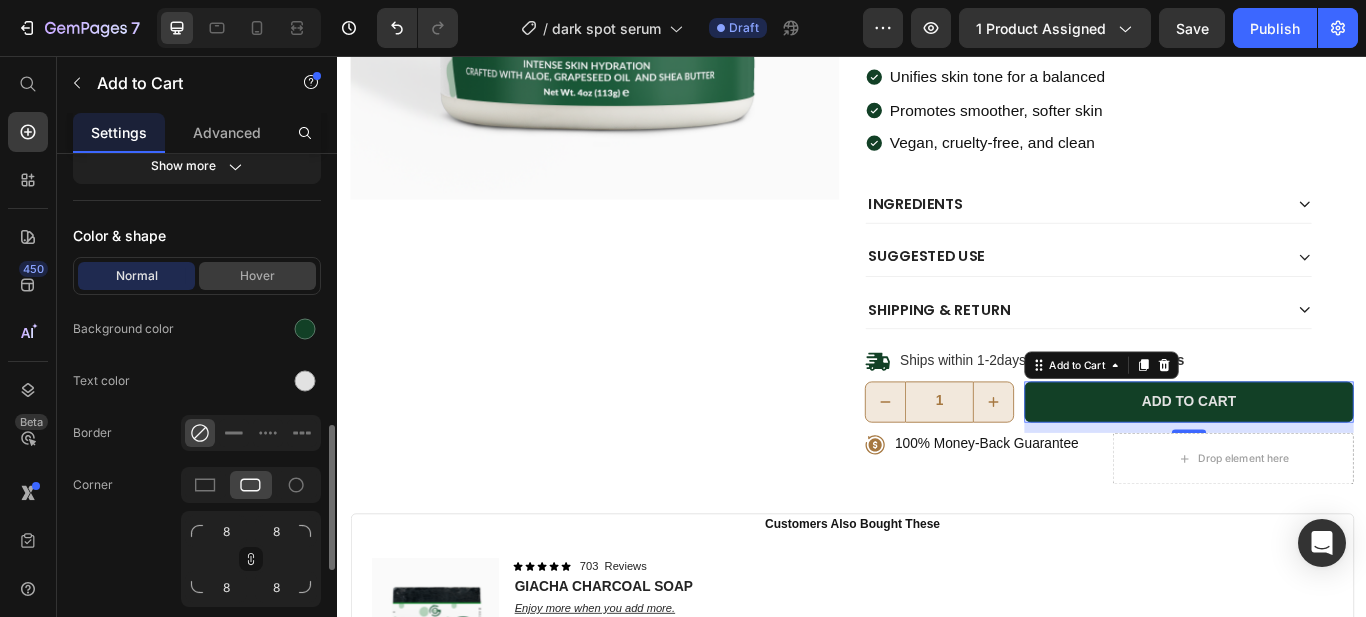 click on "Hover" at bounding box center [257, 276] 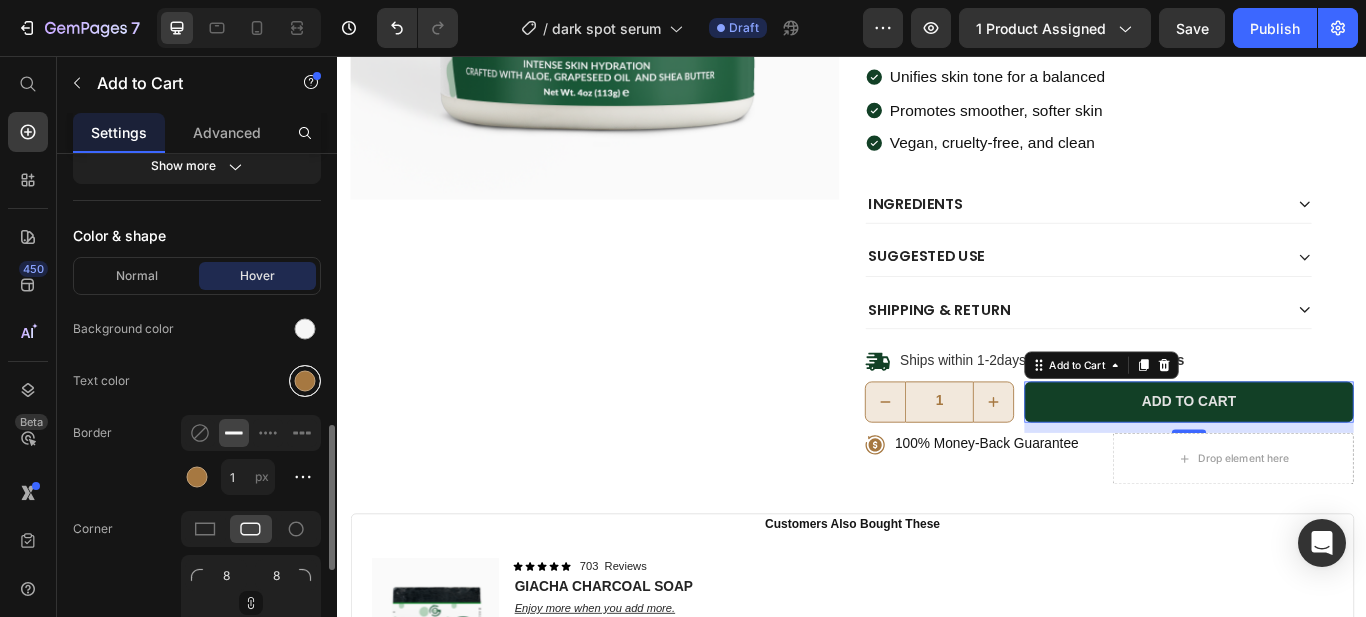 drag, startPoint x: 307, startPoint y: 374, endPoint x: 1, endPoint y: 381, distance: 306.08005 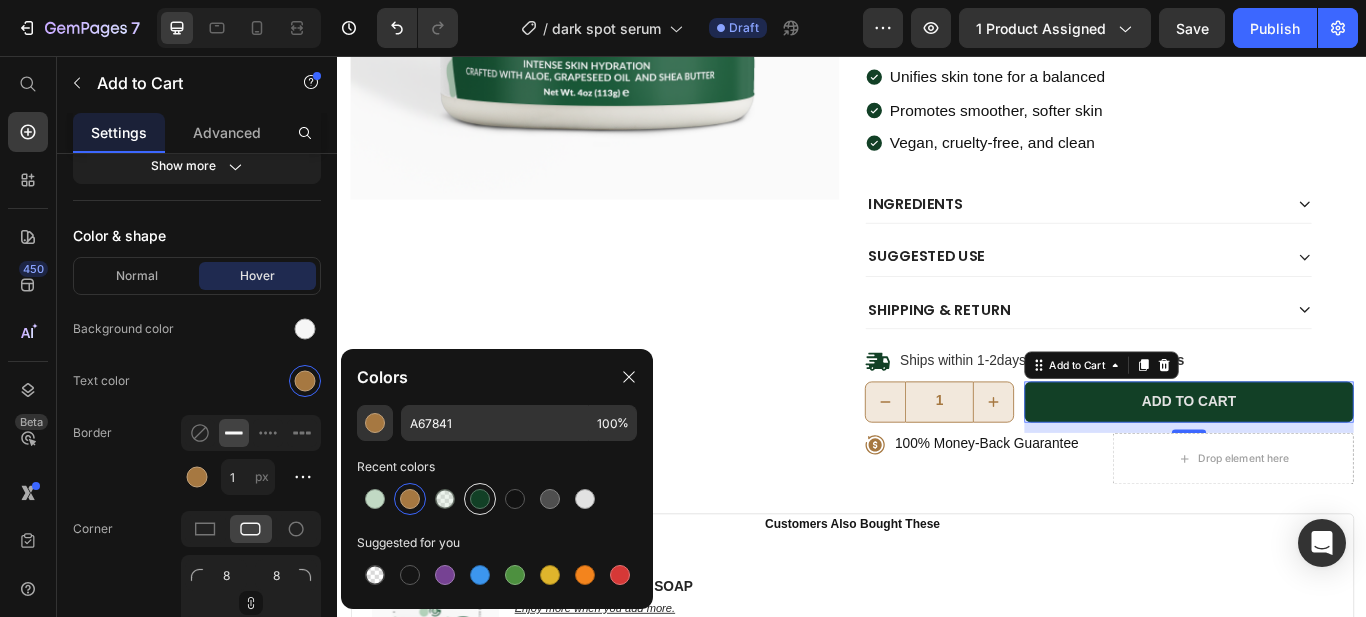 click at bounding box center (480, 499) 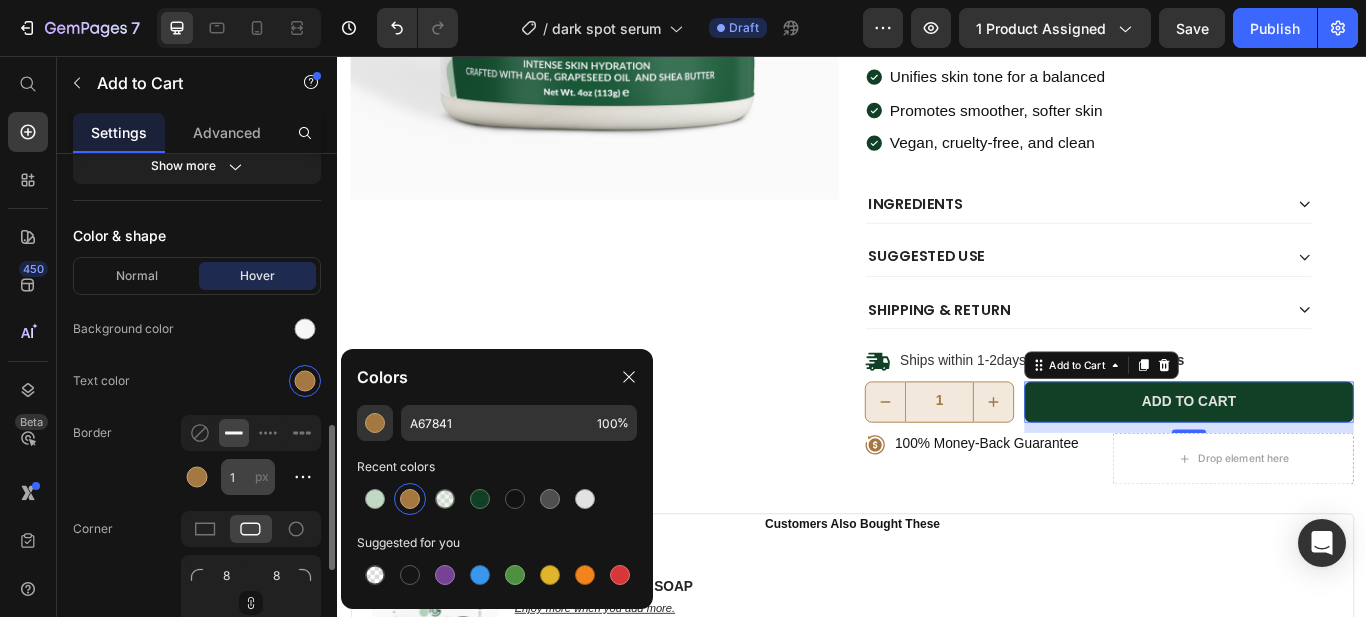 type on "124026" 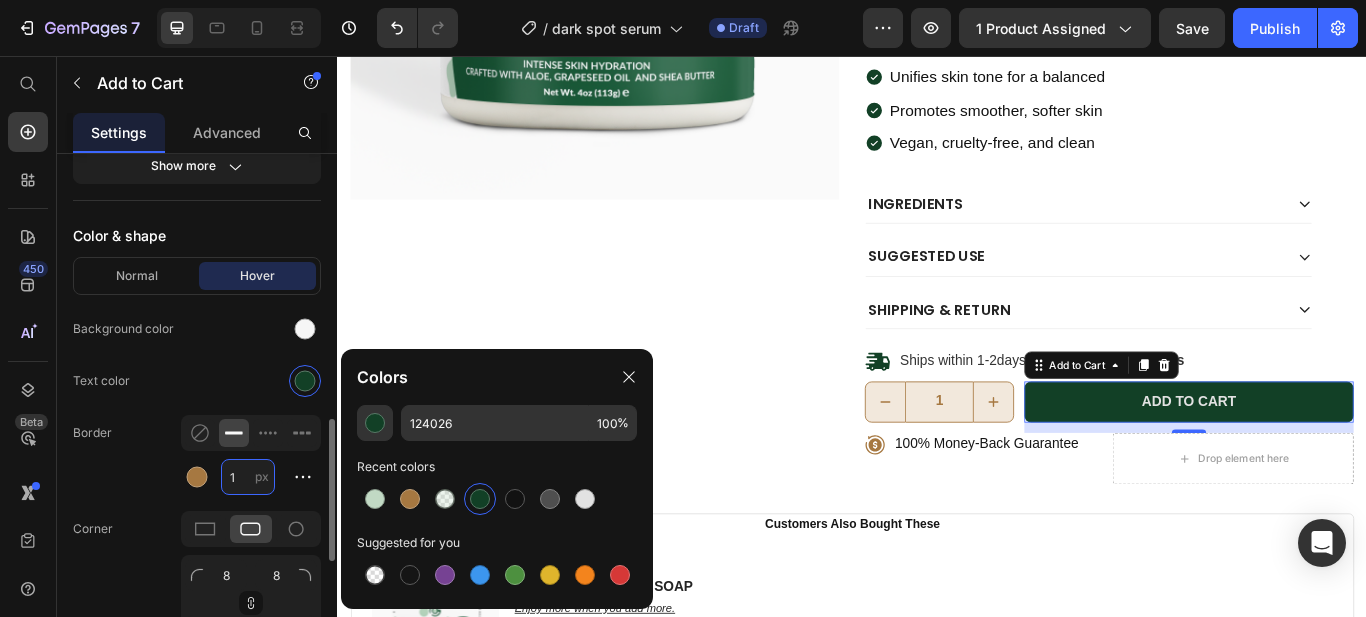 click on "1" at bounding box center (248, 477) 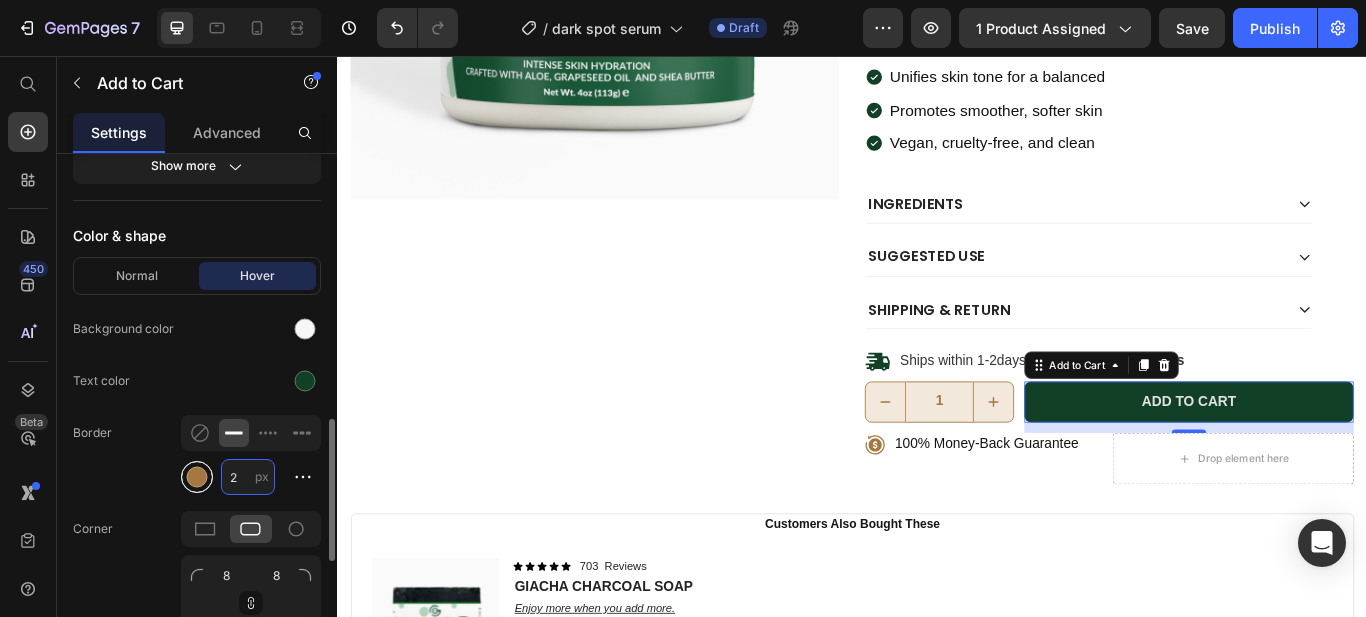 type on "2" 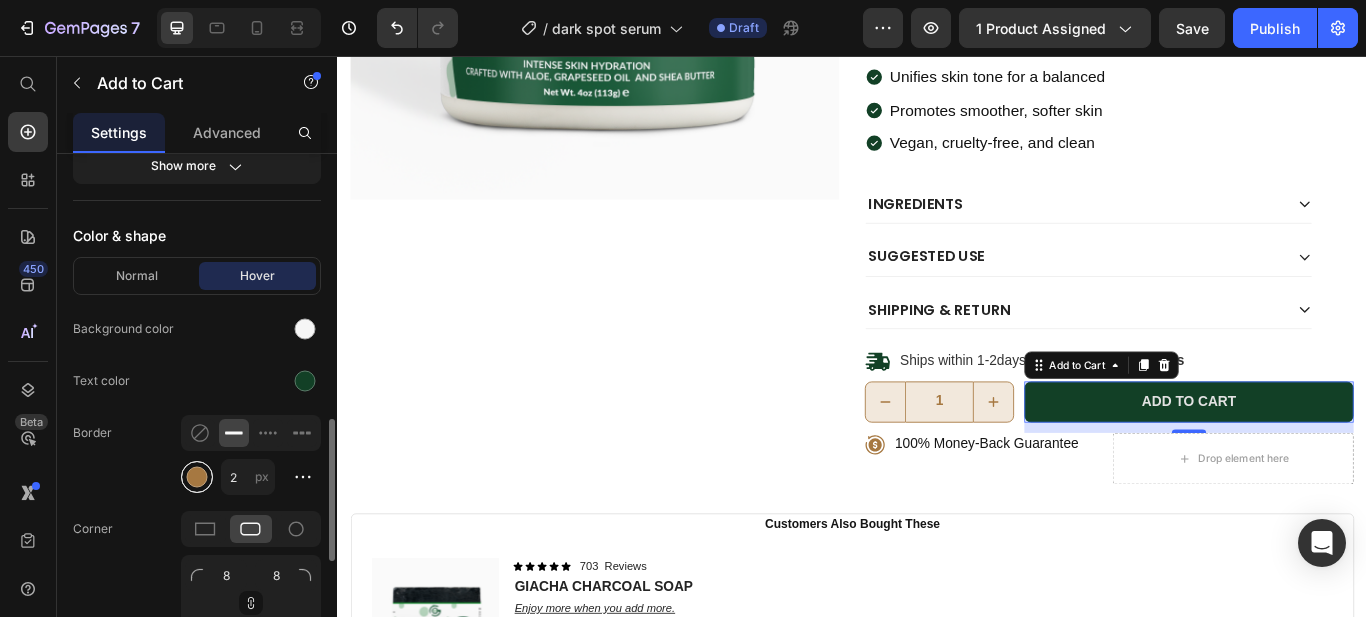 click at bounding box center (197, 477) 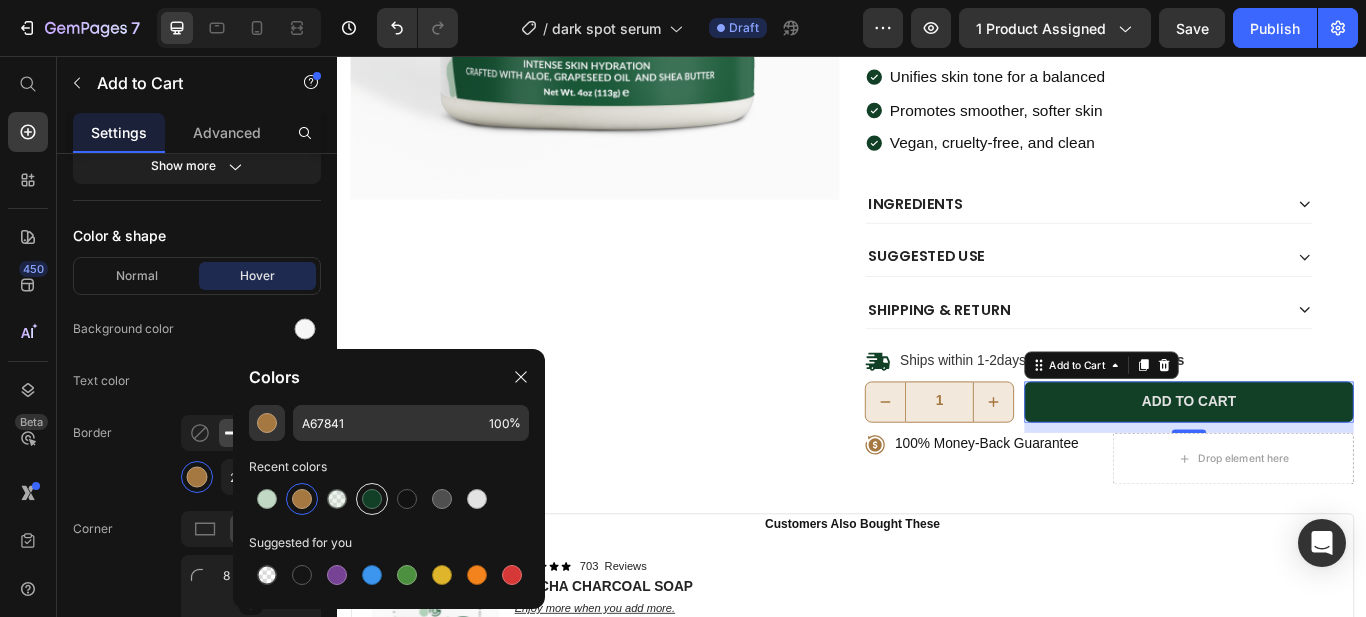 click at bounding box center [372, 499] 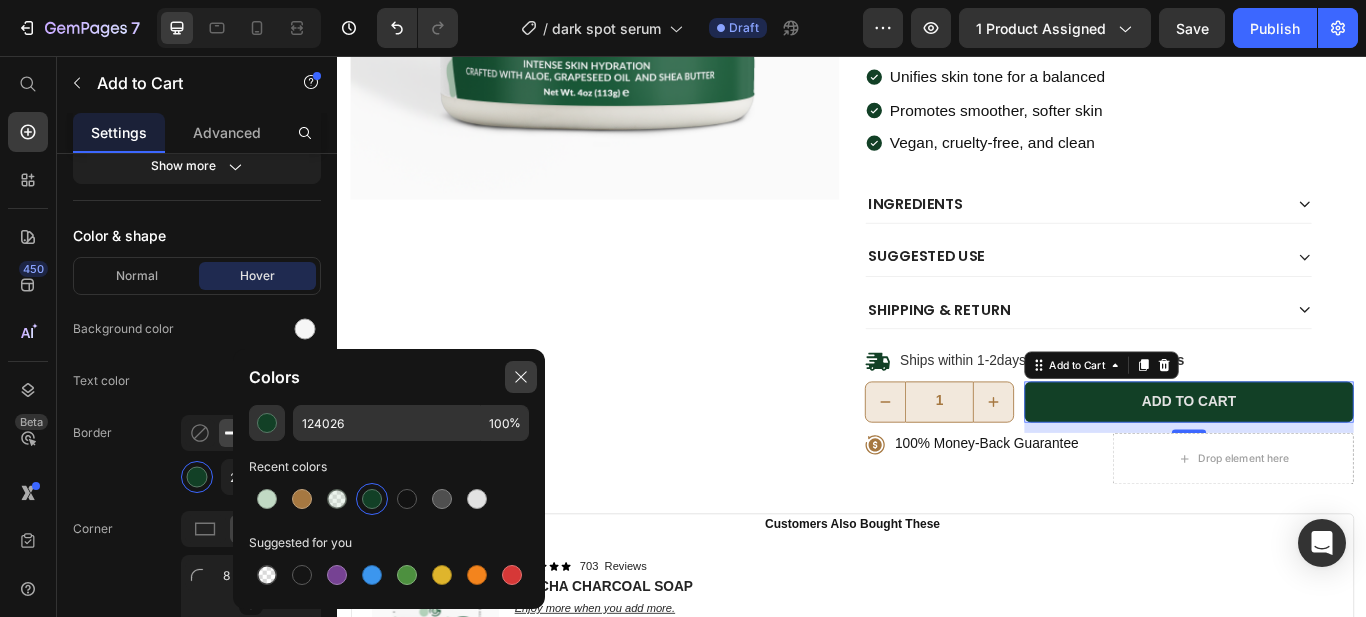 click 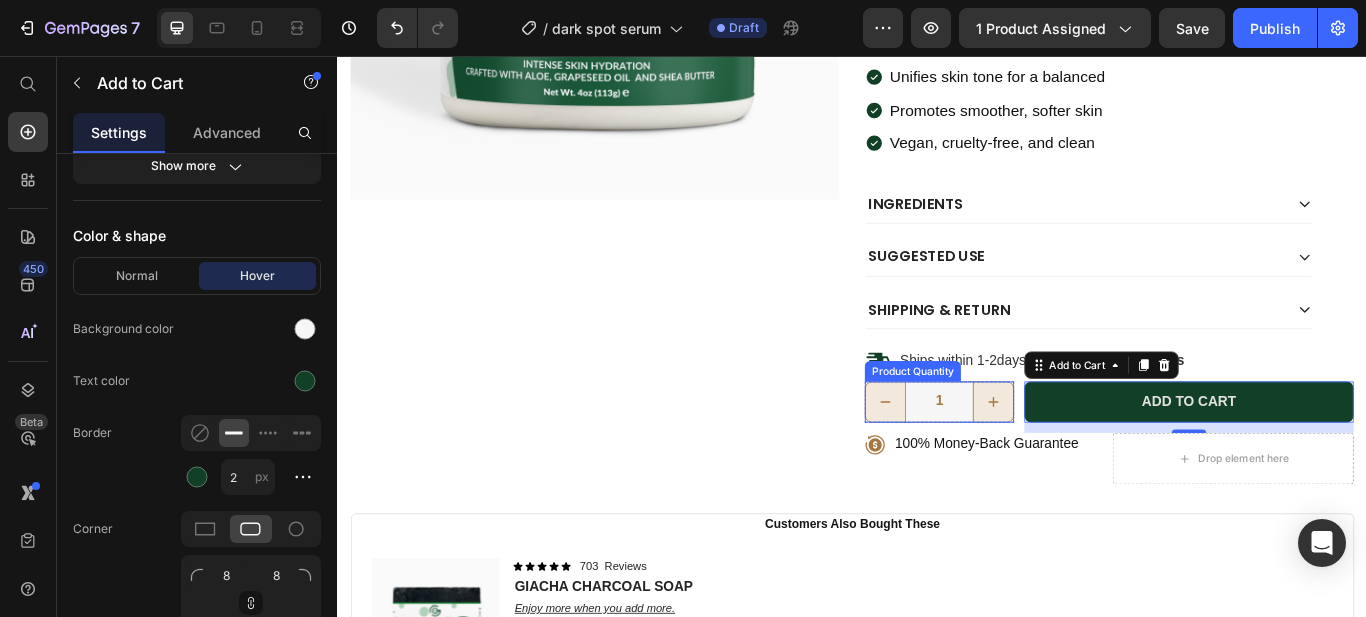 click at bounding box center (976, 460) 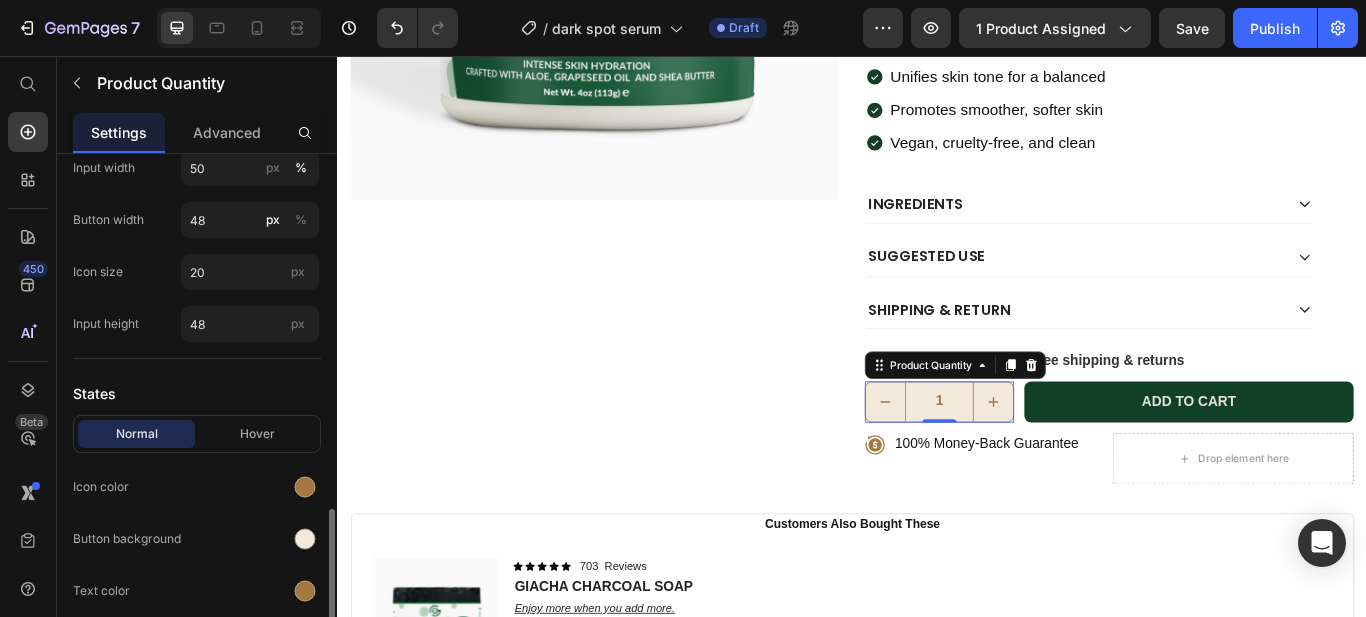 scroll, scrollTop: 727, scrollLeft: 0, axis: vertical 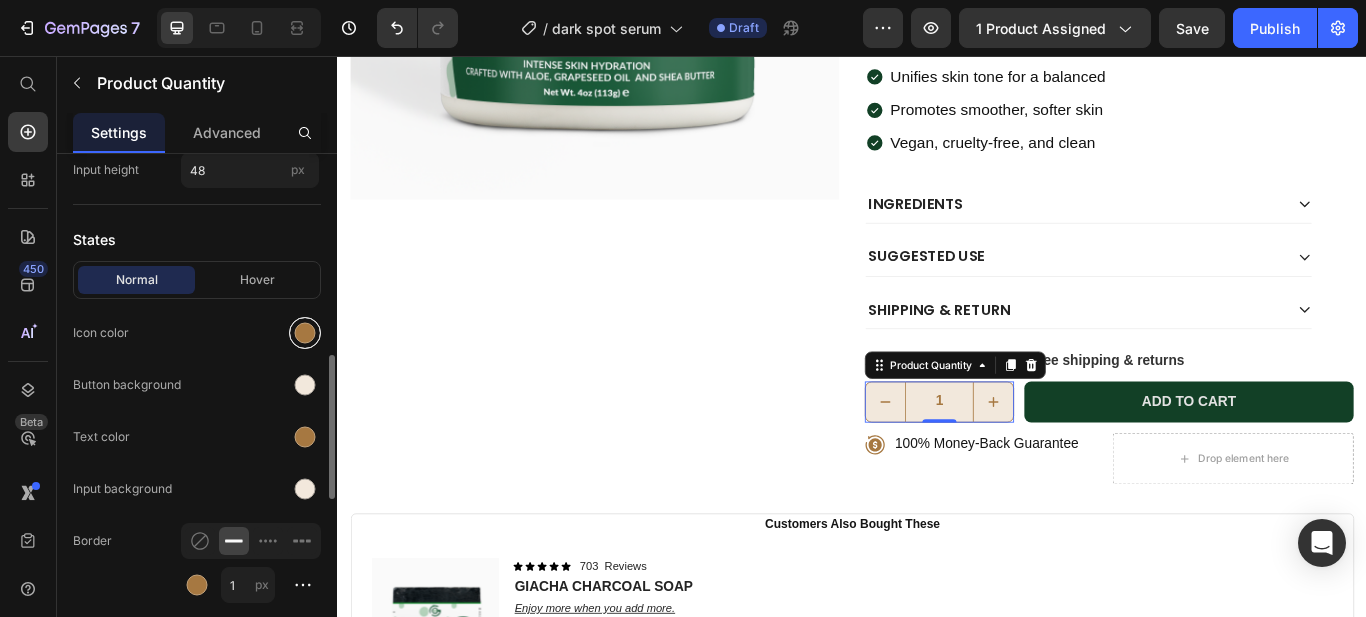 click at bounding box center [305, 333] 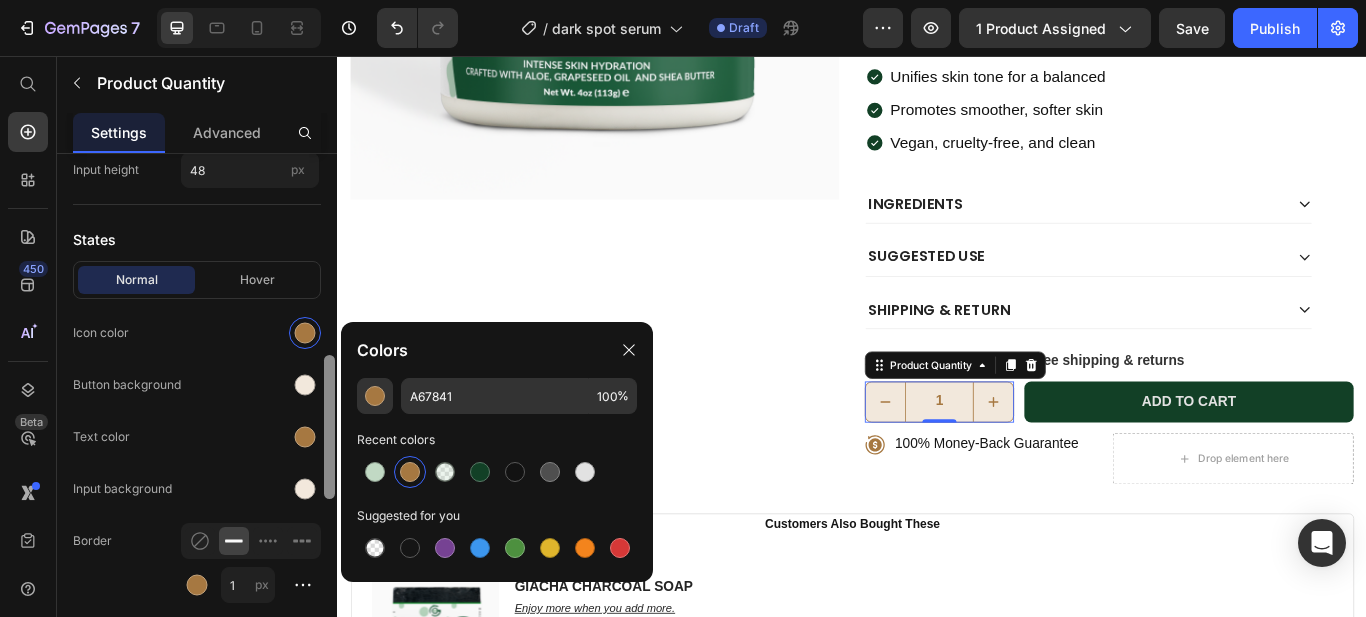 drag, startPoint x: 472, startPoint y: 467, endPoint x: 327, endPoint y: 449, distance: 146.11298 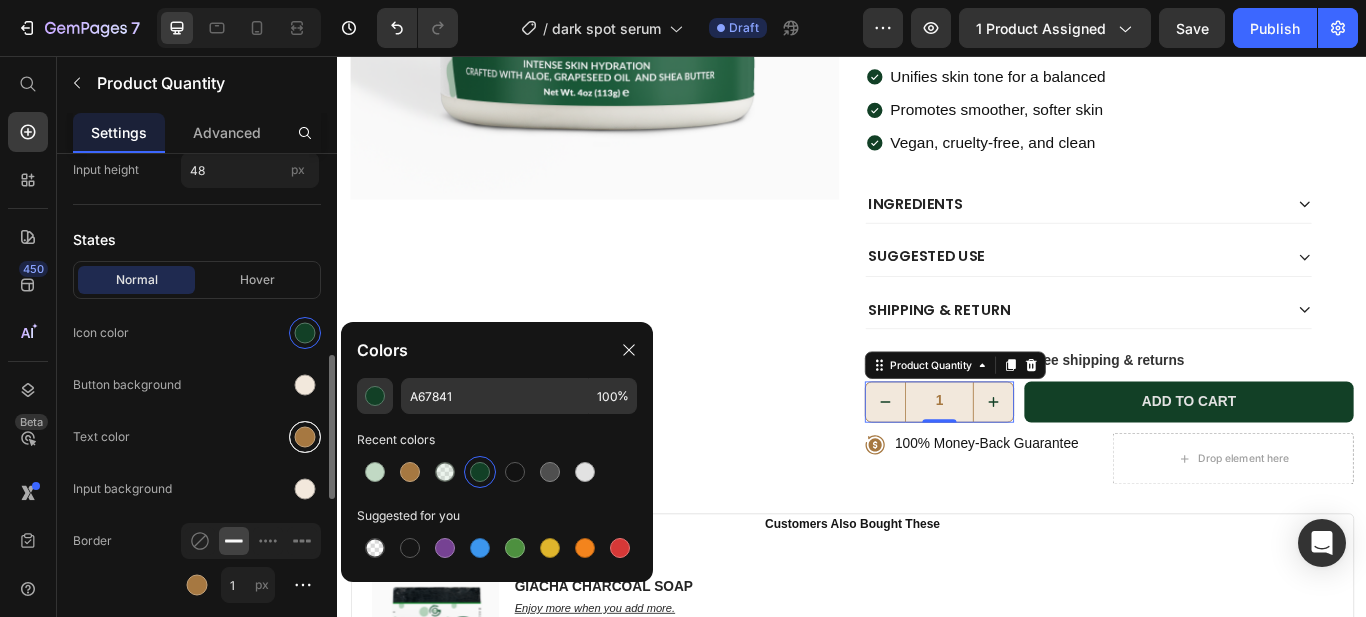 type on "124026" 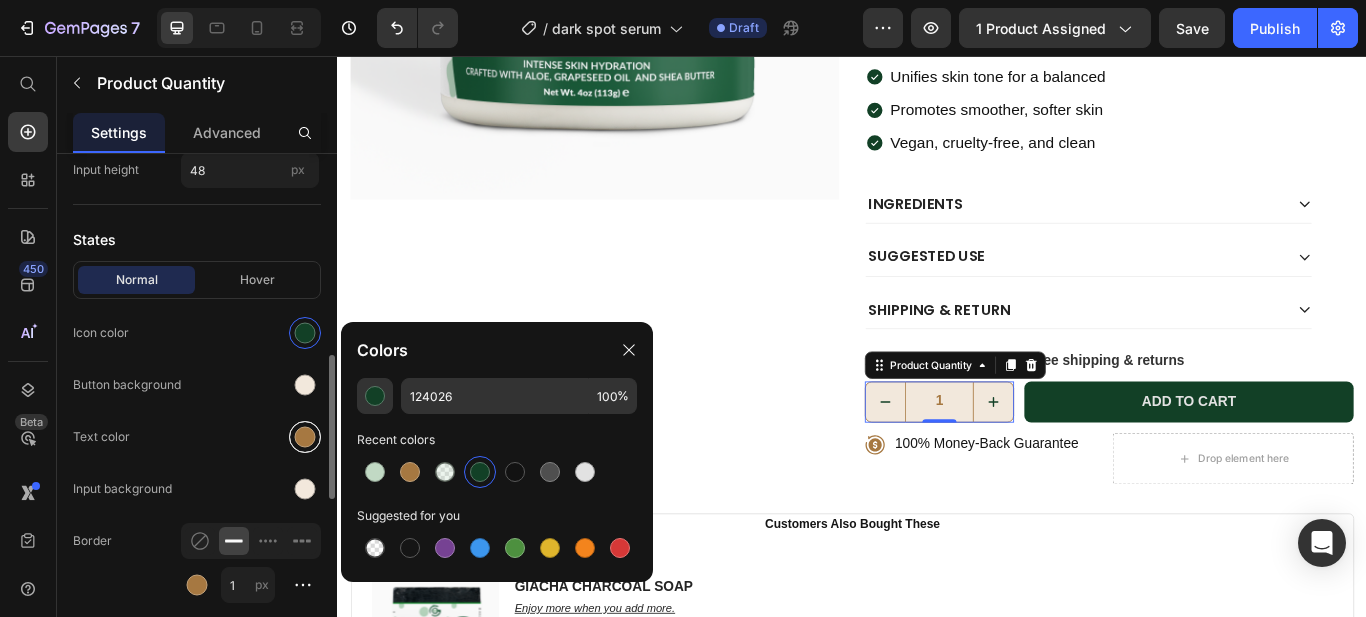 click at bounding box center (305, 437) 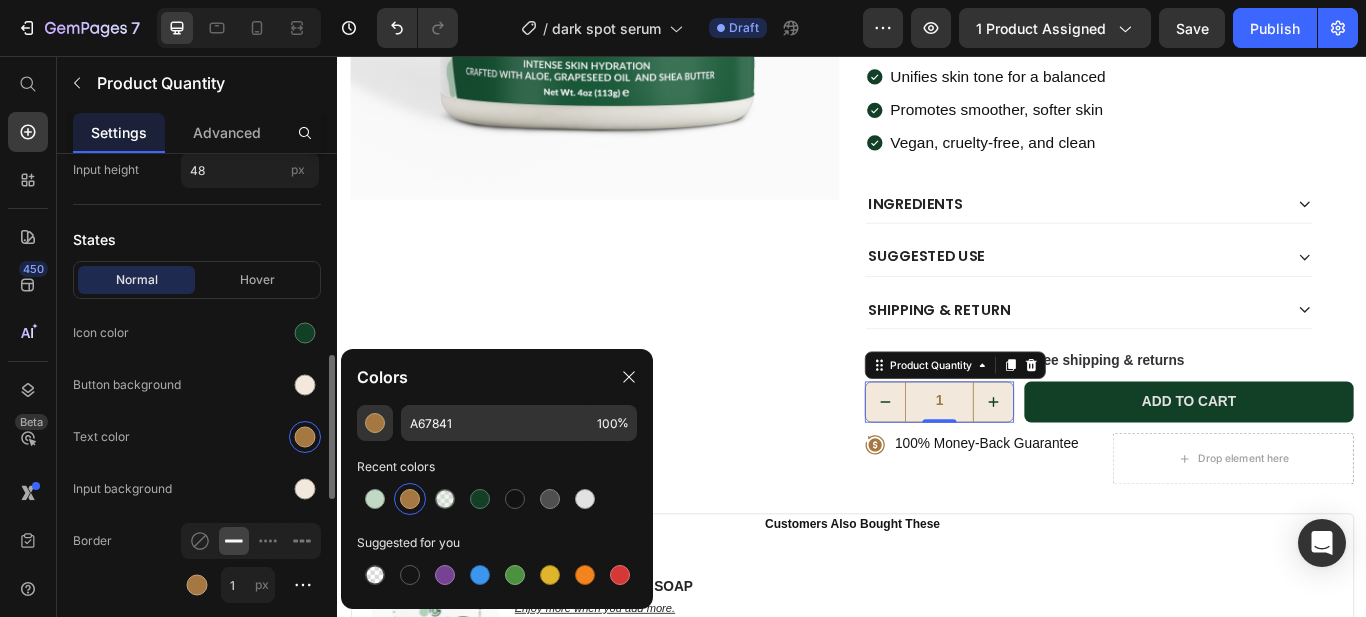 drag, startPoint x: 473, startPoint y: 497, endPoint x: 166, endPoint y: 569, distance: 315.33 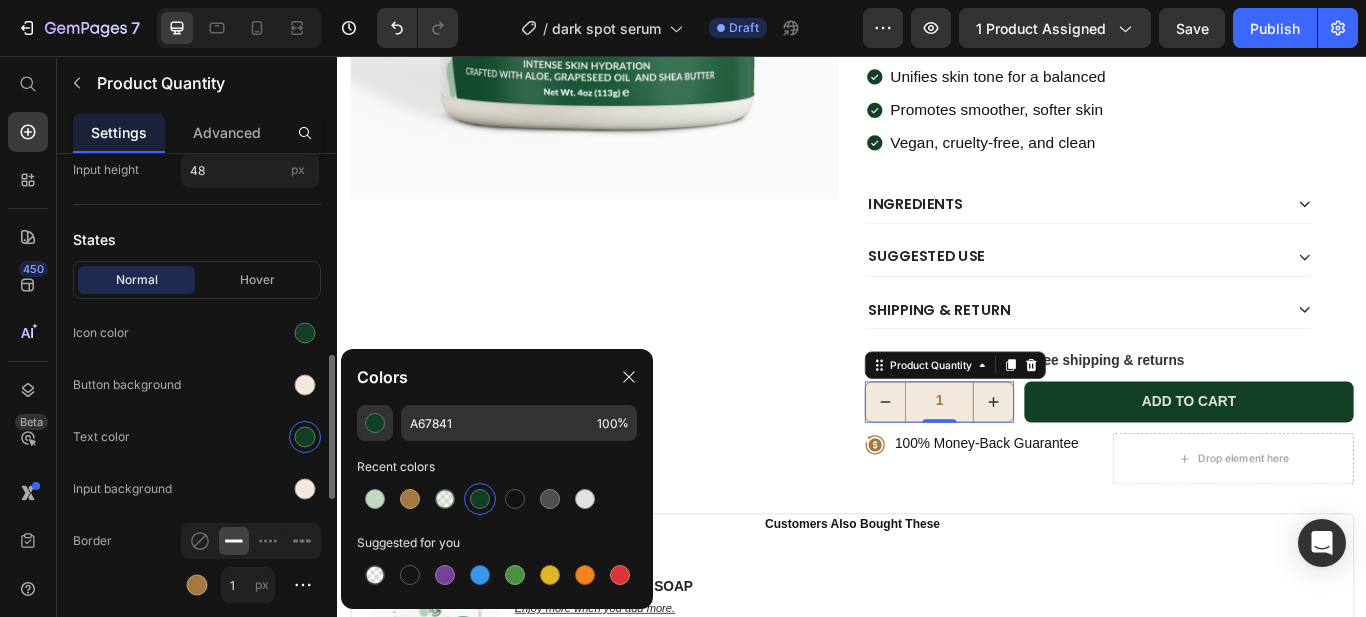 type on "124026" 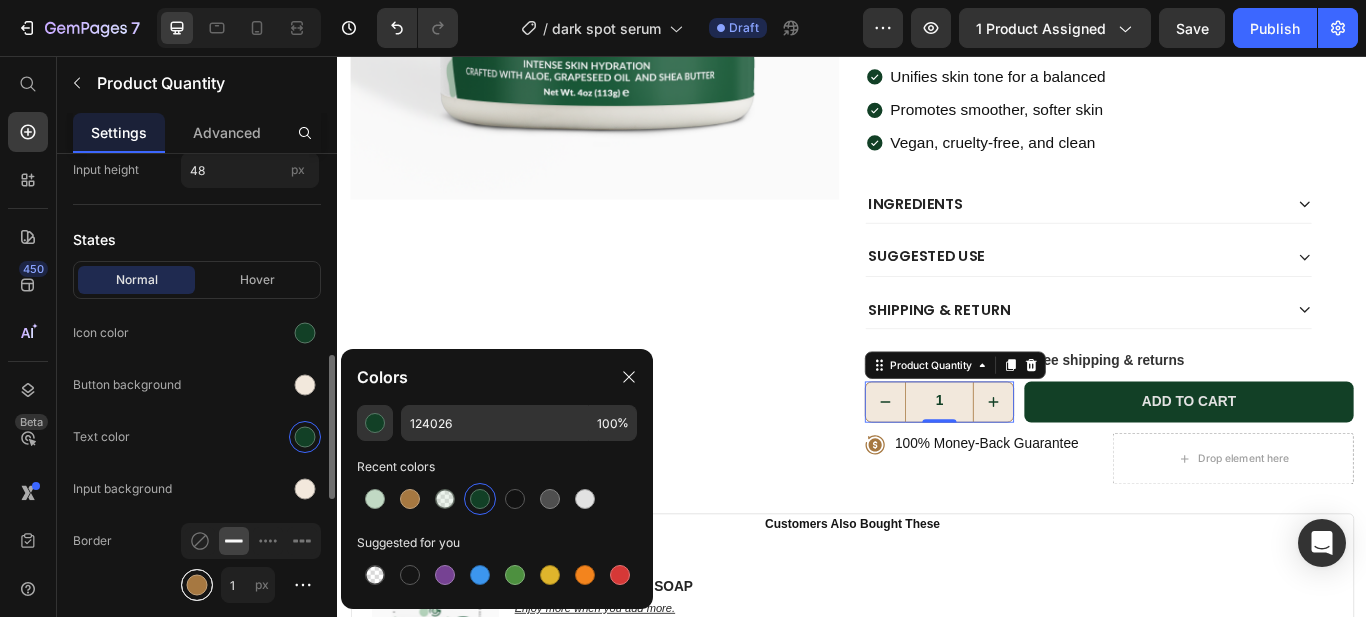 click at bounding box center (197, 585) 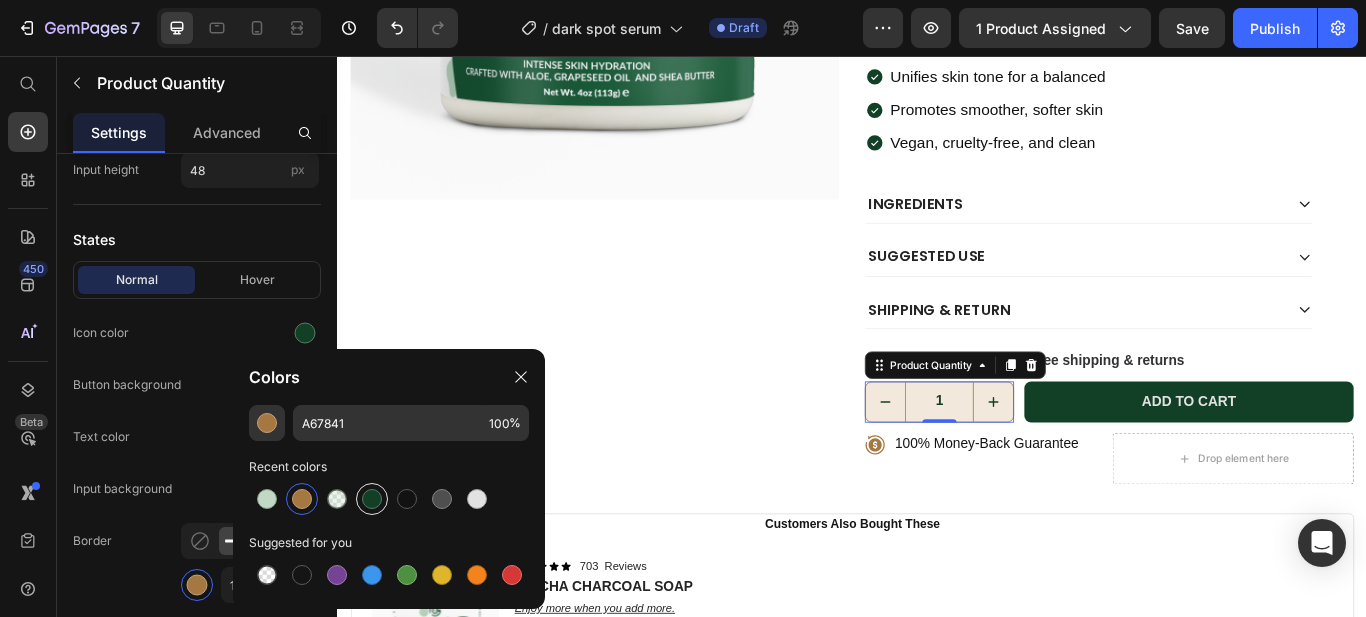 click at bounding box center (372, 499) 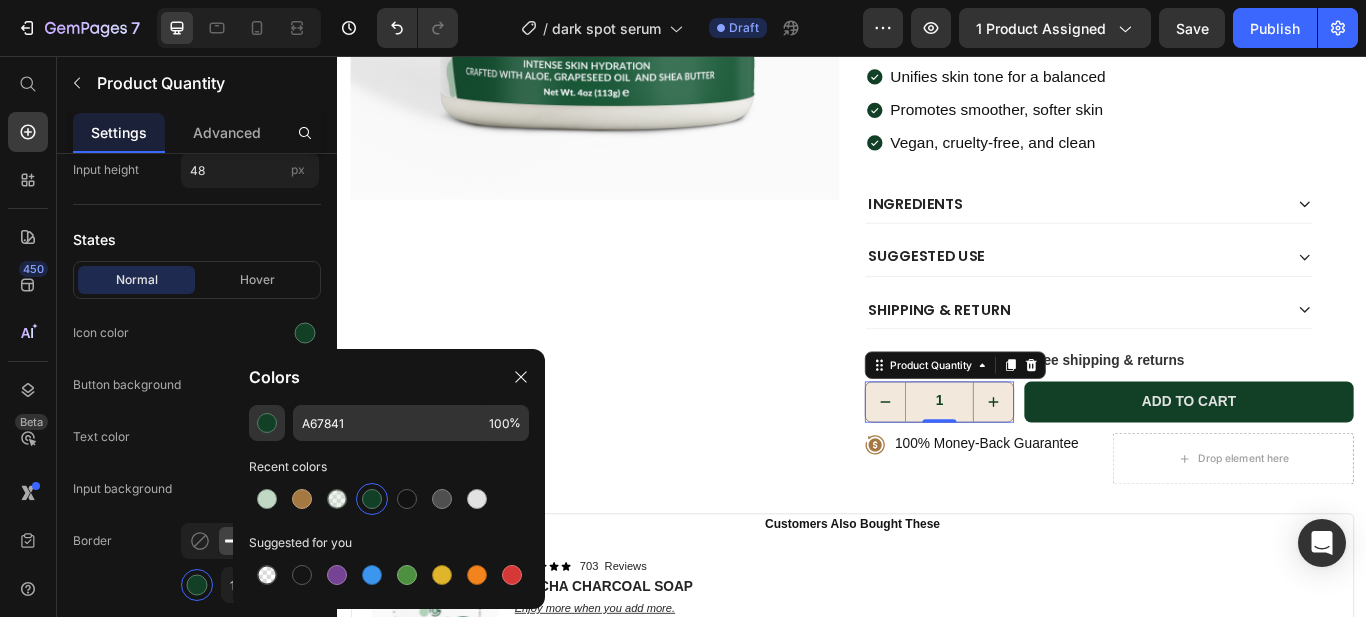 type on "124026" 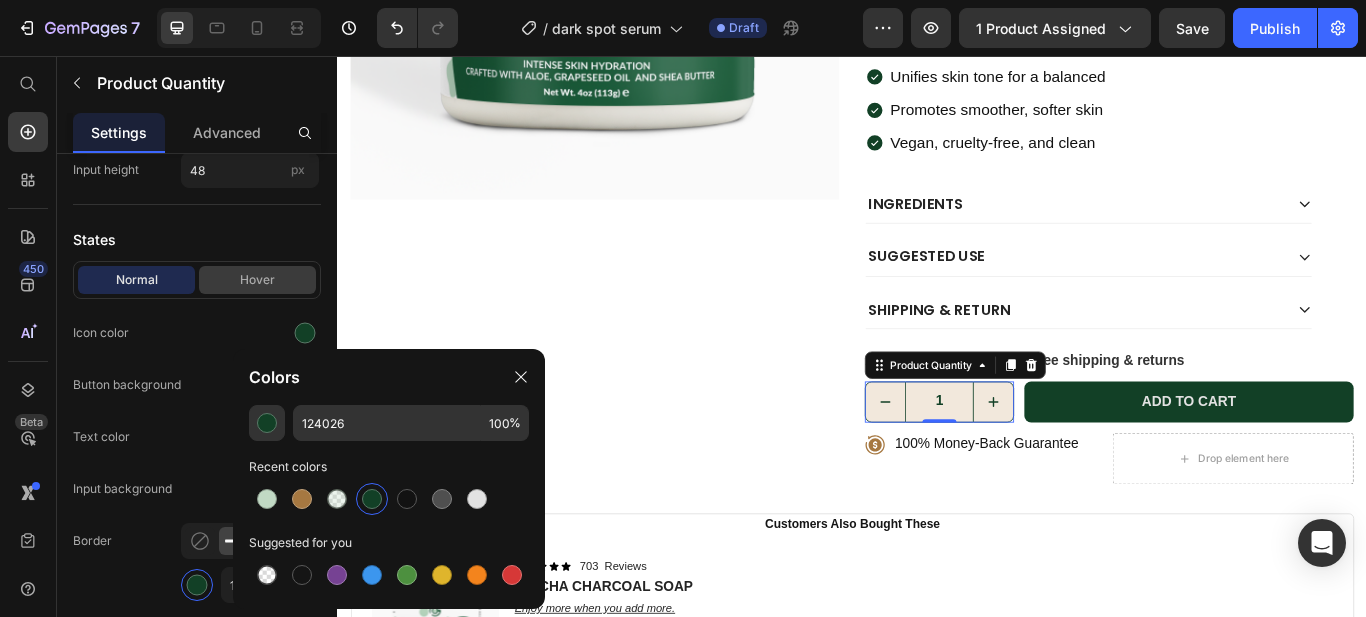 click on "Hover" at bounding box center (257, 280) 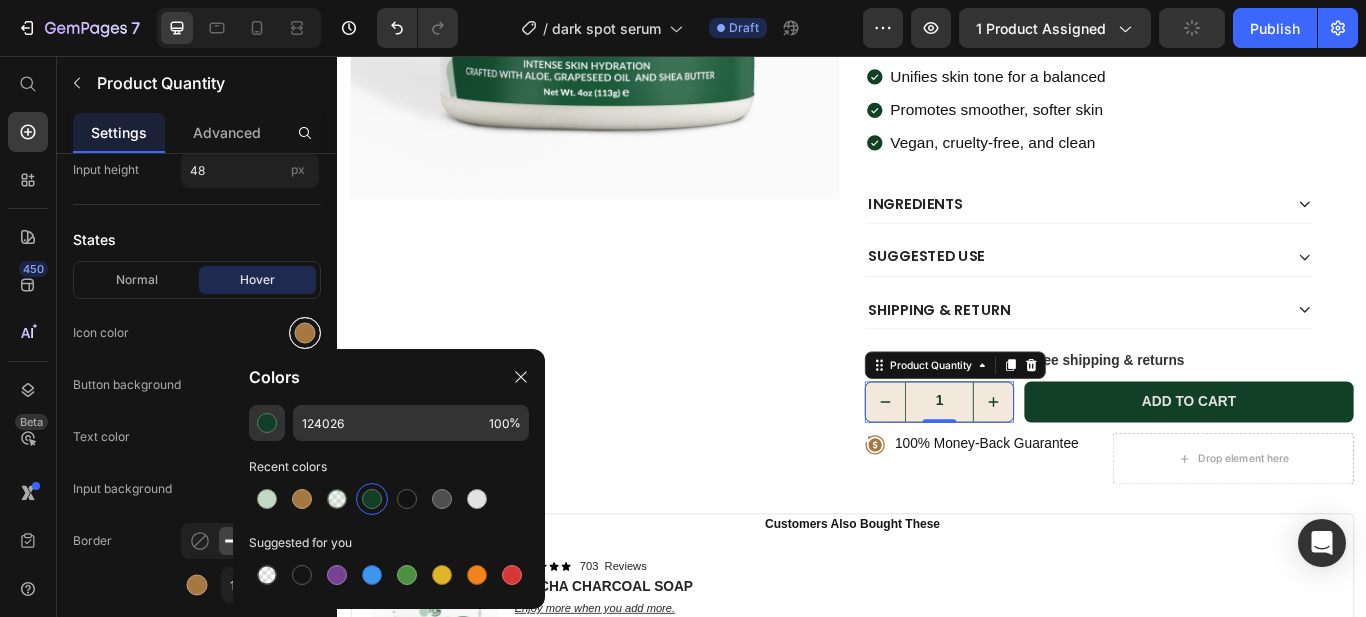 click at bounding box center [305, 333] 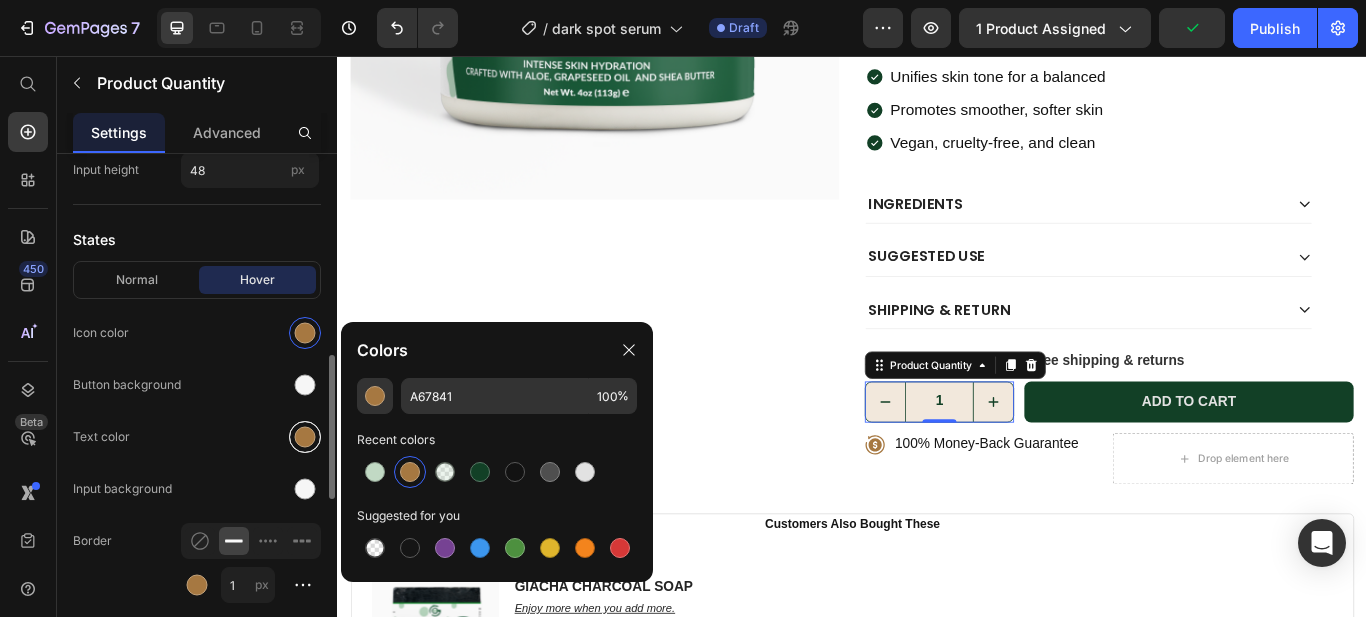 drag, startPoint x: 481, startPoint y: 469, endPoint x: 309, endPoint y: 436, distance: 175.13708 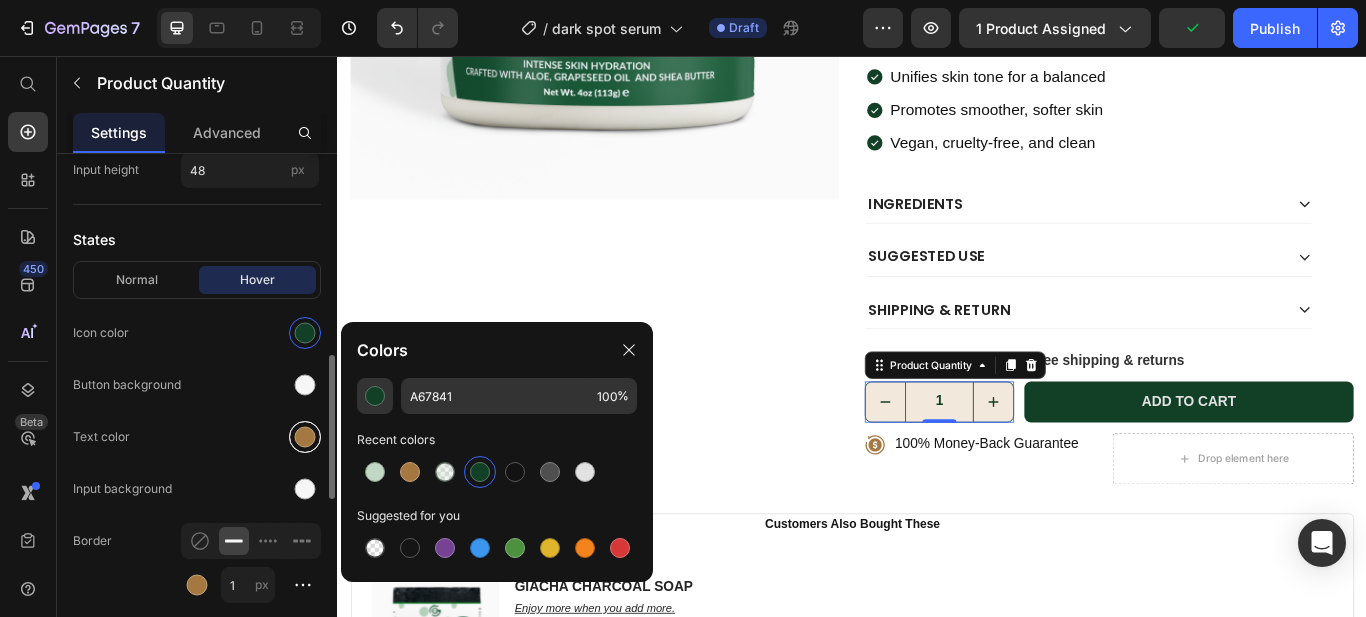 type on "124026" 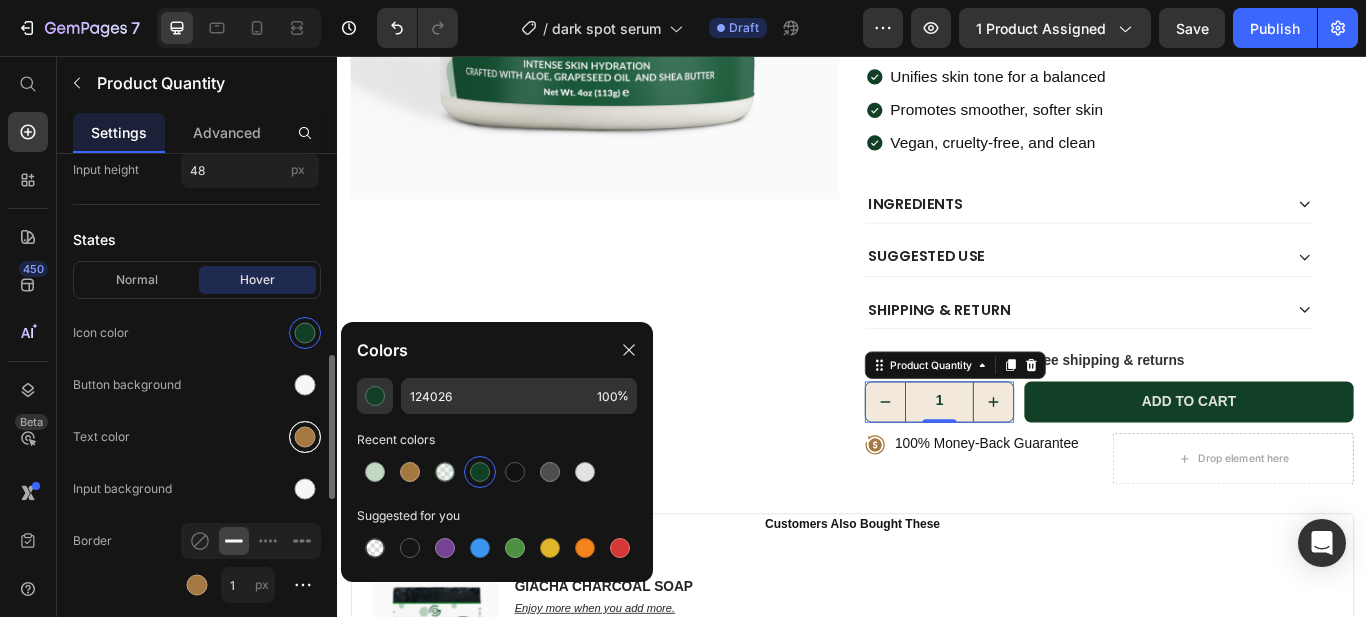 click at bounding box center (305, 437) 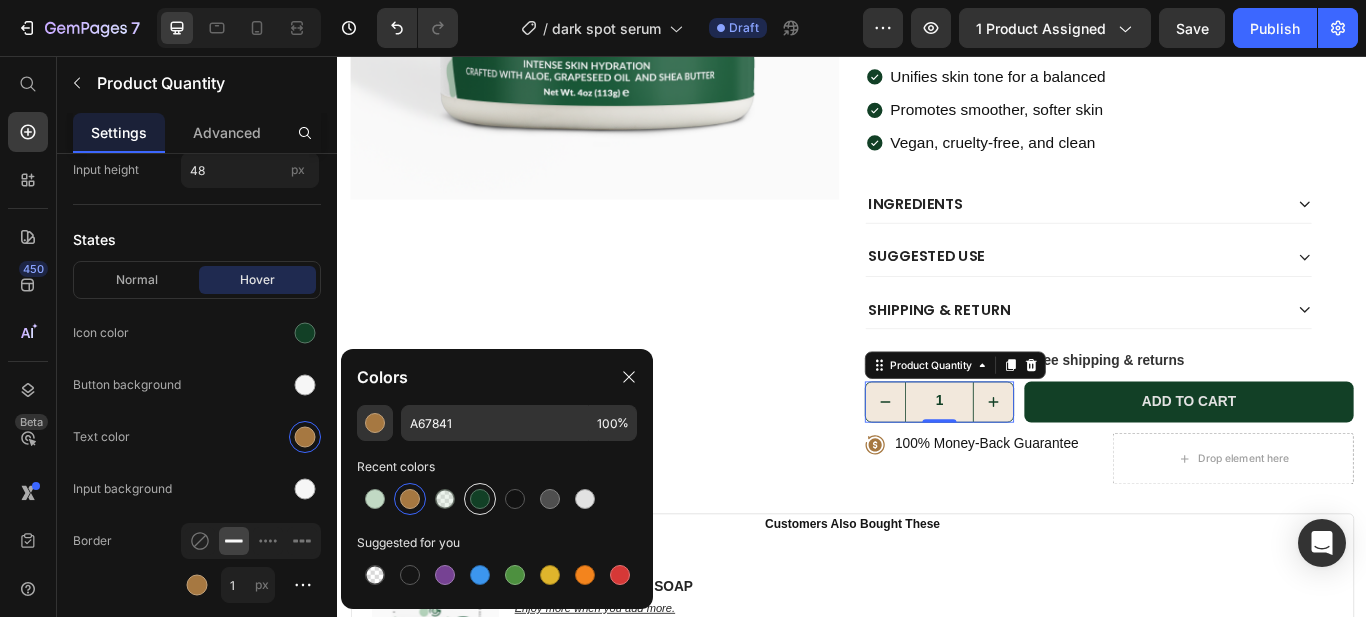 click at bounding box center (480, 499) 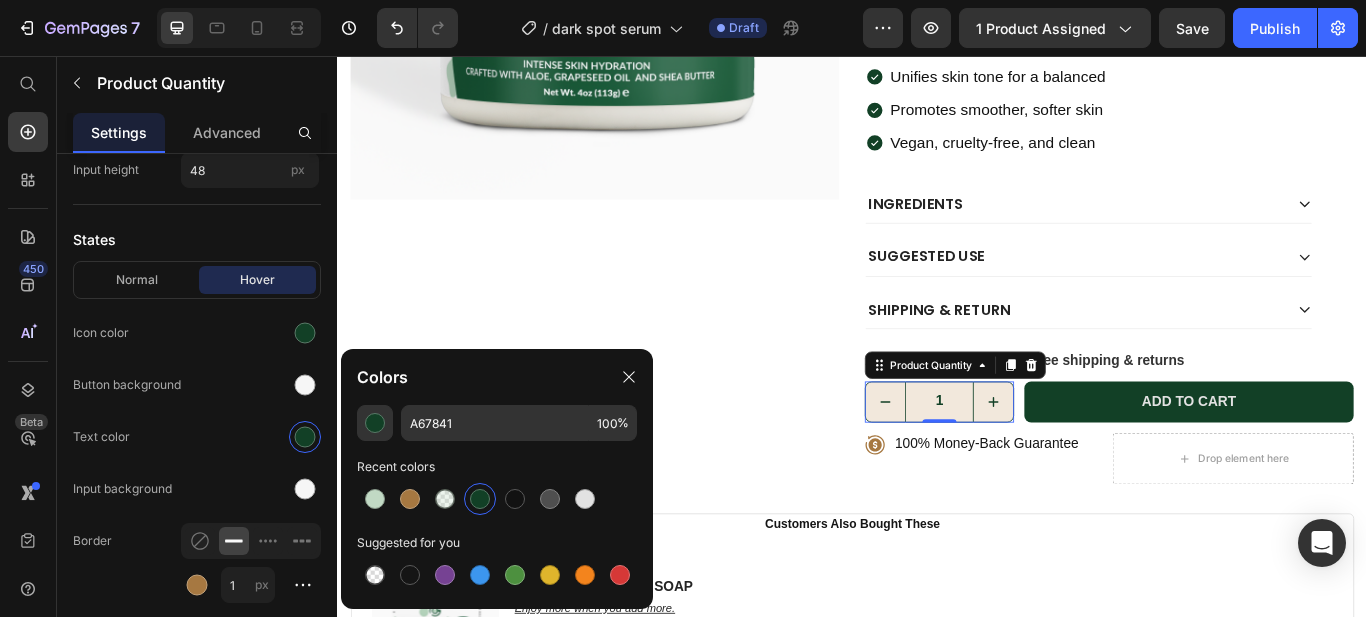 type on "124026" 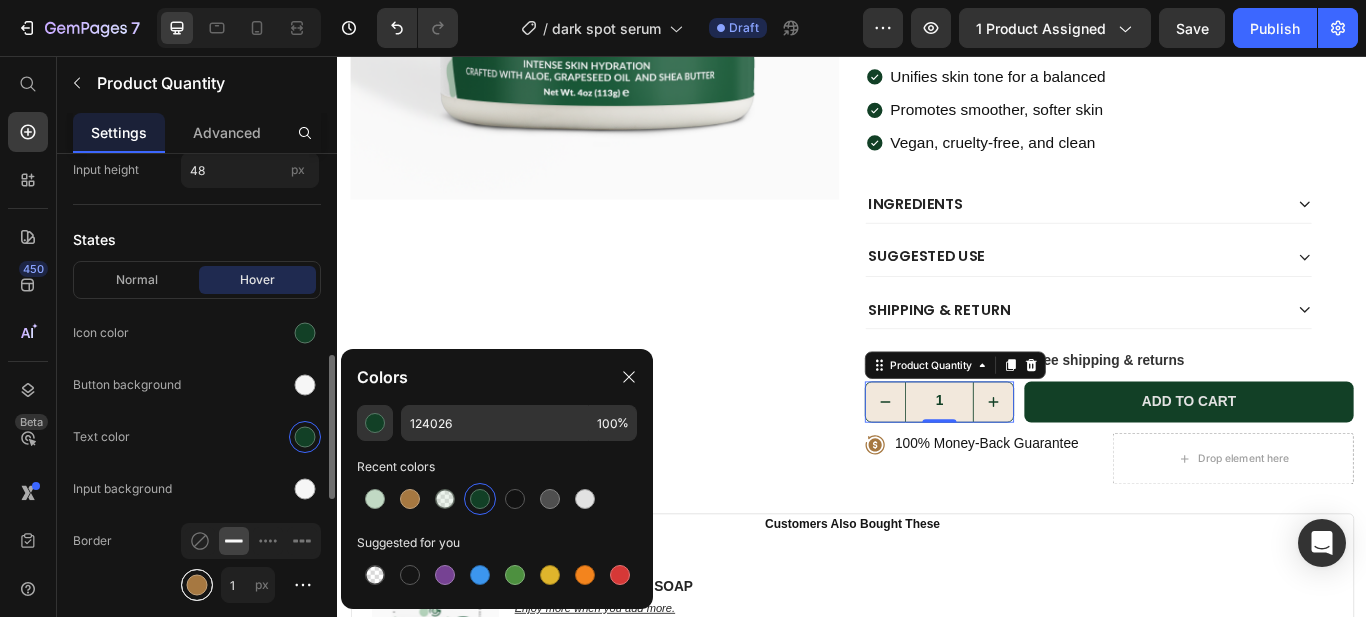 click at bounding box center [197, 585] 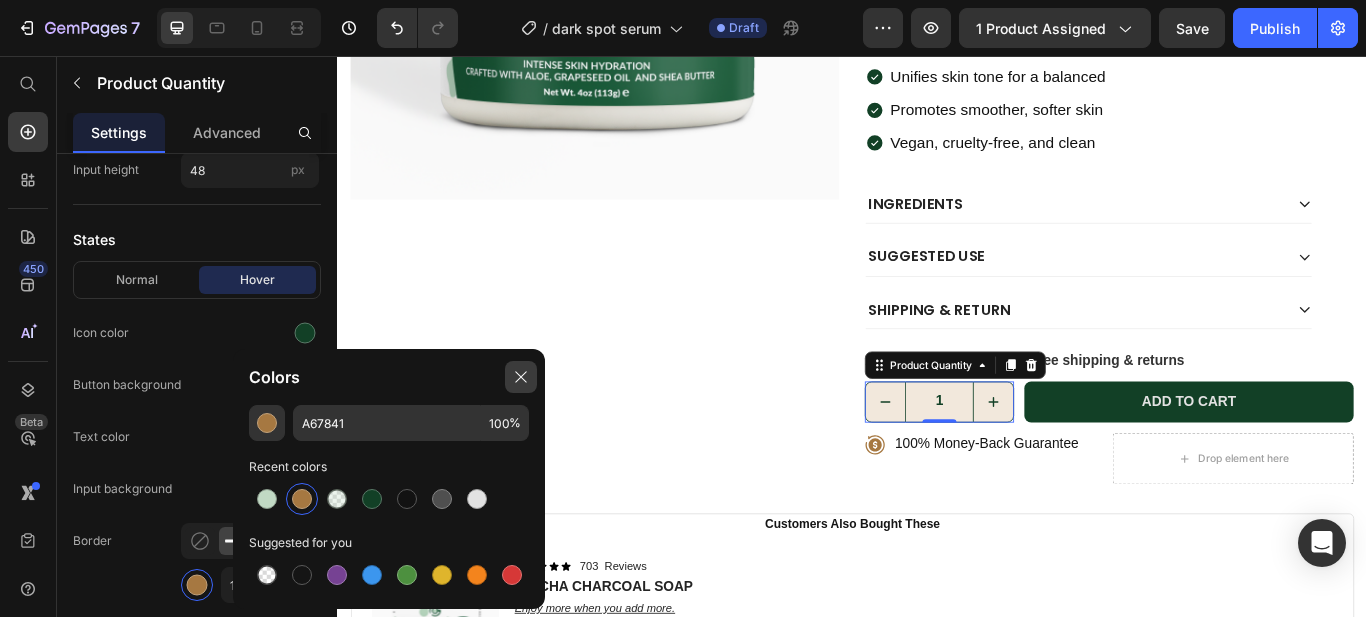 click at bounding box center [372, 499] 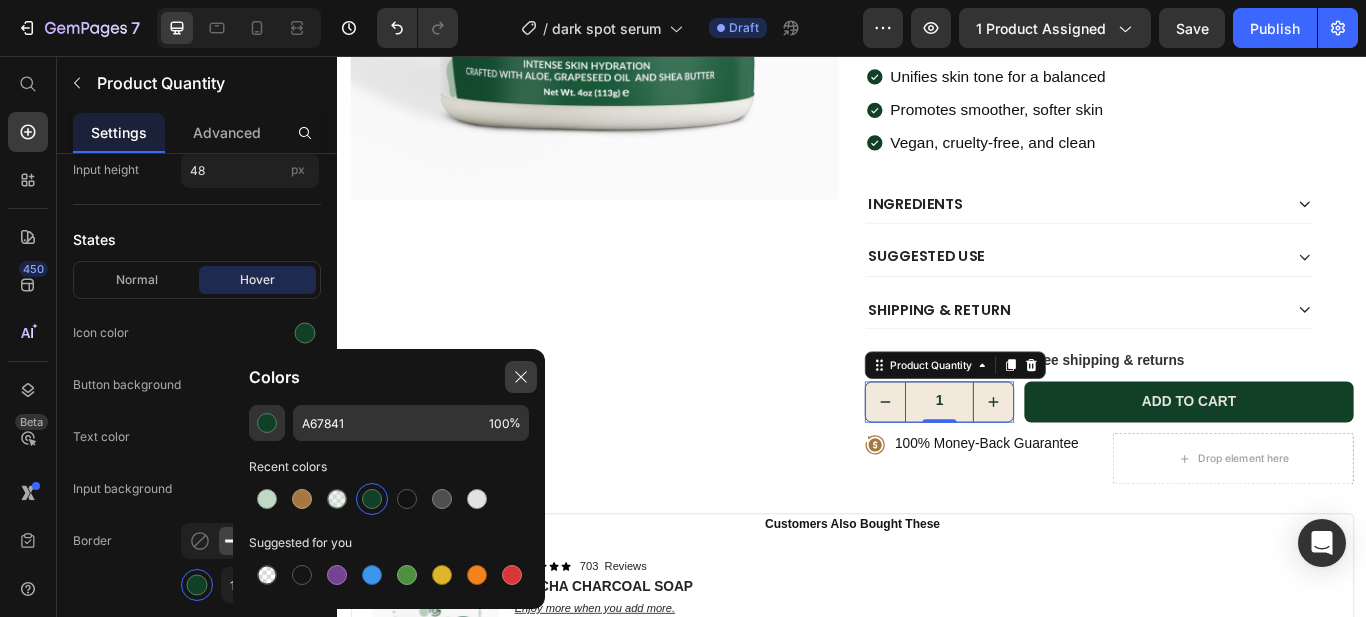 type on "124026" 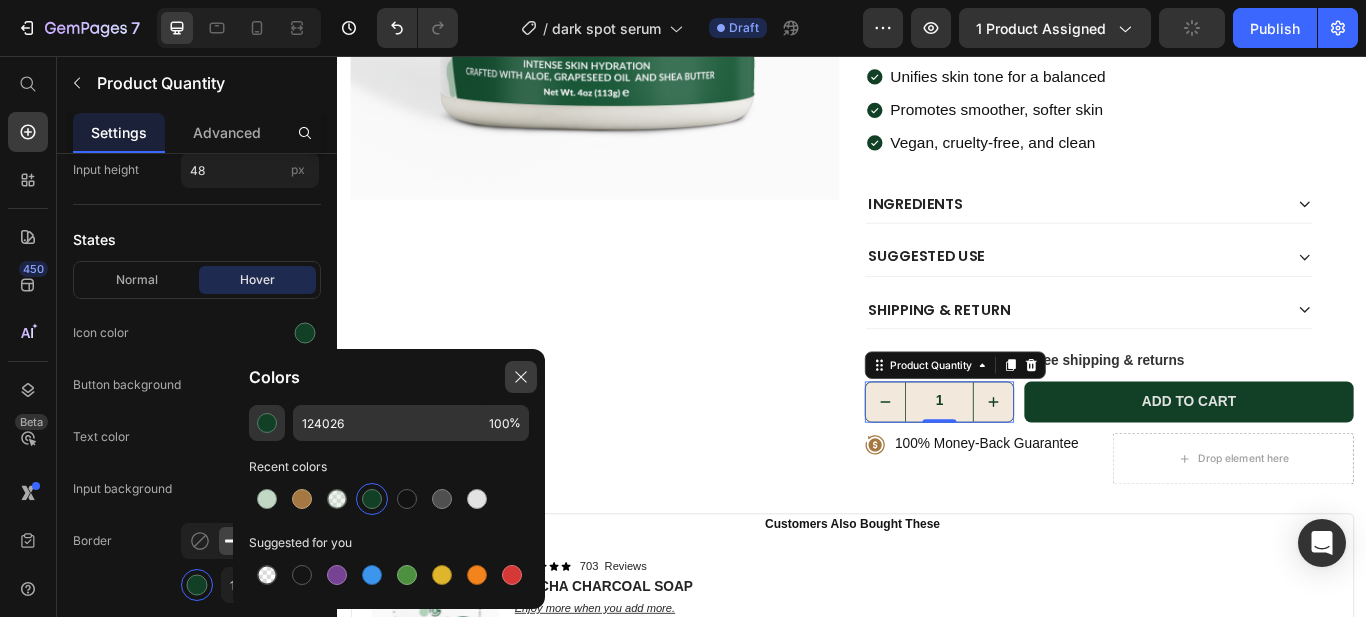click 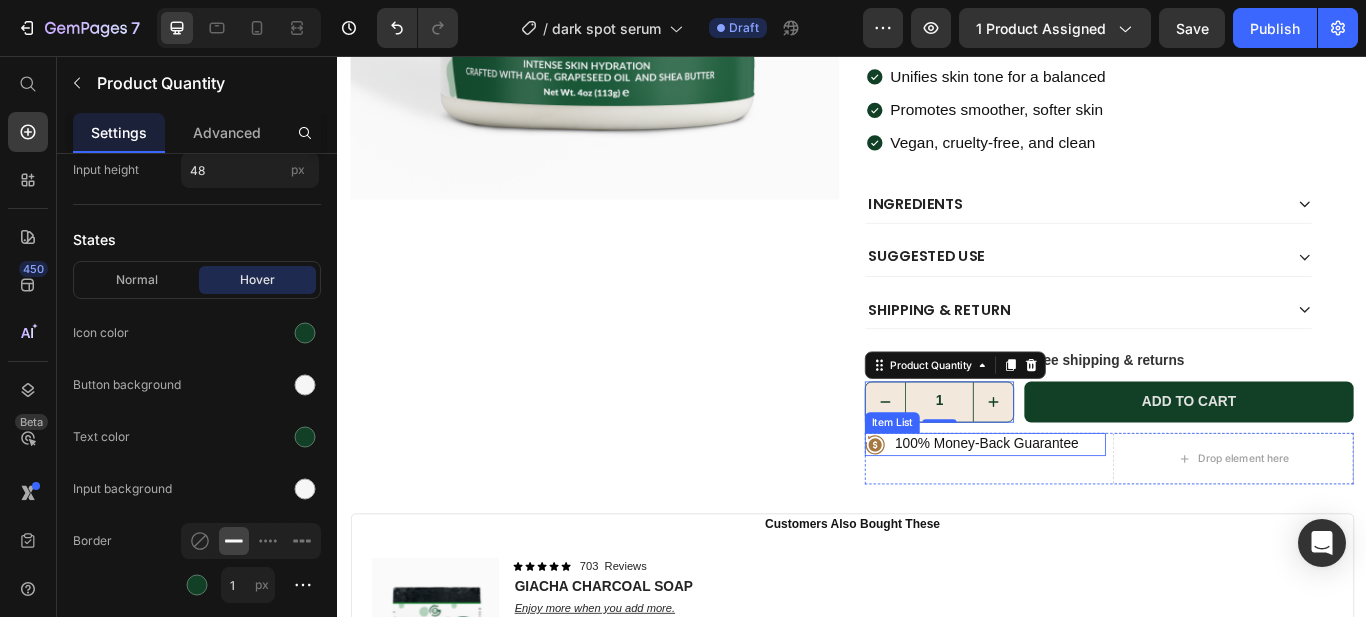 click on "100% Money-Back Guarantee" at bounding box center (1078, 509) 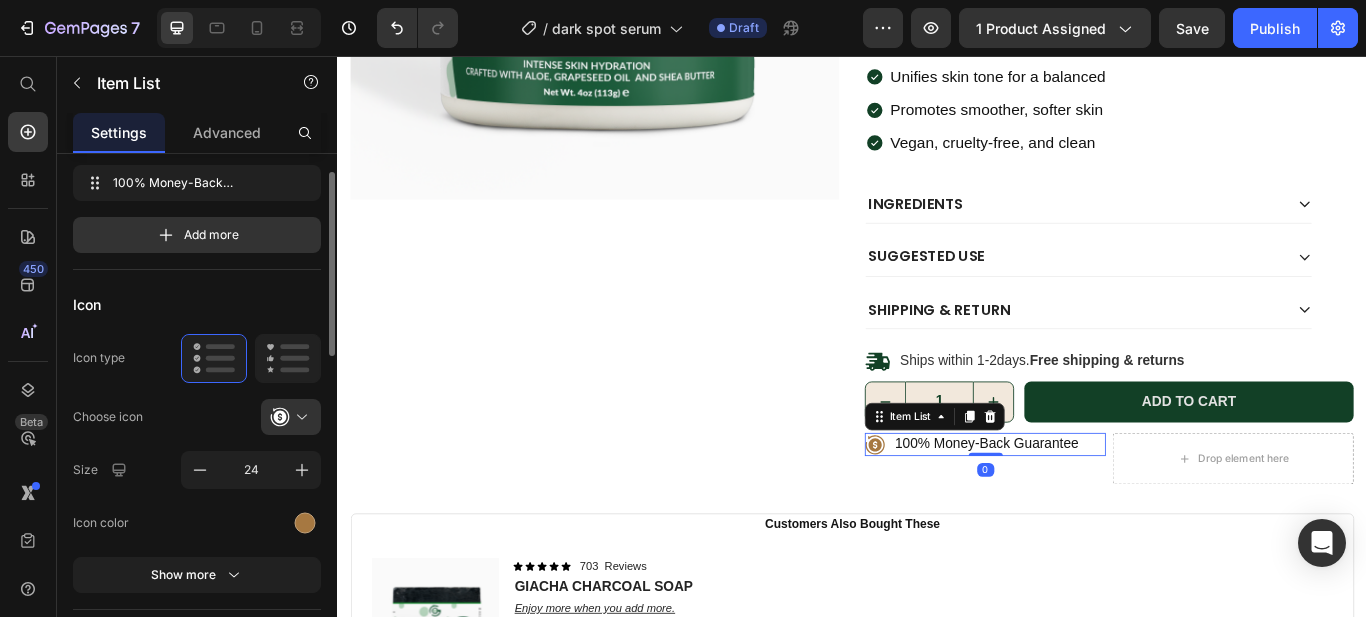 scroll, scrollTop: 66, scrollLeft: 0, axis: vertical 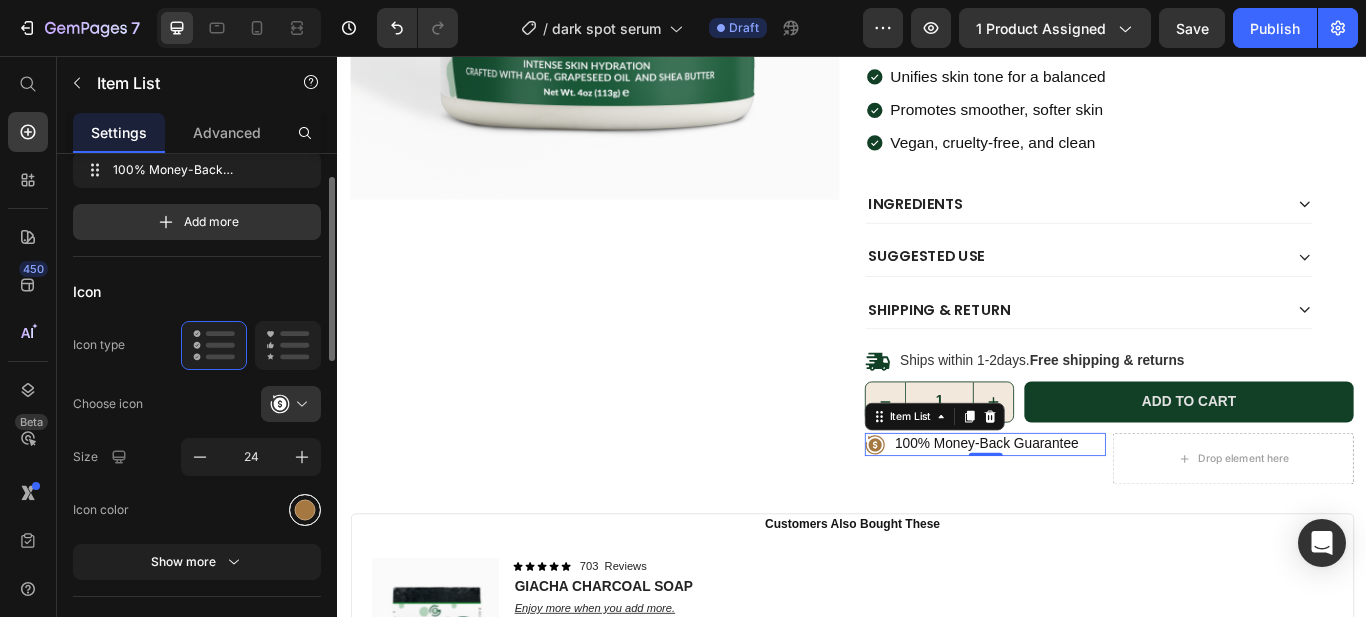 click at bounding box center [305, 509] 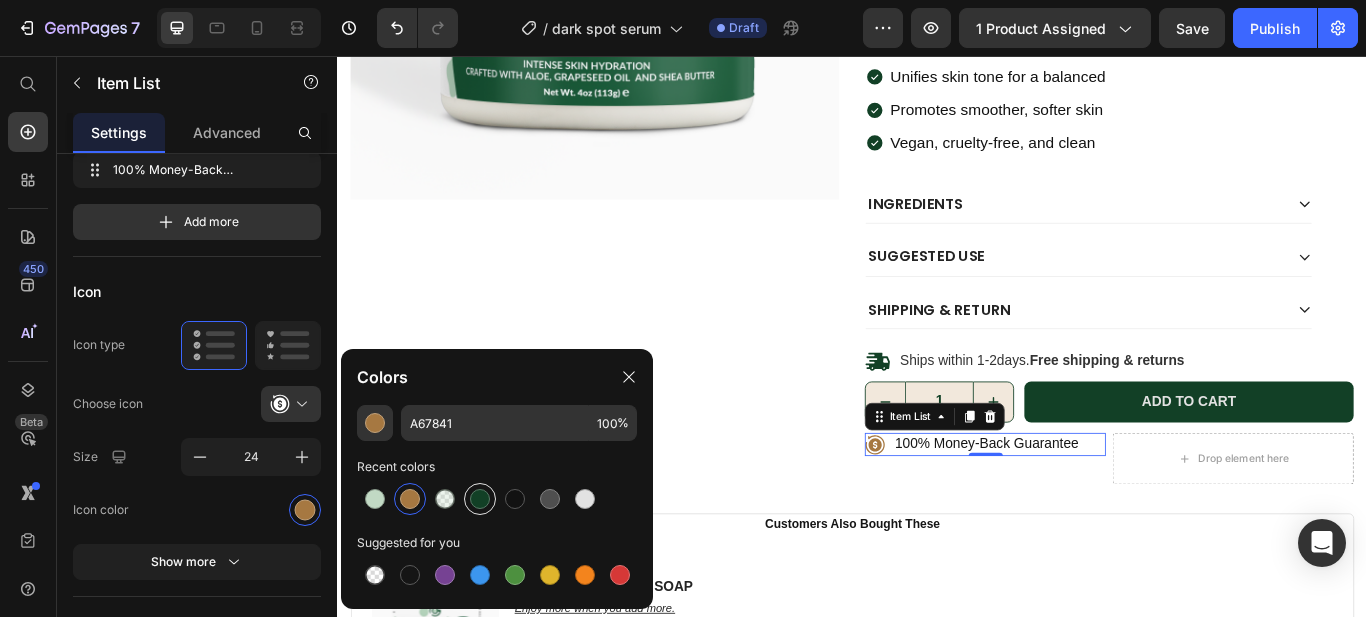 click at bounding box center (480, 499) 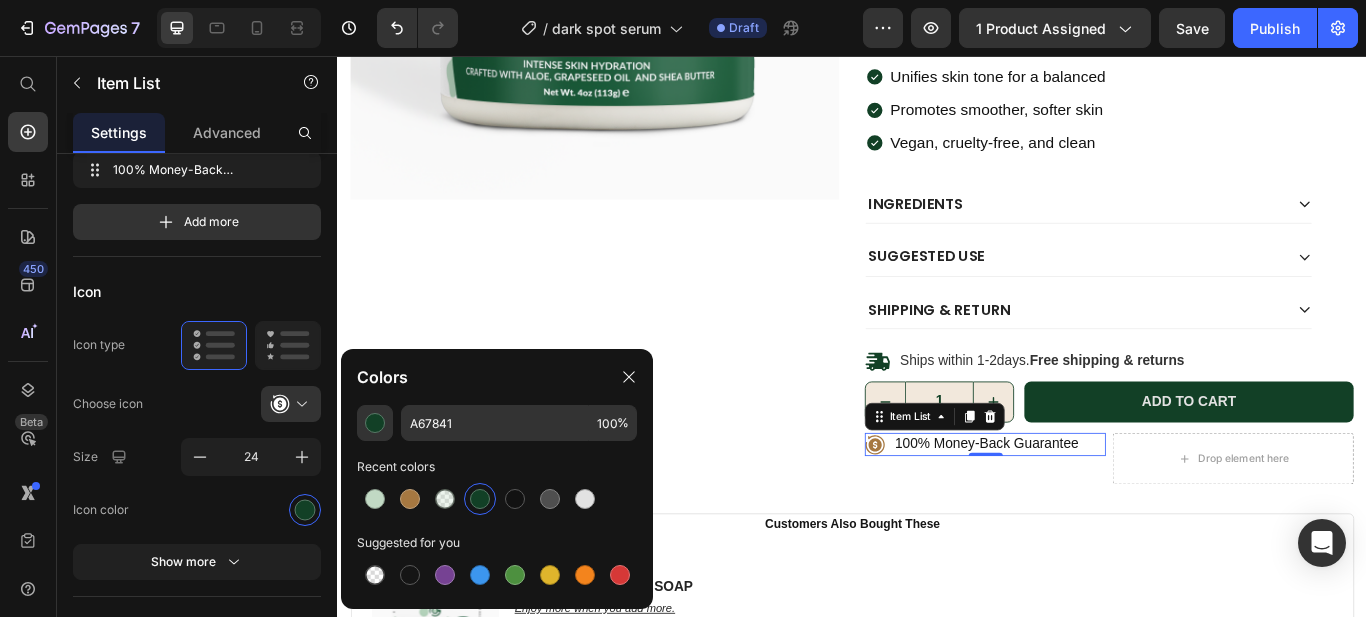 type on "124026" 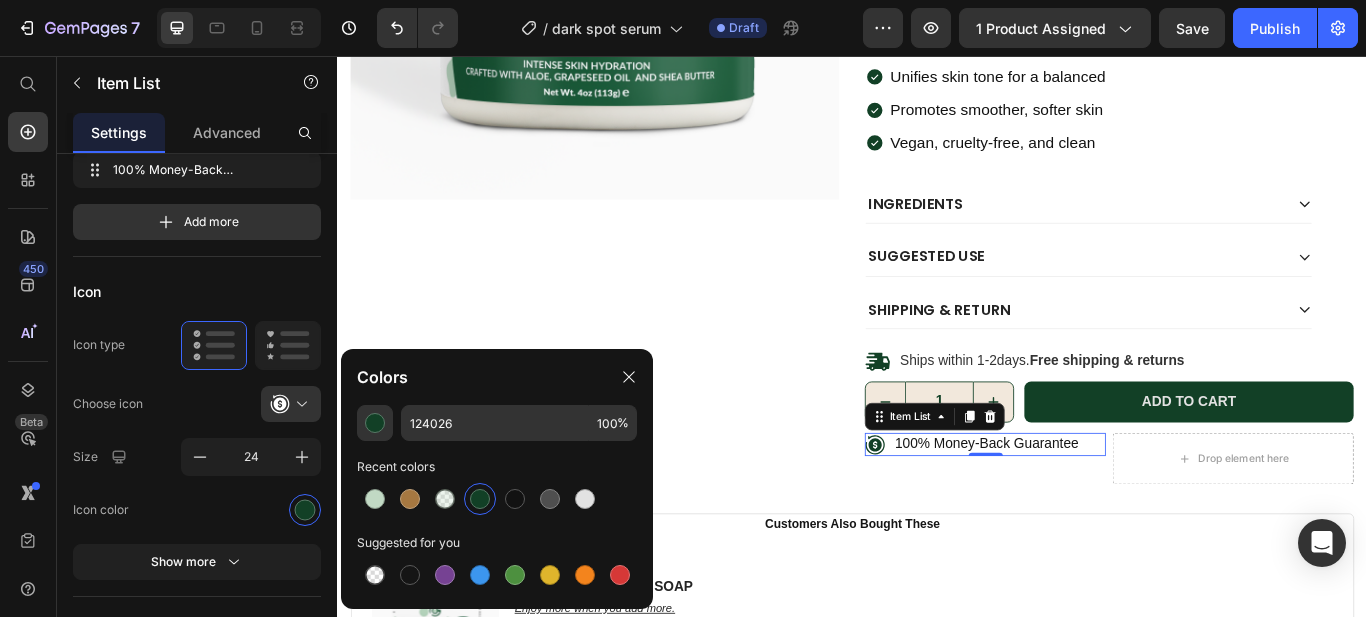 click 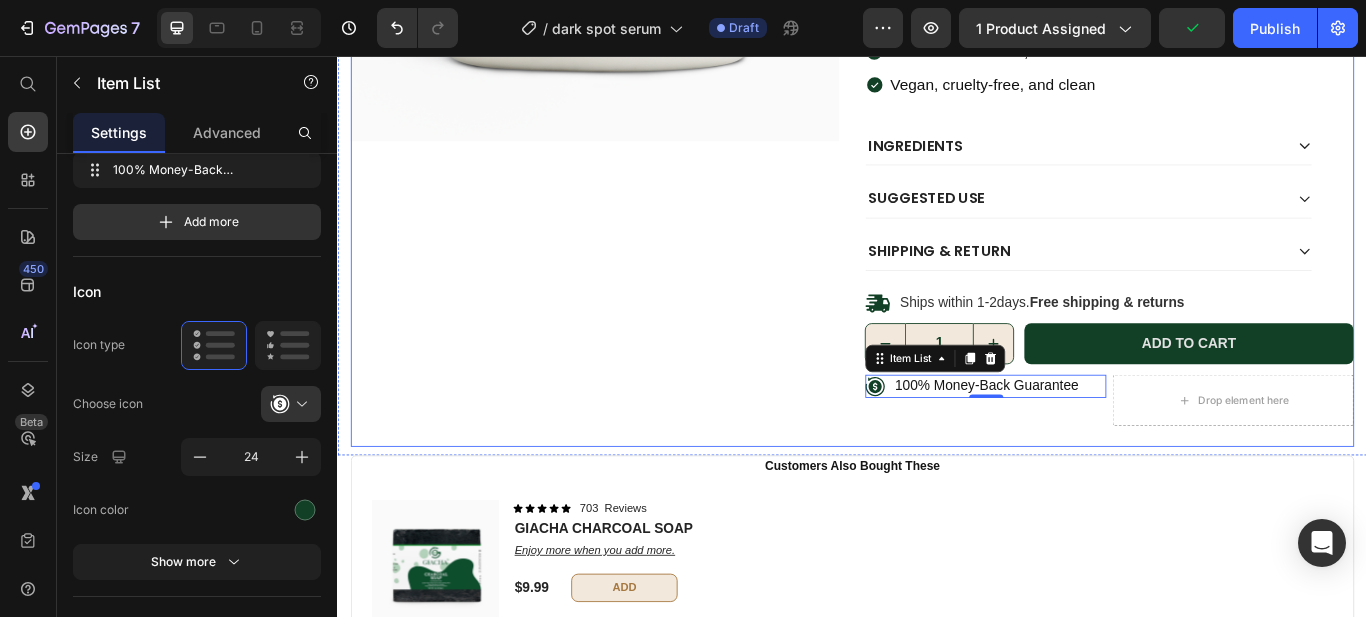 scroll, scrollTop: 657, scrollLeft: 0, axis: vertical 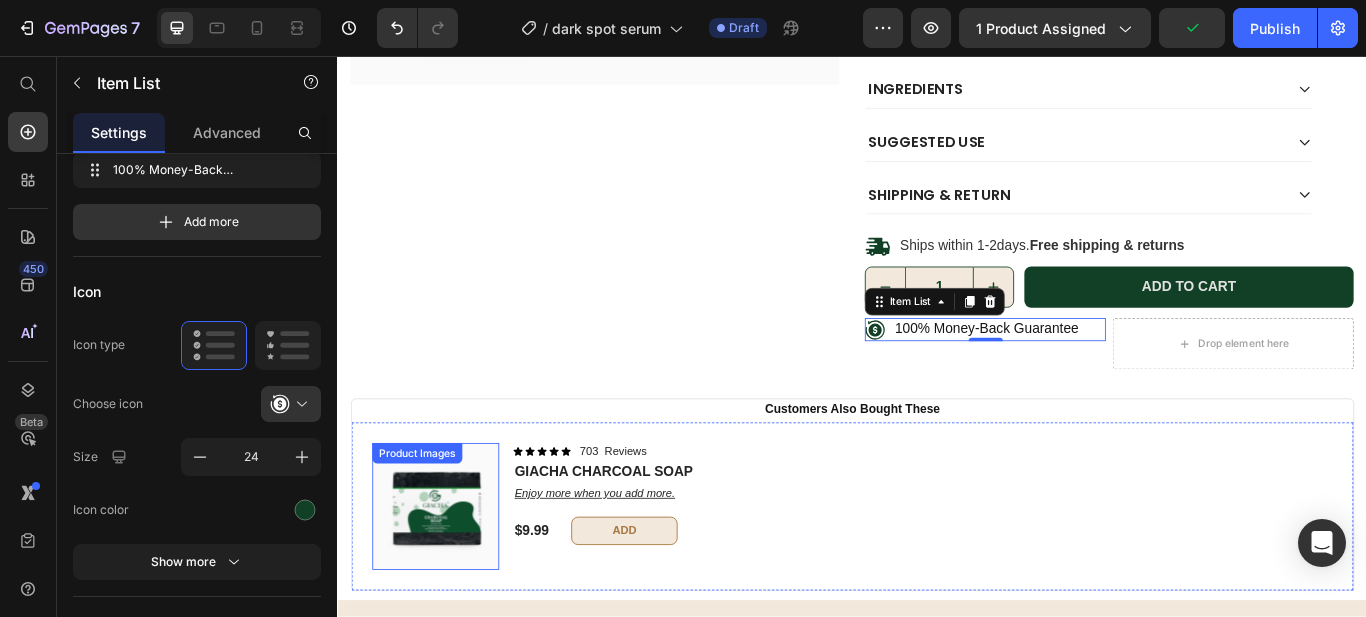 click at bounding box center (451, 582) 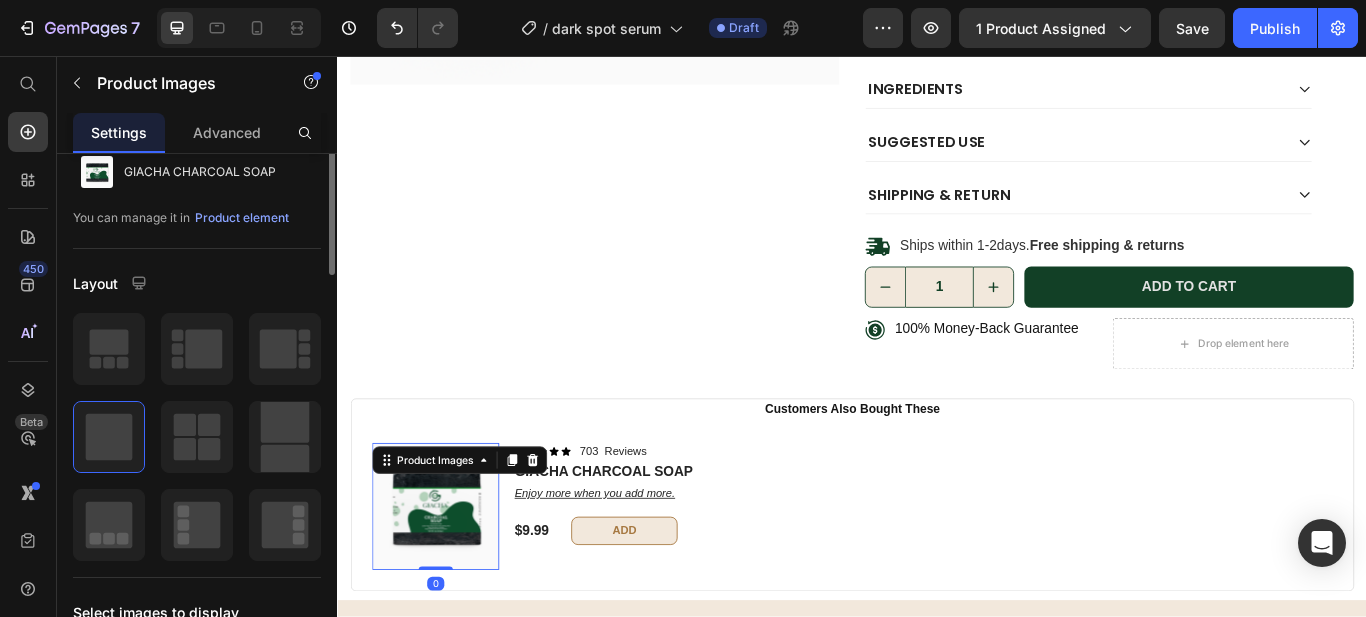 scroll, scrollTop: 0, scrollLeft: 0, axis: both 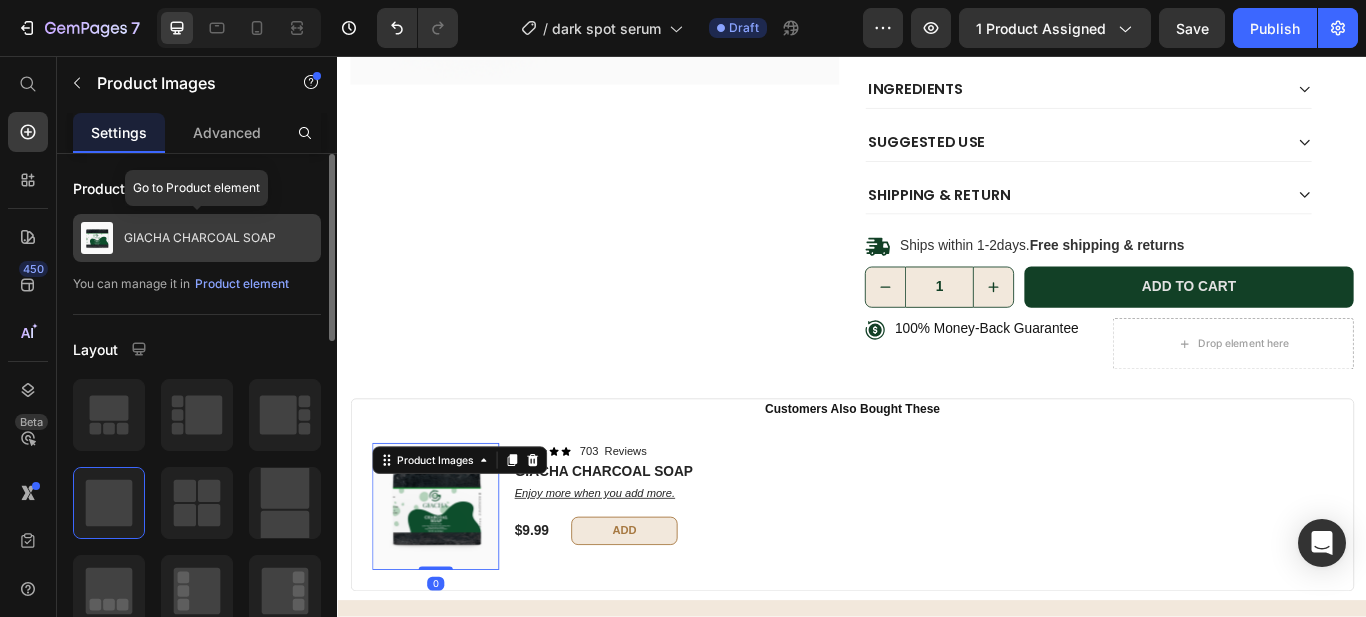 click on "GIACHA CHARCOAL SOAP" at bounding box center (200, 238) 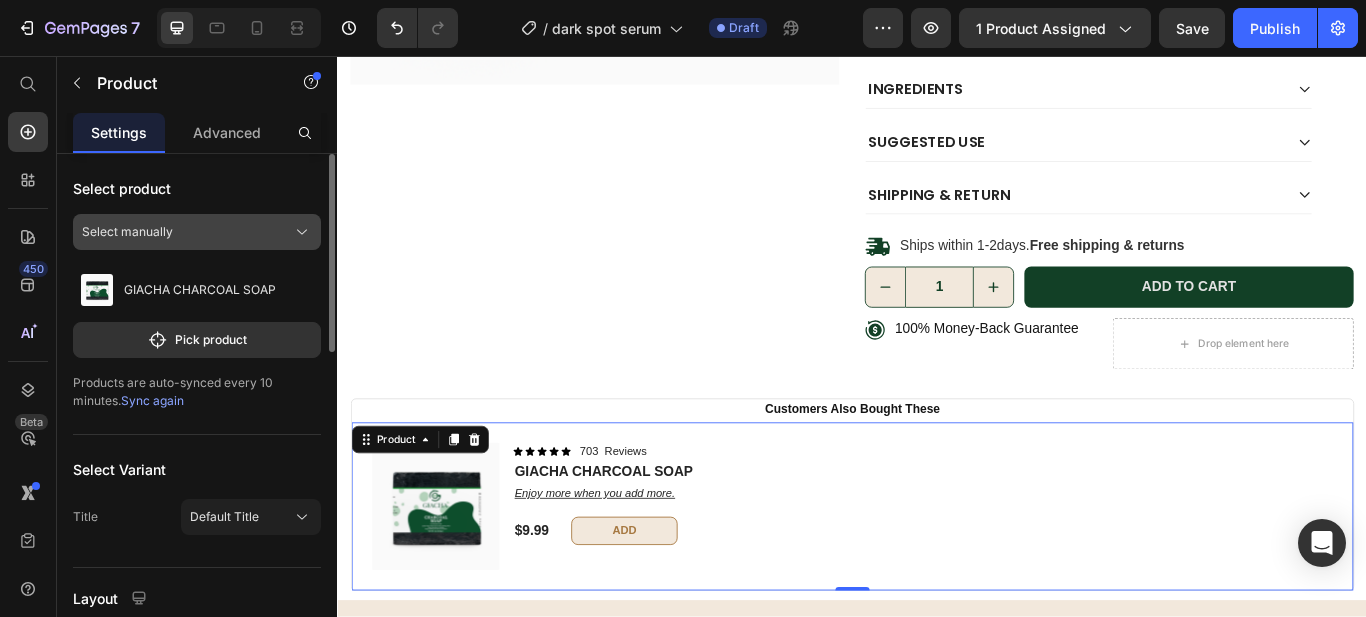 click on "Select manually" 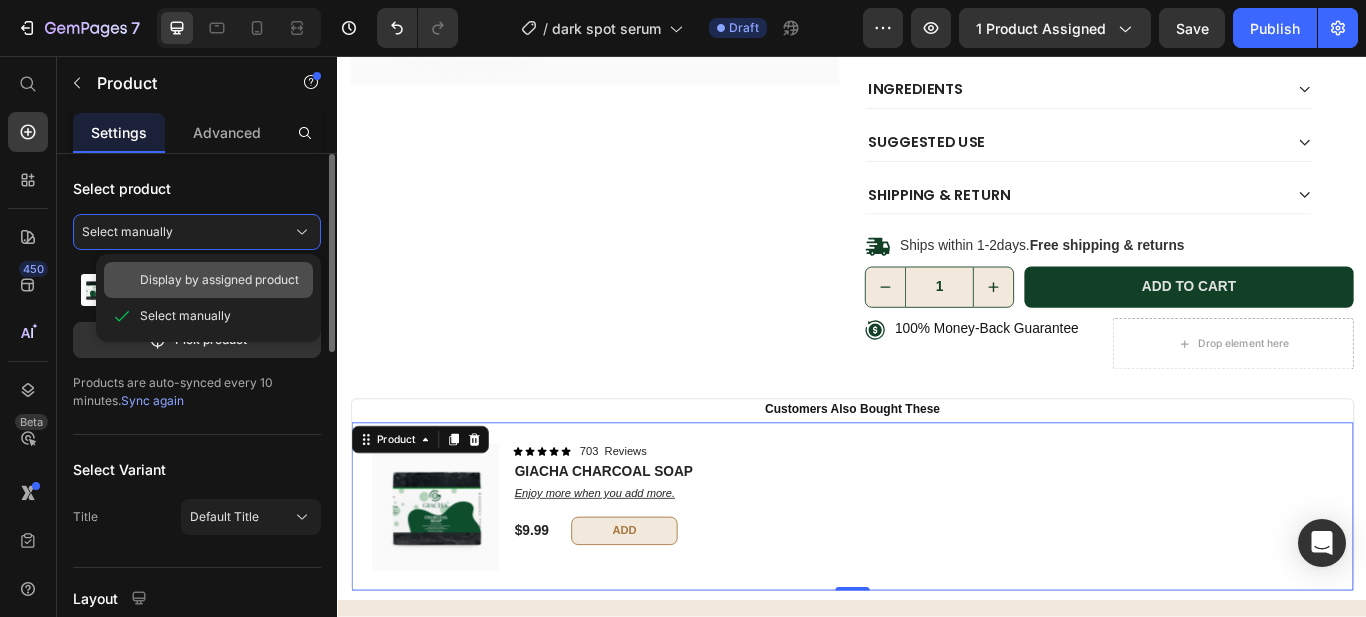 click on "Display by assigned product" 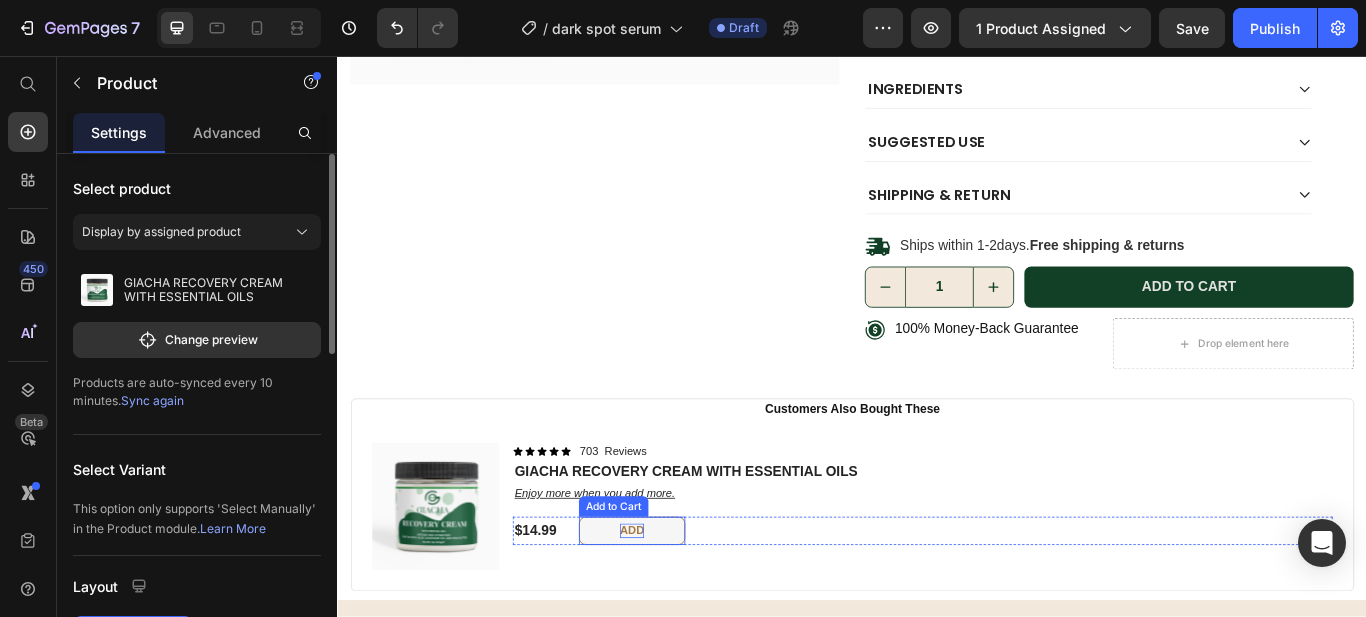click on "Add" at bounding box center (680, 610) 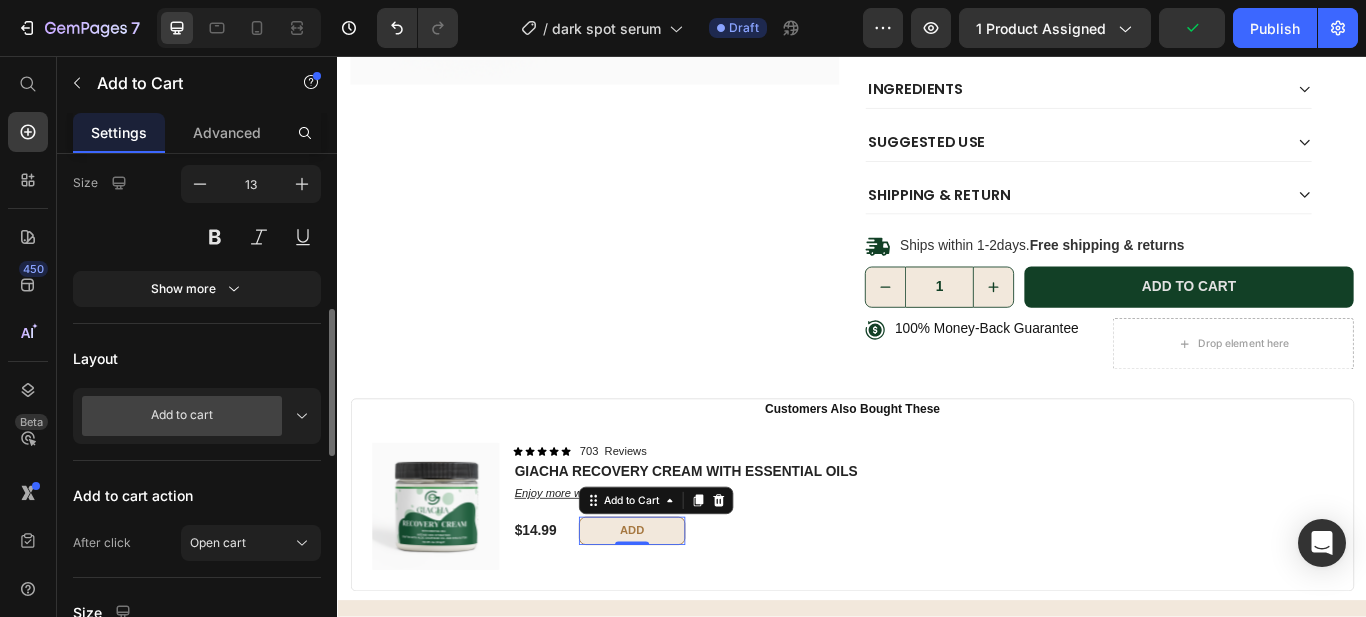 scroll, scrollTop: 409, scrollLeft: 0, axis: vertical 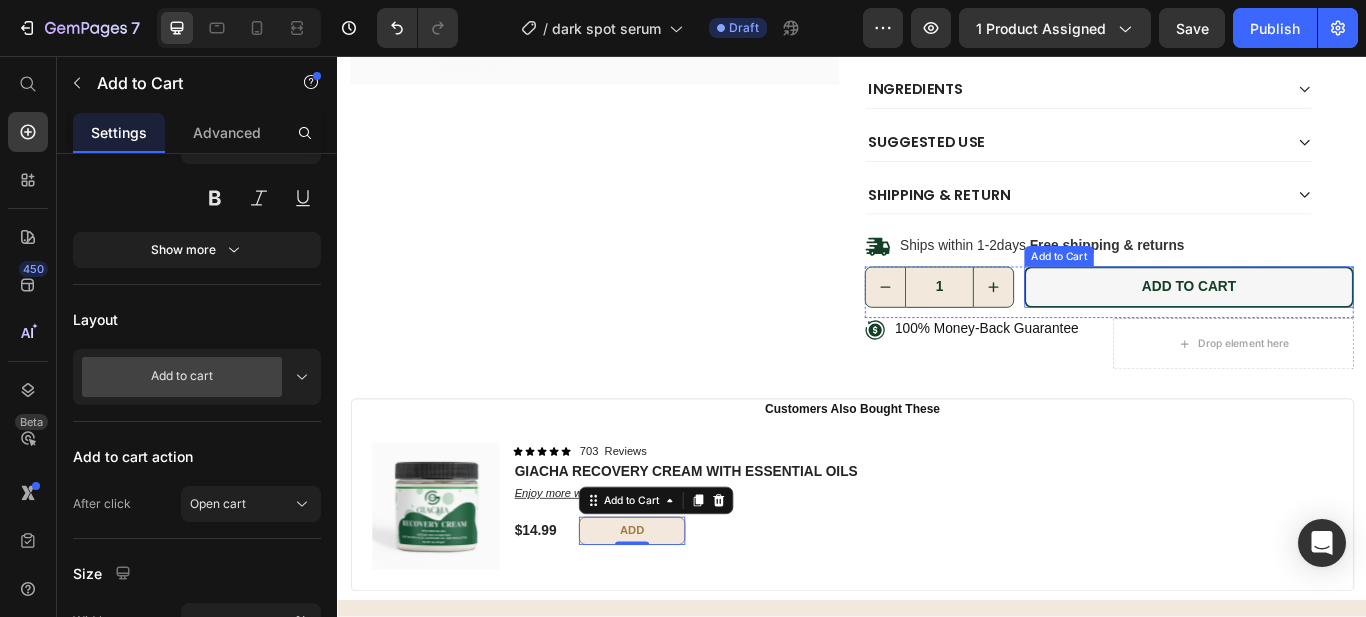 click on "Add to cart" at bounding box center (1330, 326) 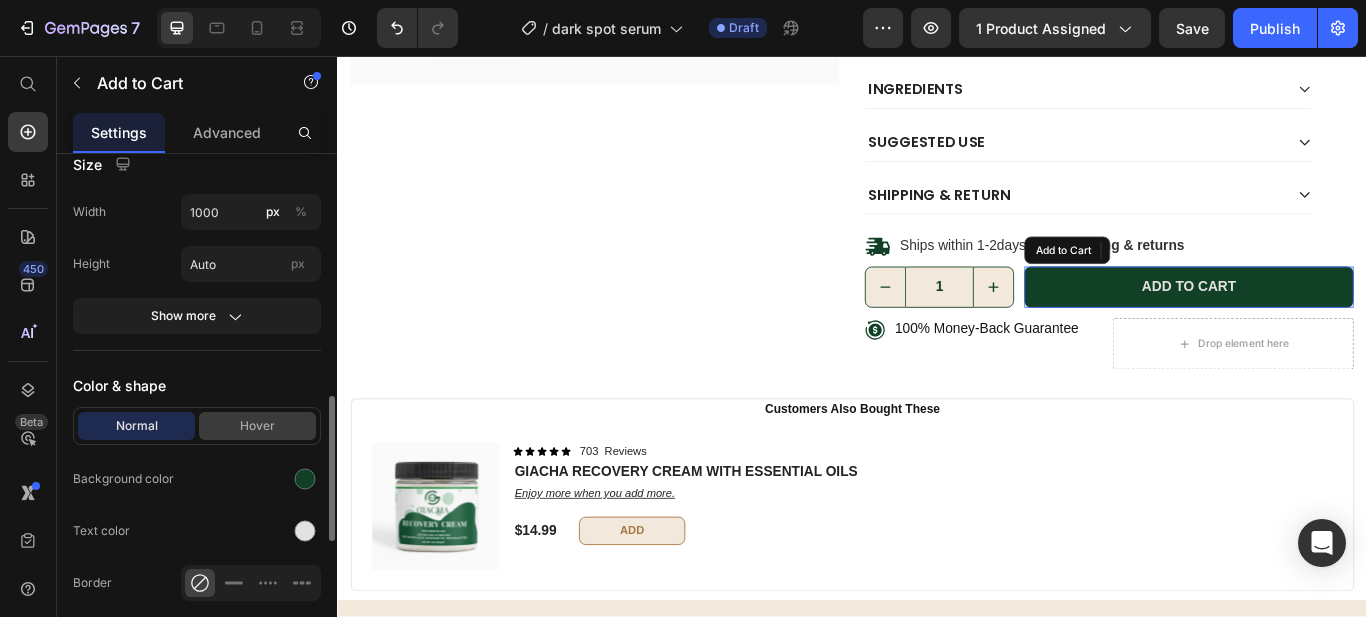 scroll, scrollTop: 843, scrollLeft: 0, axis: vertical 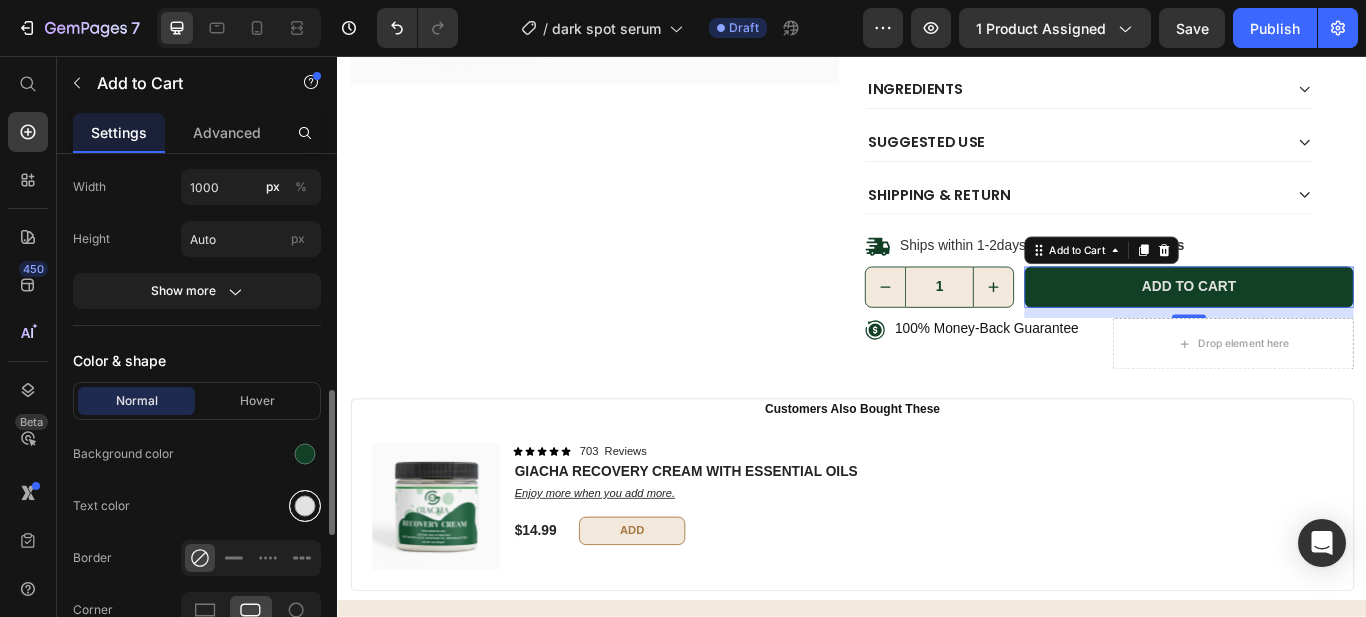 click at bounding box center (305, 506) 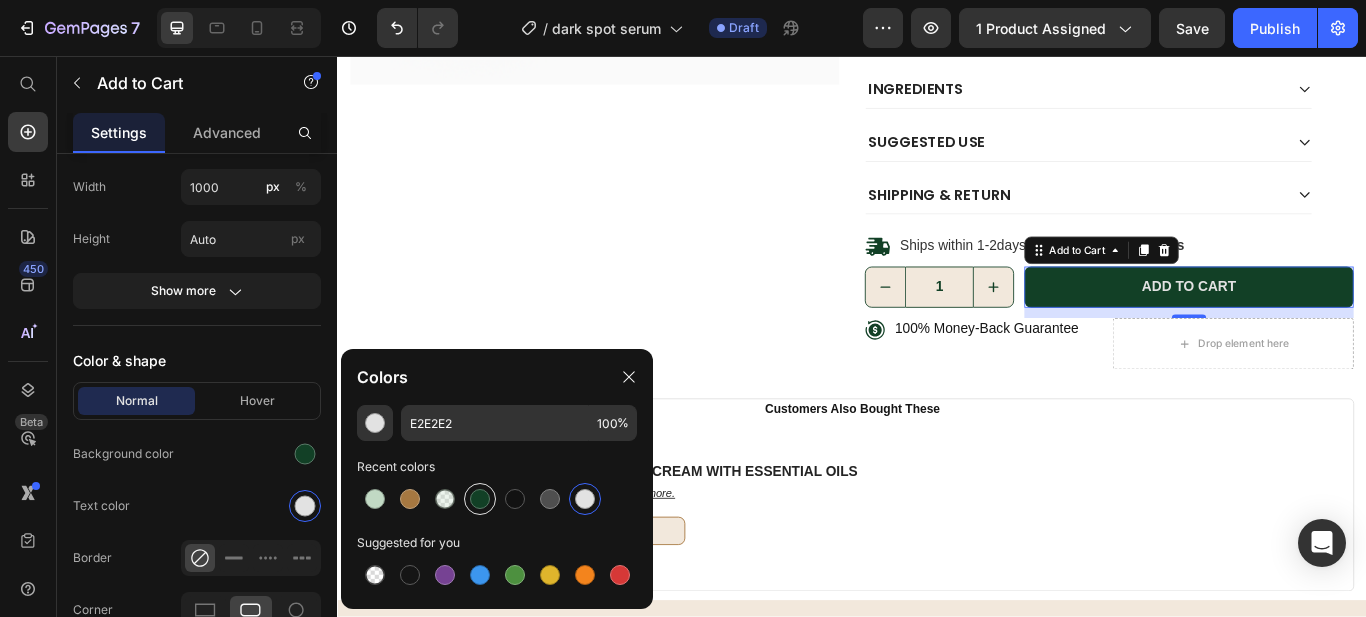 drag, startPoint x: 493, startPoint y: 497, endPoint x: 469, endPoint y: 502, distance: 24.5153 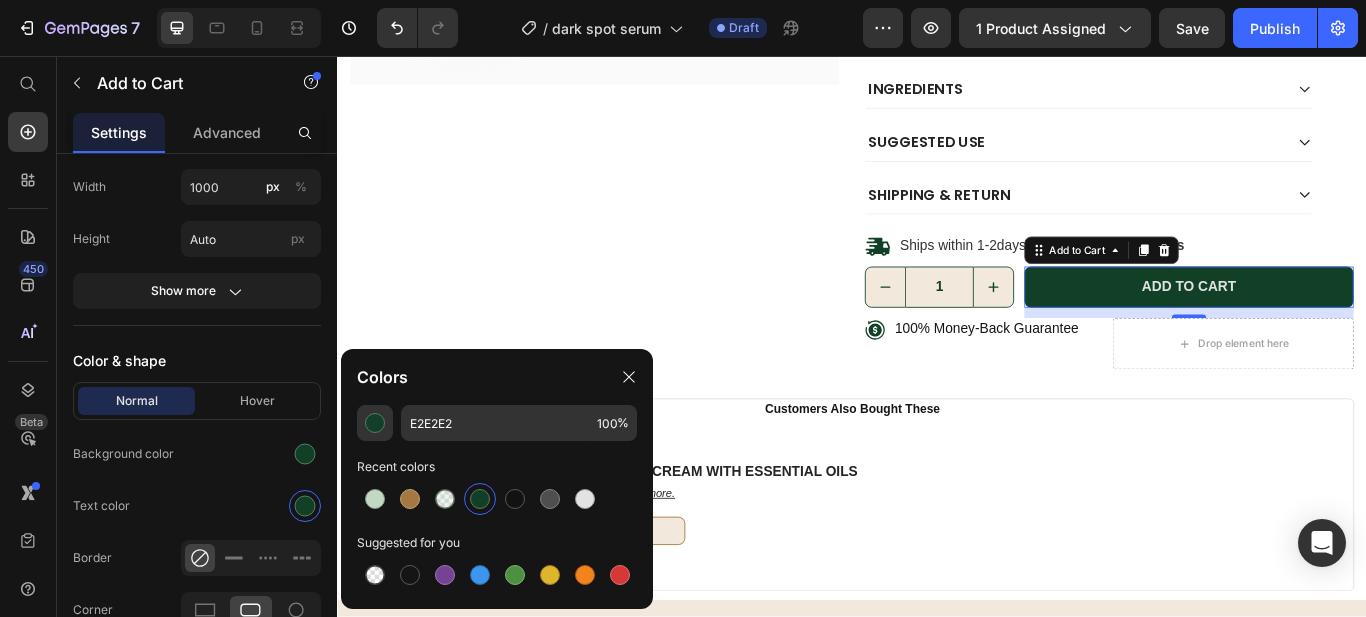 type on "124026" 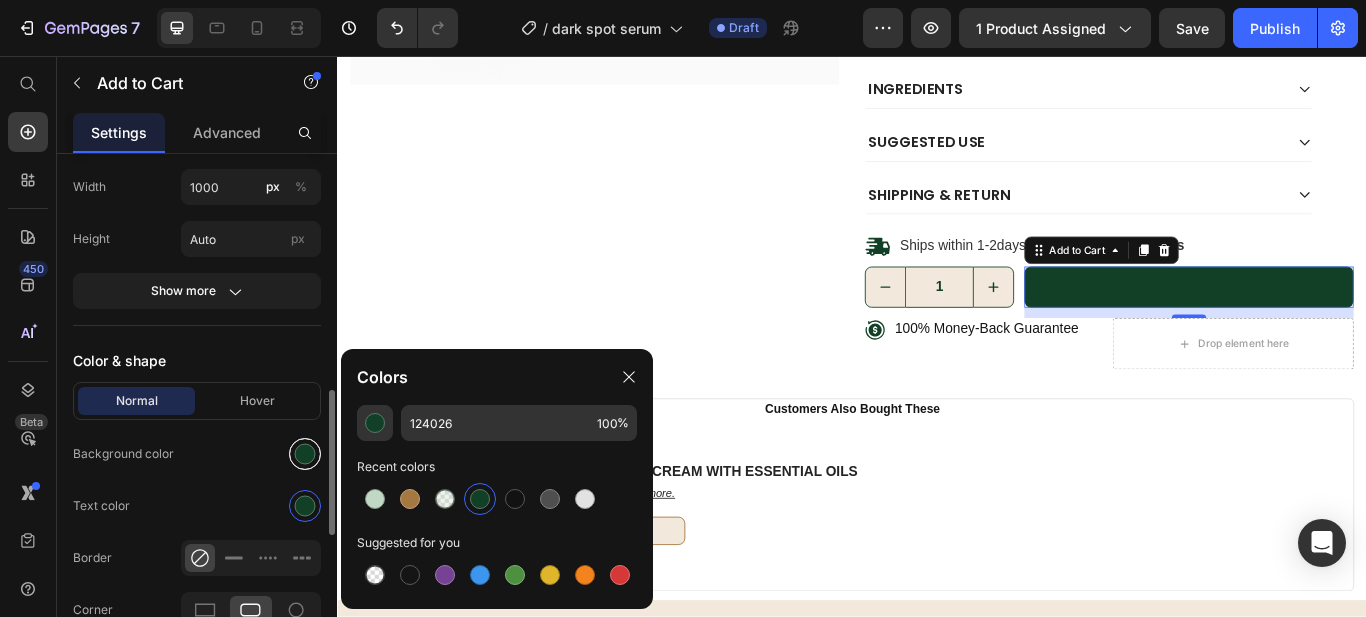 click at bounding box center [305, 454] 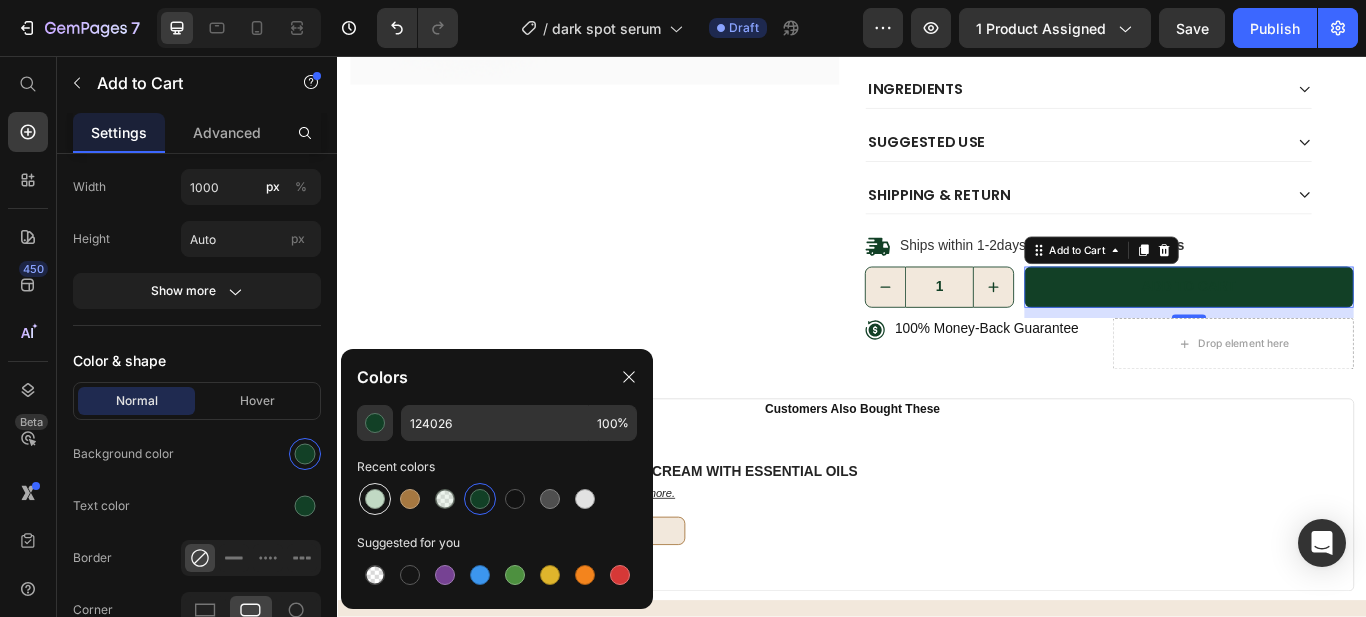 click at bounding box center [375, 499] 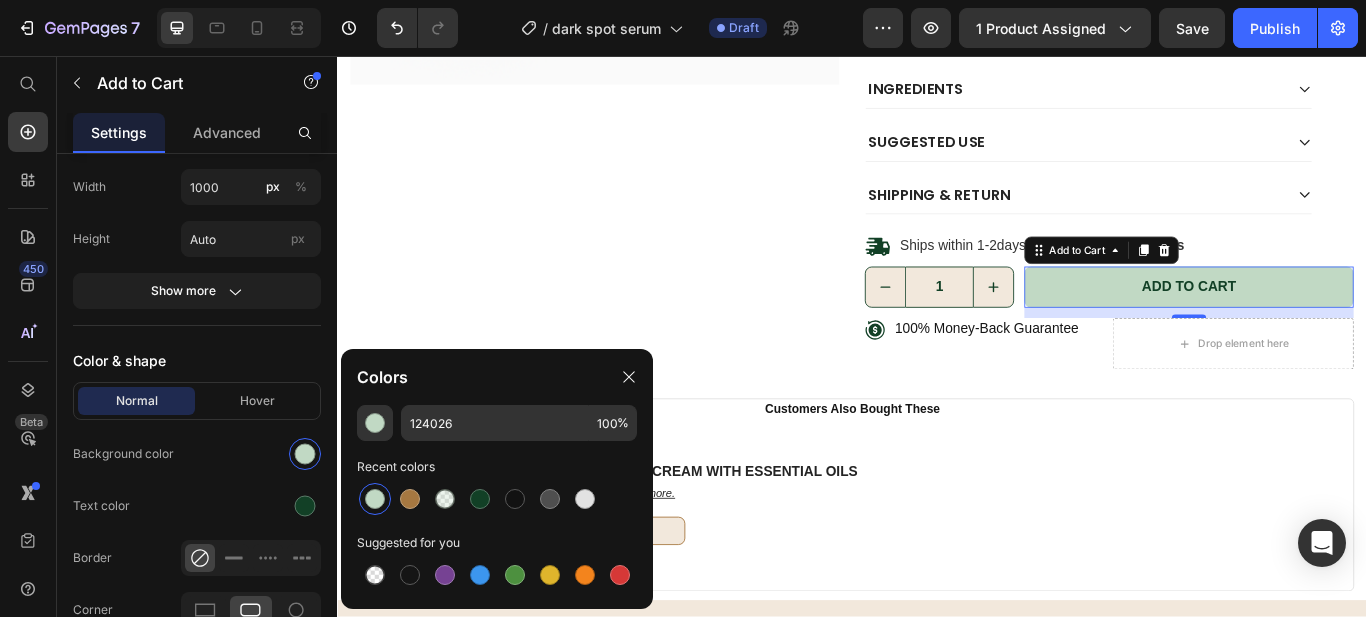 type on "C1D9C4" 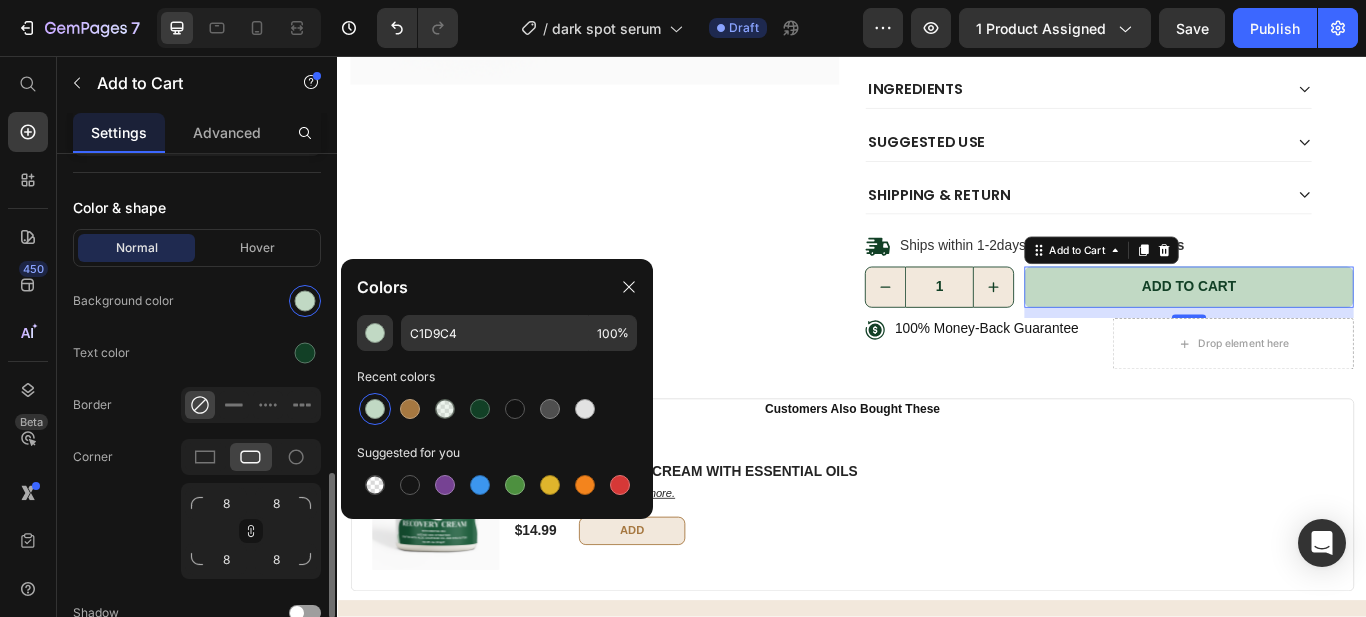 scroll, scrollTop: 1027, scrollLeft: 0, axis: vertical 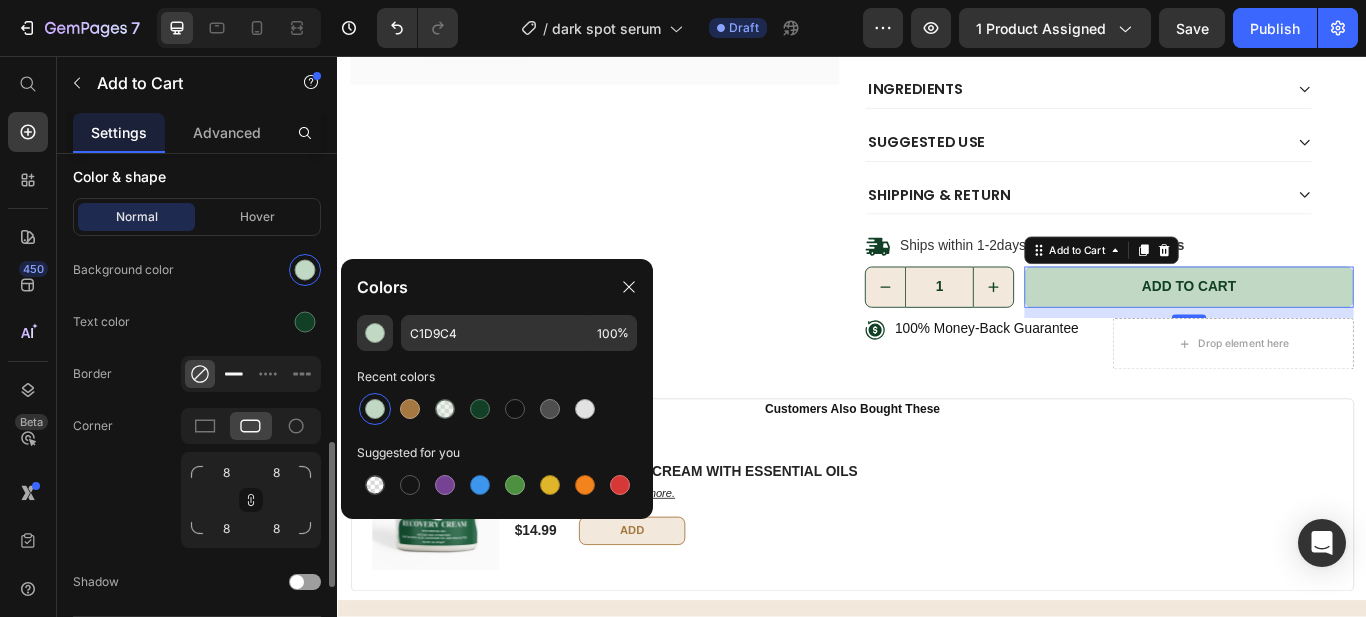 click 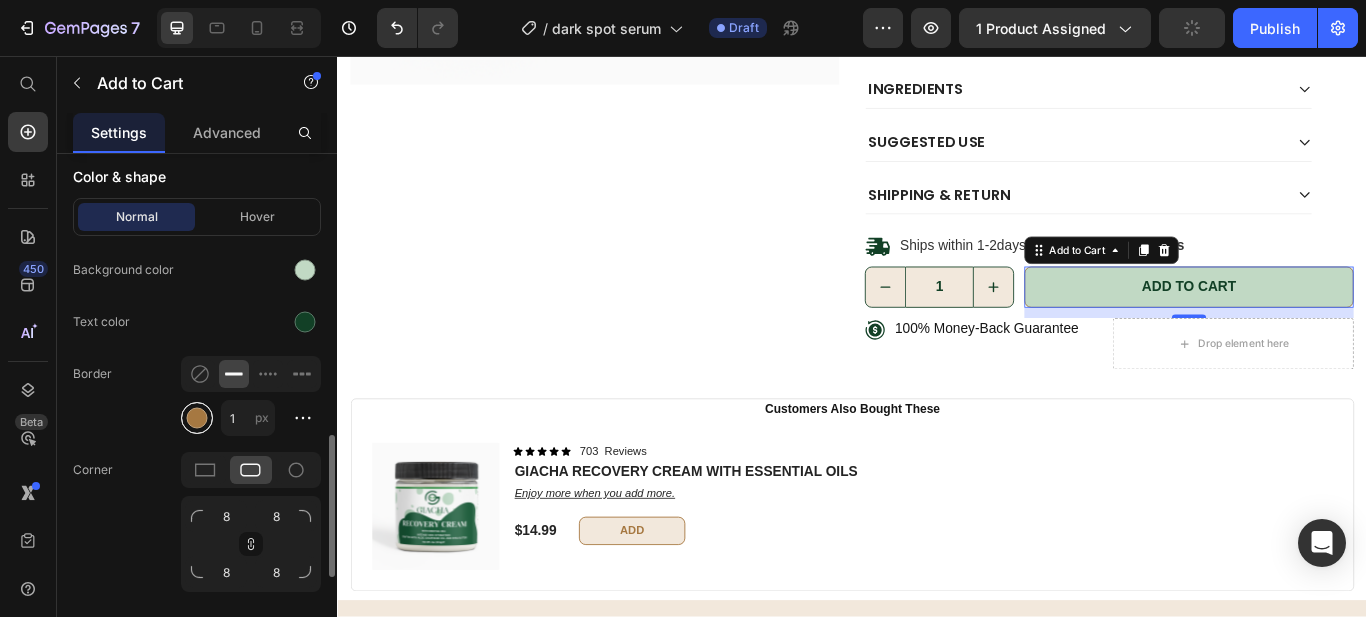 click at bounding box center [197, 418] 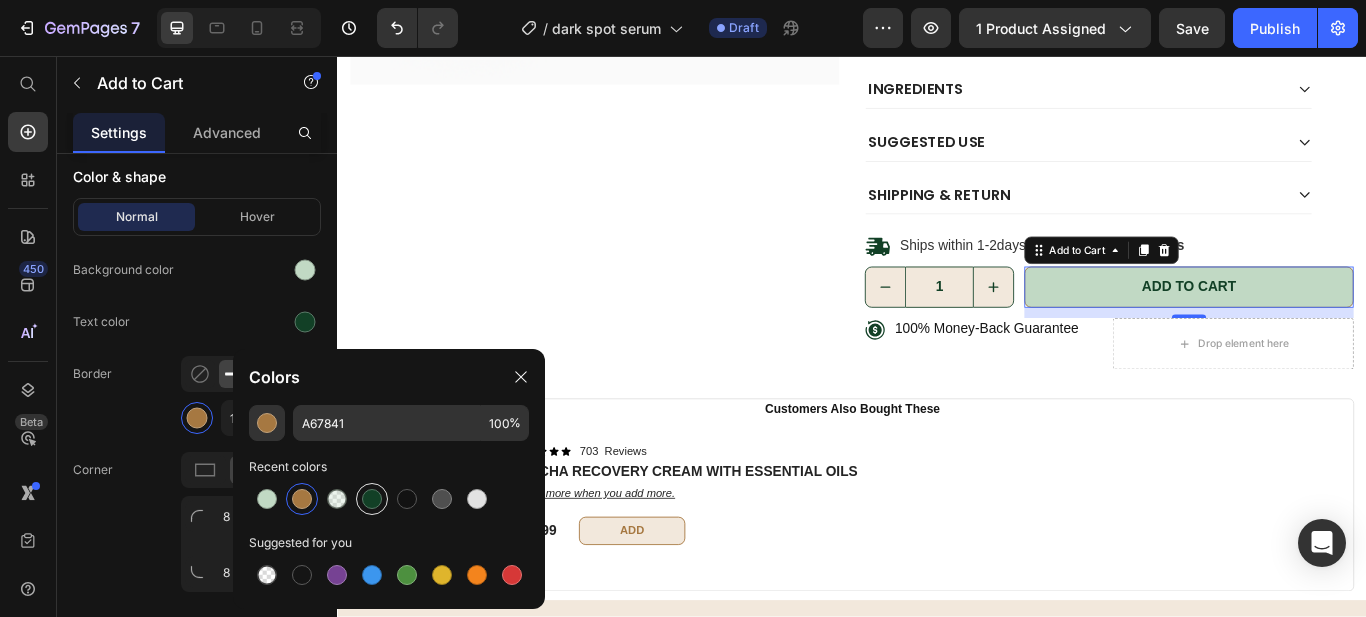 click at bounding box center [372, 499] 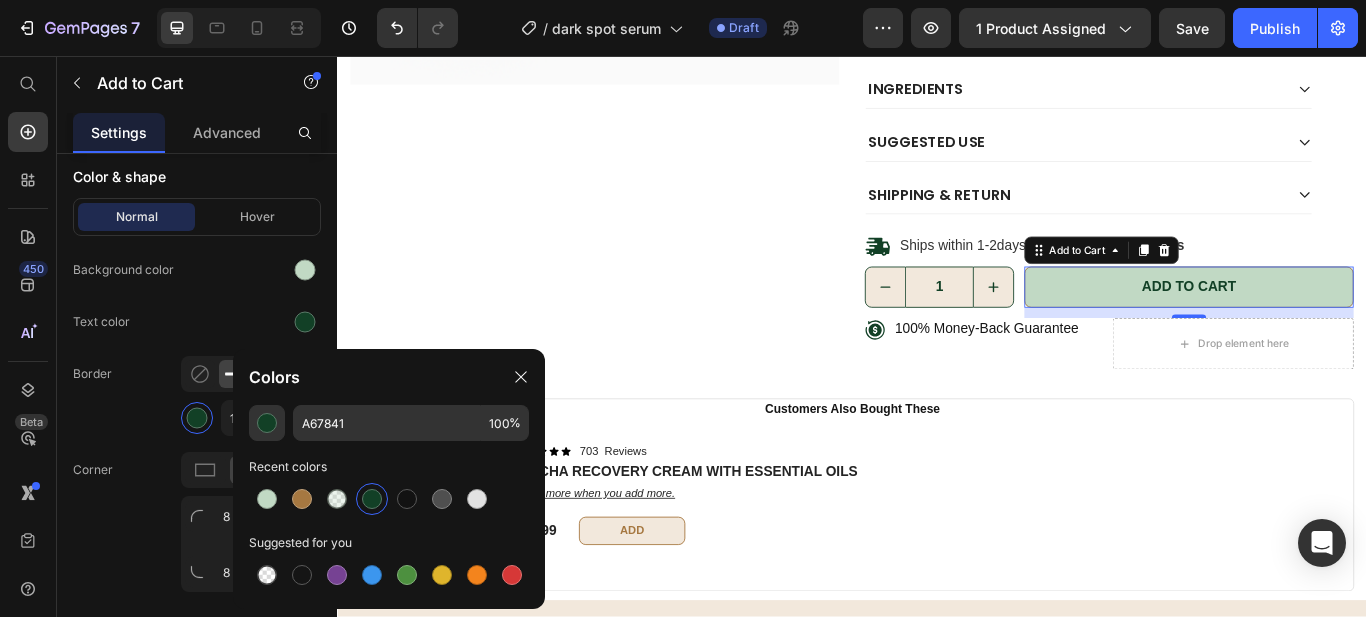 type on "124026" 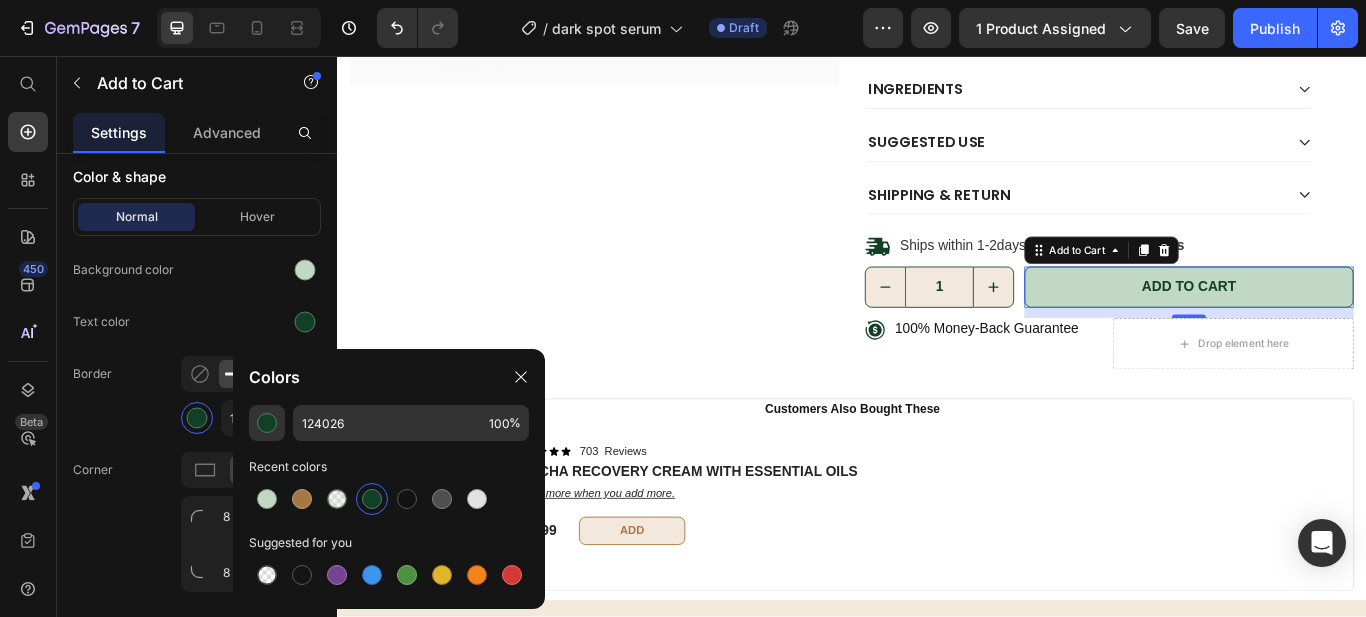 drag, startPoint x: 527, startPoint y: 380, endPoint x: 537, endPoint y: 377, distance: 10.440307 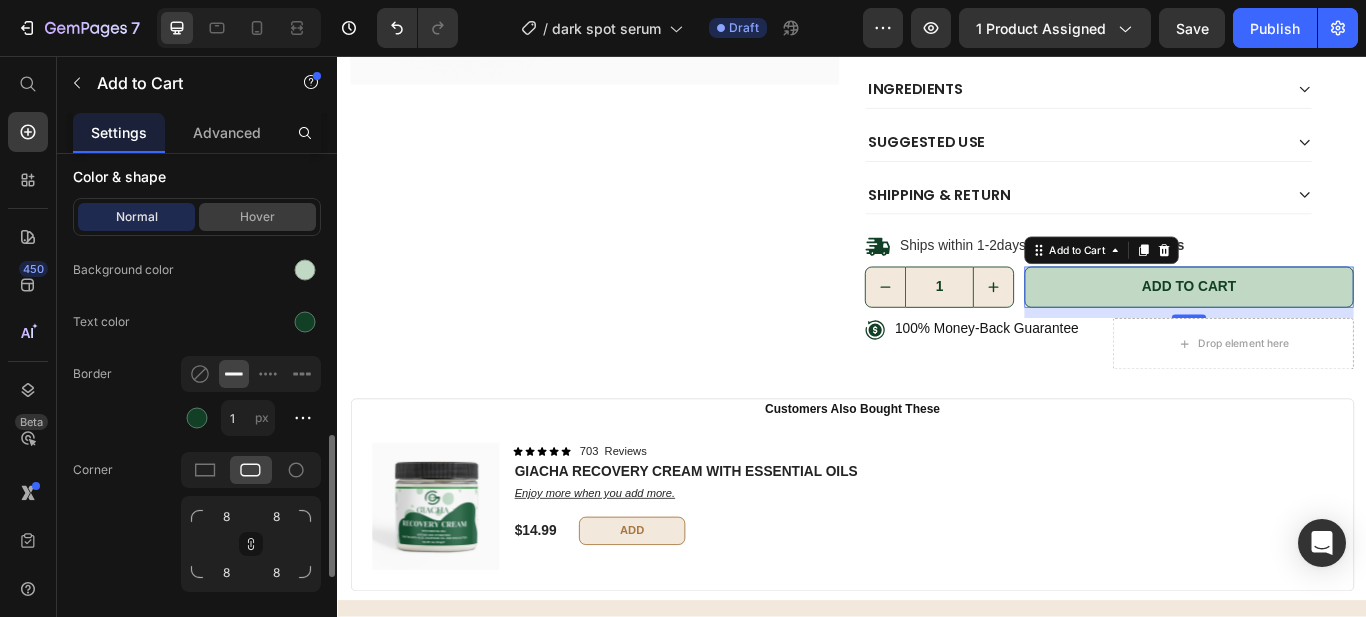 drag, startPoint x: 287, startPoint y: 216, endPoint x: 309, endPoint y: 219, distance: 22.203604 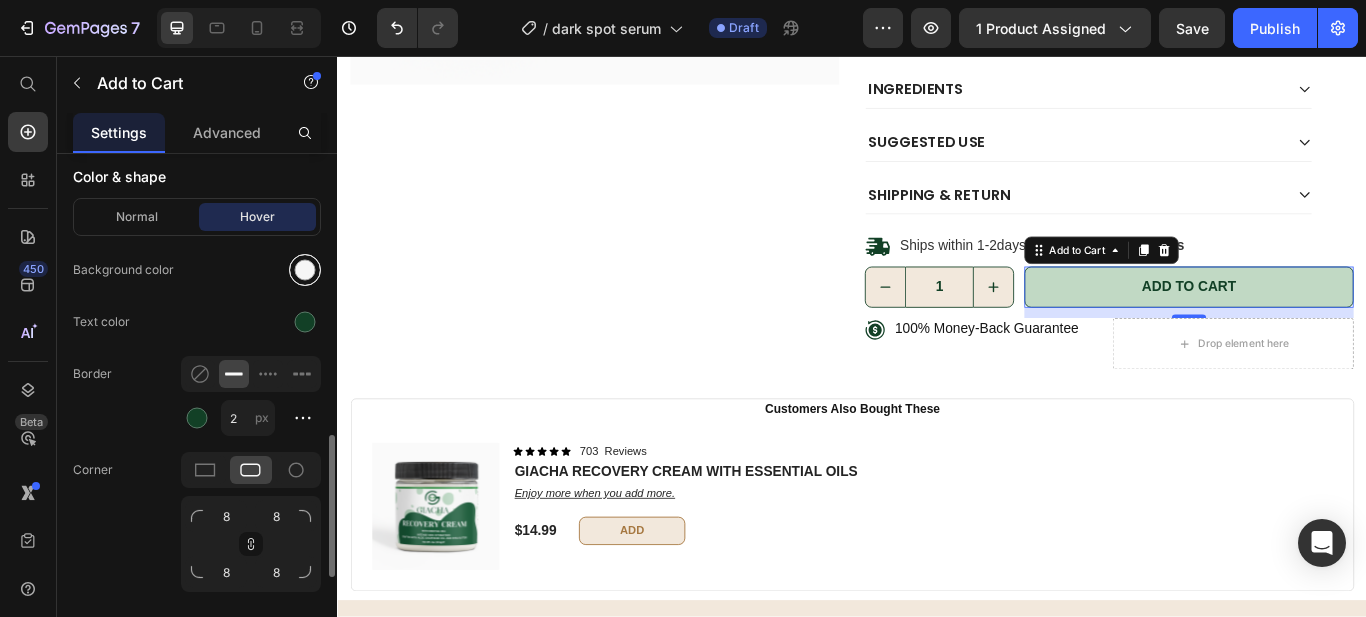 click at bounding box center (305, 270) 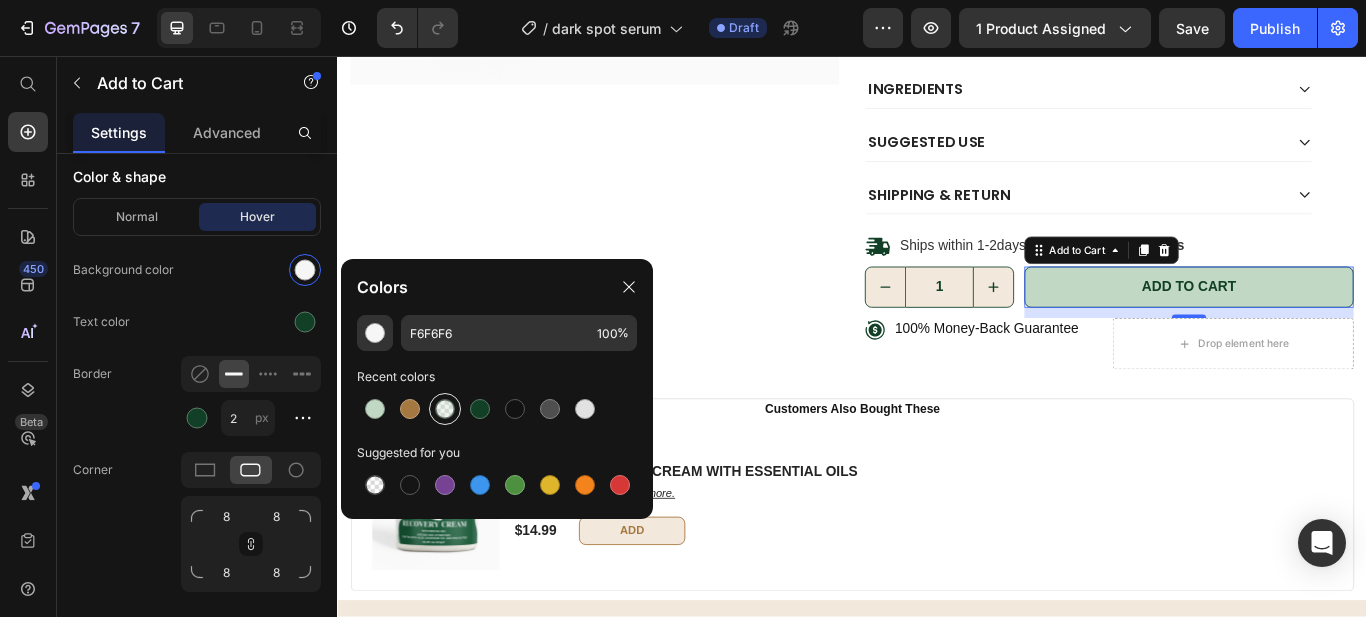 click at bounding box center (445, 409) 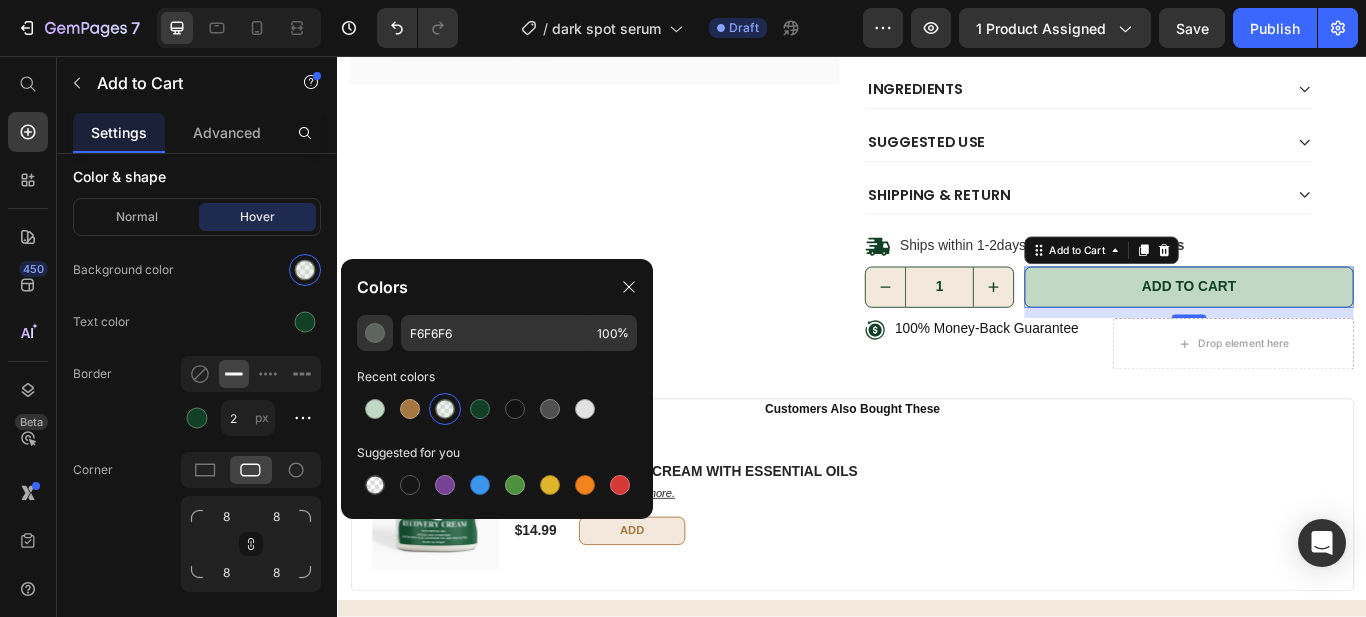 type on "C1D9C4" 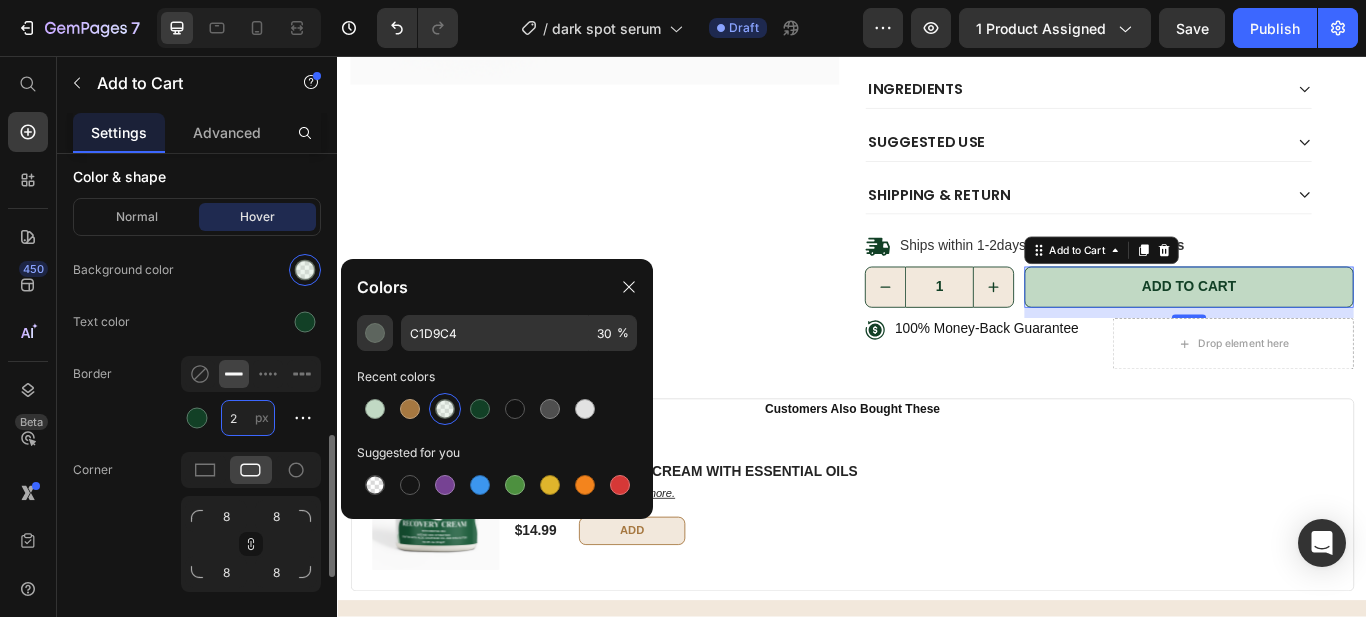 click on "2" at bounding box center [248, 418] 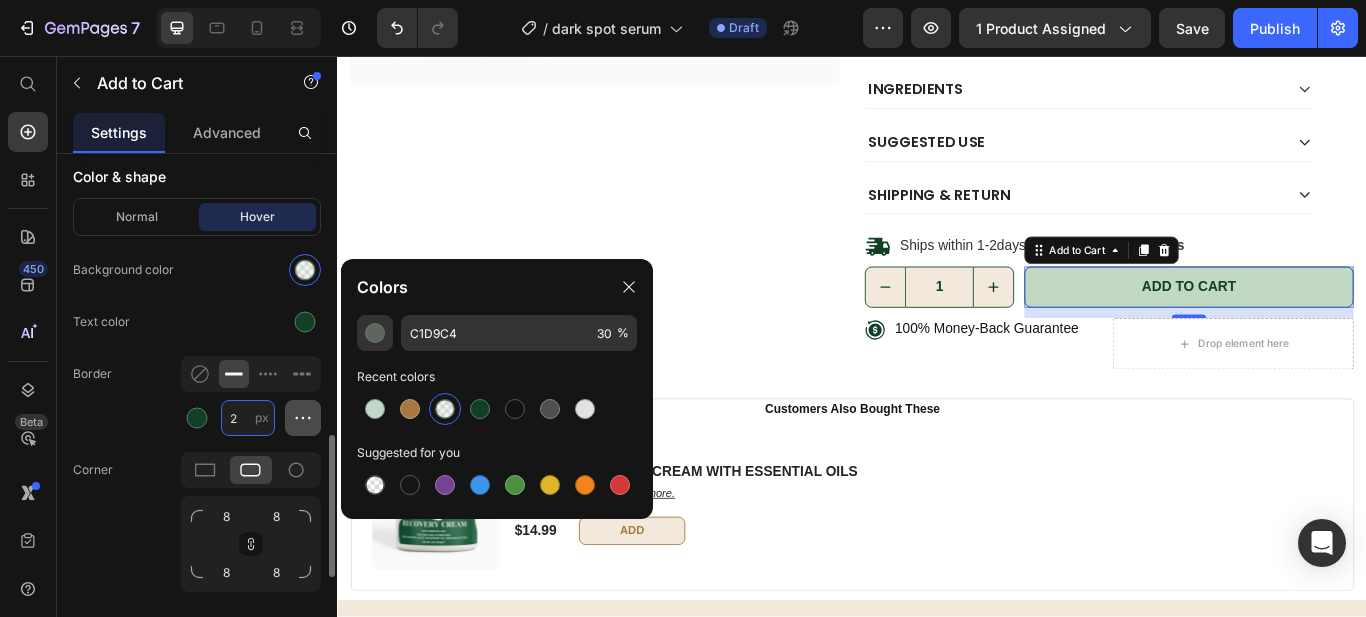 type on "1" 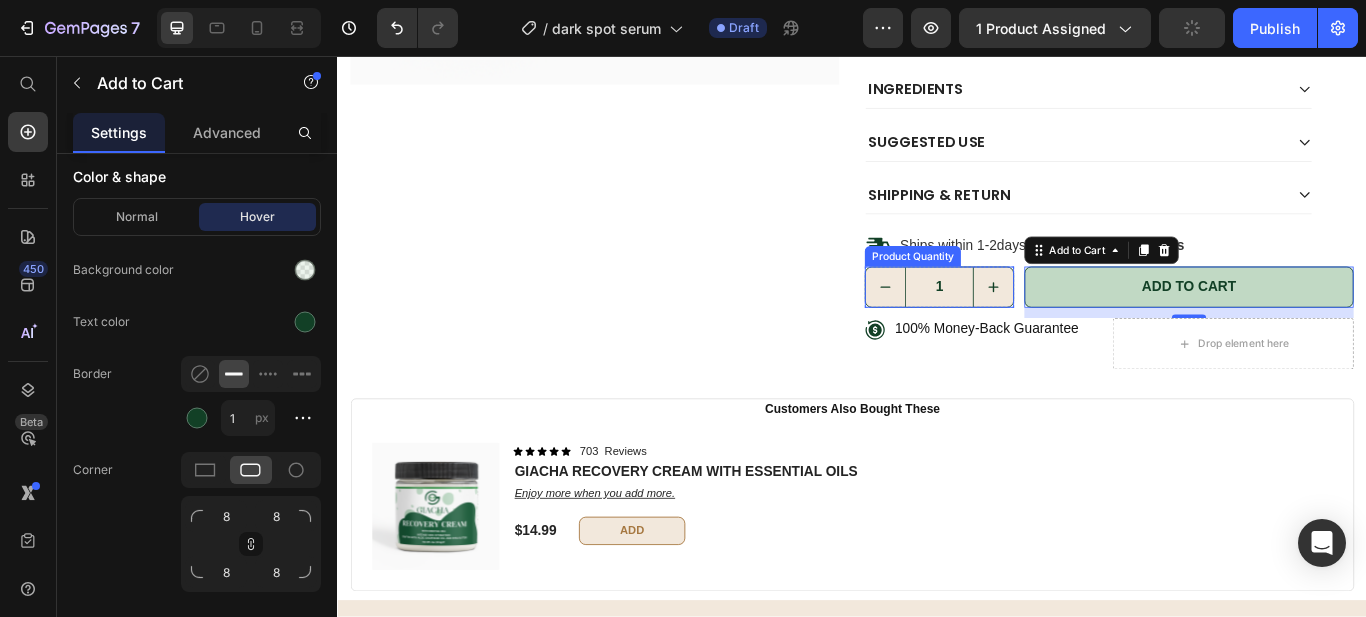 click on "1" at bounding box center (1039, 326) 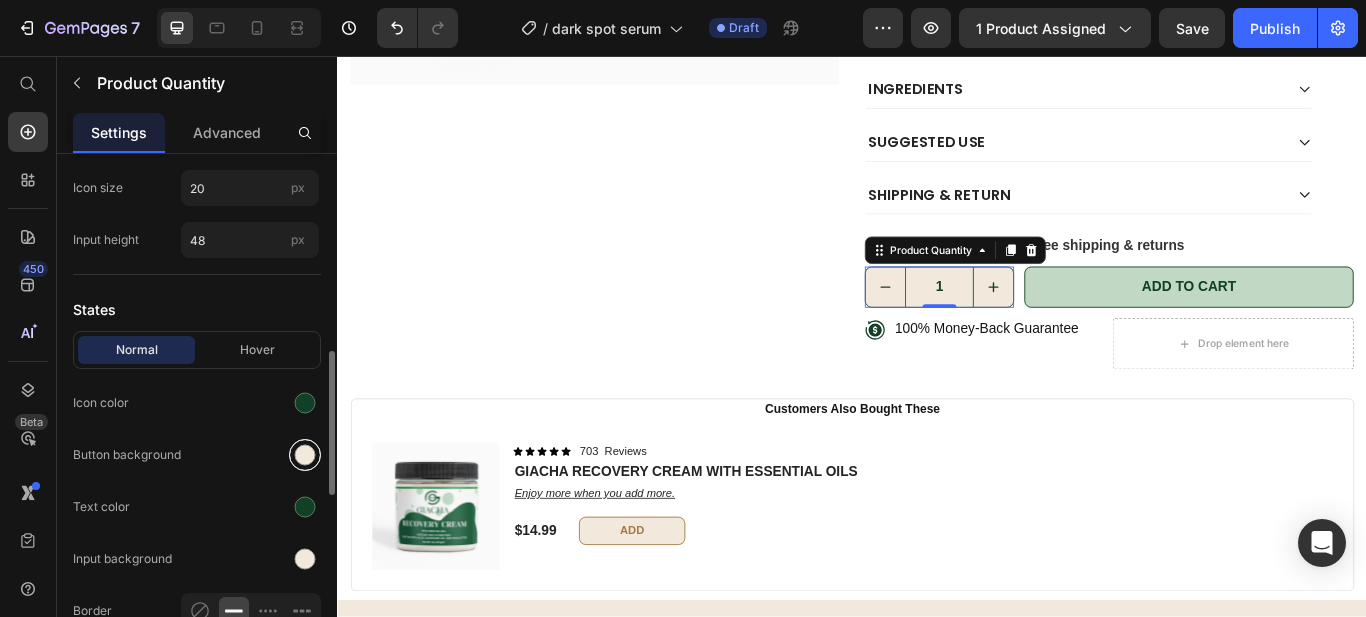 scroll, scrollTop: 669, scrollLeft: 0, axis: vertical 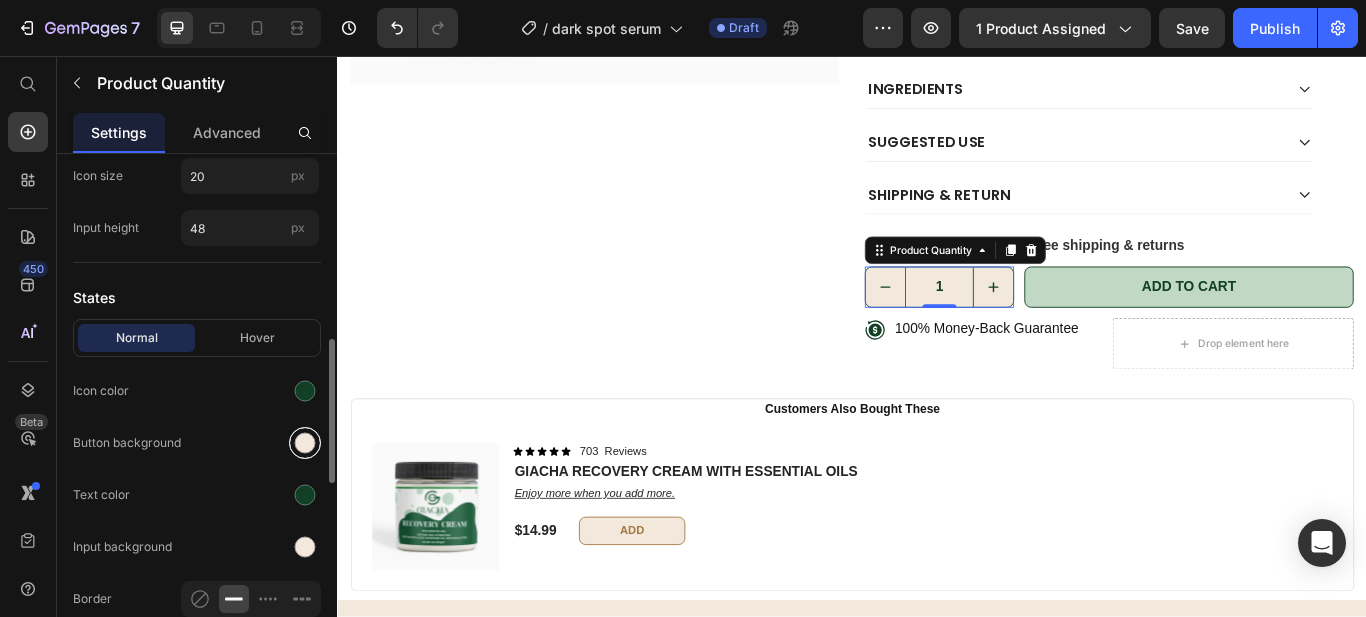 click at bounding box center [305, 443] 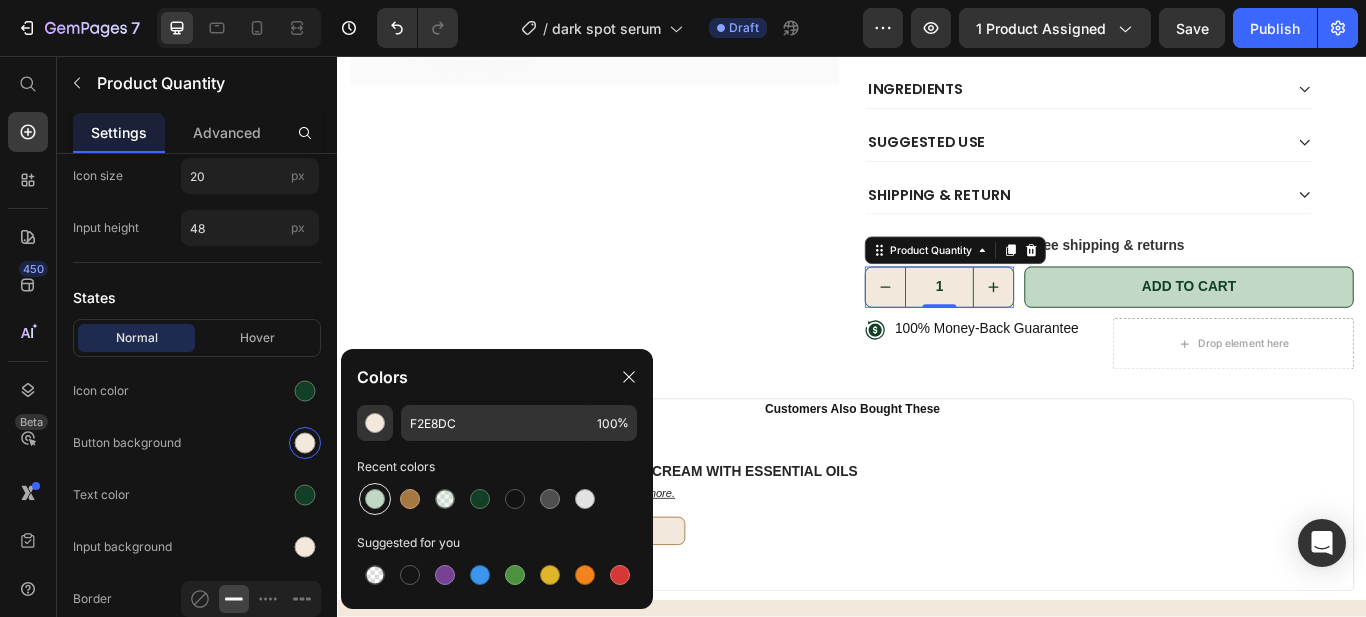 click at bounding box center (375, 499) 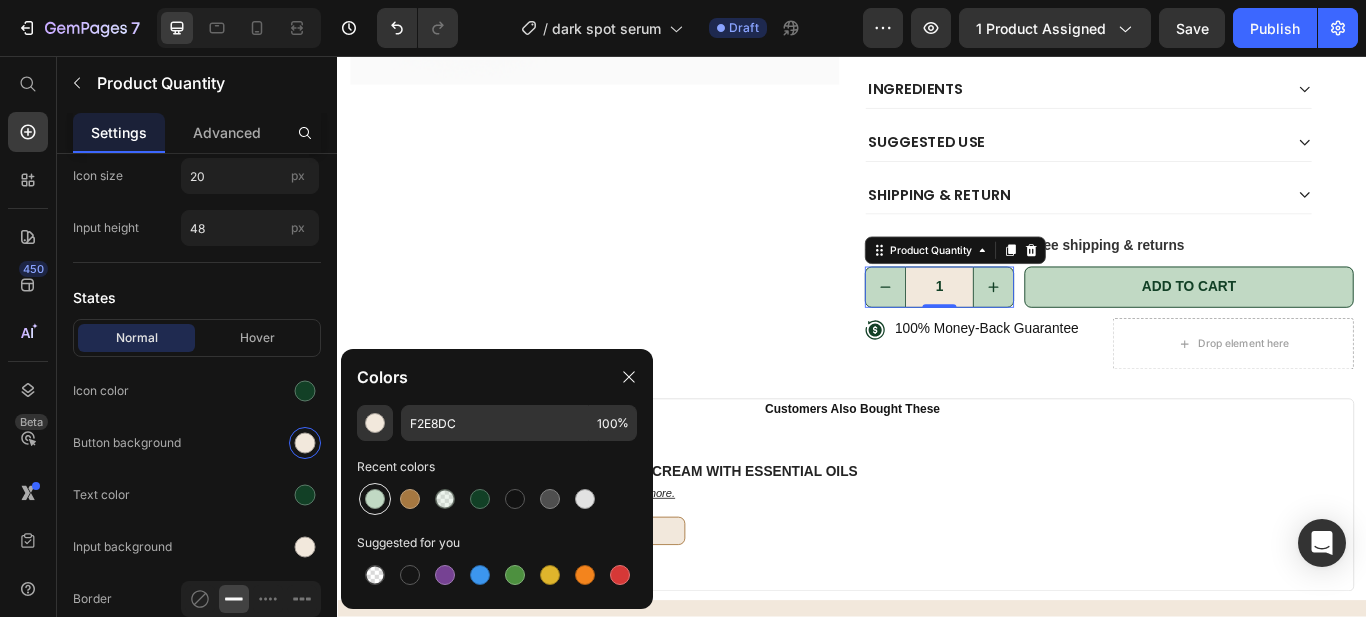 type on "C1D9C4" 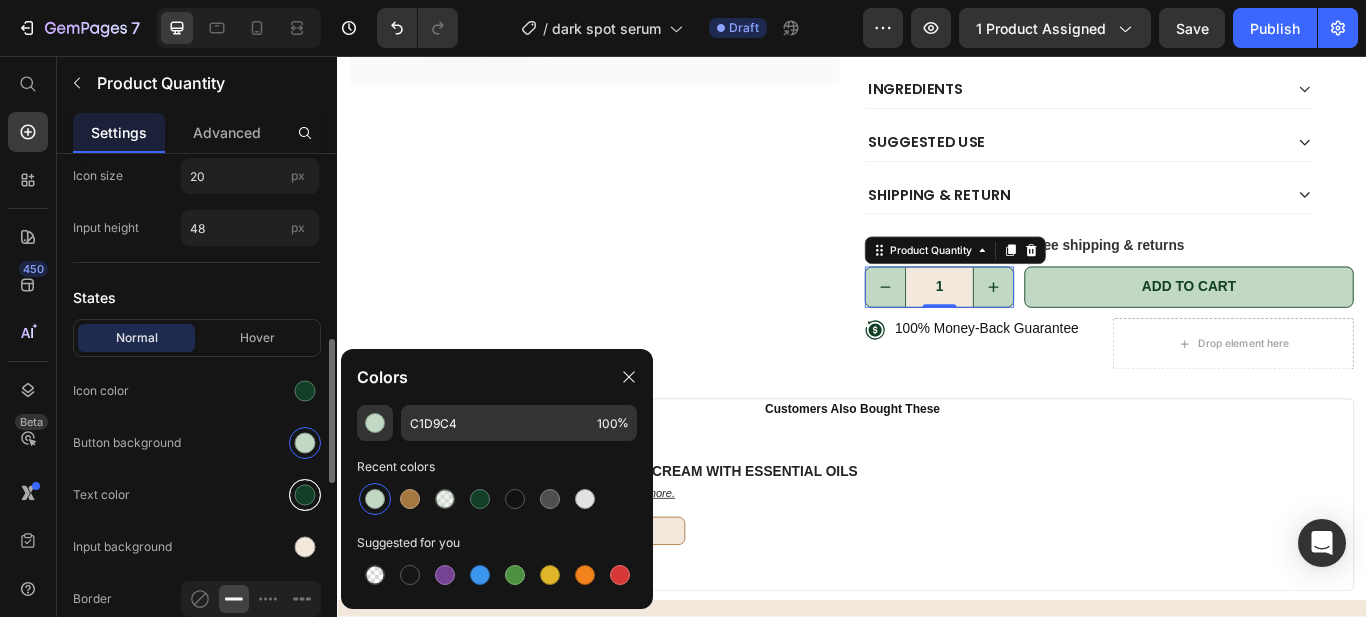 click at bounding box center (305, 495) 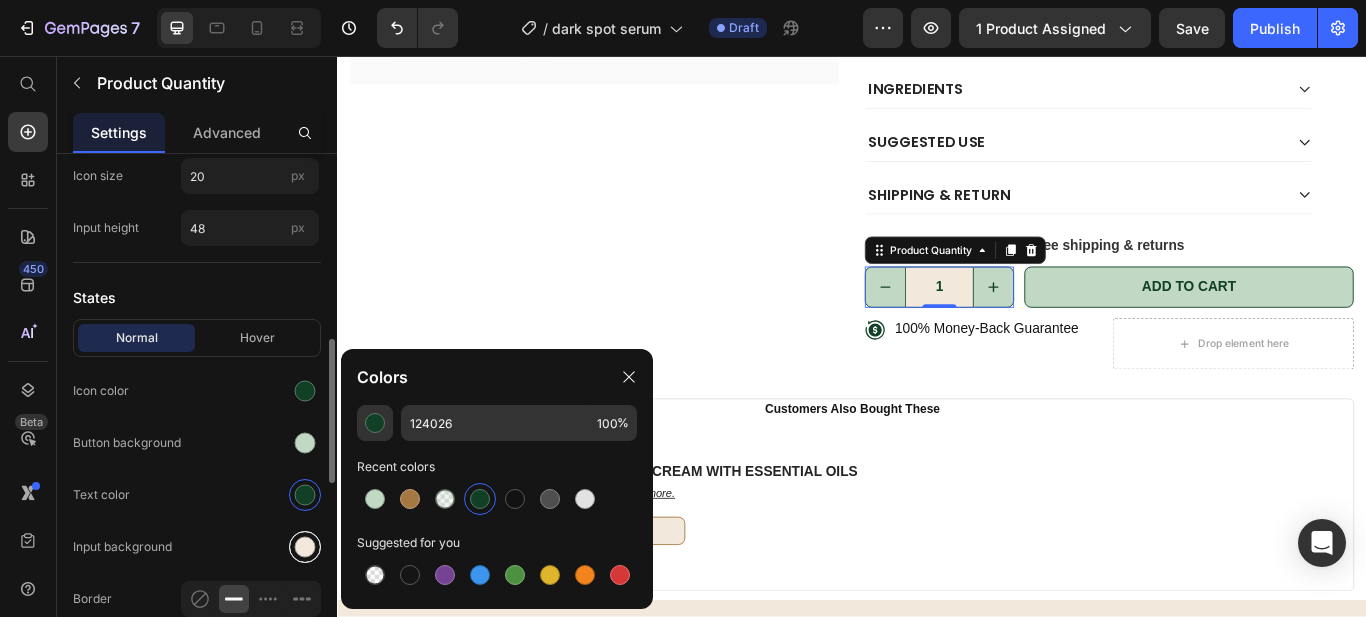 click at bounding box center (305, 547) 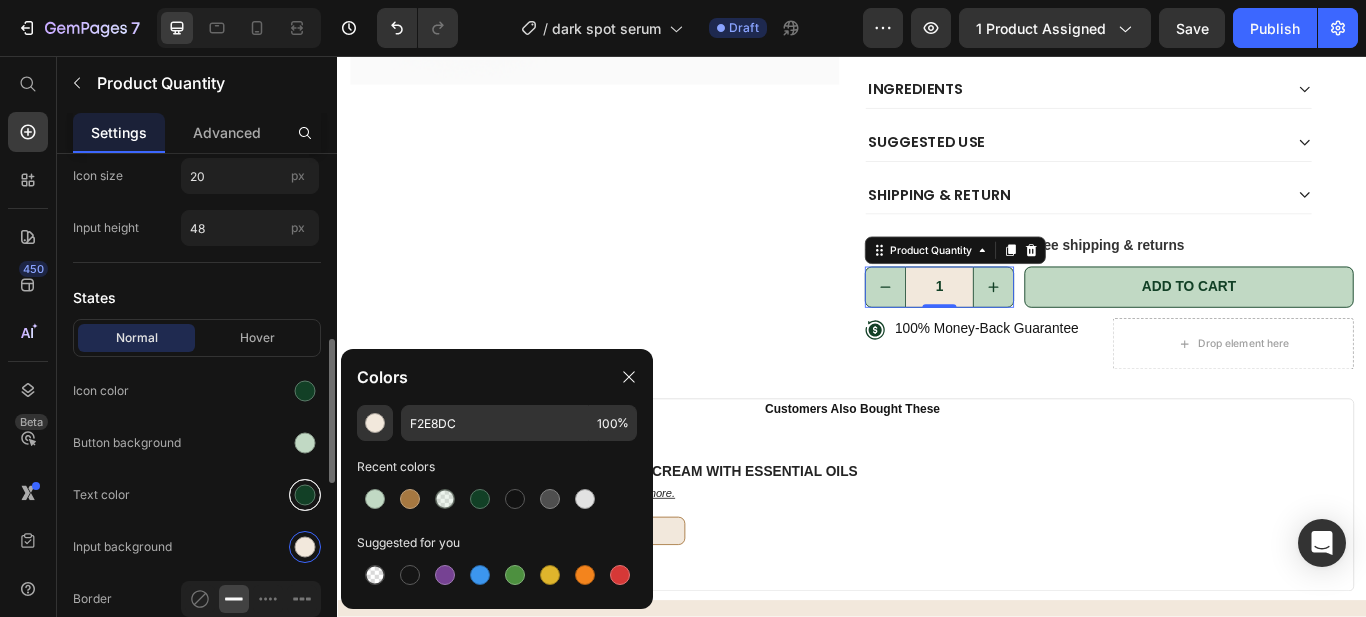 click at bounding box center [375, 499] 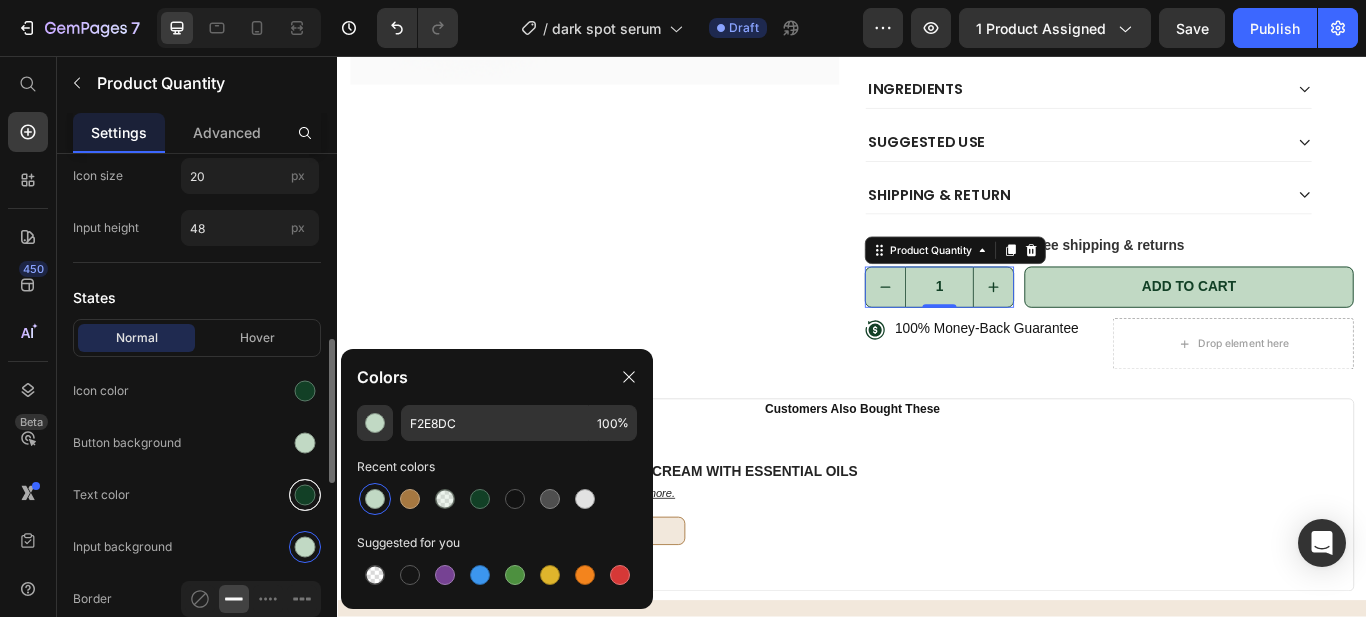 type on "C1D9C4" 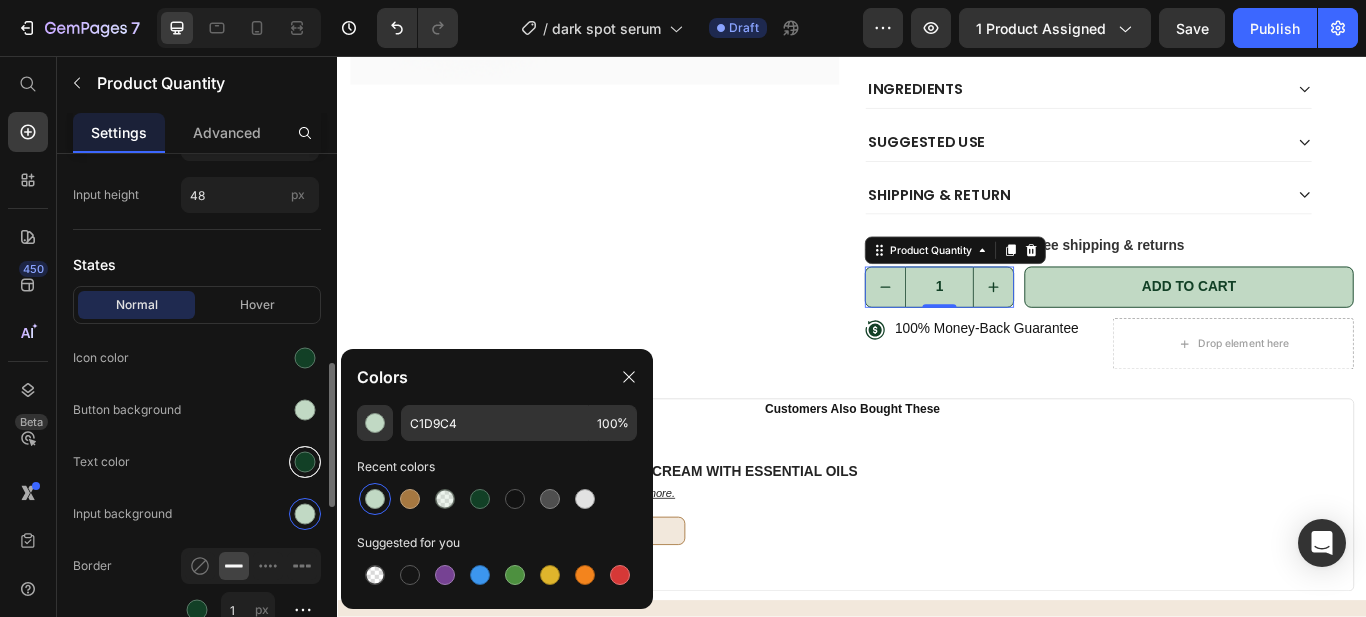 scroll, scrollTop: 714, scrollLeft: 0, axis: vertical 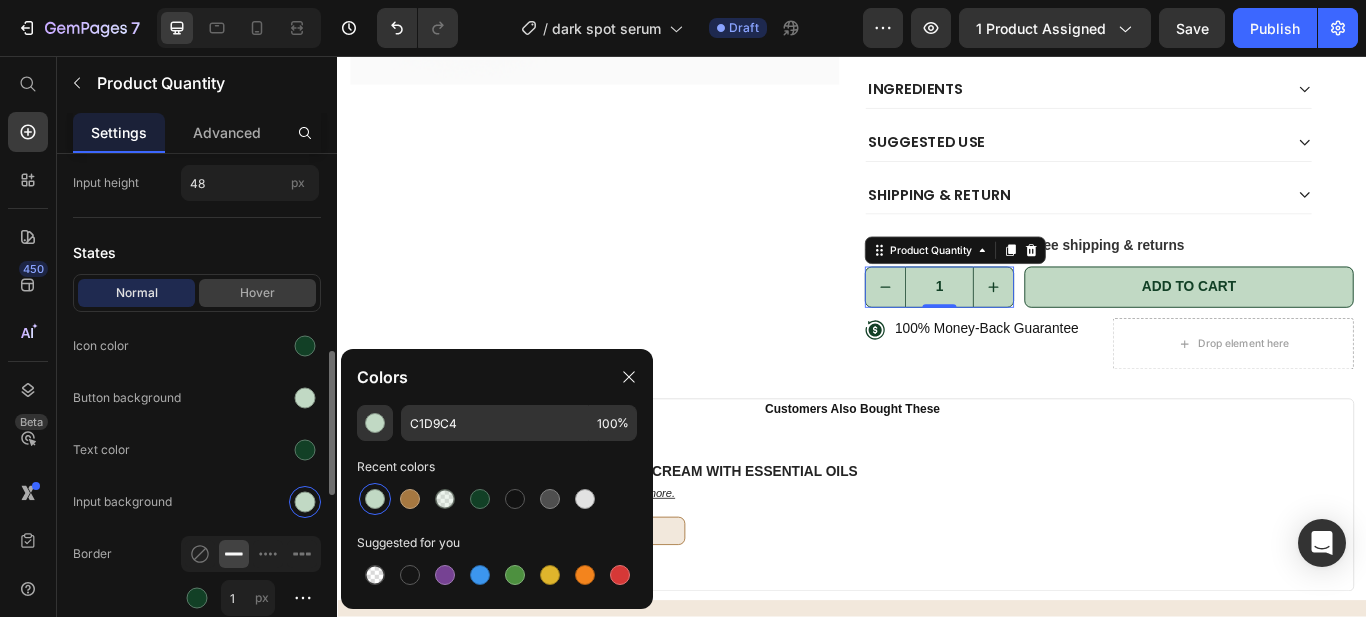 click on "Hover" at bounding box center [257, 293] 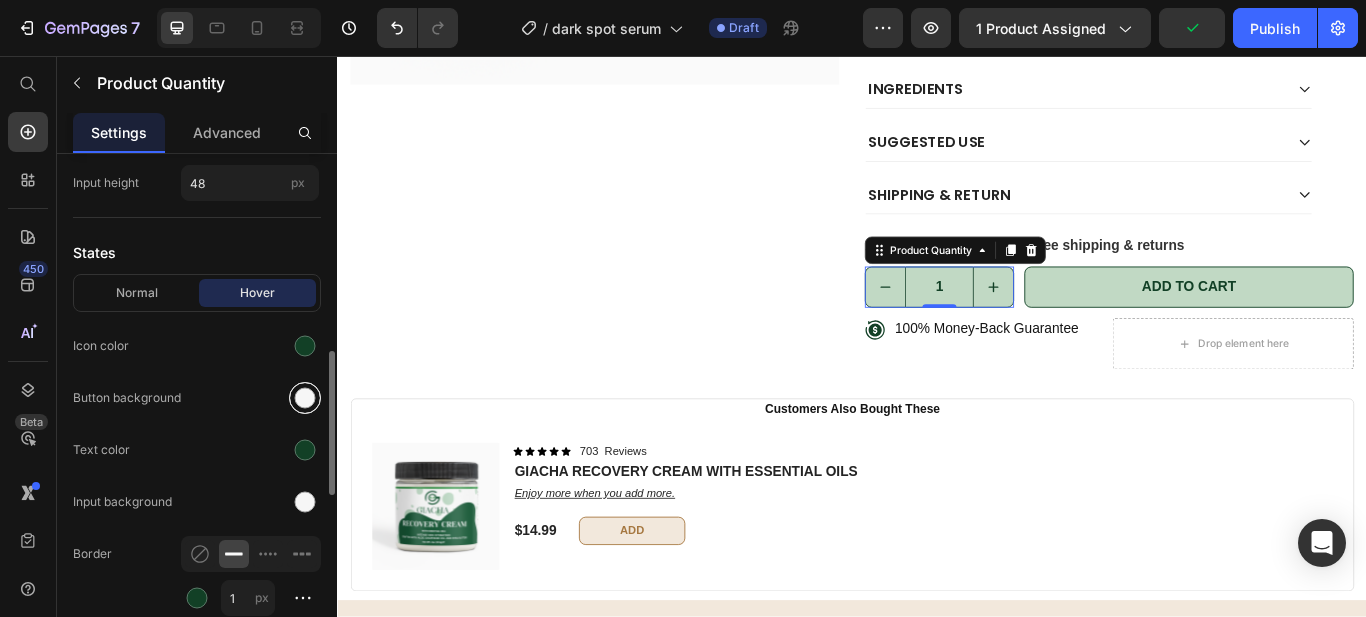 click at bounding box center (305, 398) 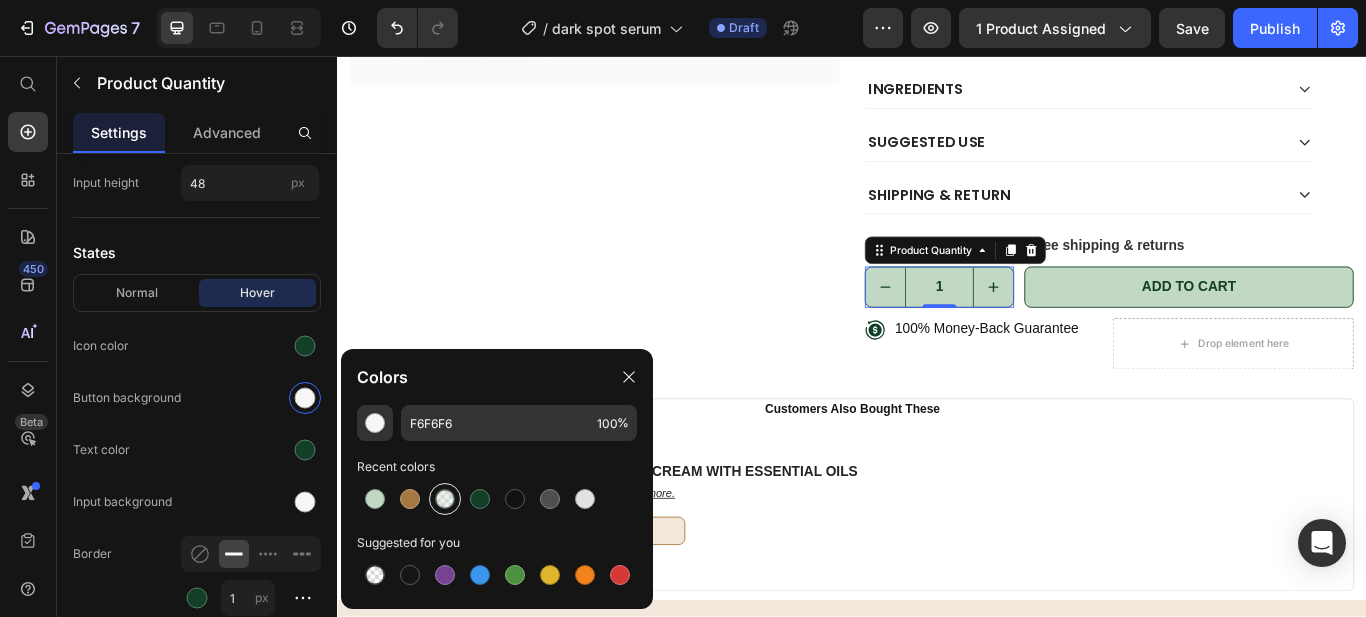click at bounding box center (445, 499) 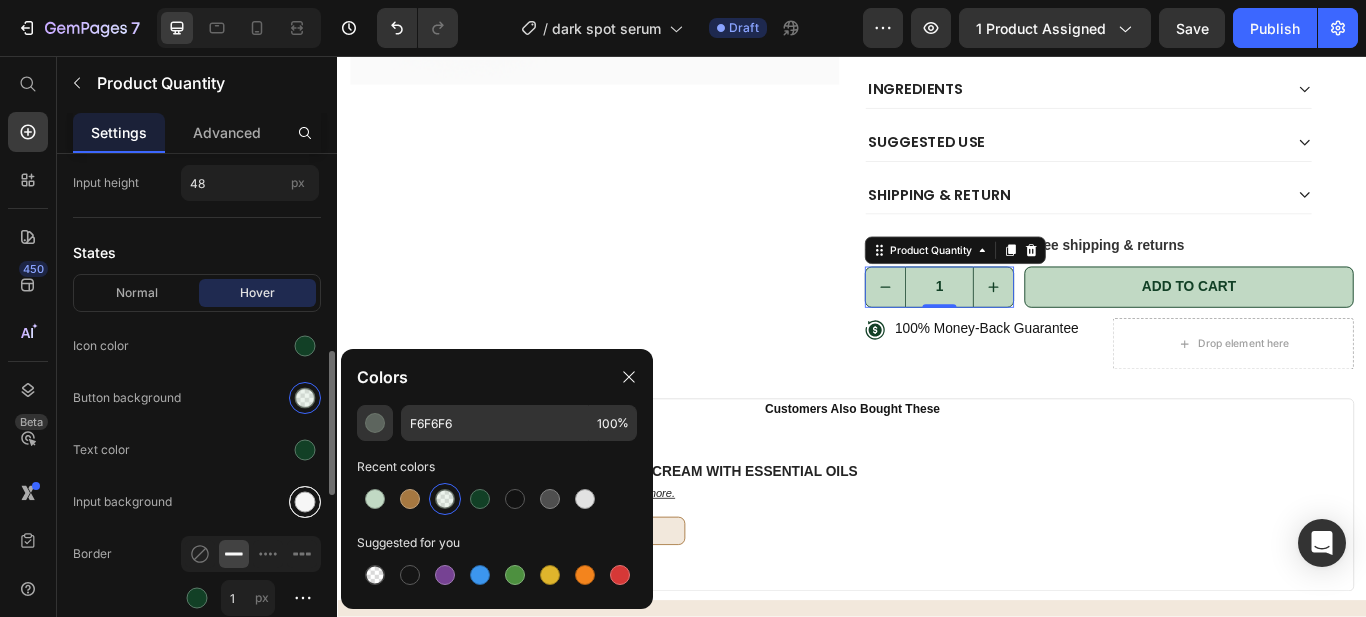 type on "C1D9C4" 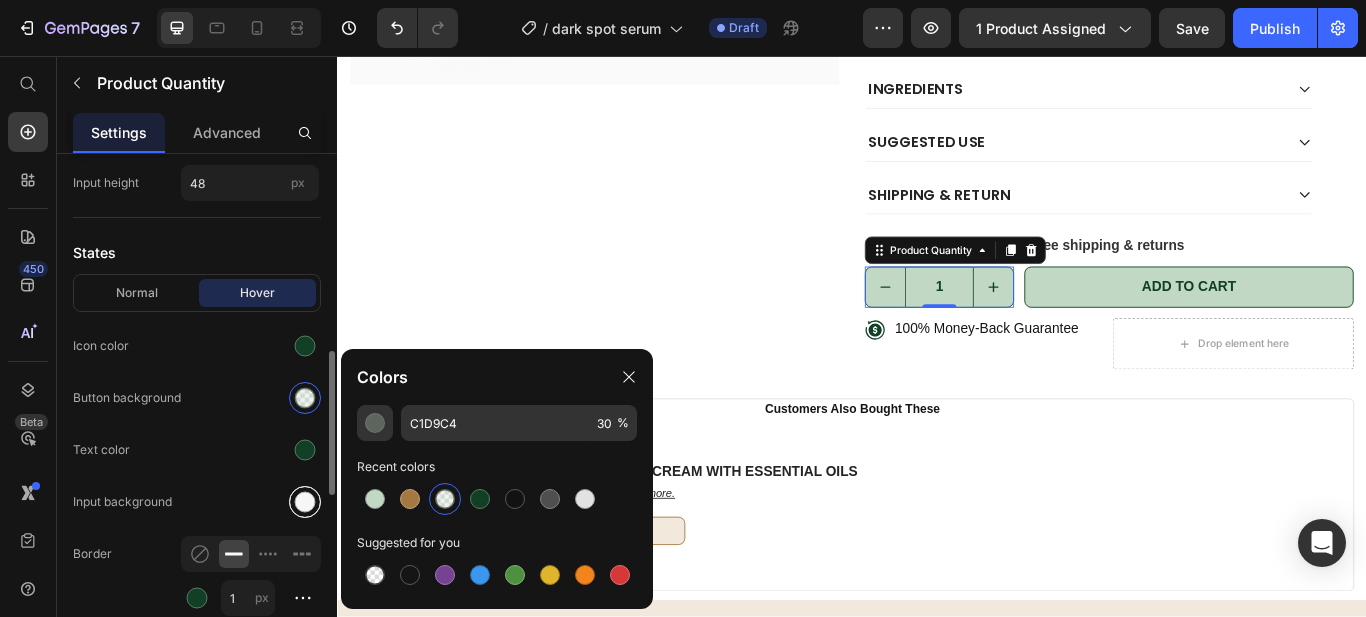 click at bounding box center [305, 502] 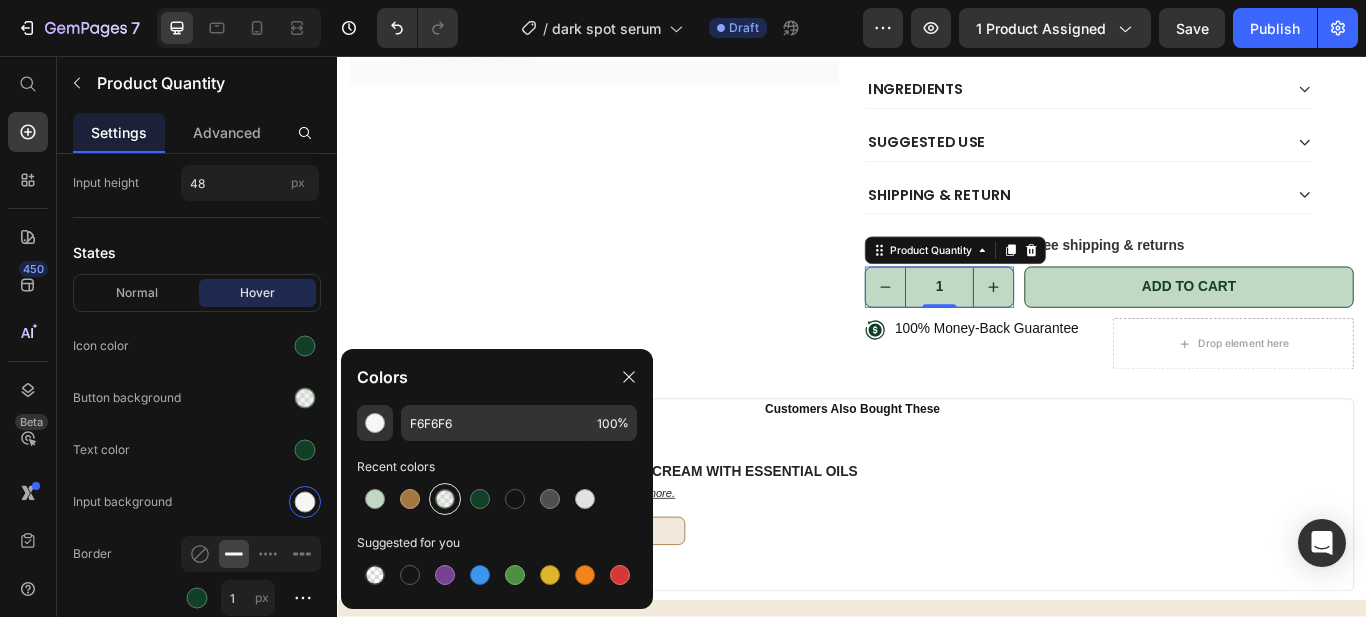 click at bounding box center (445, 499) 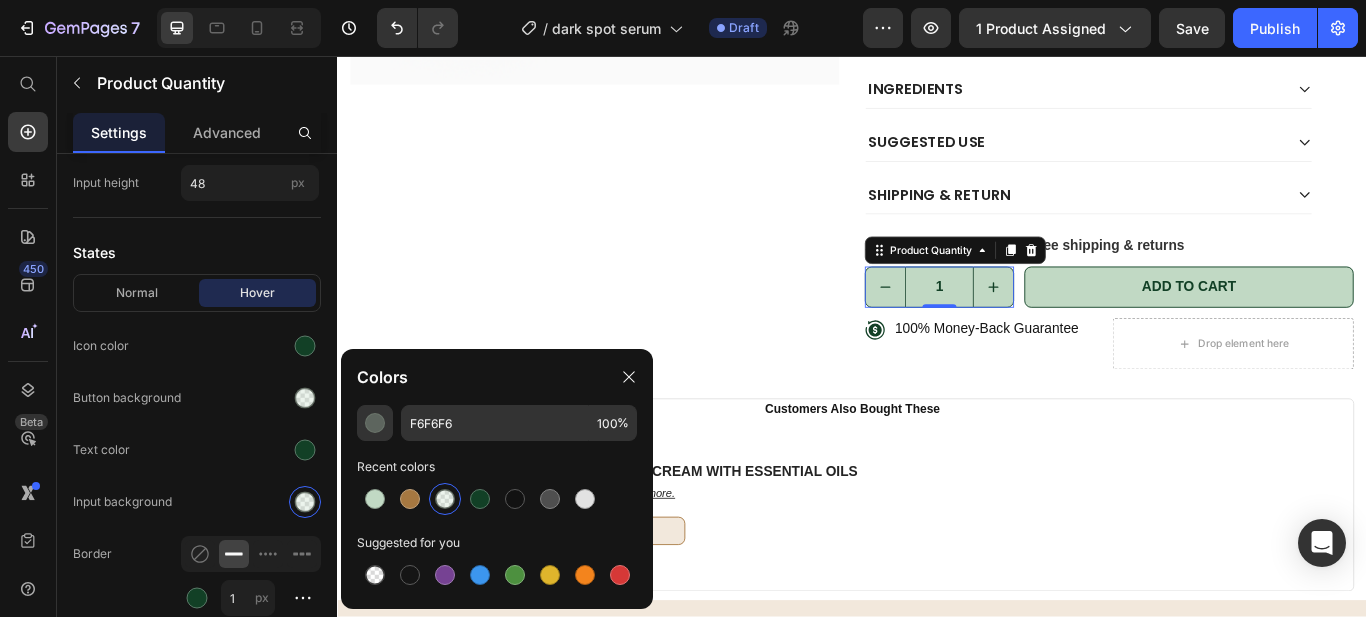 type on "C1D9C4" 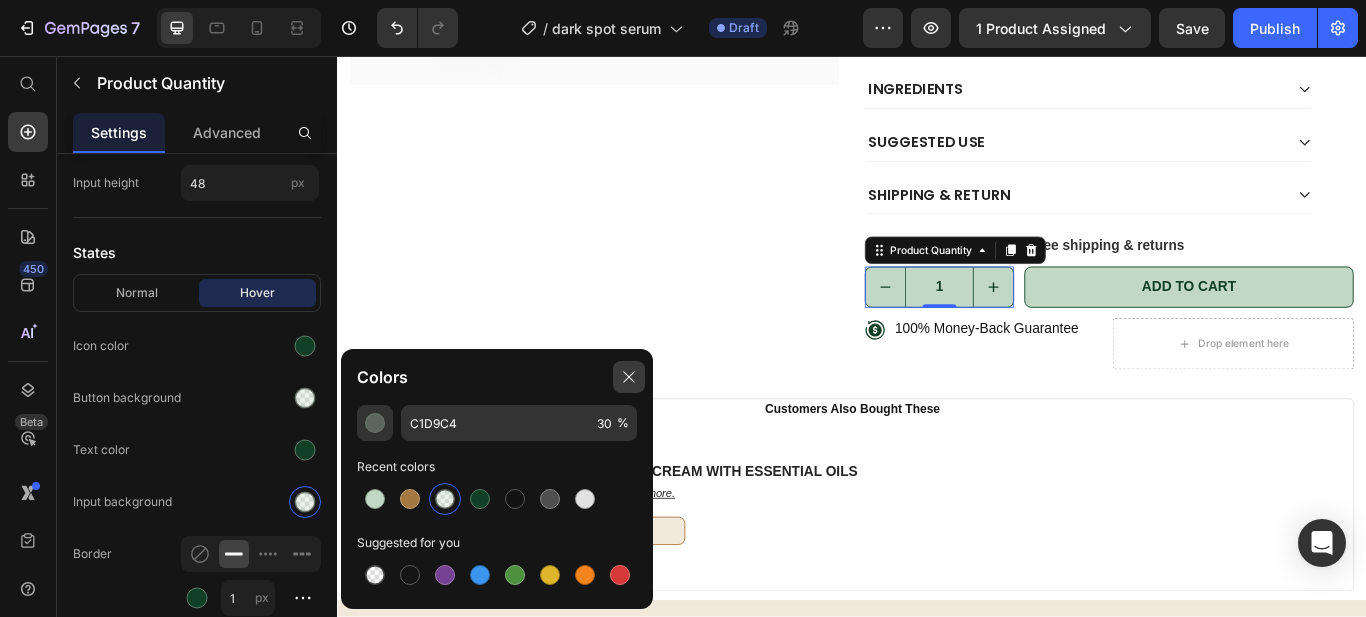 click at bounding box center [629, 377] 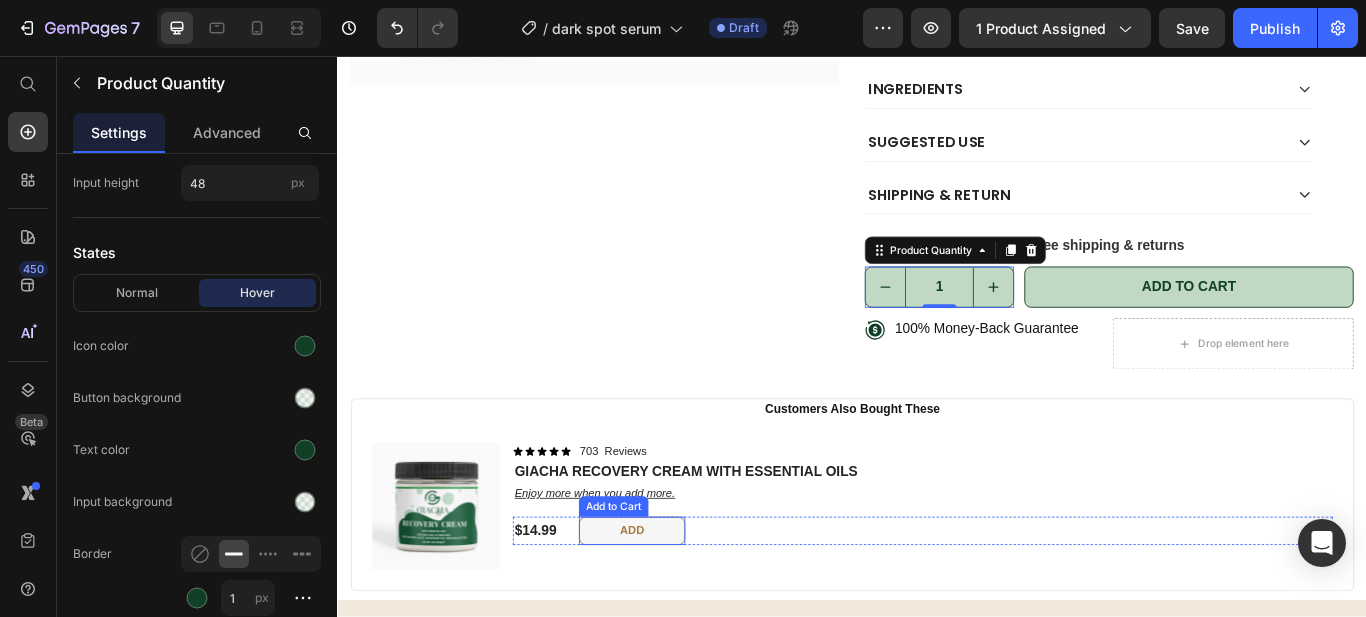 click on "Add" at bounding box center (680, 610) 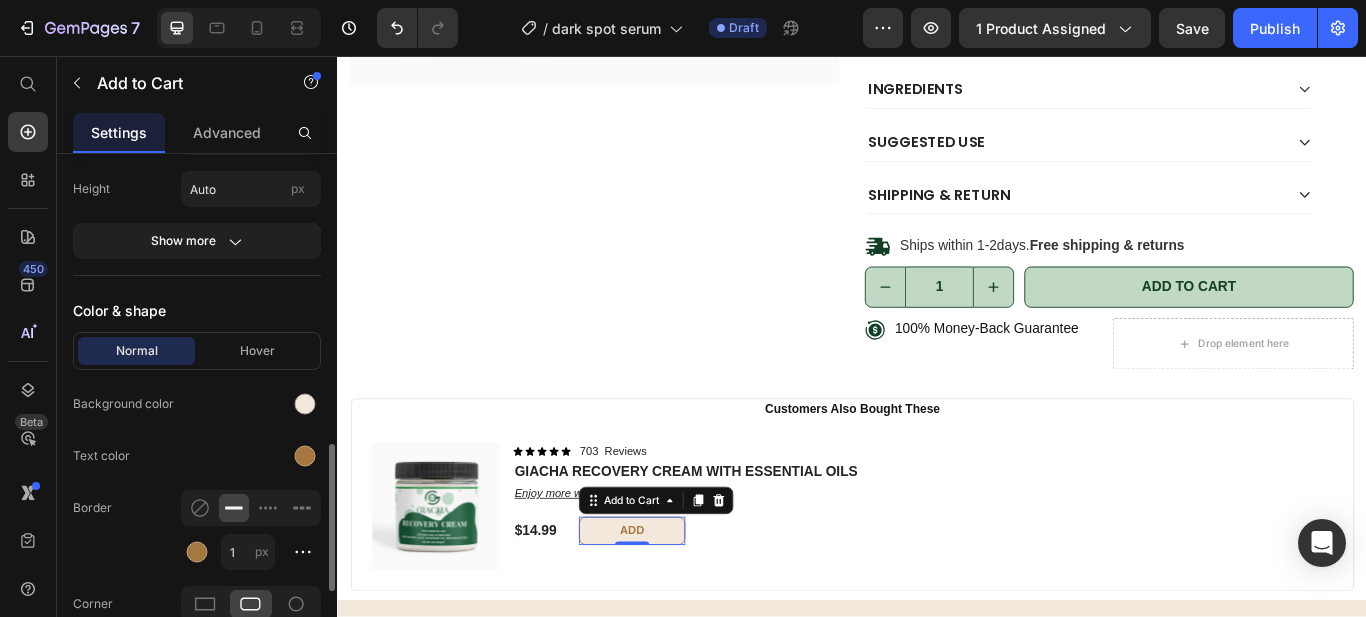 scroll, scrollTop: 922, scrollLeft: 0, axis: vertical 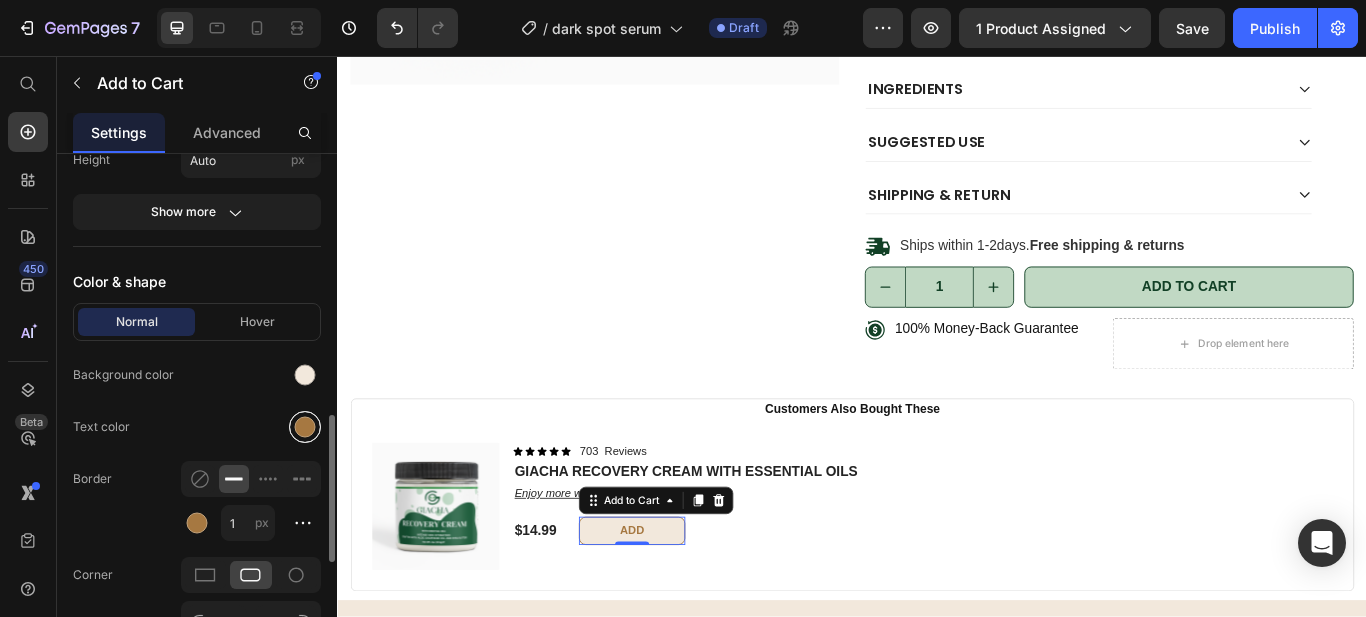 click at bounding box center [305, 427] 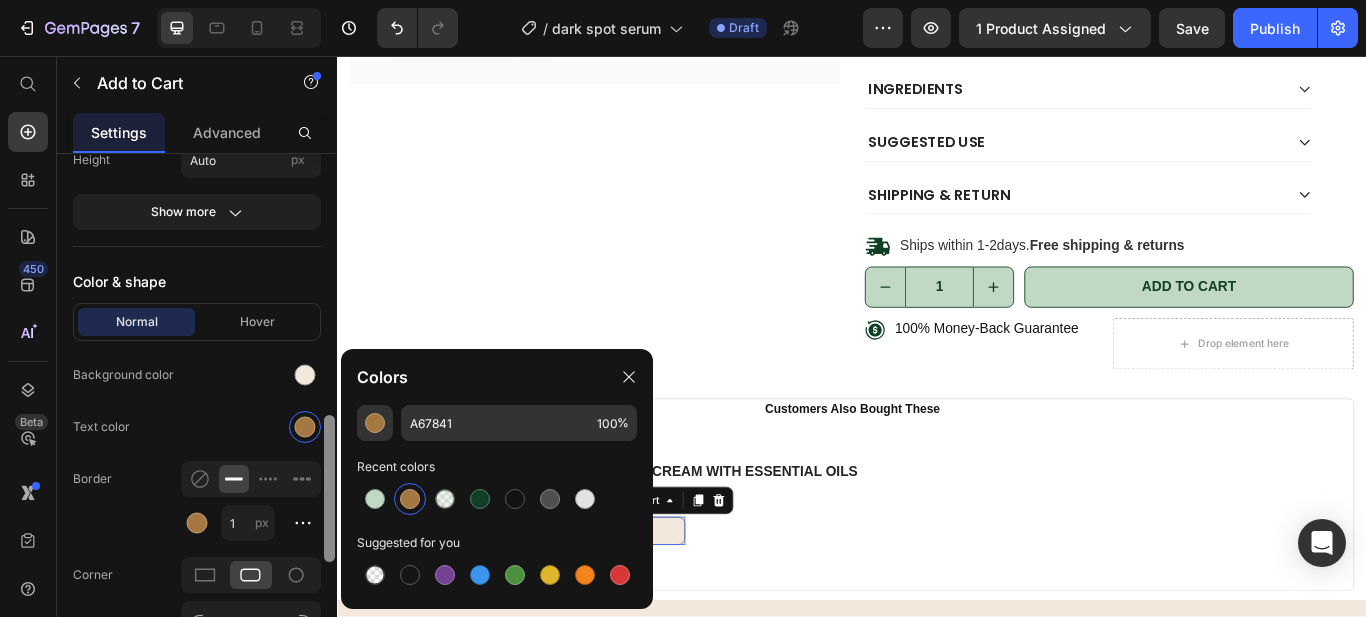 drag, startPoint x: 480, startPoint y: 500, endPoint x: 332, endPoint y: 384, distance: 188.04254 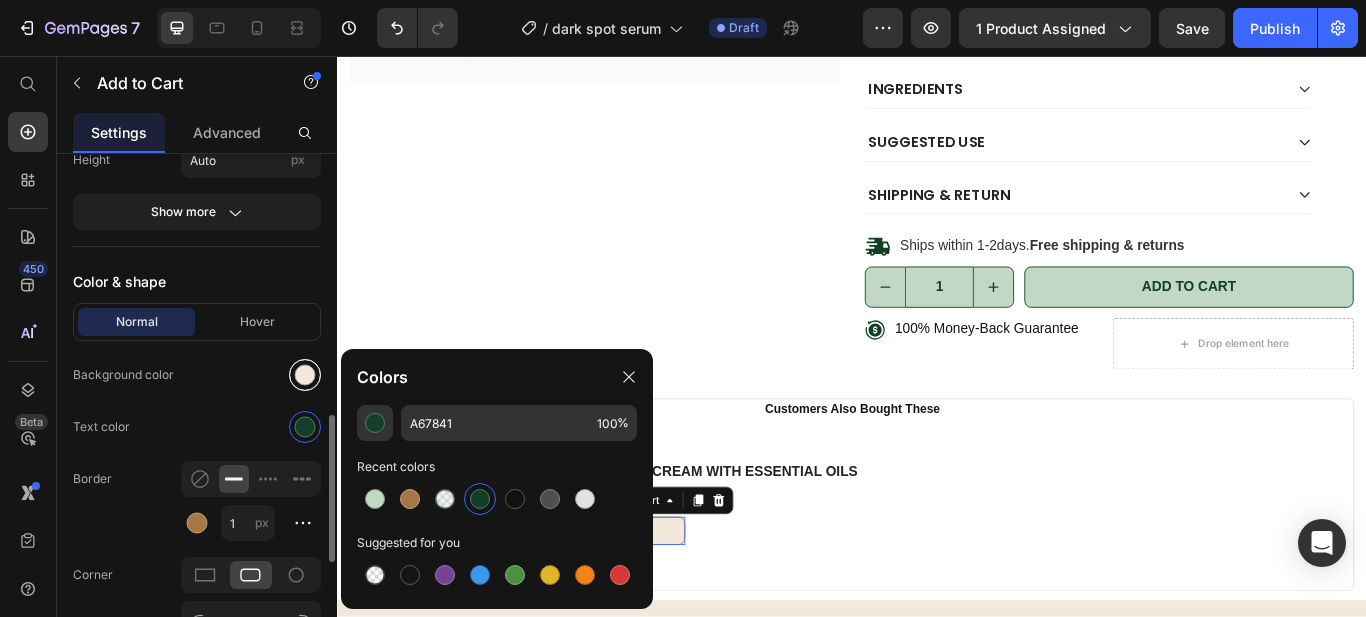 type on "124026" 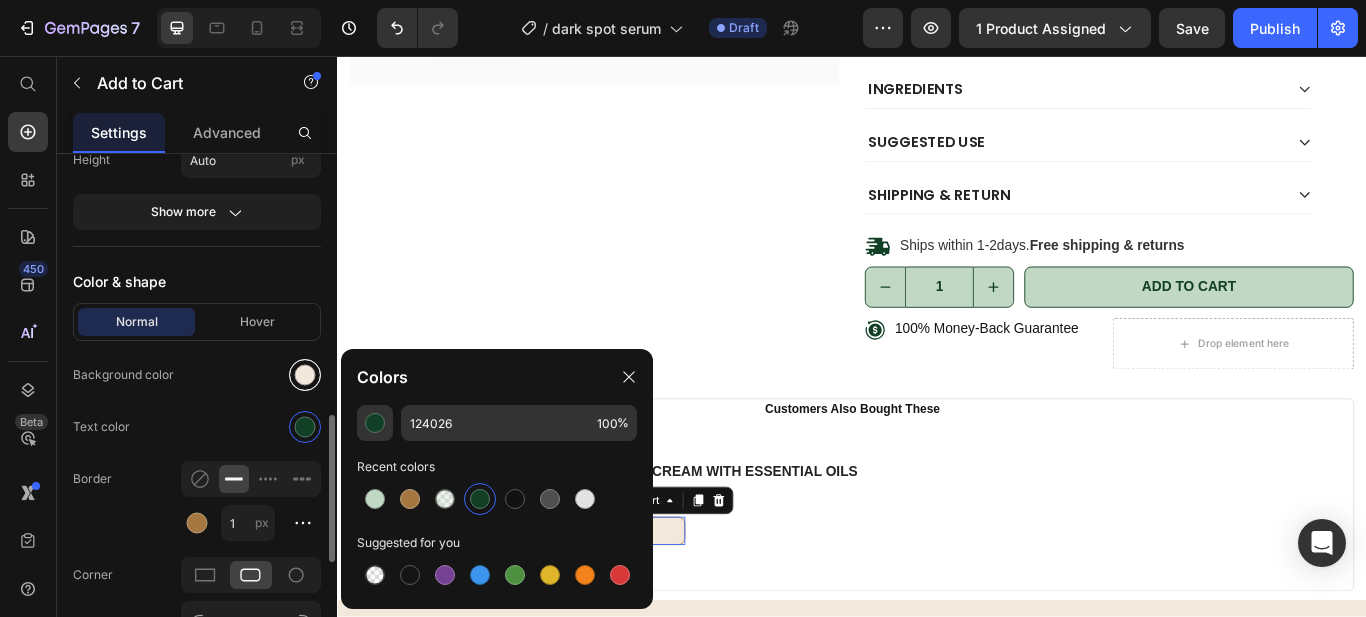 click at bounding box center (305, 375) 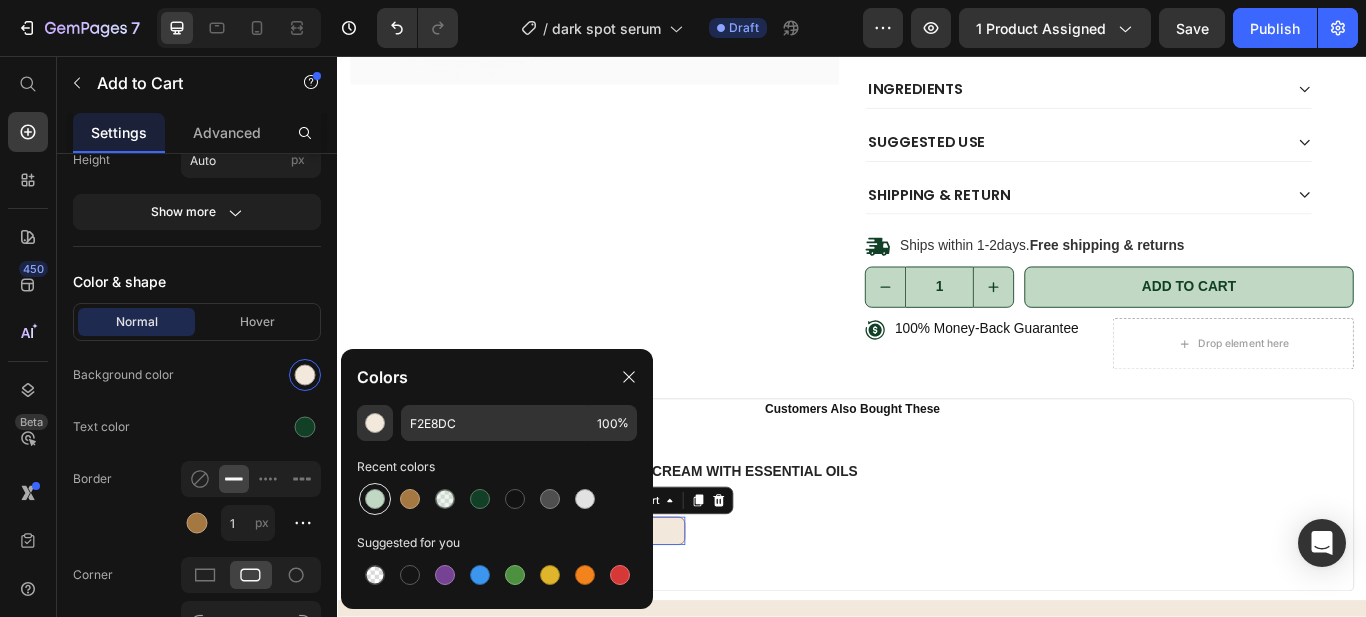 click at bounding box center [375, 499] 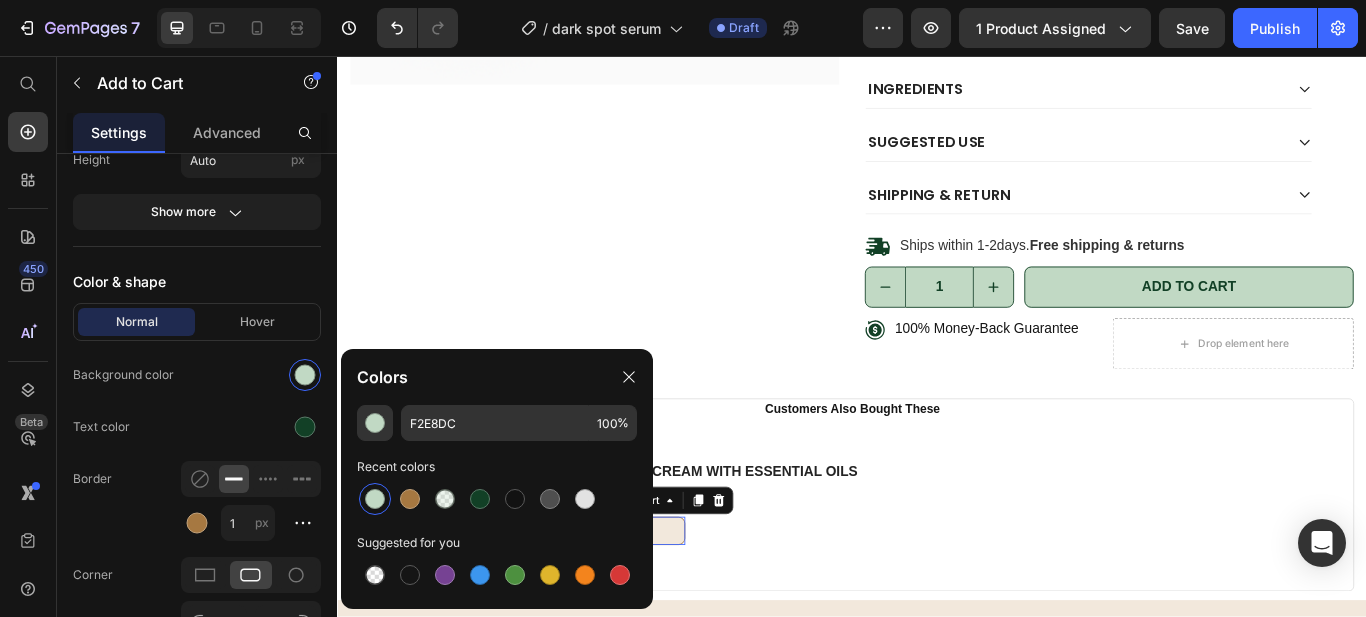 type on "C1D9C4" 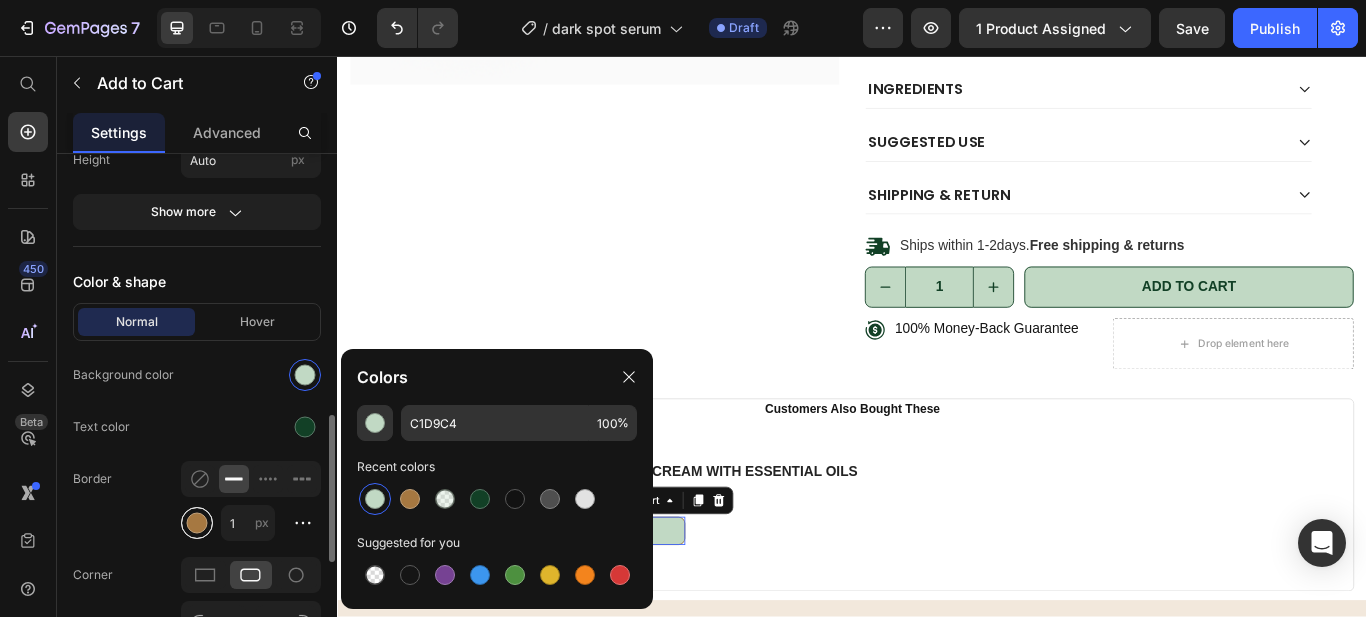 click at bounding box center [197, 523] 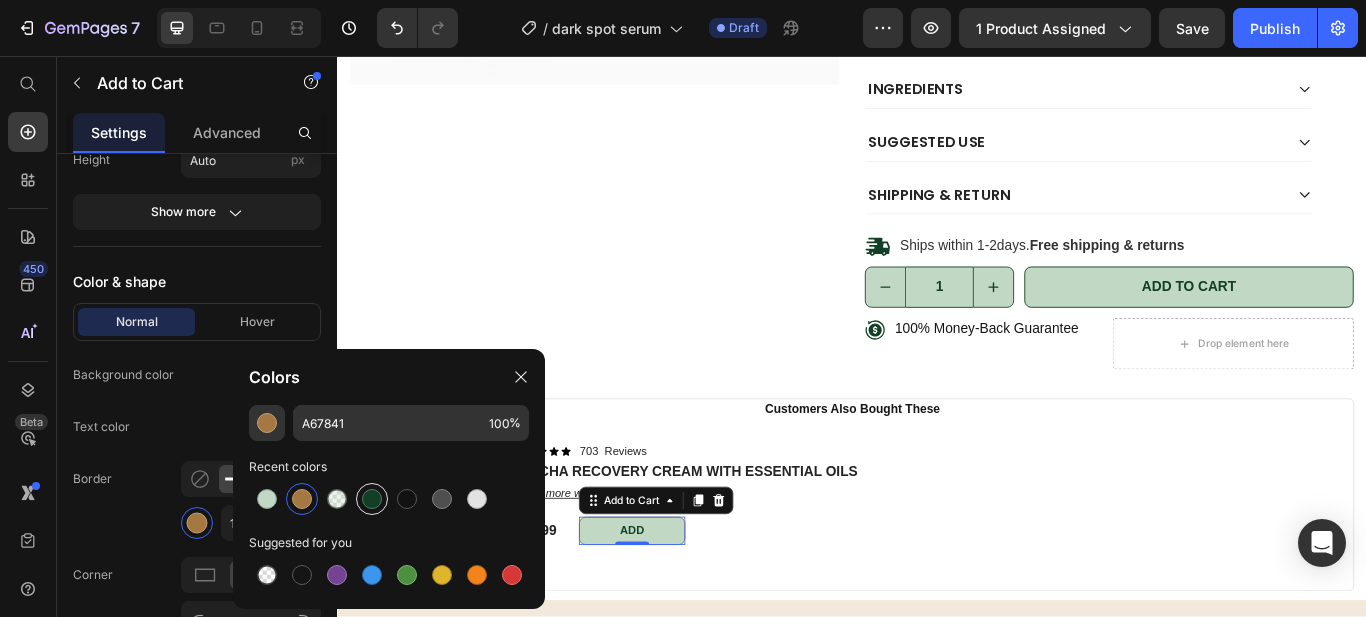 click at bounding box center [372, 499] 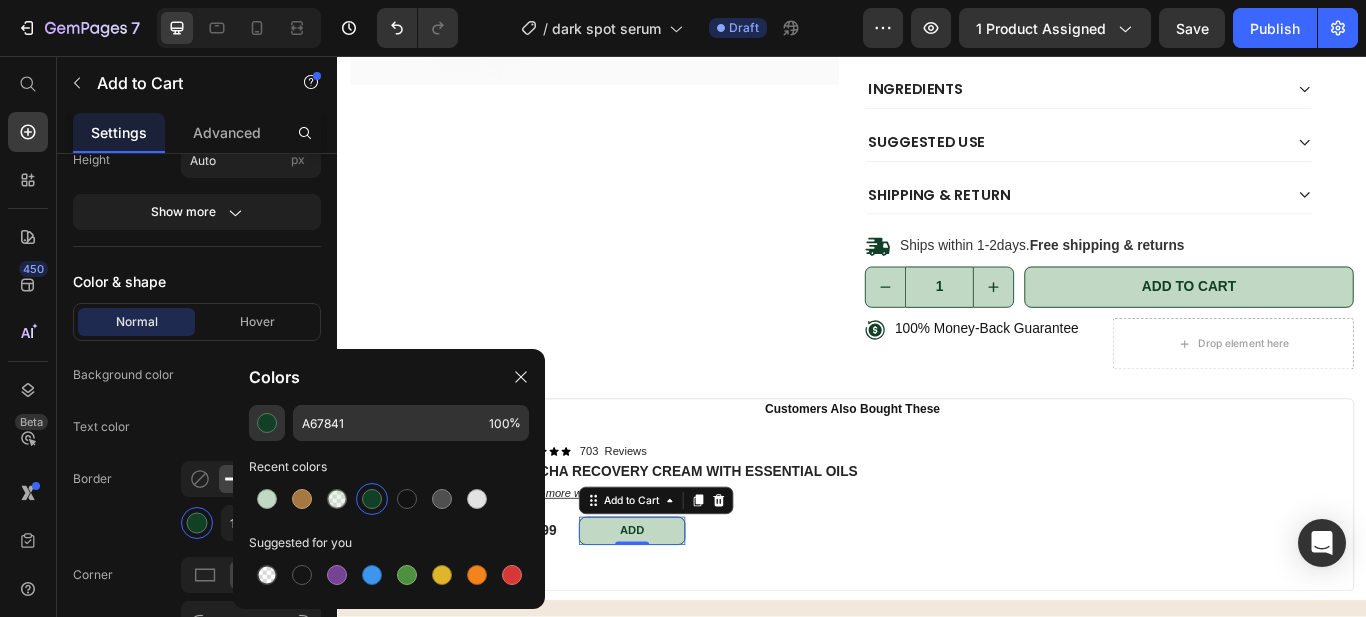 type on "124026" 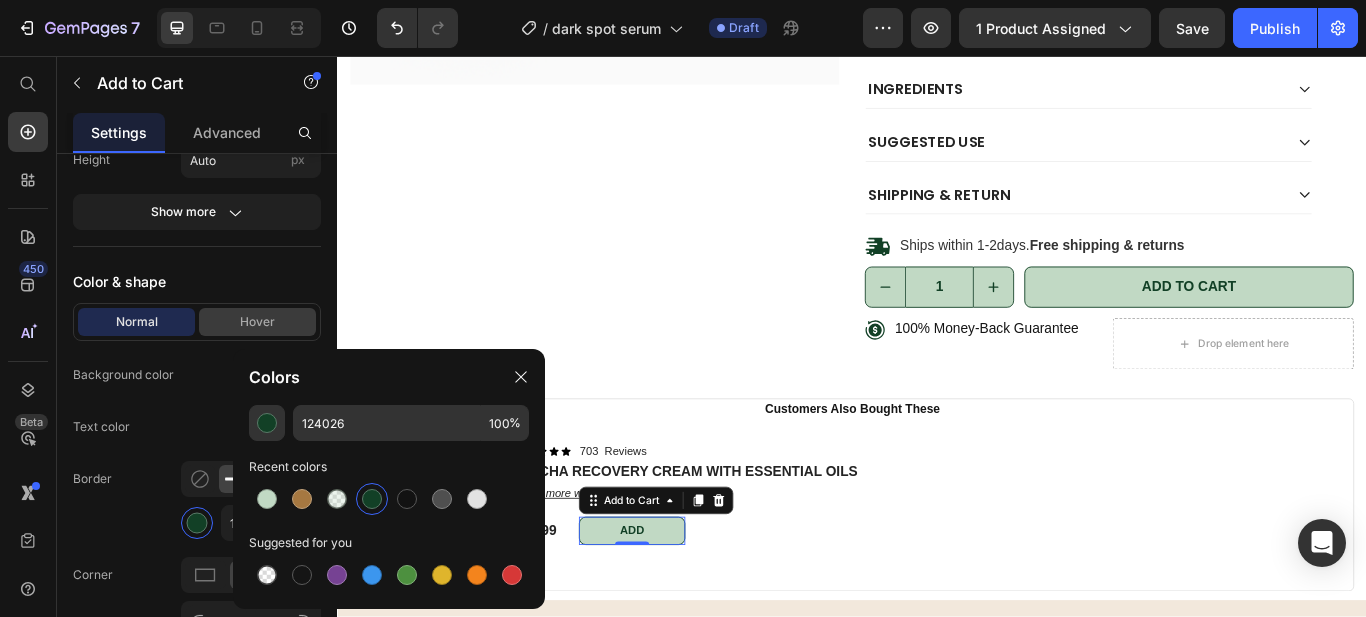 click on "Hover" at bounding box center (257, 322) 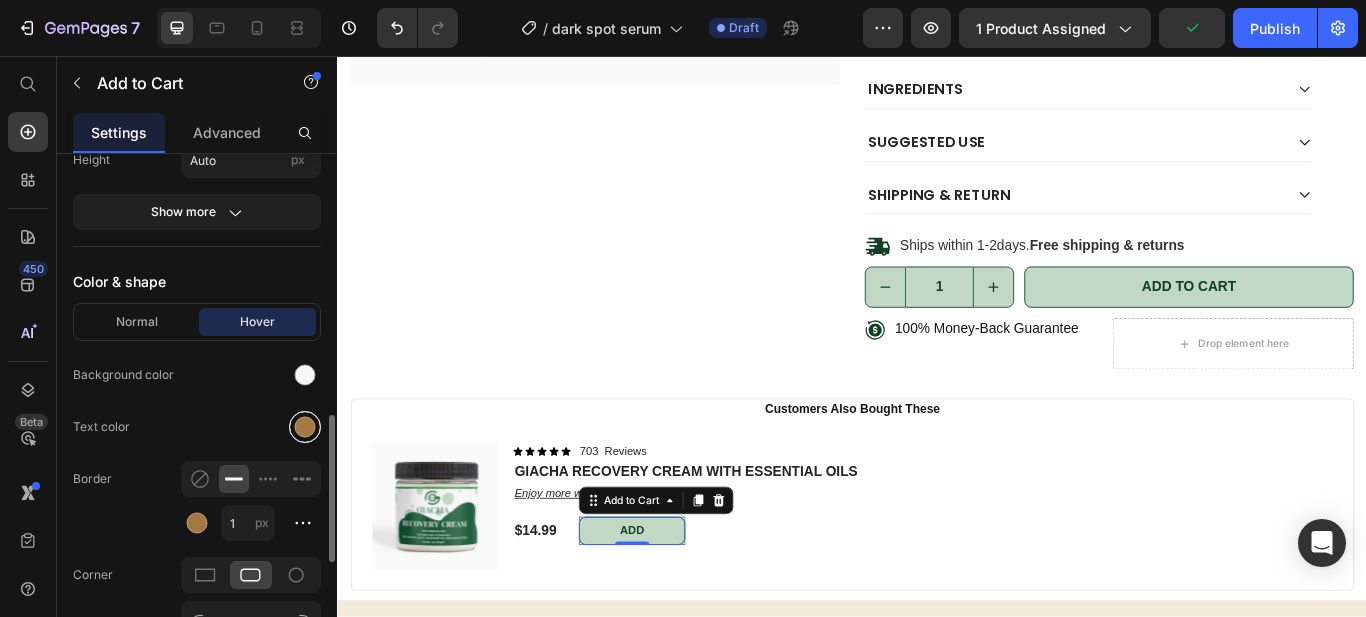 click at bounding box center (305, 427) 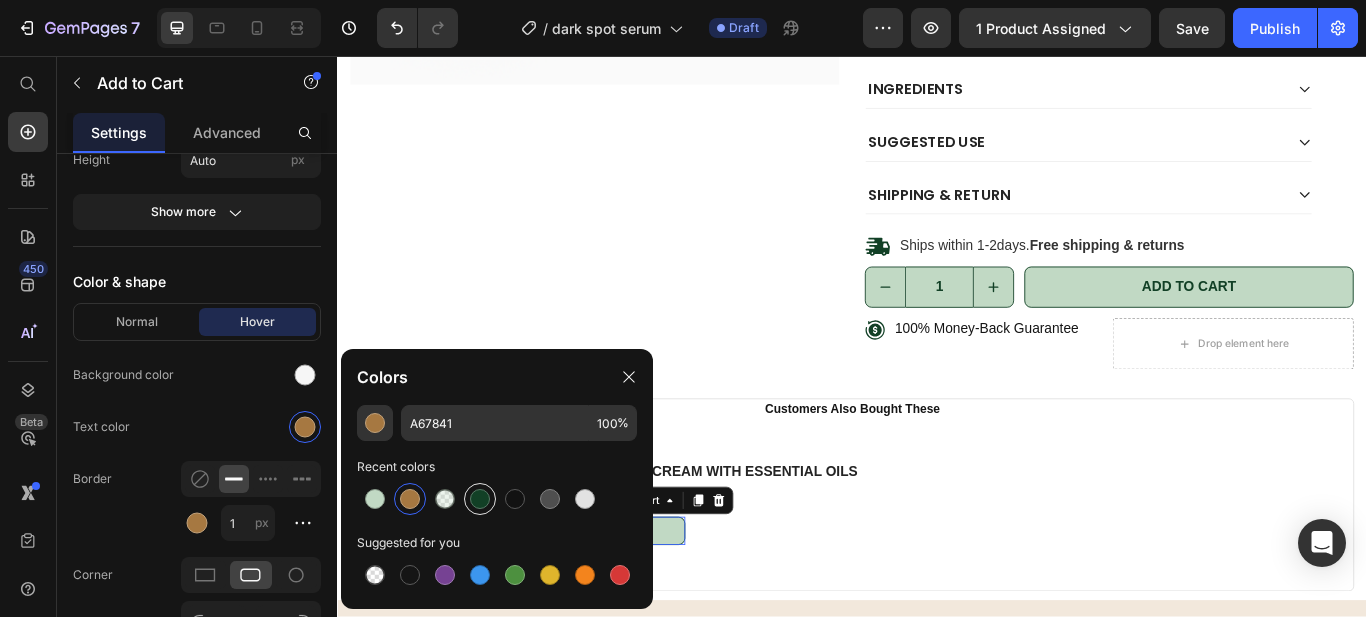 click at bounding box center [480, 499] 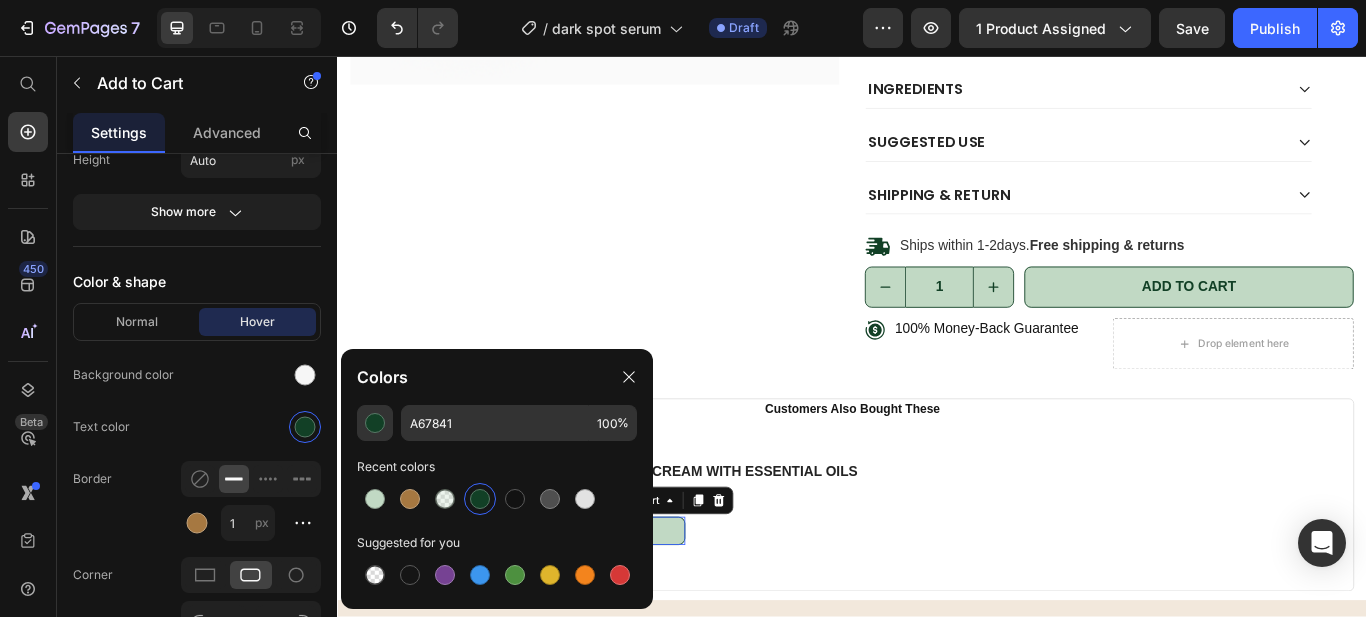 type on "124026" 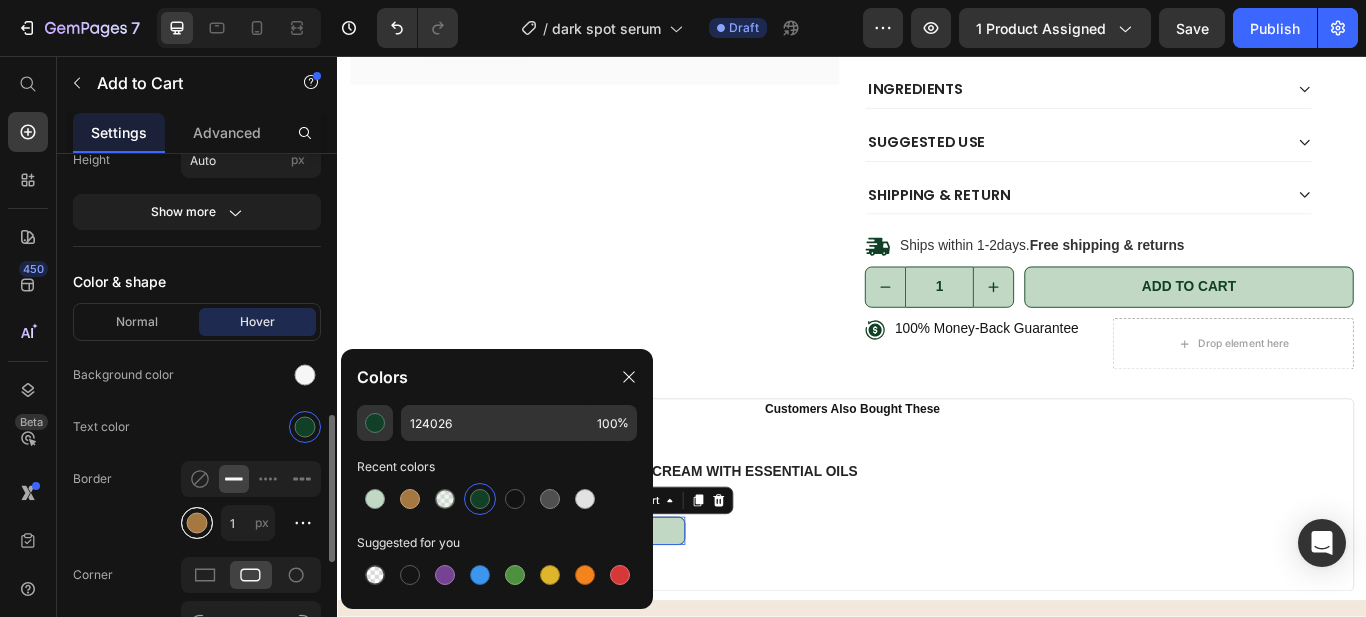 click at bounding box center [197, 523] 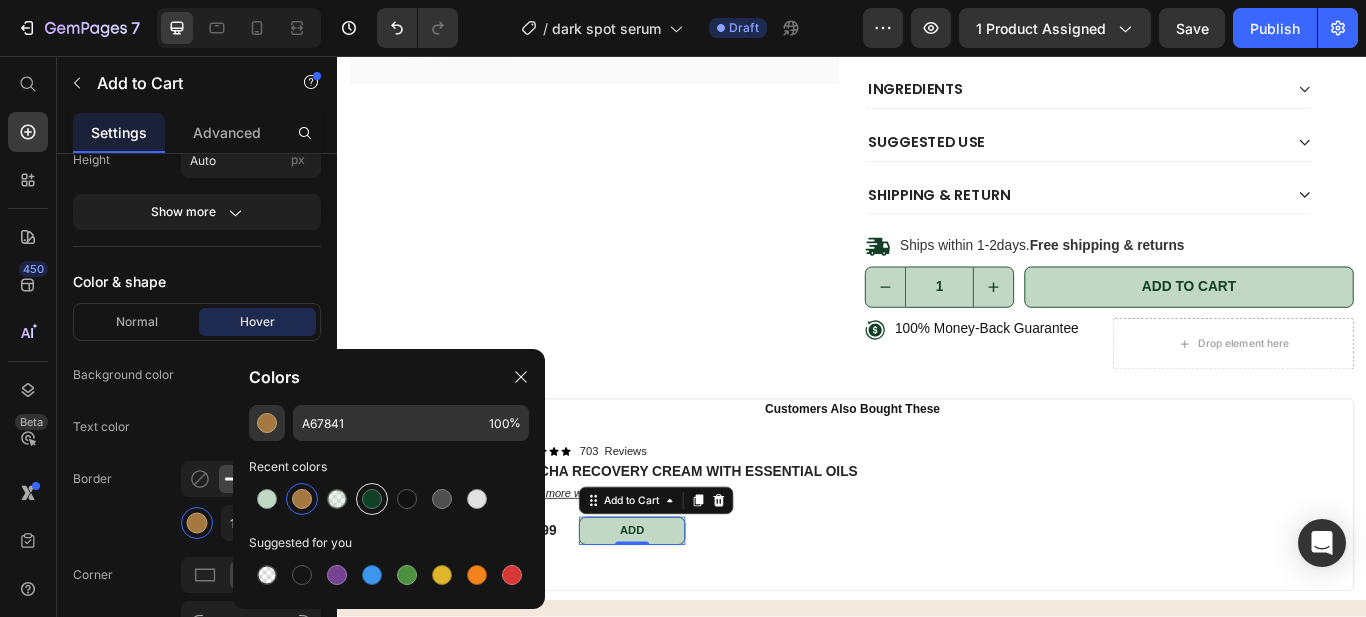 click at bounding box center [372, 499] 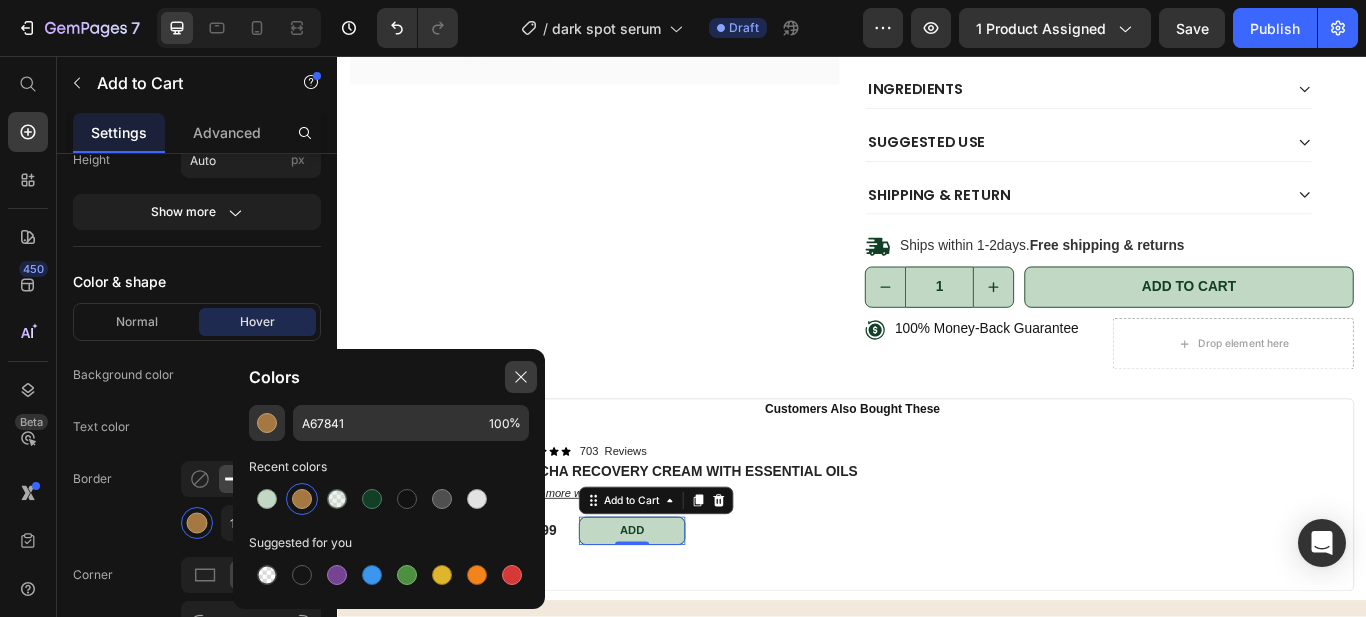 click 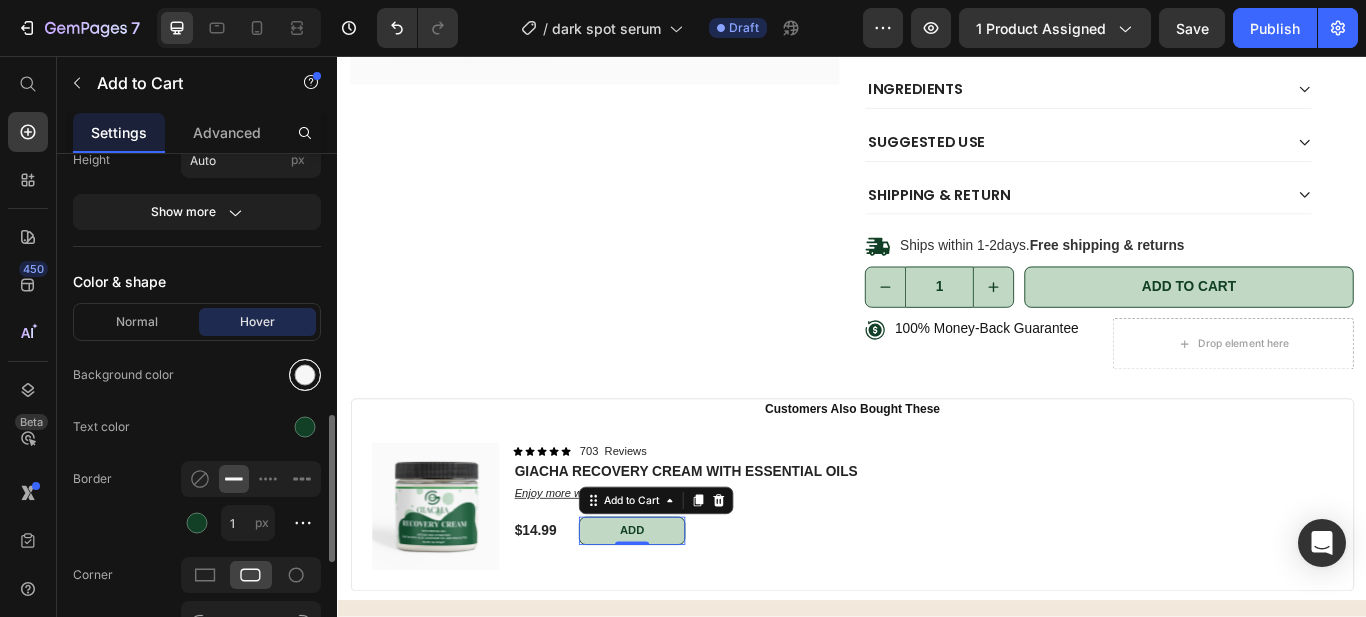 click at bounding box center [305, 375] 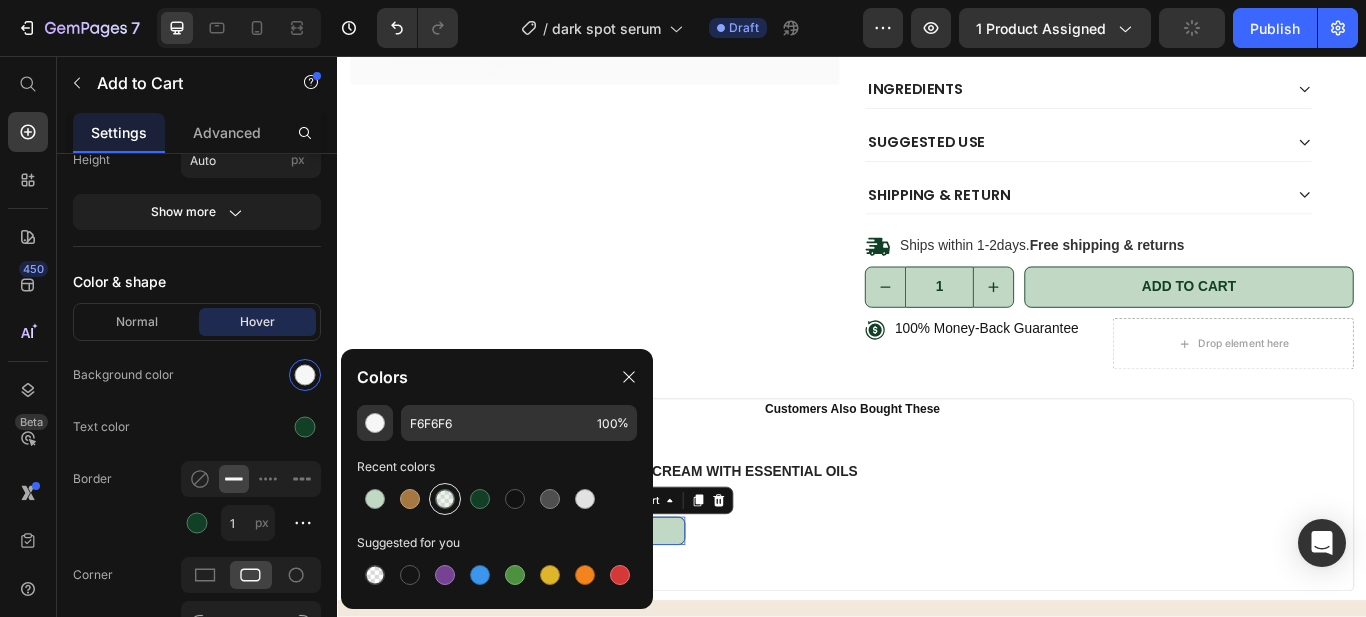 click at bounding box center [445, 499] 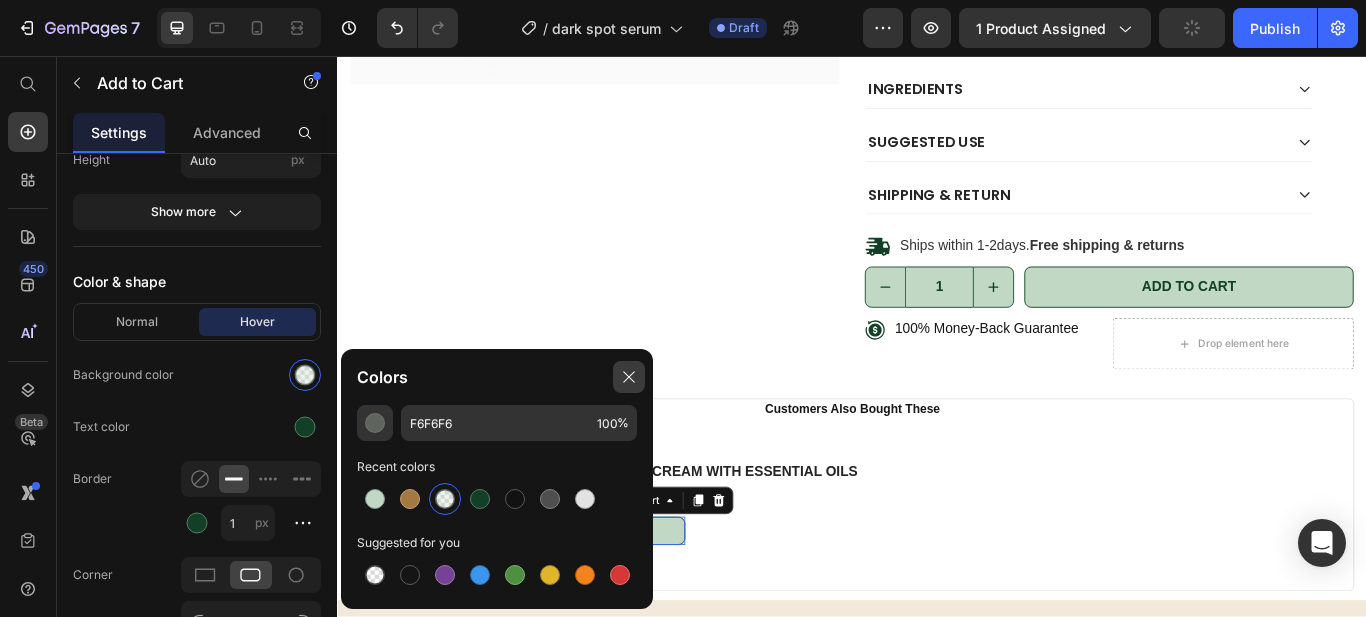 type on "C1D9C4" 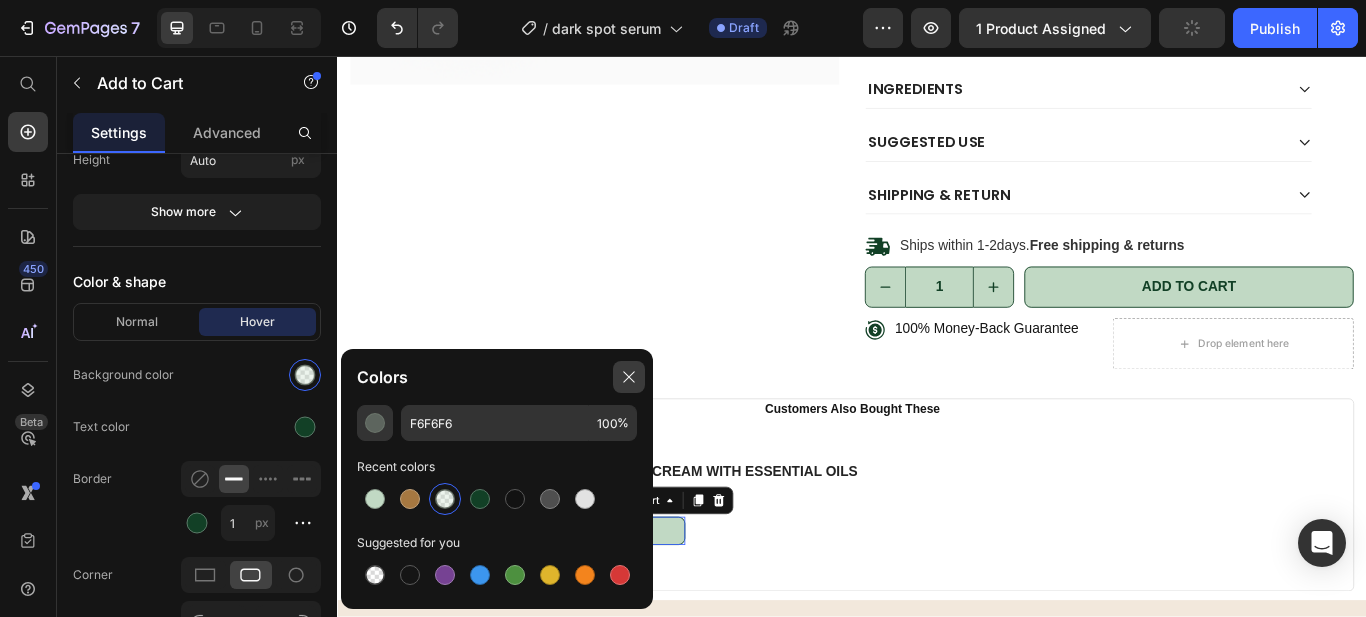type on "30" 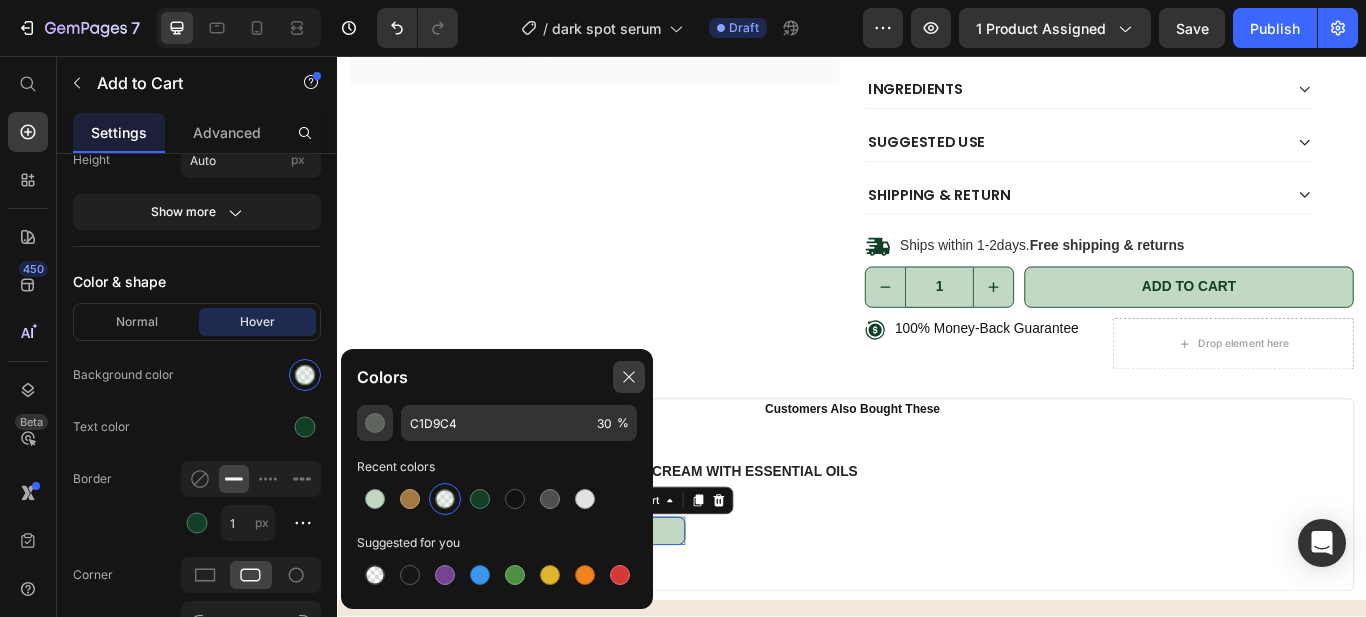 click 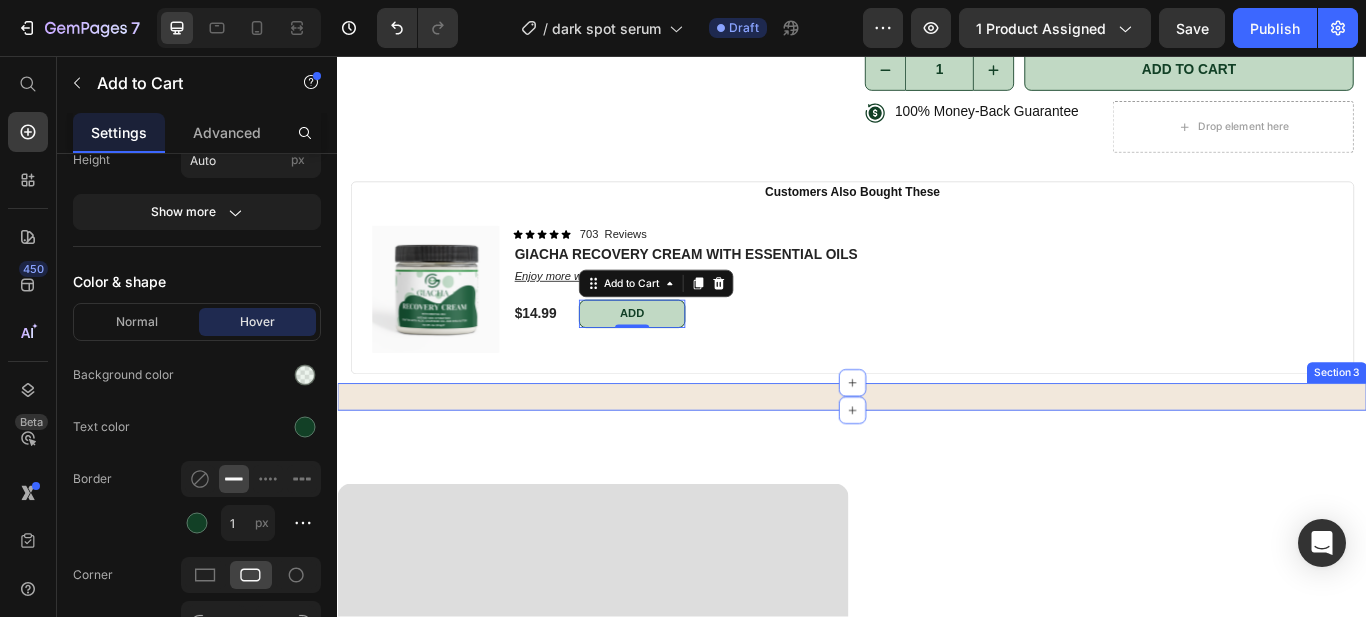 scroll, scrollTop: 922, scrollLeft: 0, axis: vertical 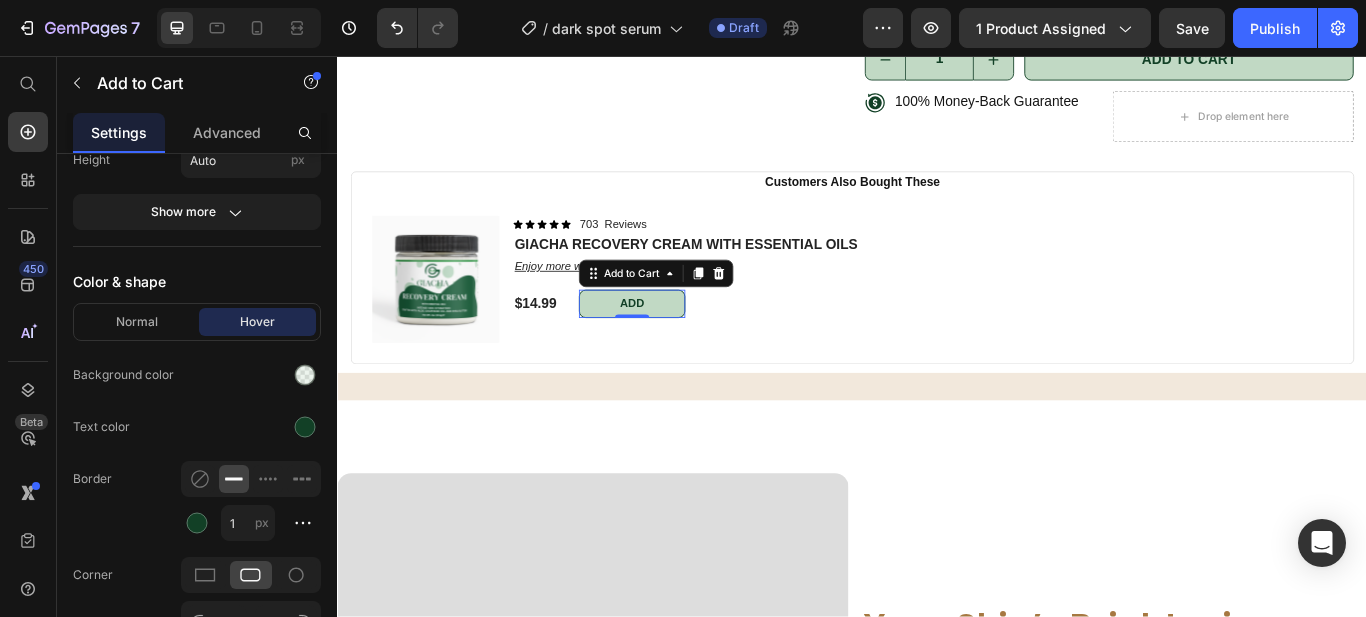 click on "Product Images Icon Icon Icon Icon
Icon Icon List 703 Reviews Text Block Row Icon Icon Icon Icon
Icon Icon List 428 Reviews Text Block Row GIACHA RECOVERY CREAM WITH ESSENTIAL OILS Product Title $14.99 Product Price 0% OFF Discount Tag Row Combat stubborn hyperpigmentation and reveal your skin’s true radiance with our Dark Spot Serum. This potent yet gentle formula is powered by clinically proven brighteners like kojic acid, vitamin C, and niacinamide to target dark spots, sun damage, and post-acne. Text Block Fades dark spots & acne scars  Reduces redness & inflammation Unifies skin tone for a balanced Promotes smoother, softer skin Vegan, cruelty-free, and clean Item List
Ingredients
SUGGESTED USE
Shipping & Return Accordion
Ships within 1-2days.  Free shipping & returns Item List 1 Product Quantity Row Add to cart Add to Cart Row Row
100% Money-Back Guarantee Item List
Row Product Icon" at bounding box center (937, 1544) 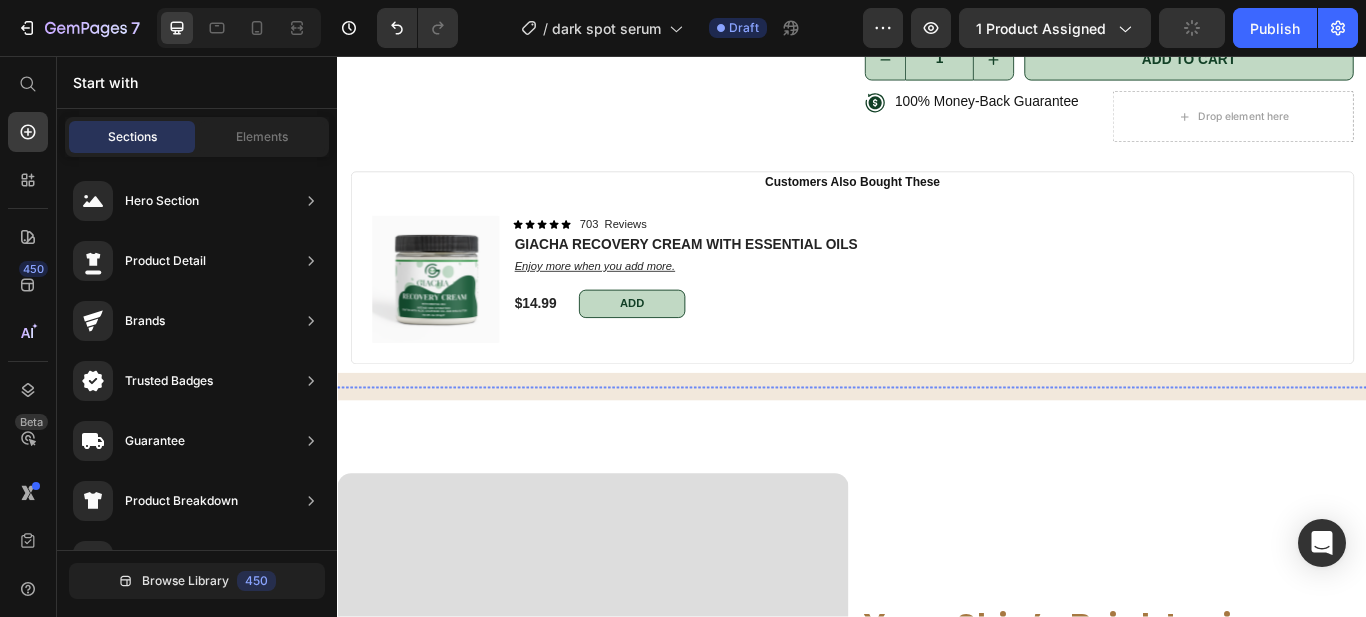 click at bounding box center [428, 442] 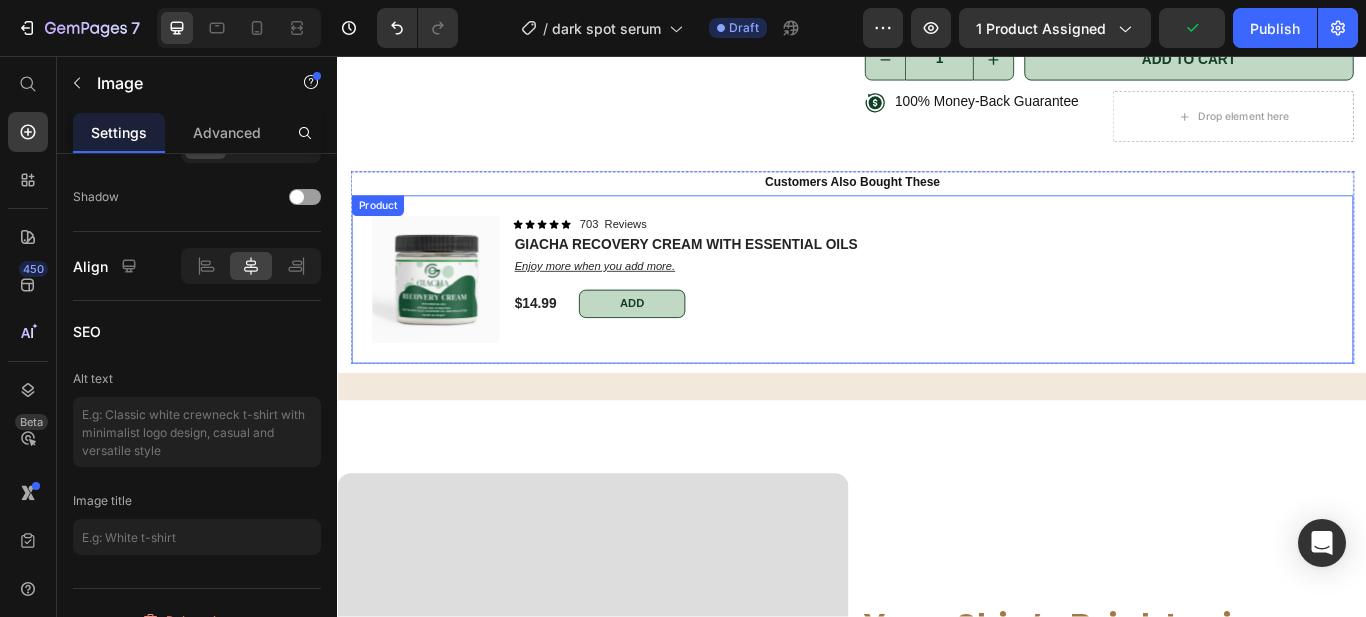 scroll, scrollTop: 0, scrollLeft: 0, axis: both 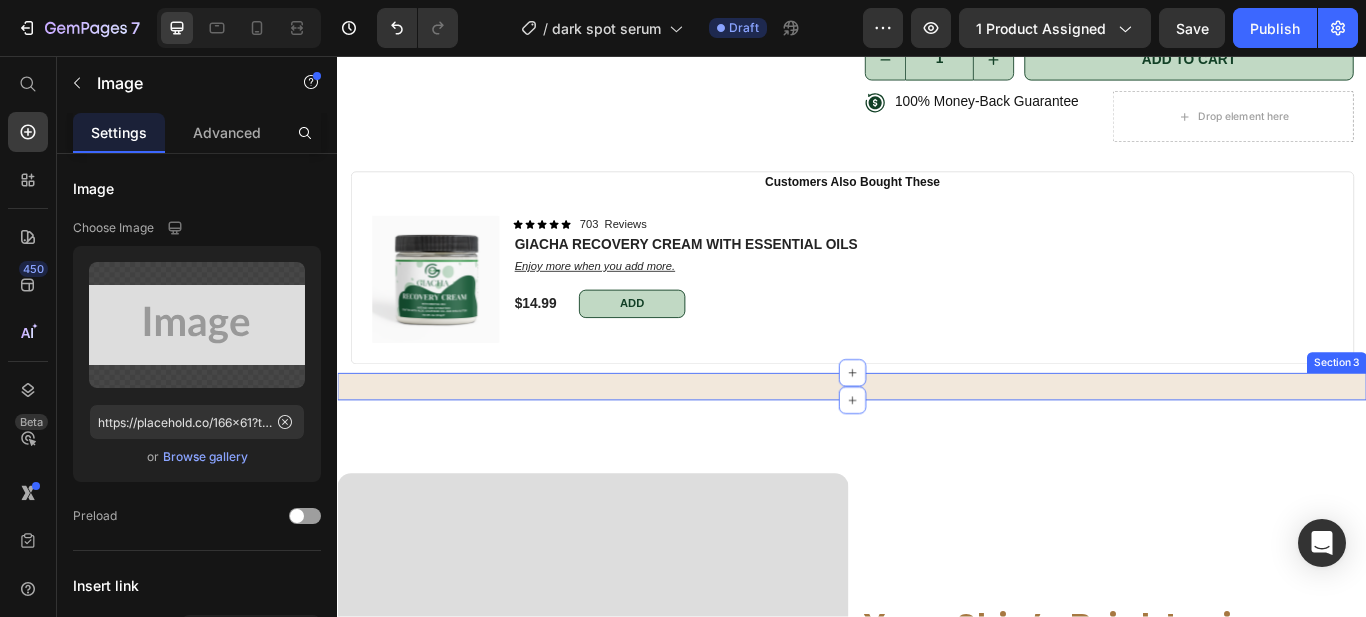 click on "Customers Also Bought These Text Block Product Images Icon Icon Icon Icon Icon Icon List 703  Reviews Text Block Row GIACHA RECOVERY CREAM WITH ESSENTIAL OILS Product Title Enjoy more when you add more. Text Block $14.99 Product Price Add Add to Cart Row Product Customers Also Bought These Text Block Product Images Icon Icon Icon Icon Icon Icon List 703  Reviews Text Block Row GIACHA CHARCOAL SOAP Product Title Enjoy more when you add more. Text Block $9.99 Product Price Add Add to Cart Row Product Customers Also Bought These Text Block Product Images Icon Icon Icon Icon Icon Icon List 703  Reviews Text Block Row GIACHA CHARCOAL SOAP Product Title Enjoy more when you add more. Text Block $9.99 Product Price Add Add to Cart Row Product Carousel Row Section 2" at bounding box center (937, 308) 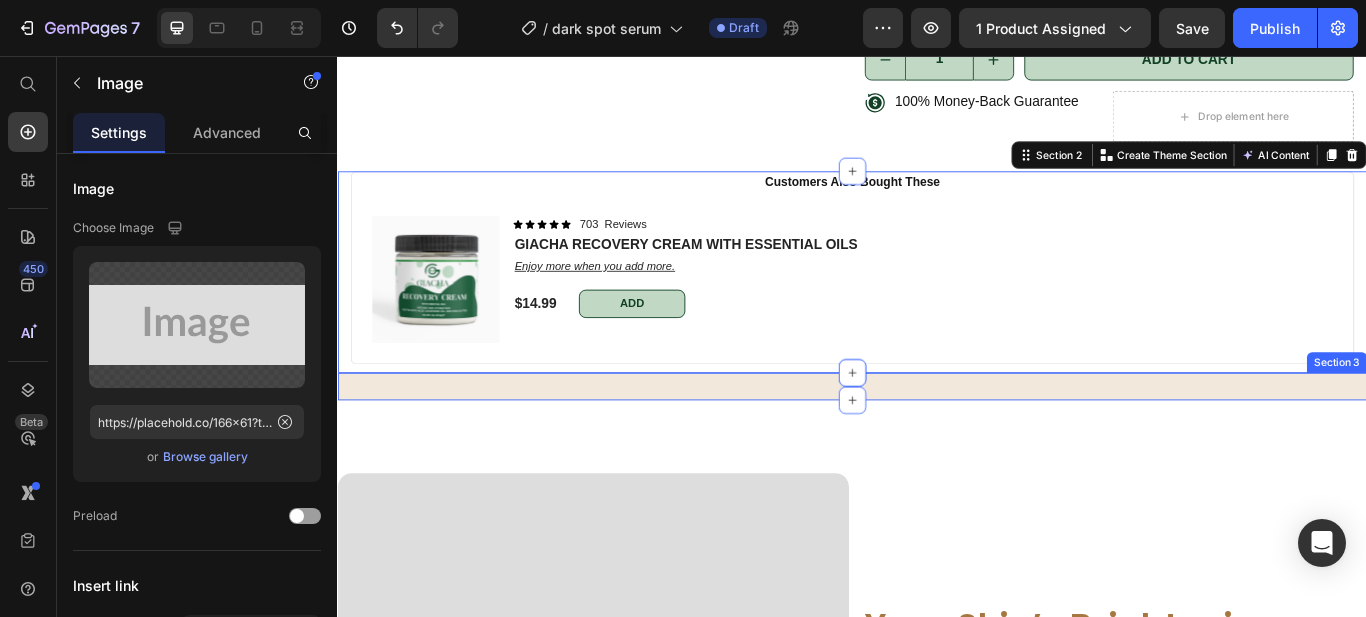 click on "Image Image Image Image Image Image Carousel Section 3" at bounding box center [937, 442] 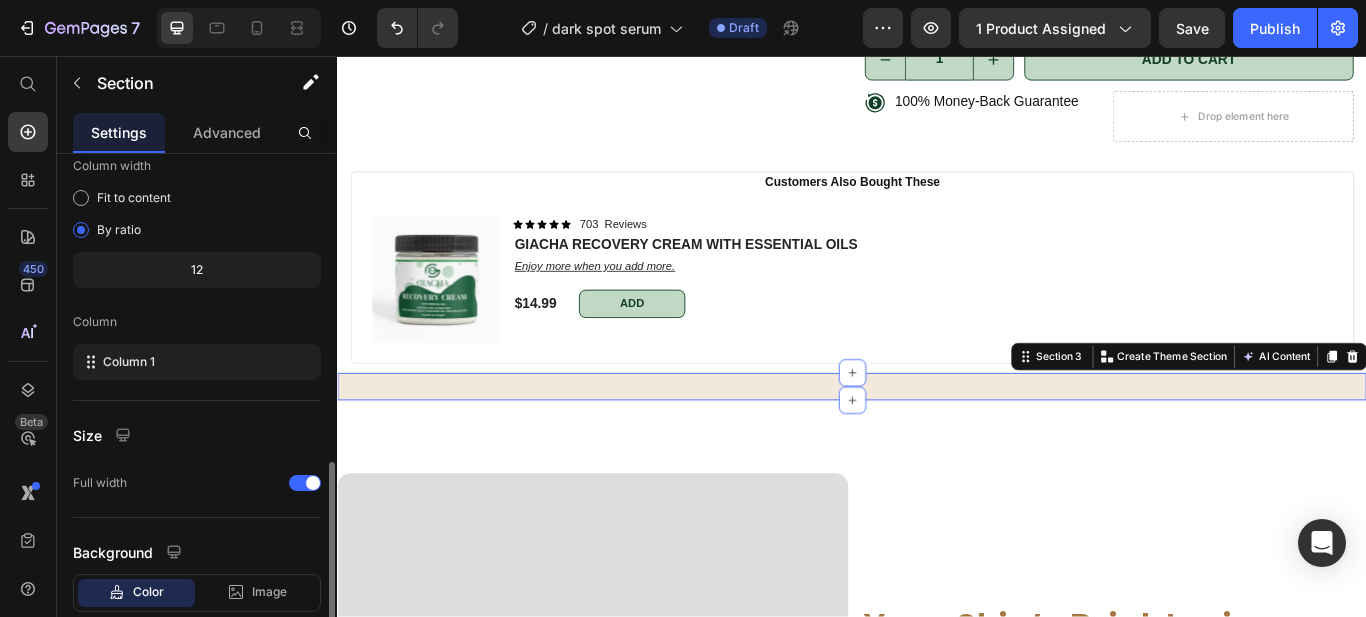 scroll, scrollTop: 288, scrollLeft: 0, axis: vertical 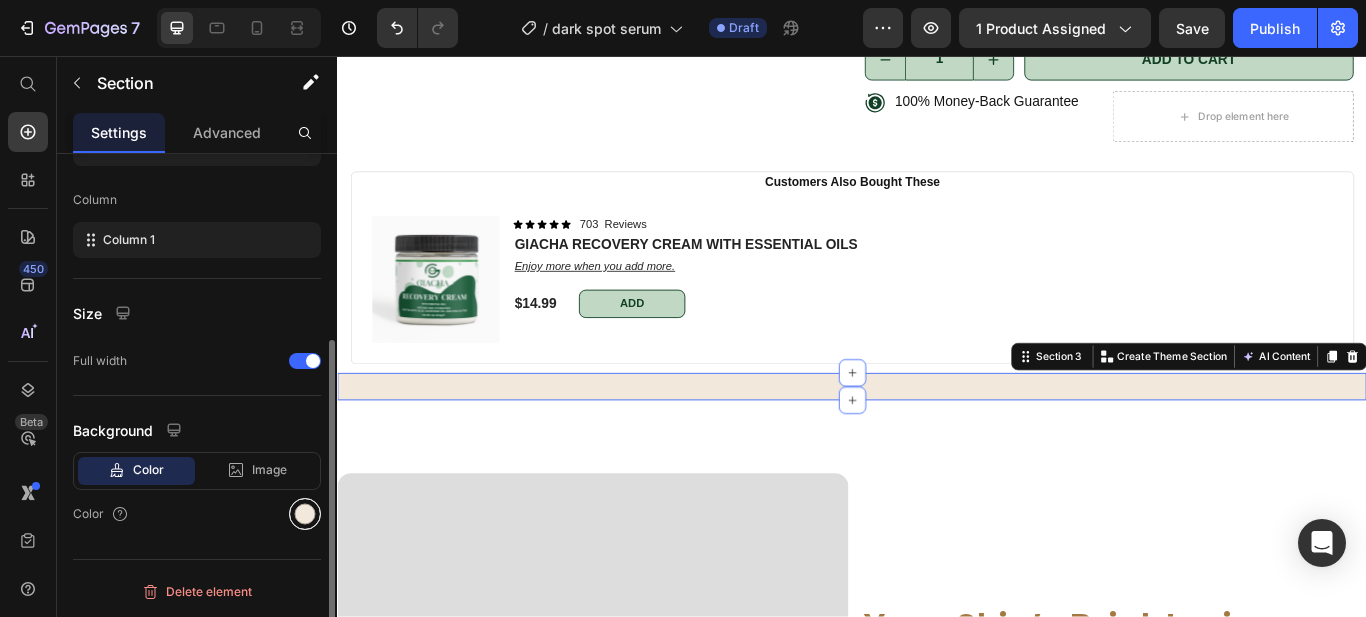 click at bounding box center (305, 514) 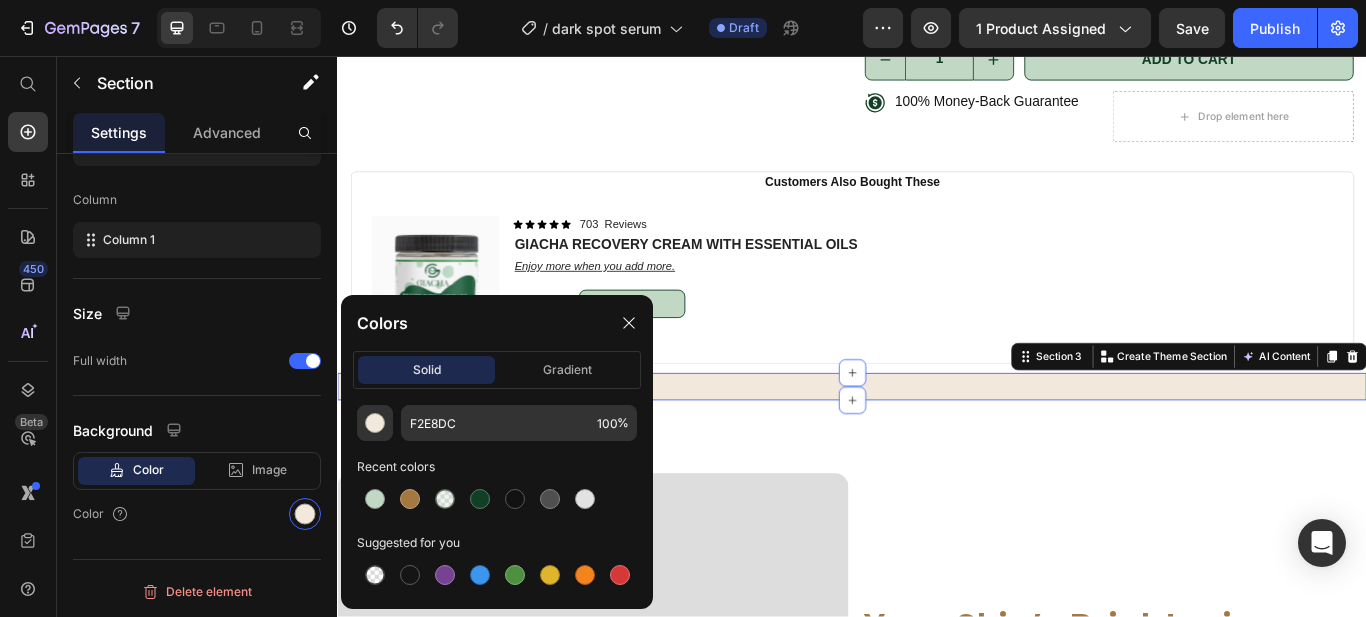 drag, startPoint x: 472, startPoint y: 498, endPoint x: 632, endPoint y: 470, distance: 162.43152 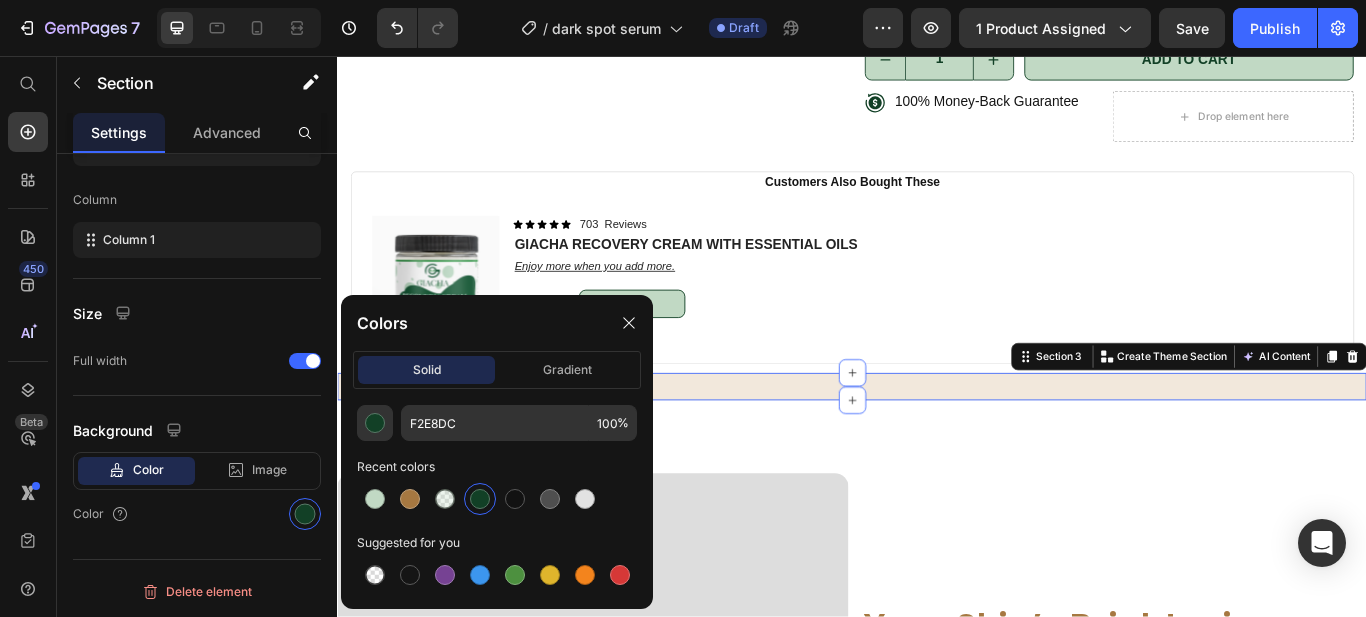 type on "124026" 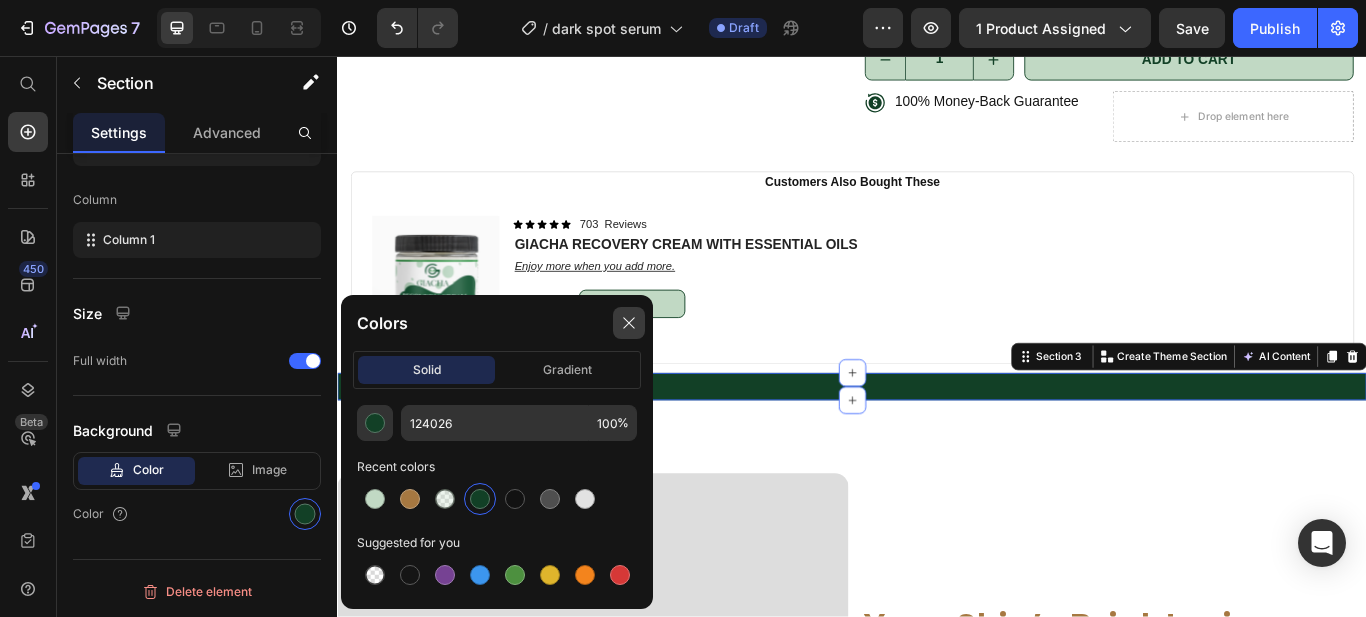 click 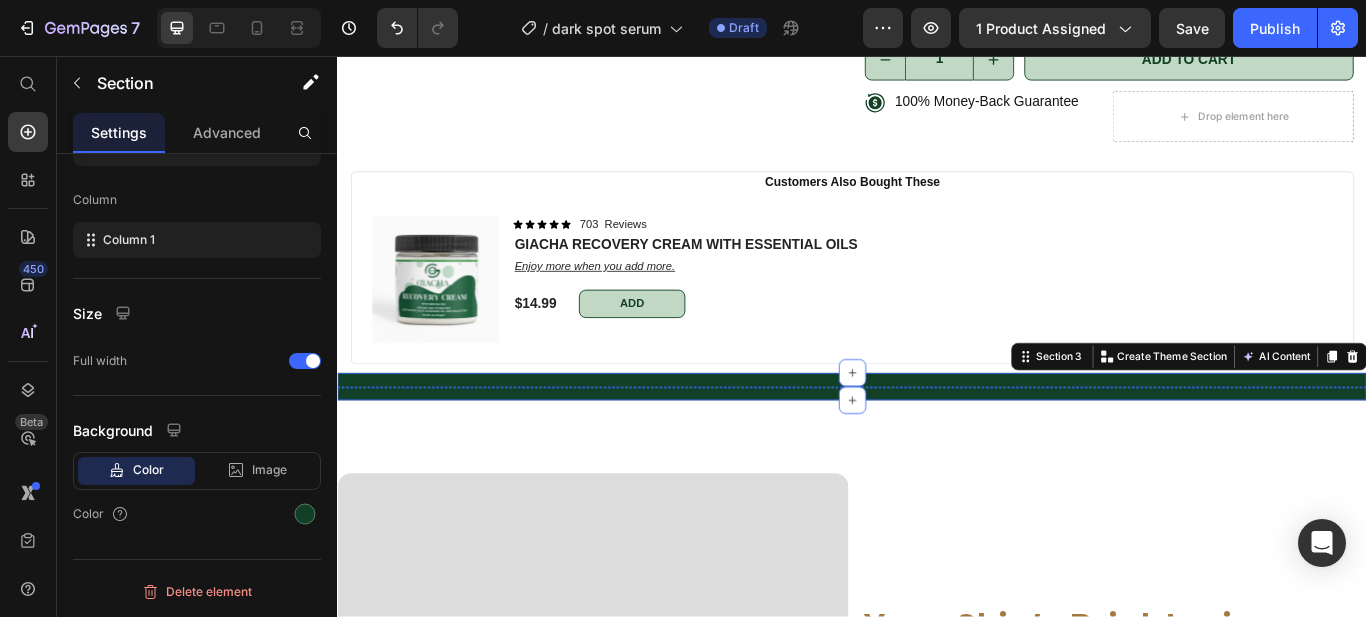click at bounding box center (428, 442) 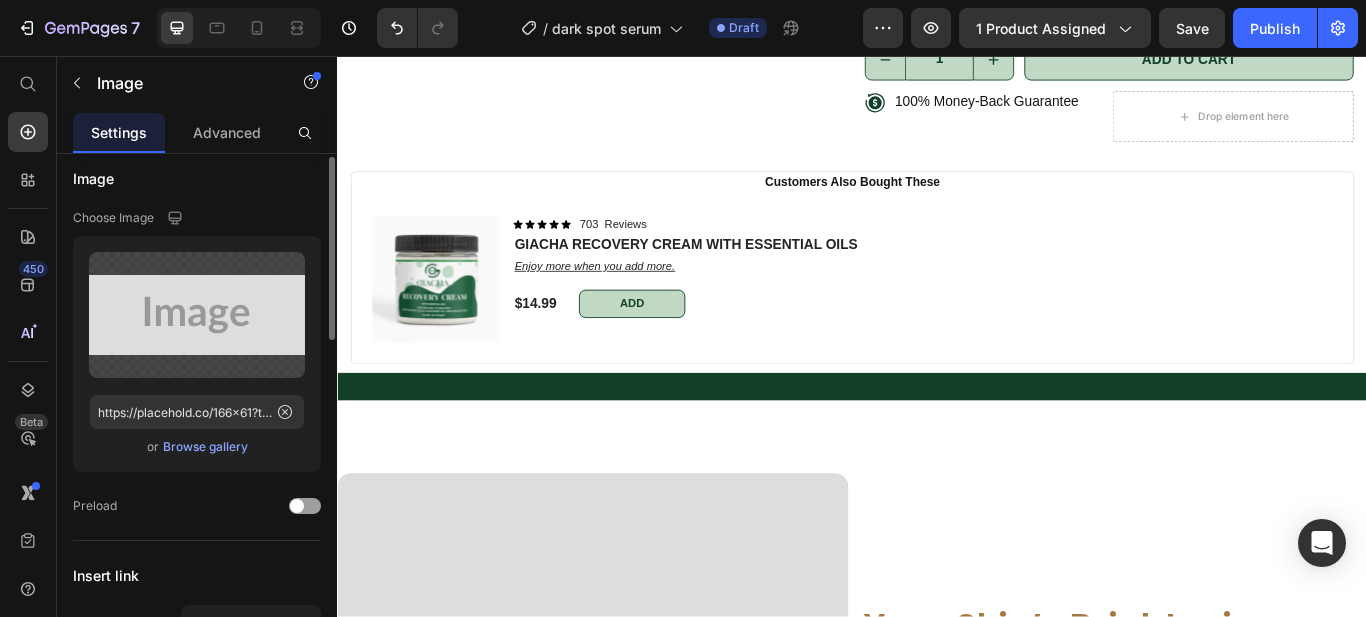 scroll, scrollTop: 22, scrollLeft: 0, axis: vertical 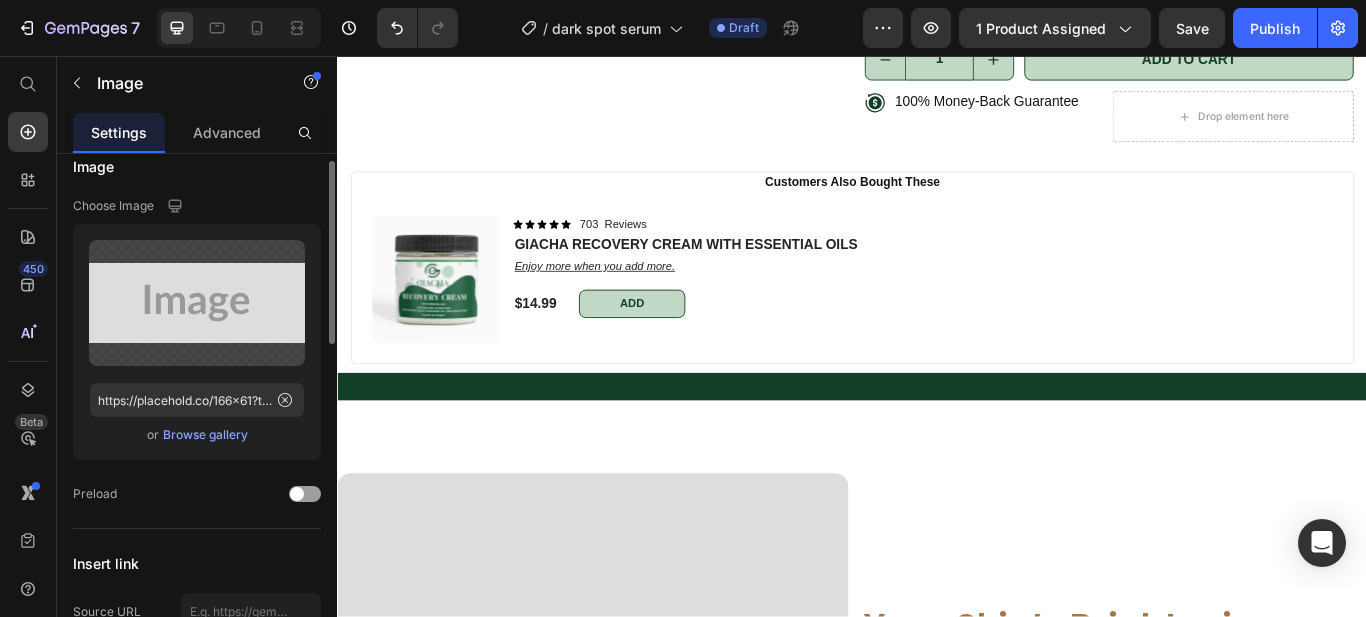 click on "Browse gallery" at bounding box center (205, 435) 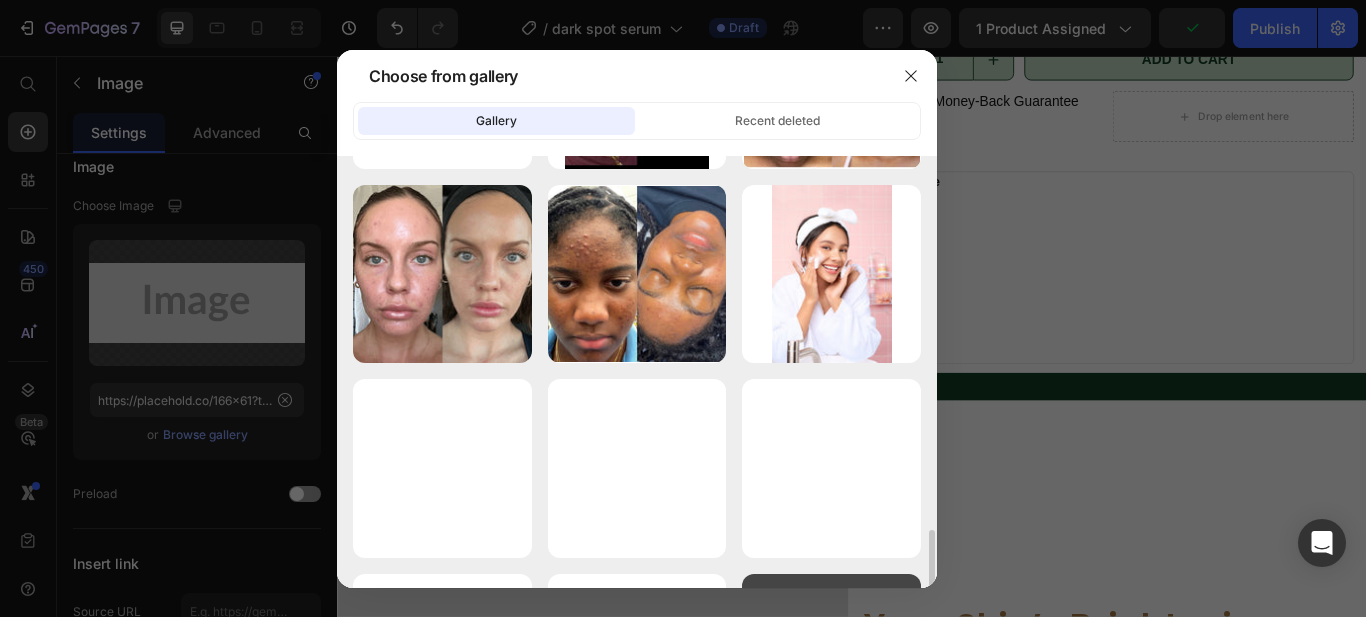 scroll, scrollTop: 360, scrollLeft: 0, axis: vertical 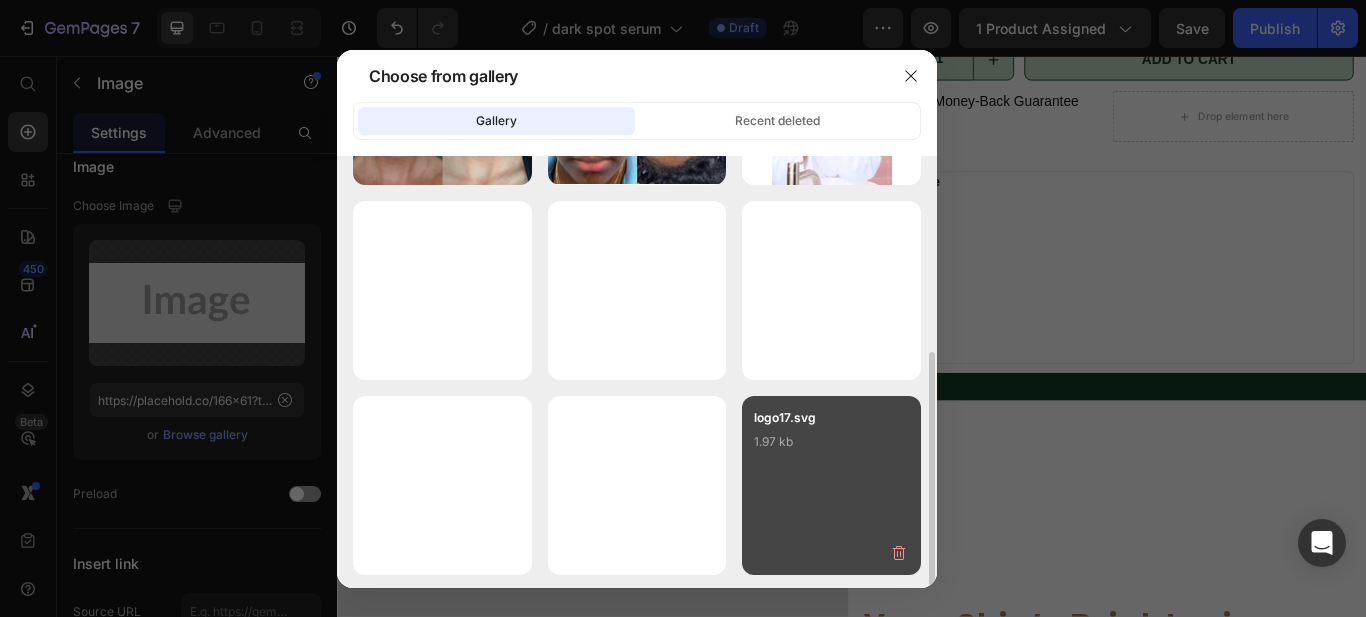click on "logo17.svg 1.97 kb" at bounding box center (831, 448) 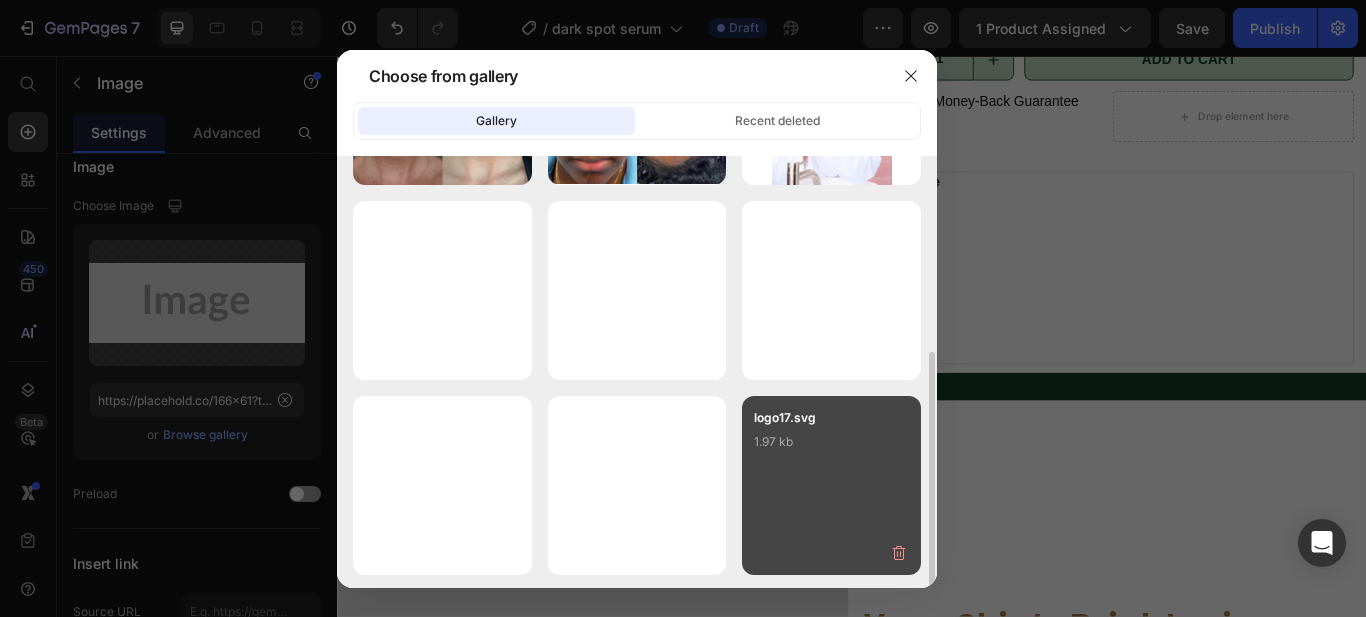 click on "logo17.svg 1.97 kb" at bounding box center (831, 448) 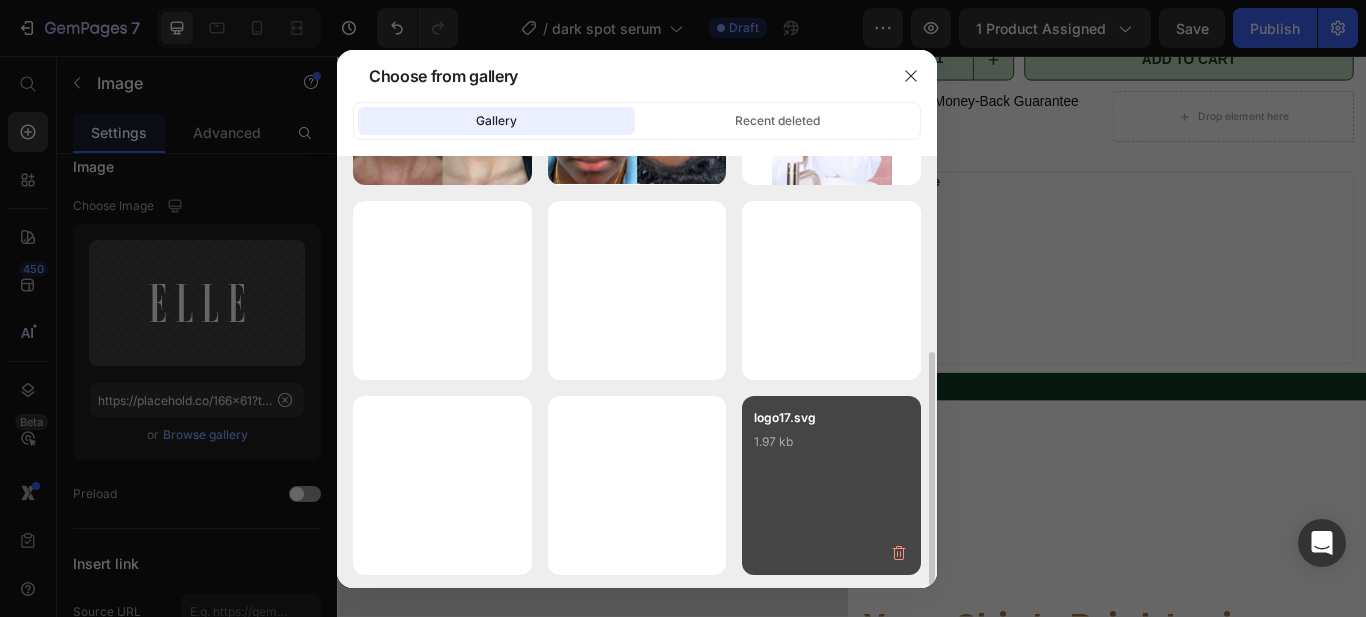 type on "https://cdn.shopify.com/s/files/1/0812/7083/3186/files/gempages_575410181542773699-dcbe1db2-7e7b-4bcd-9307-97a2df291105.svg" 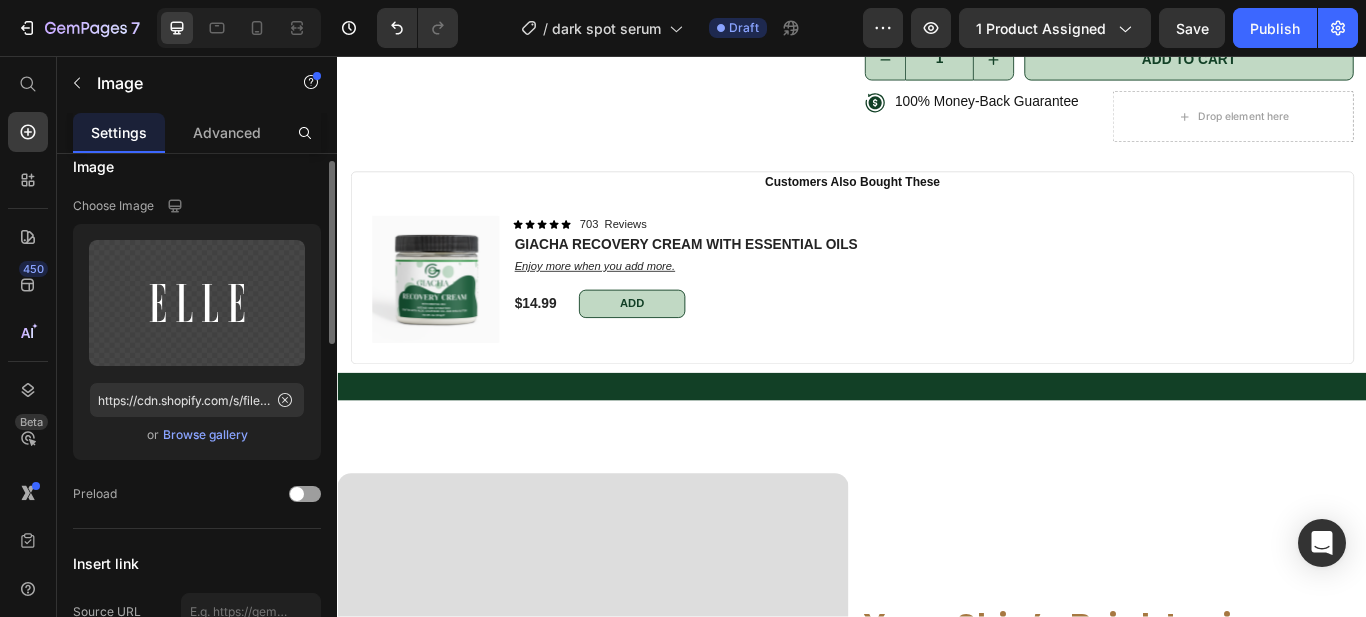 click on "Browse gallery" at bounding box center (205, 435) 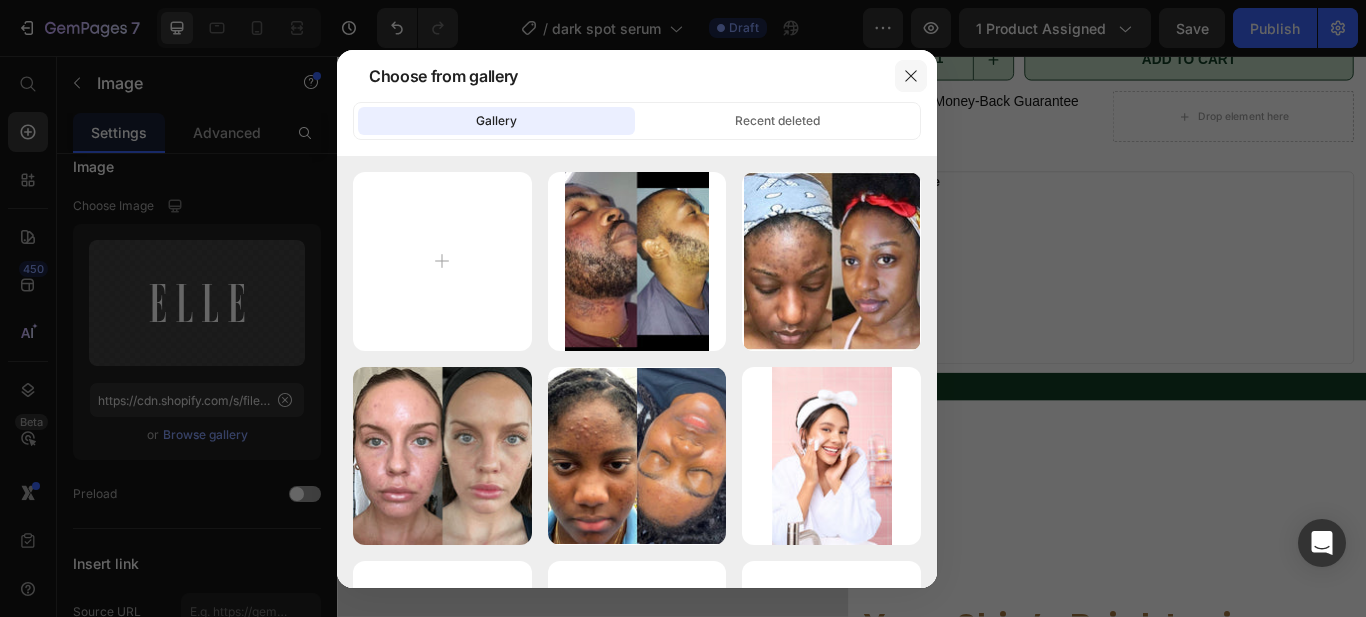 click 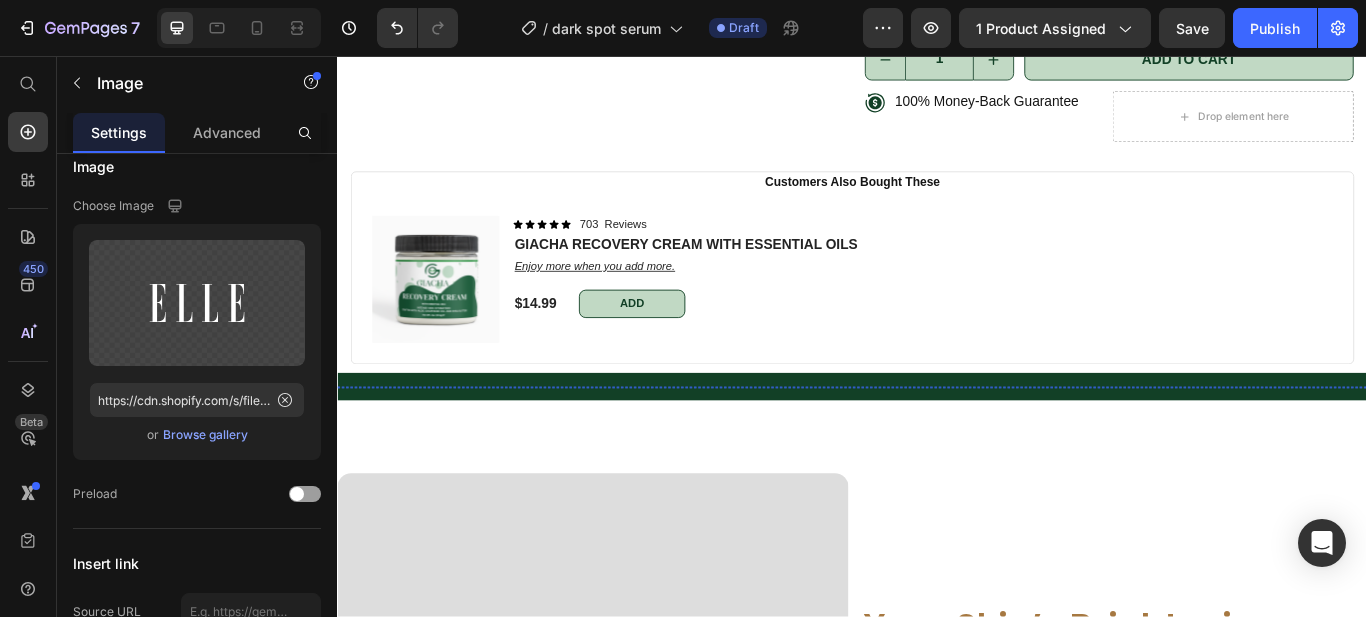 click at bounding box center (631, 442) 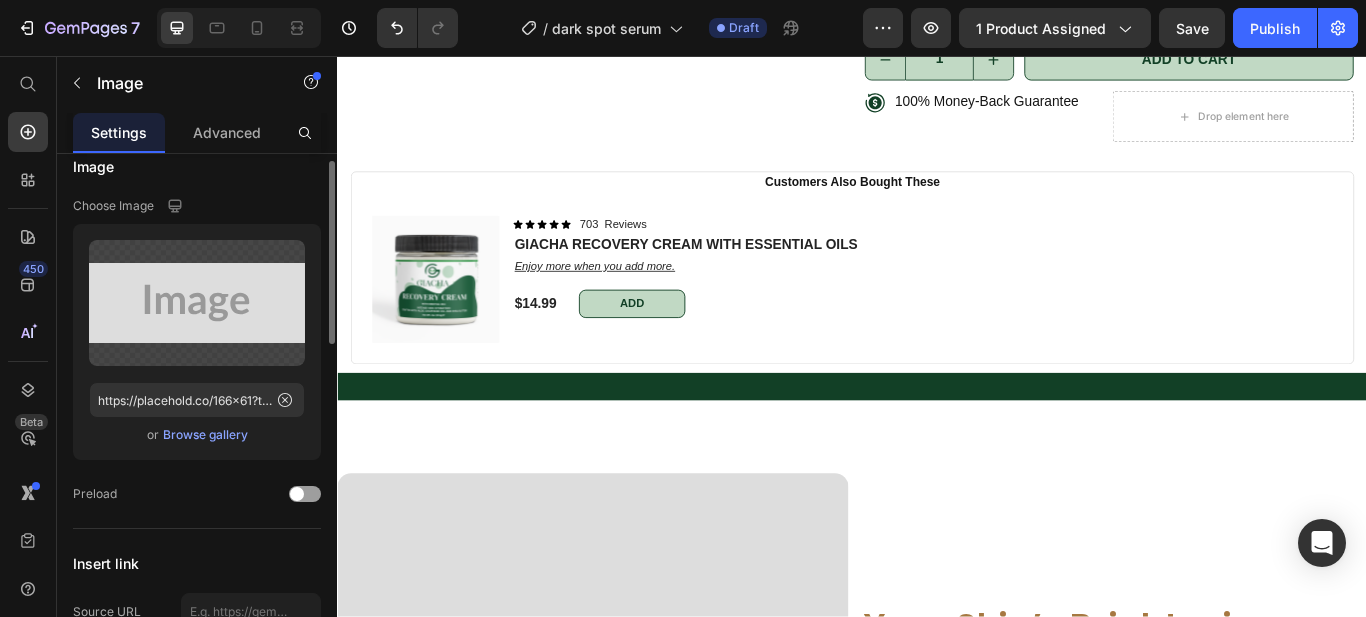 click on "Browse gallery" at bounding box center [205, 435] 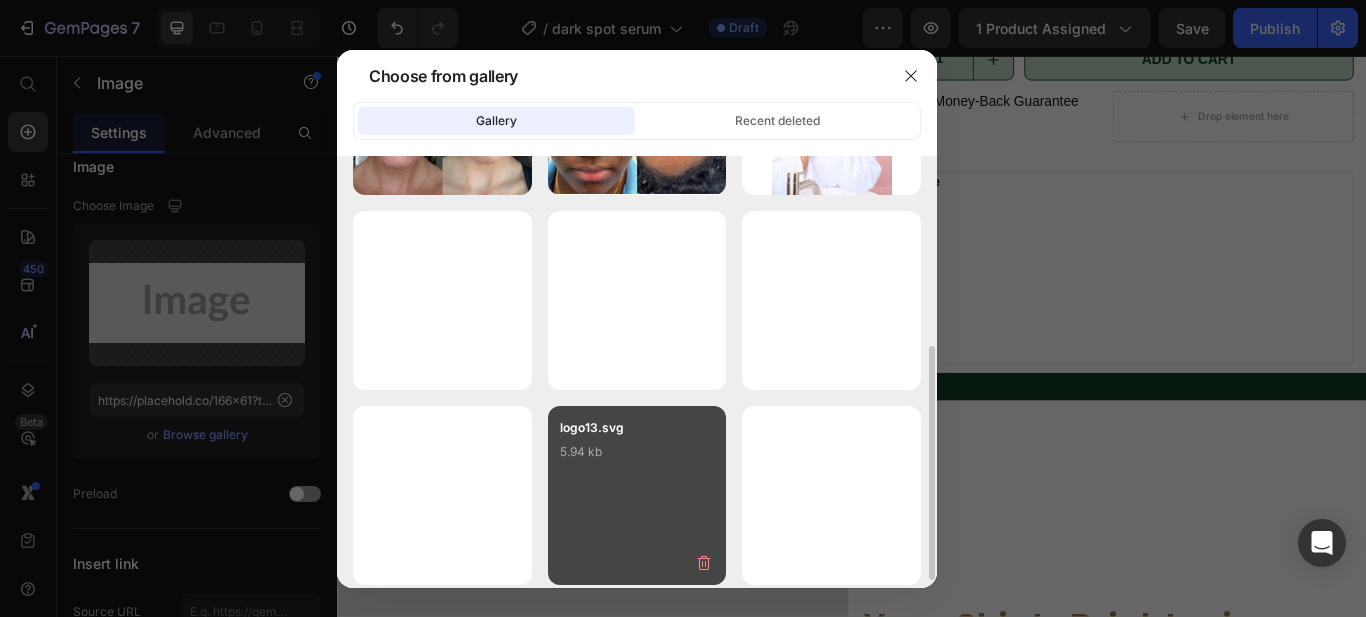 scroll, scrollTop: 363, scrollLeft: 0, axis: vertical 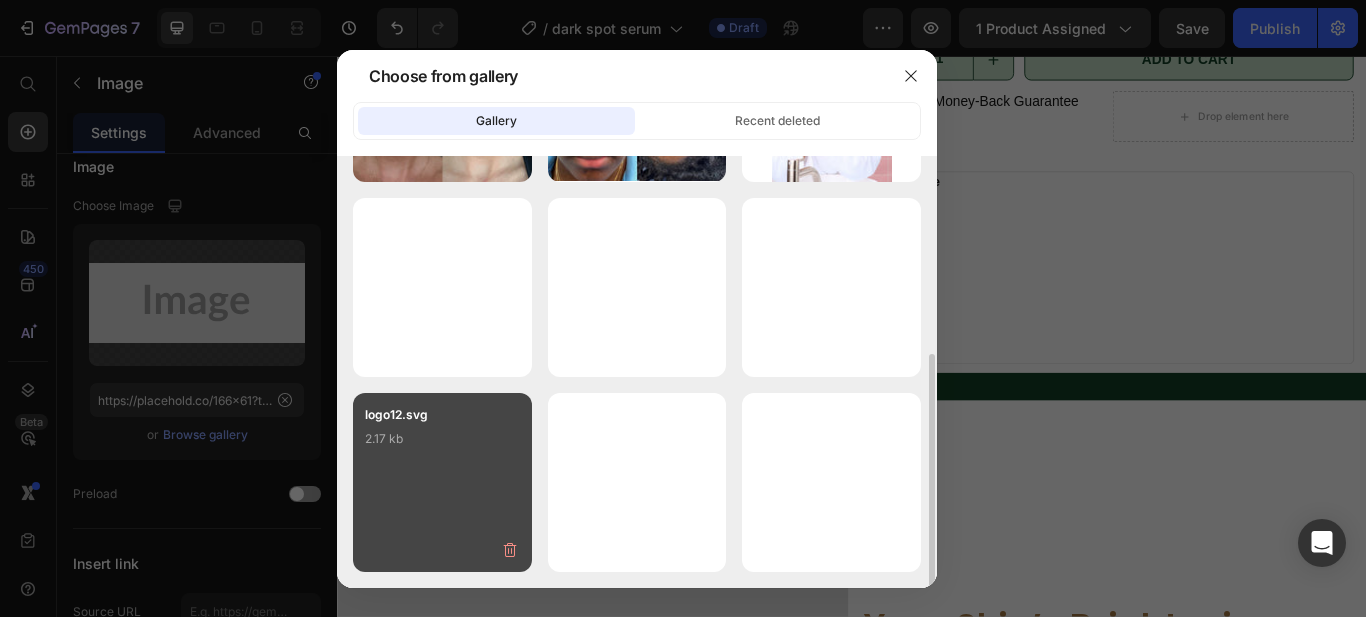 click on "logo12.svg 2.17 kb" at bounding box center [442, 445] 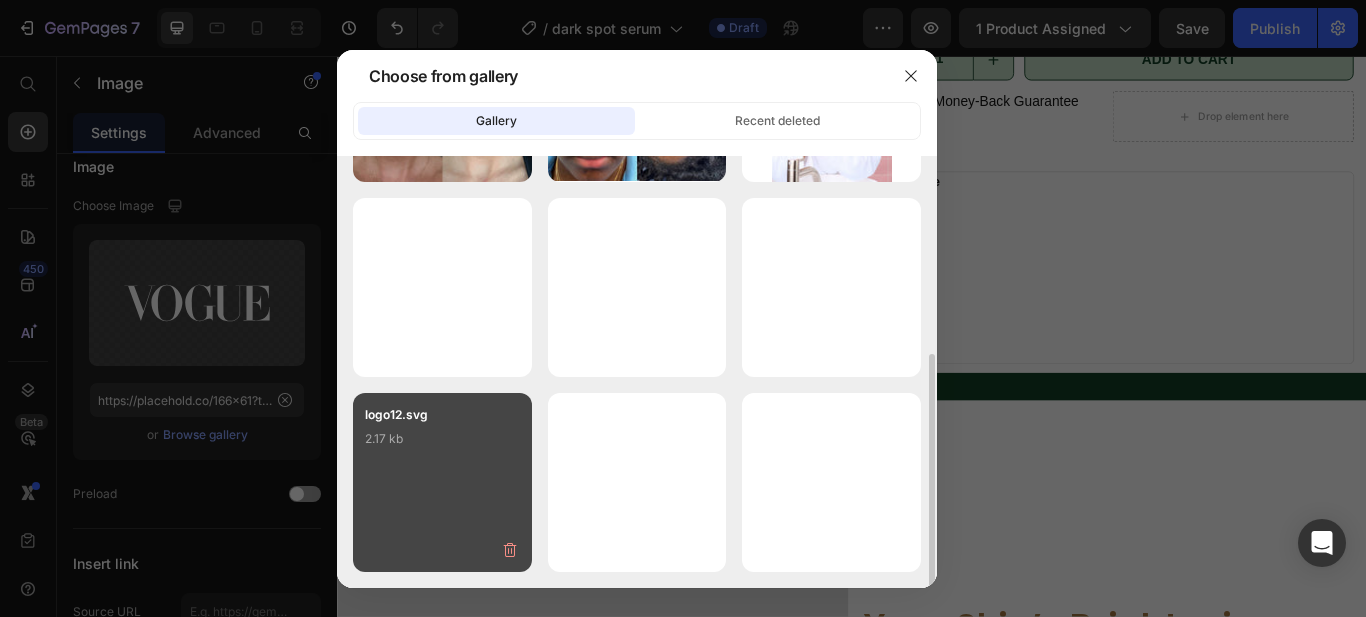 type on "https://cdn.shopify.com/s/files/1/0812/7083/3186/files/gempages_575410181542773699-f3622c4b-517c-42a5-806d-eb0f8fc01501.svg" 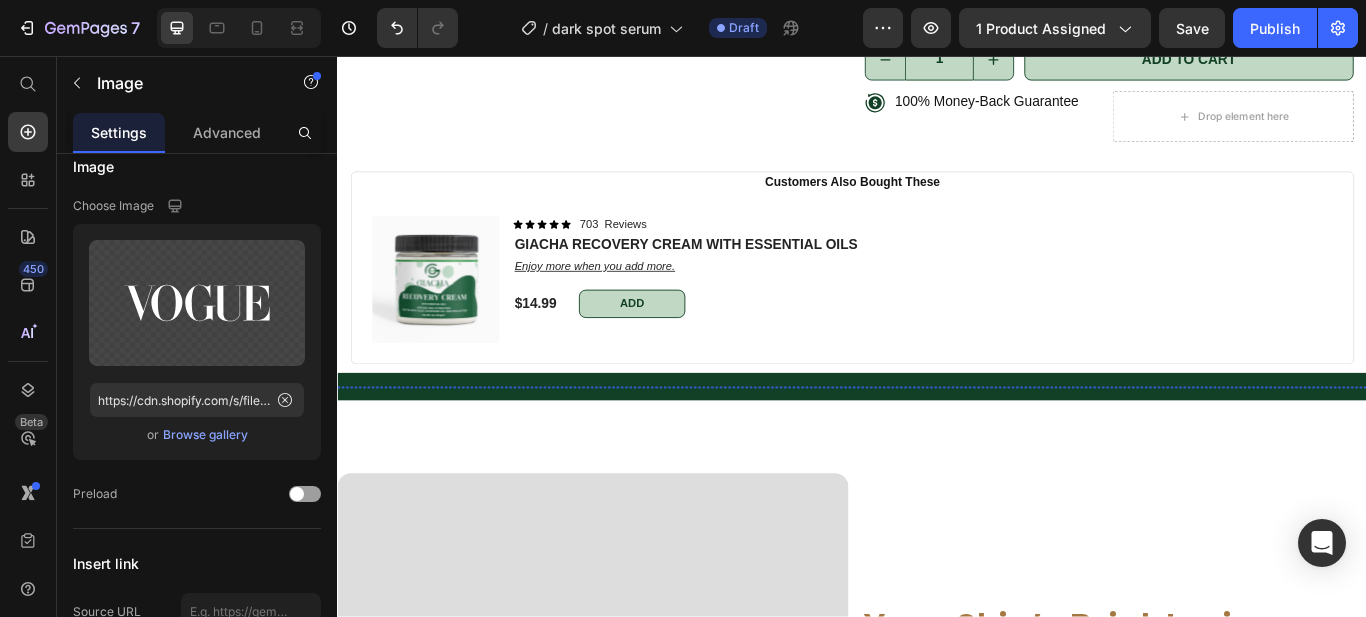 click at bounding box center (835, 442) 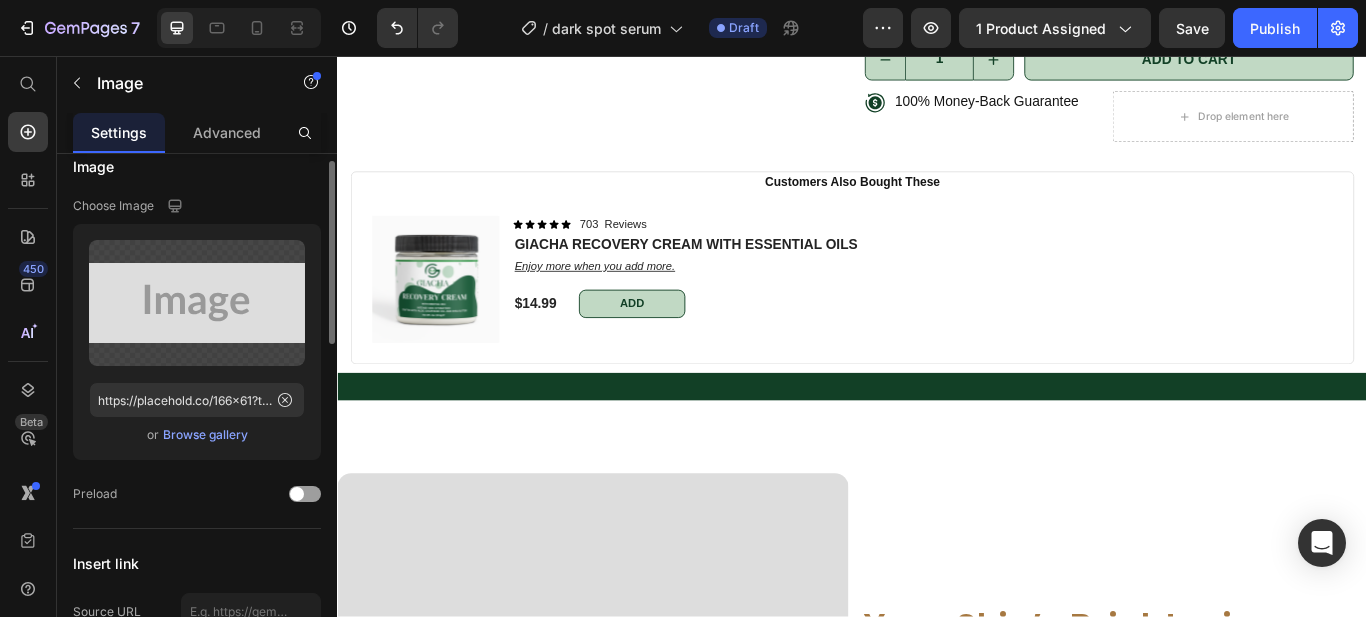 click on "Browse gallery" at bounding box center [205, 435] 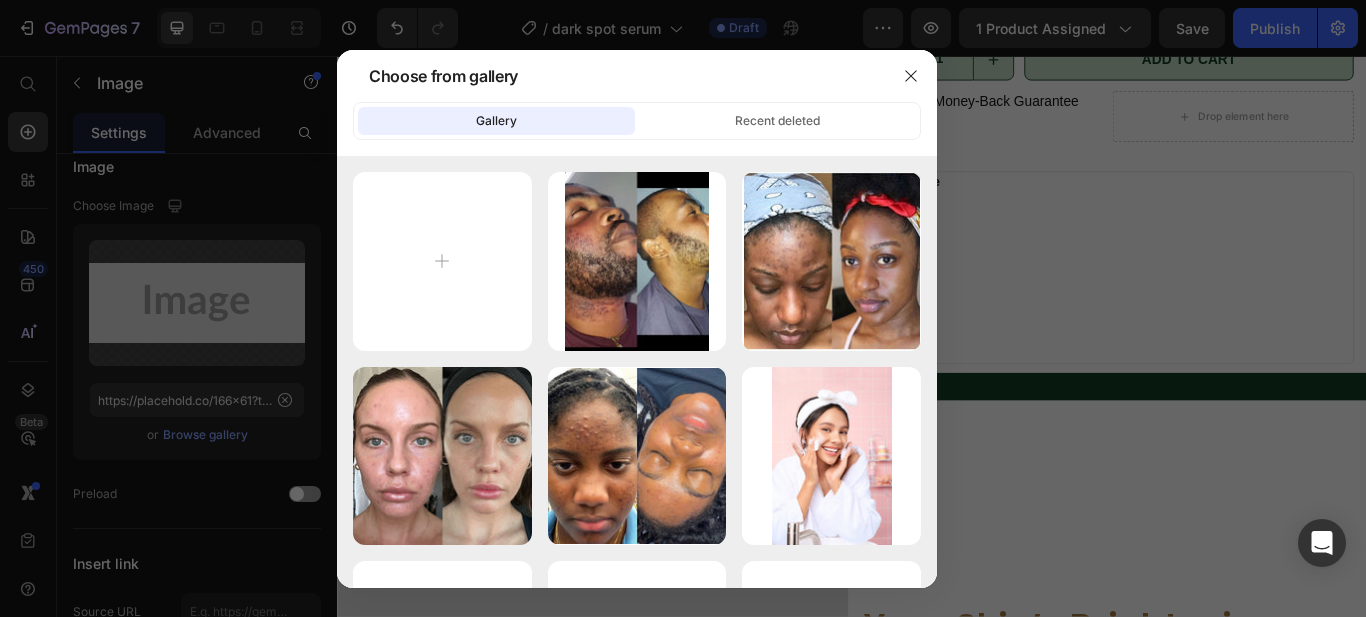scroll, scrollTop: 363, scrollLeft: 0, axis: vertical 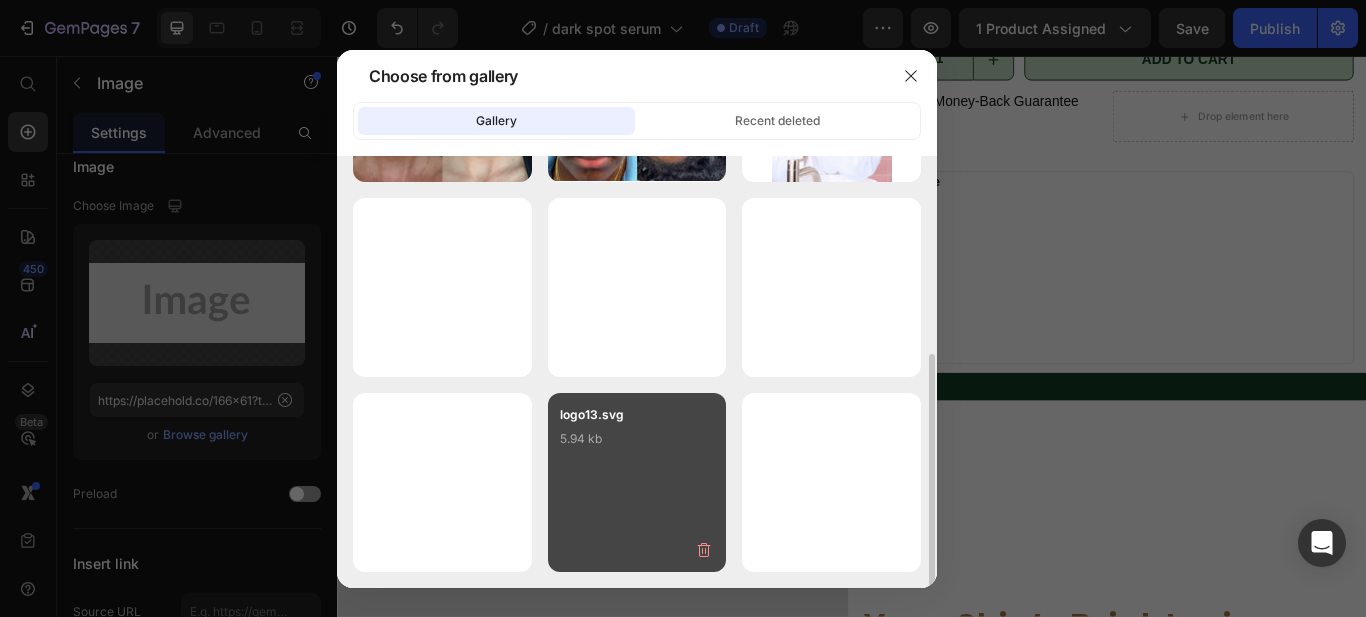 click on "logo13.svg 5.94 kb" at bounding box center [637, 445] 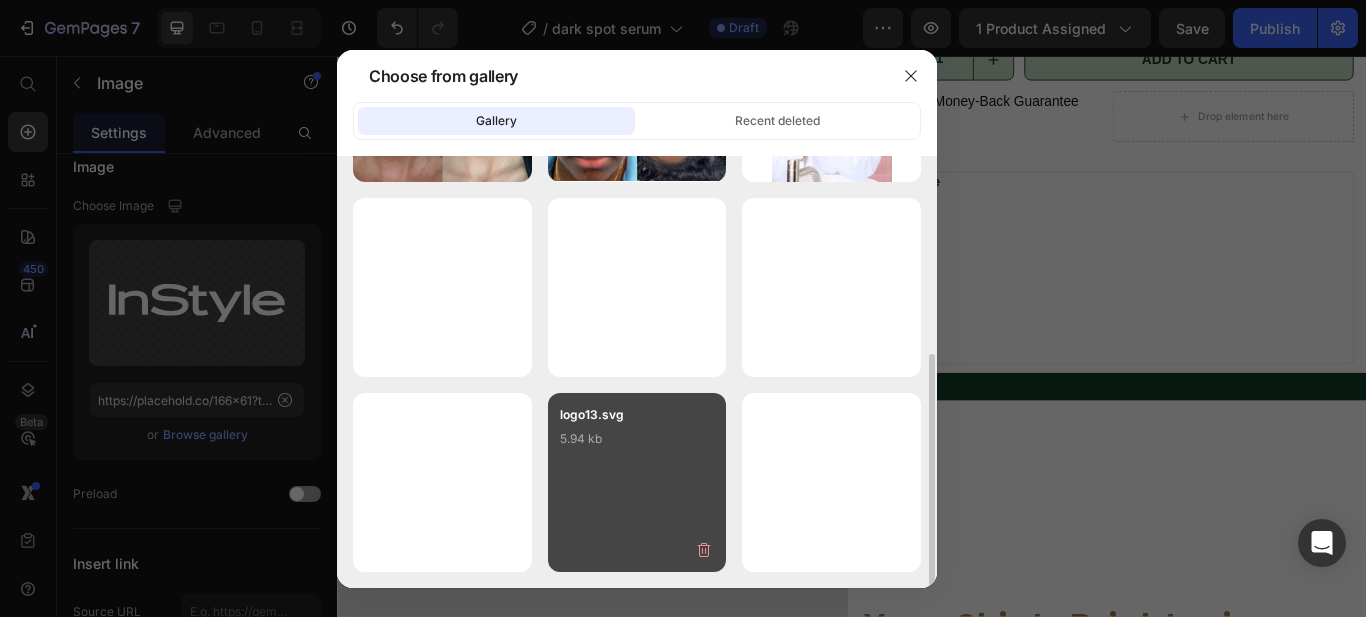 type on "https://cdn.shopify.com/s/files/1/0812/7083/3186/files/gempages_575410181542773699-8987aba8-9b6d-4839-b820-cfc765130e93.svg" 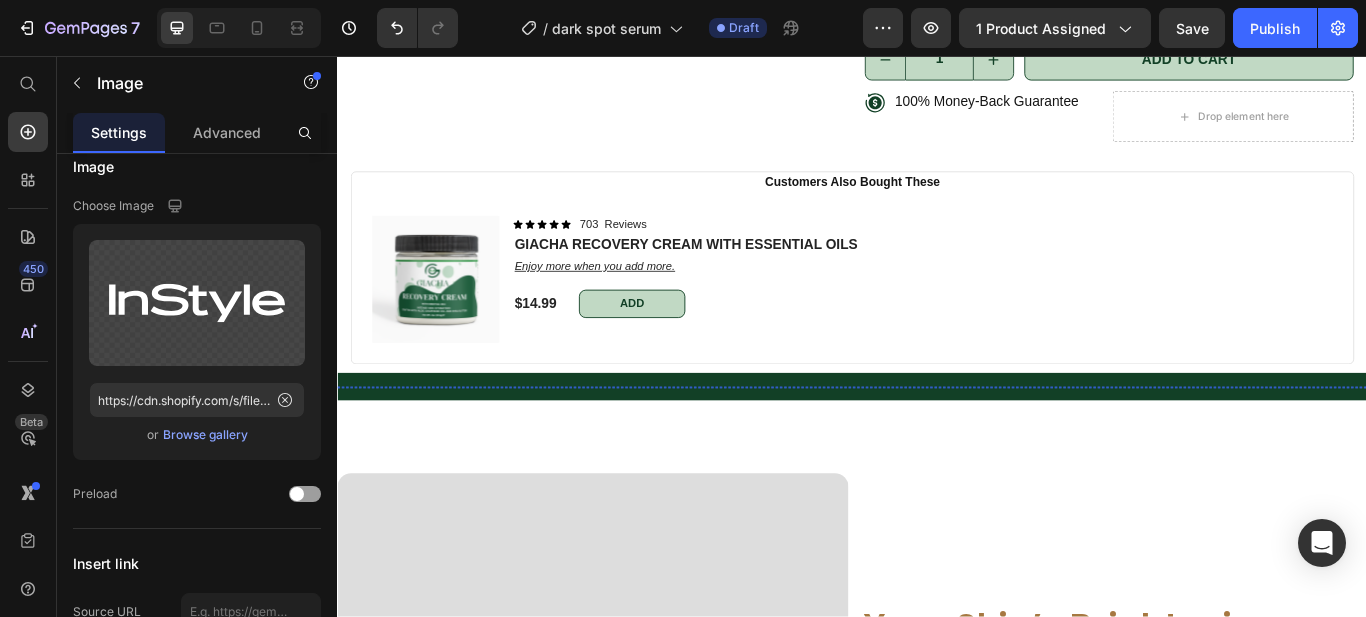 click at bounding box center (1038, 442) 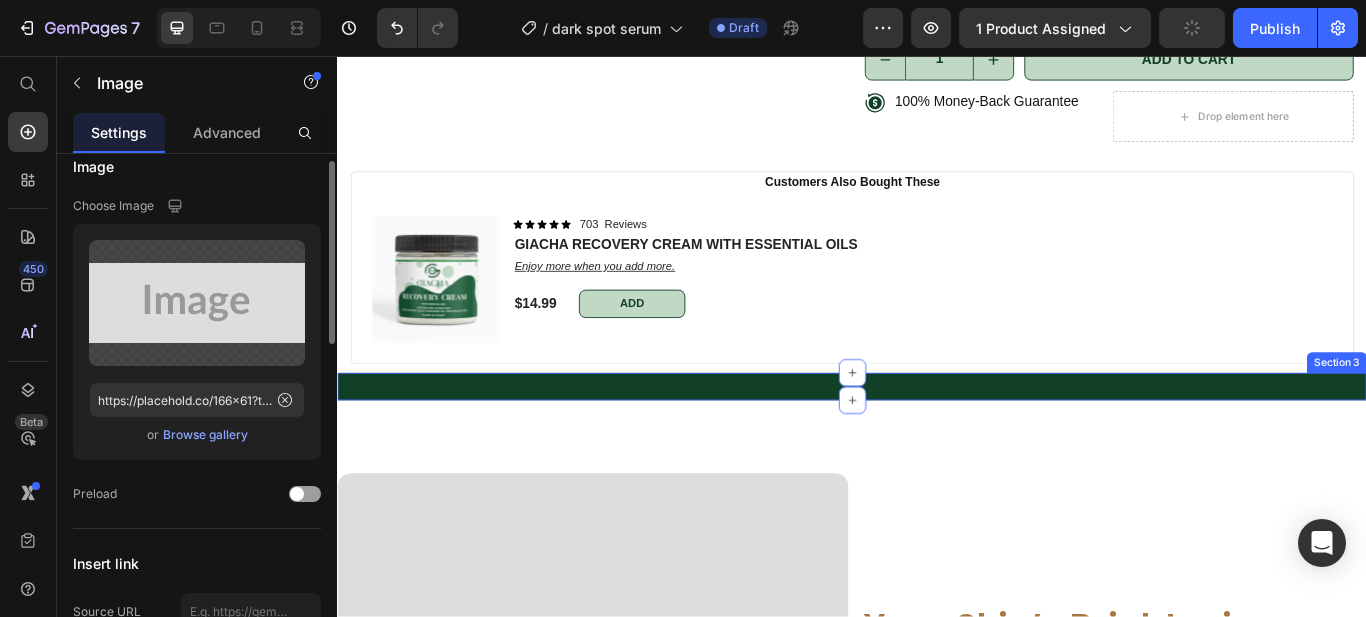 click on "Browse gallery" at bounding box center [205, 435] 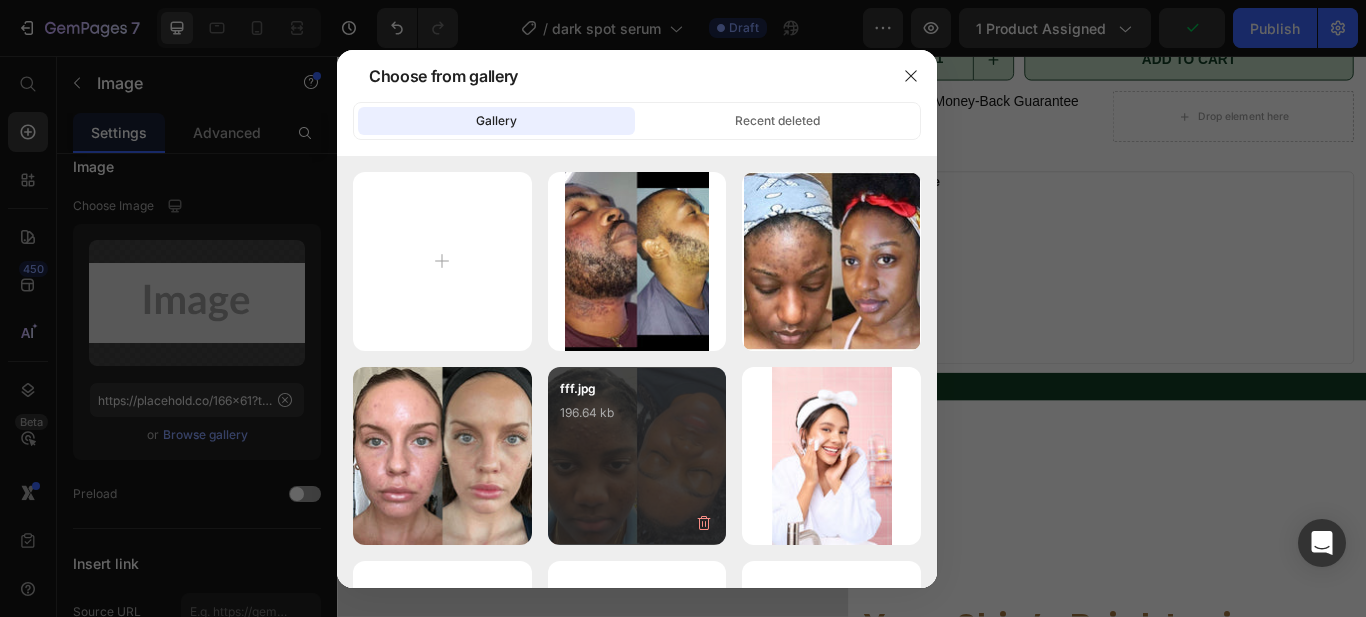 scroll, scrollTop: 363, scrollLeft: 0, axis: vertical 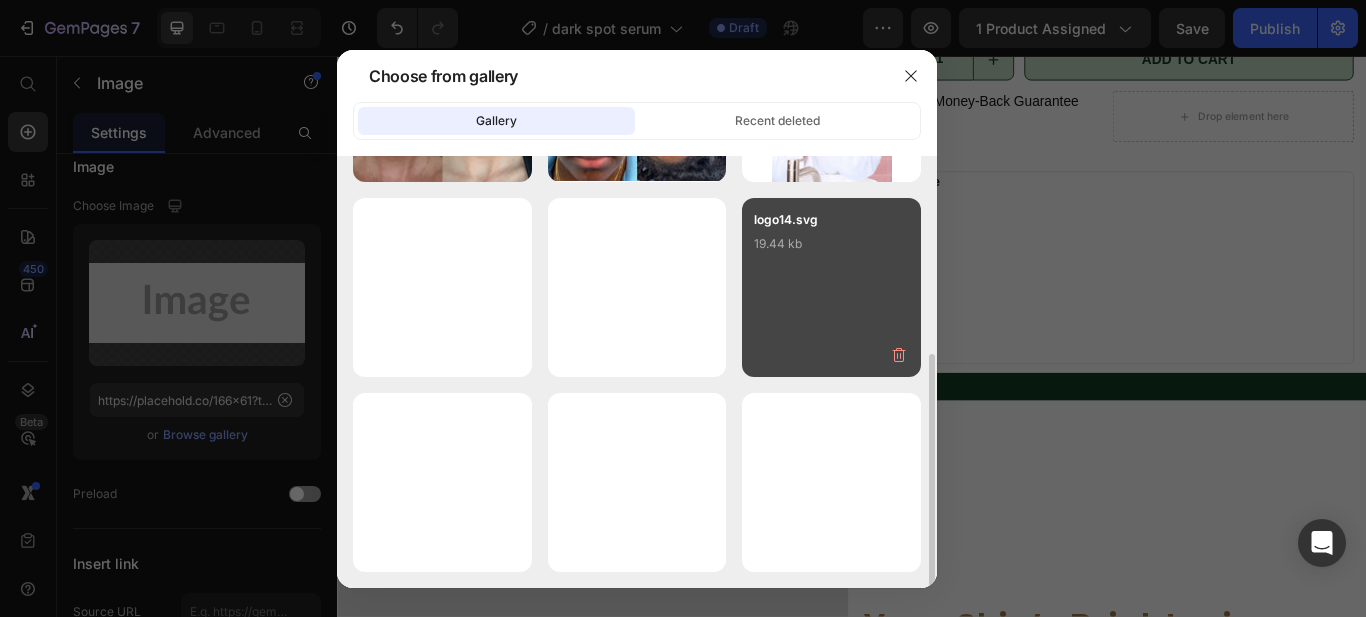 click on "logo14.svg 19.44 kb" at bounding box center [831, 287] 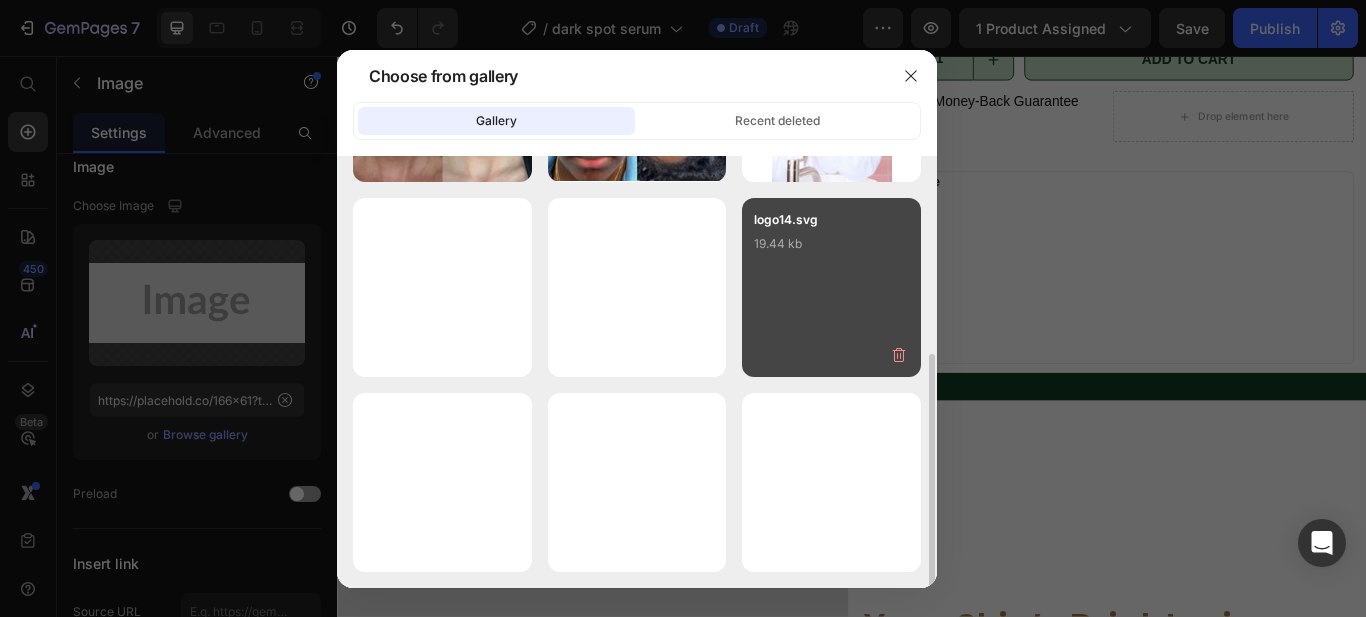 click on "logo14.svg 19.44 kb" at bounding box center (831, 287) 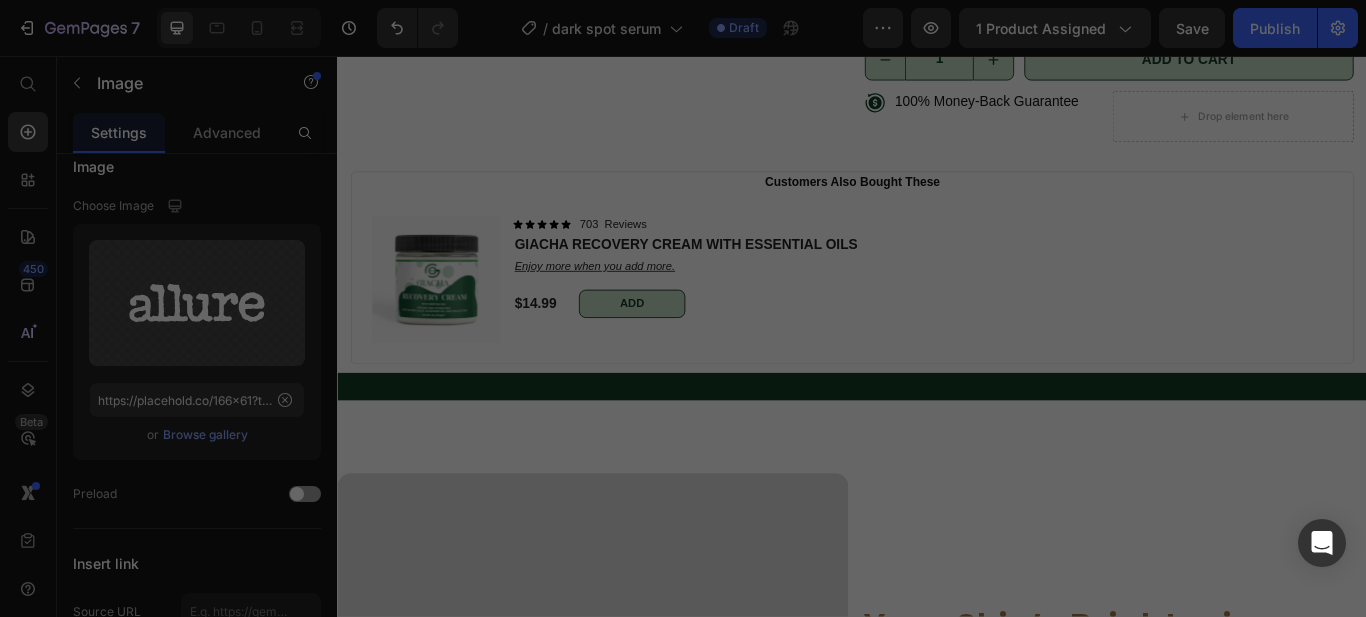 type on "https://cdn.shopify.com/s/files/1/0812/7083/3186/files/gempages_575410181542773699-3223efa5-e1d1-4515-815c-beedb4bdb991.svg" 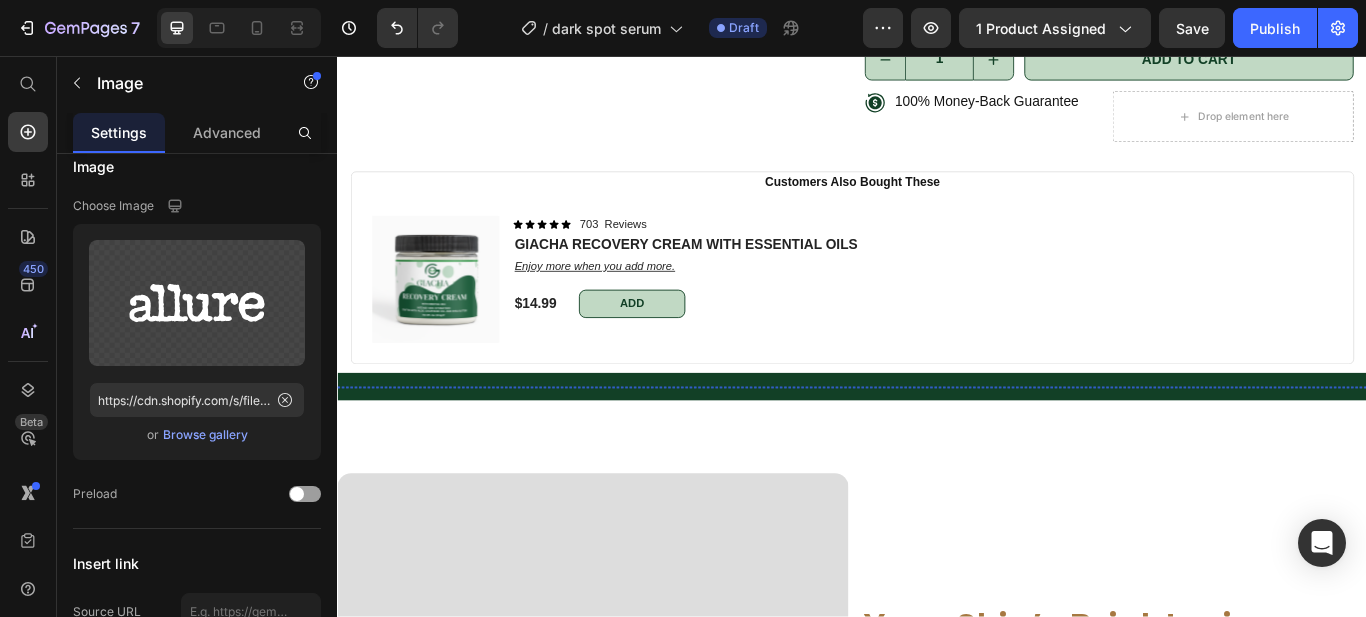 drag, startPoint x: 1233, startPoint y: 483, endPoint x: 1226, endPoint y: 469, distance: 15.652476 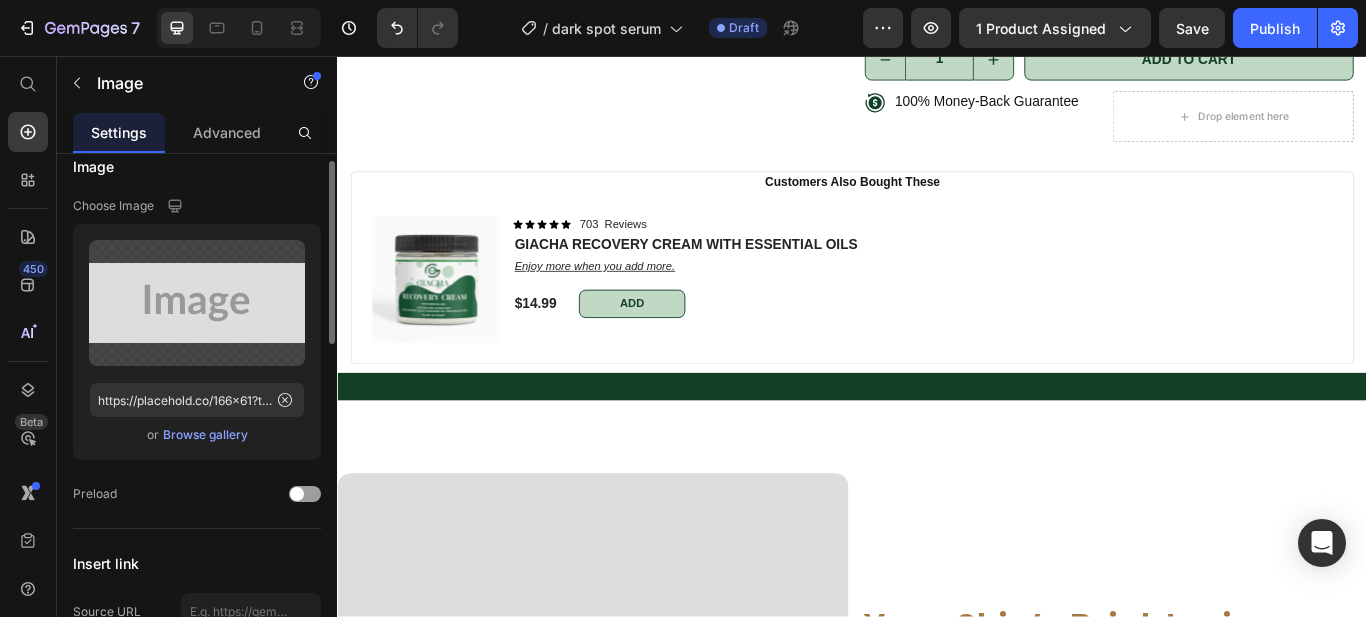 click on "Browse gallery" at bounding box center (205, 435) 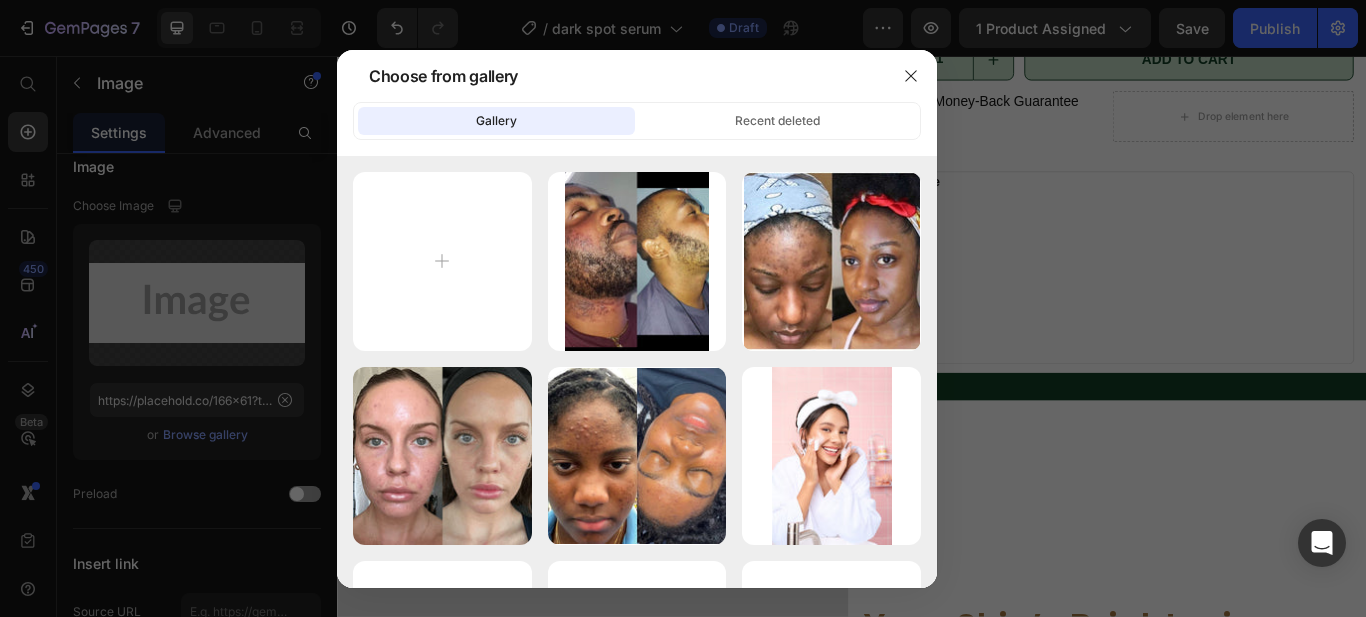 scroll, scrollTop: 363, scrollLeft: 0, axis: vertical 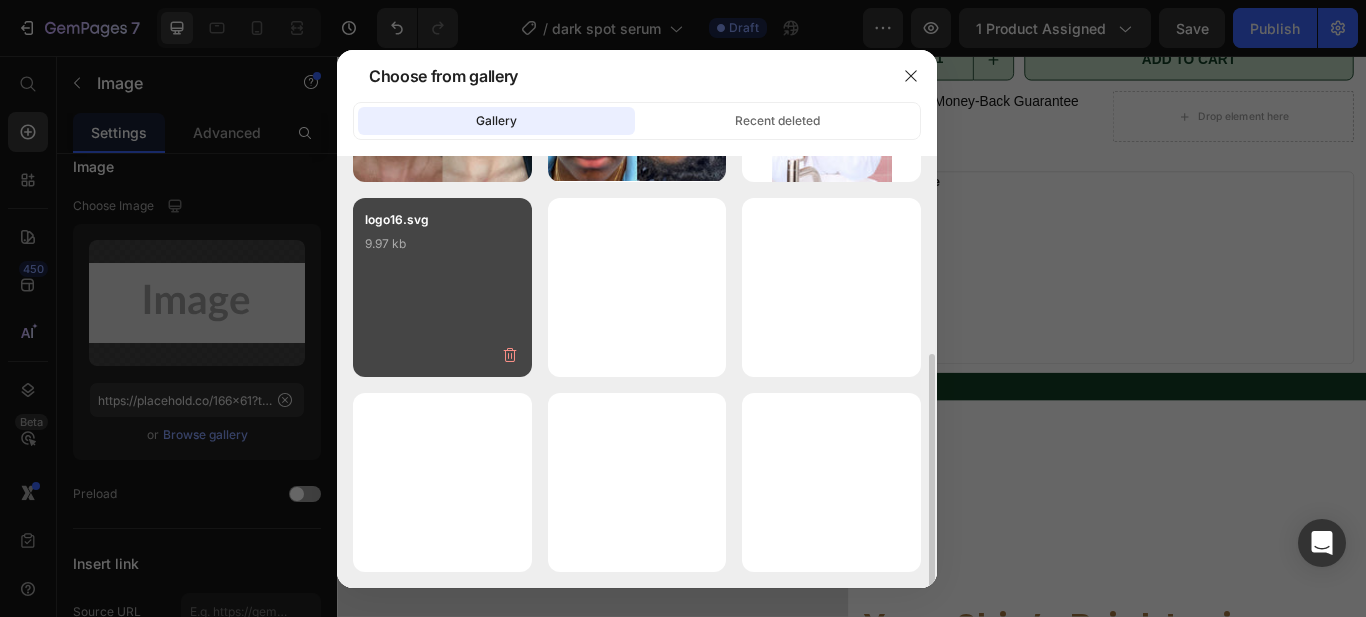 drag, startPoint x: 411, startPoint y: 297, endPoint x: 429, endPoint y: 309, distance: 21.633308 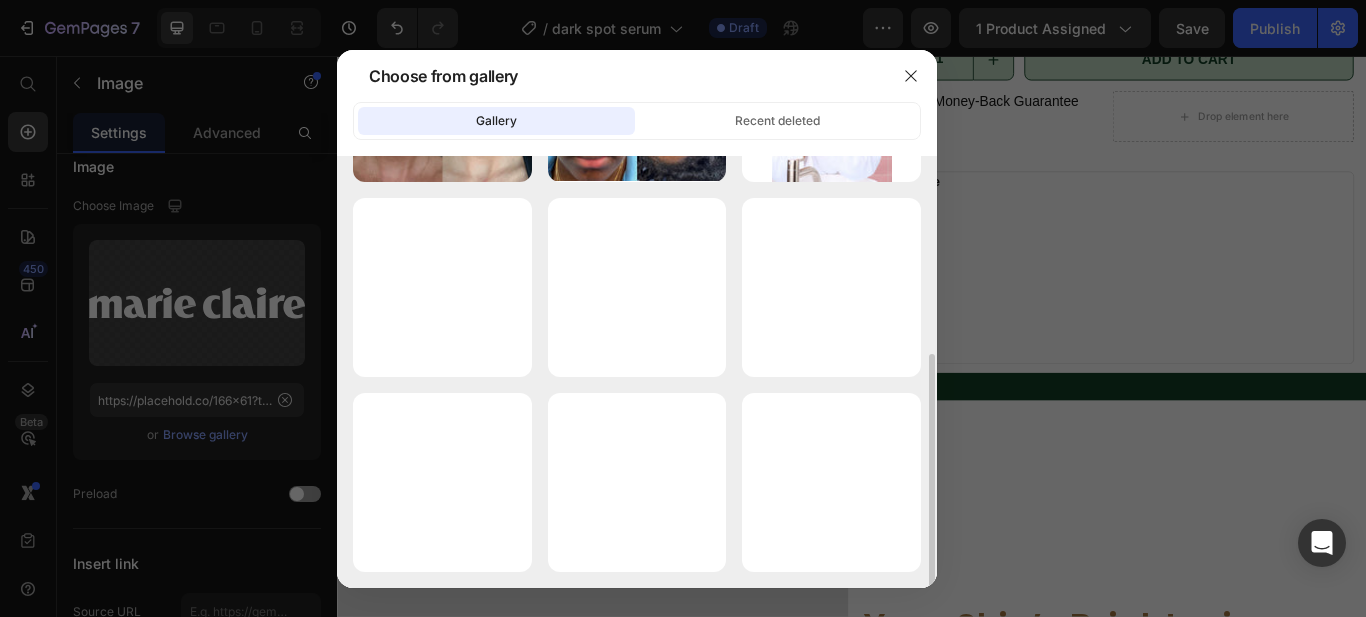 type on "https://cdn.shopify.com/s/files/1/0812/7083/3186/files/gempages_575410181542773699-a33a0cfd-52e6-42ea-ae0f-62e508696714.svg" 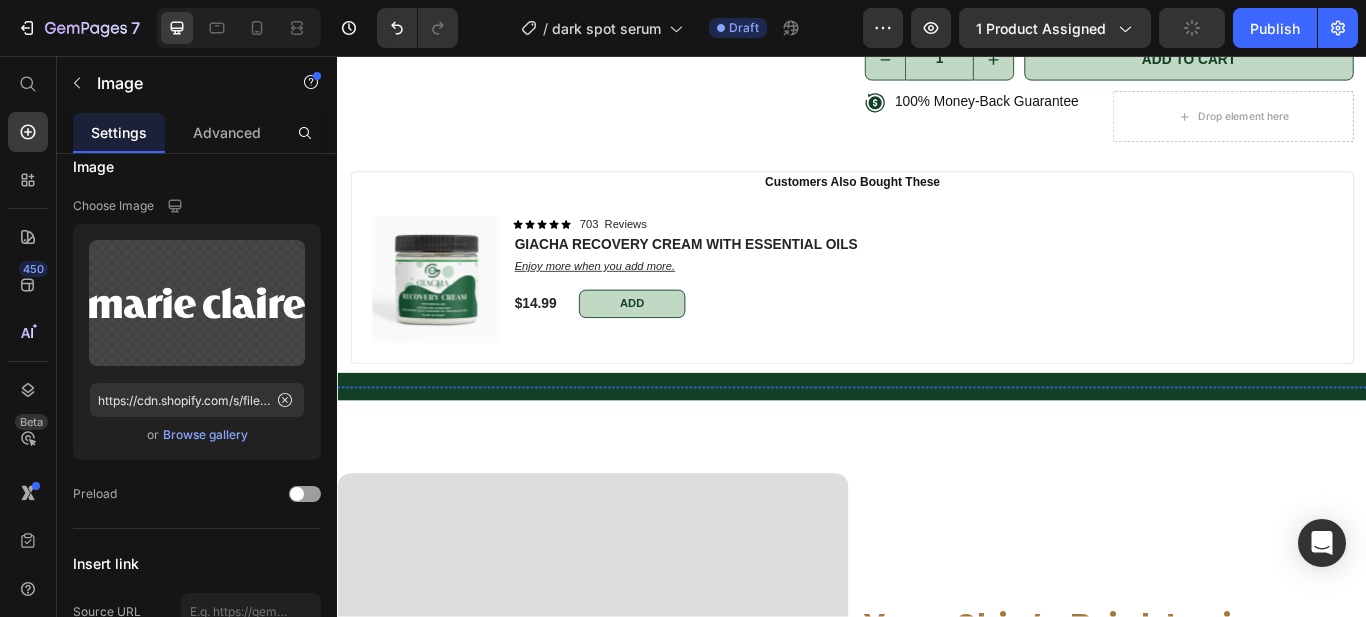 click at bounding box center (1445, 442) 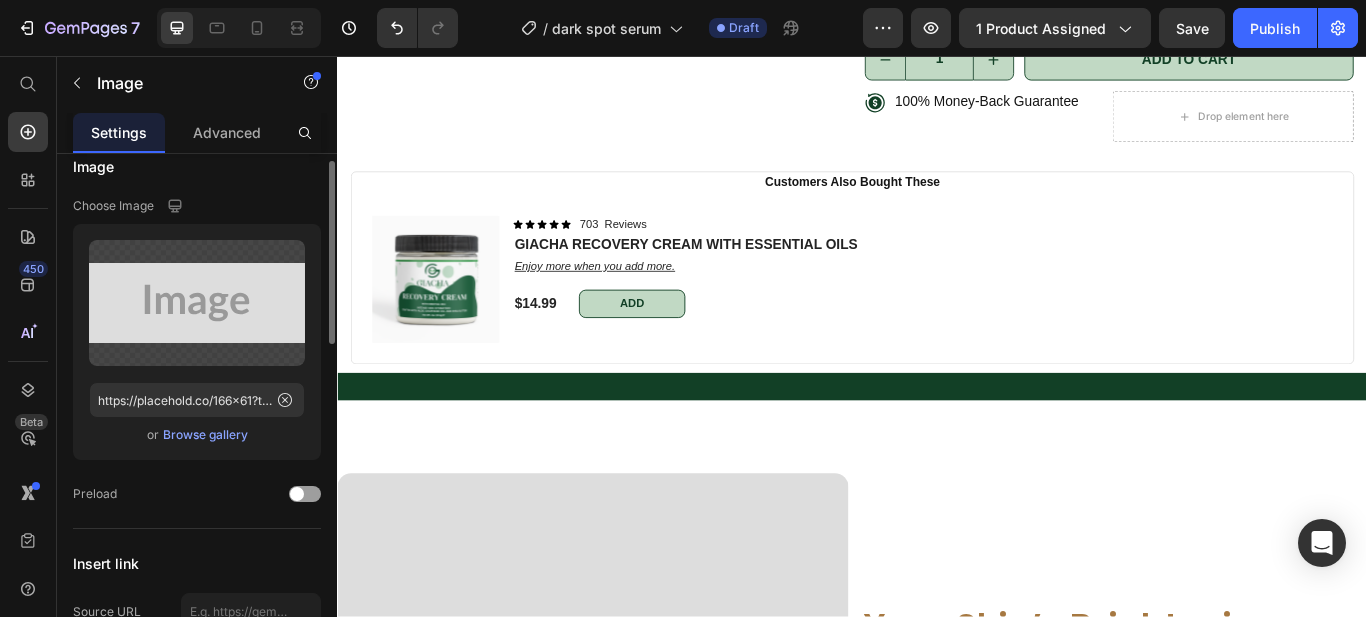 click on "Browse gallery" at bounding box center (205, 435) 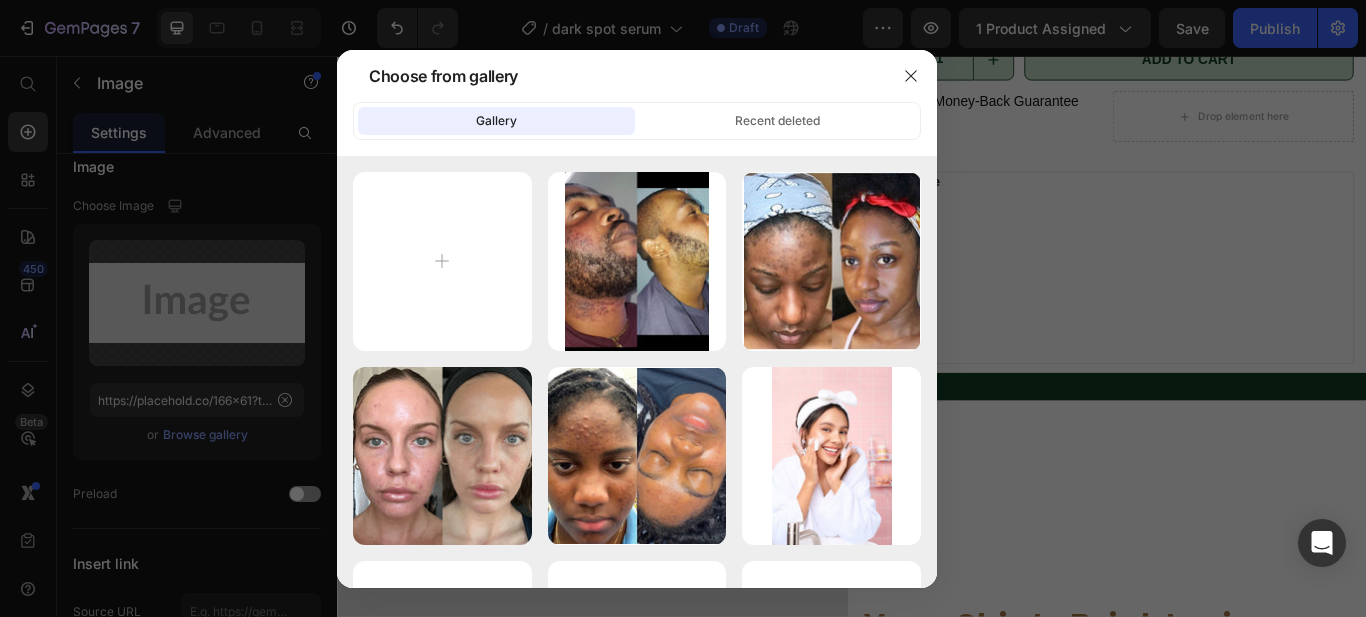 scroll, scrollTop: 363, scrollLeft: 0, axis: vertical 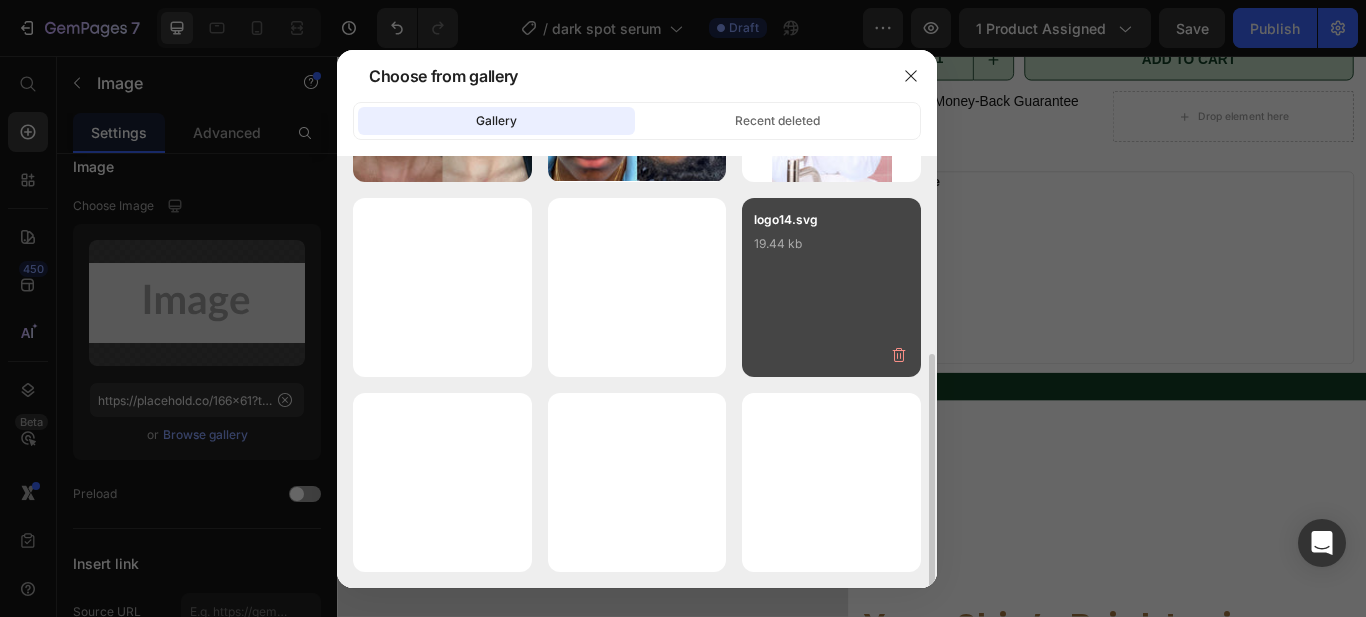 click on "logo14.svg 19.44 kb" at bounding box center (831, 250) 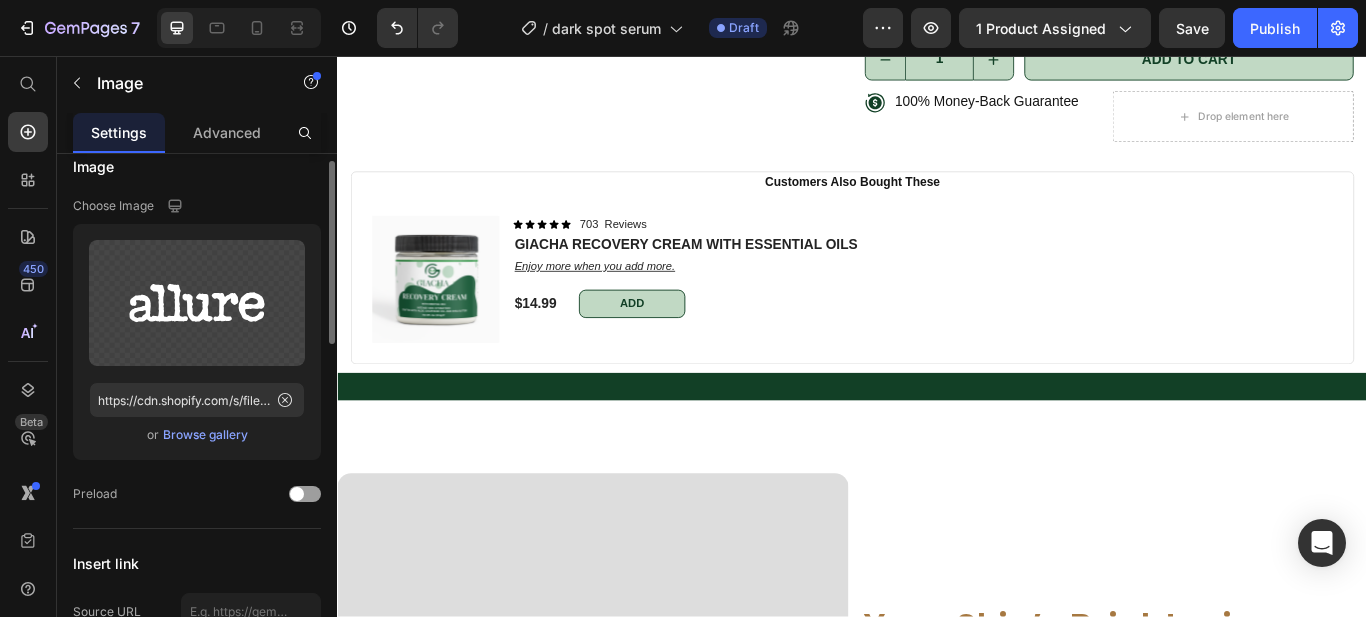 click on "Browse gallery" at bounding box center (205, 435) 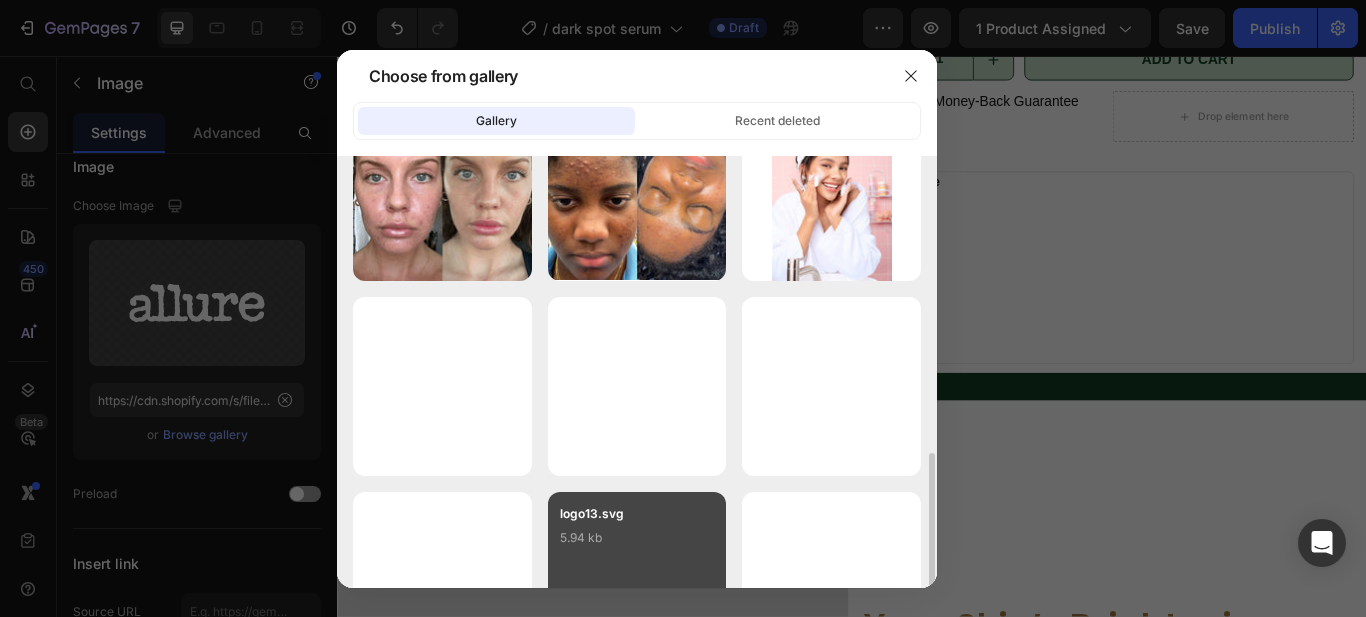 scroll, scrollTop: 363, scrollLeft: 0, axis: vertical 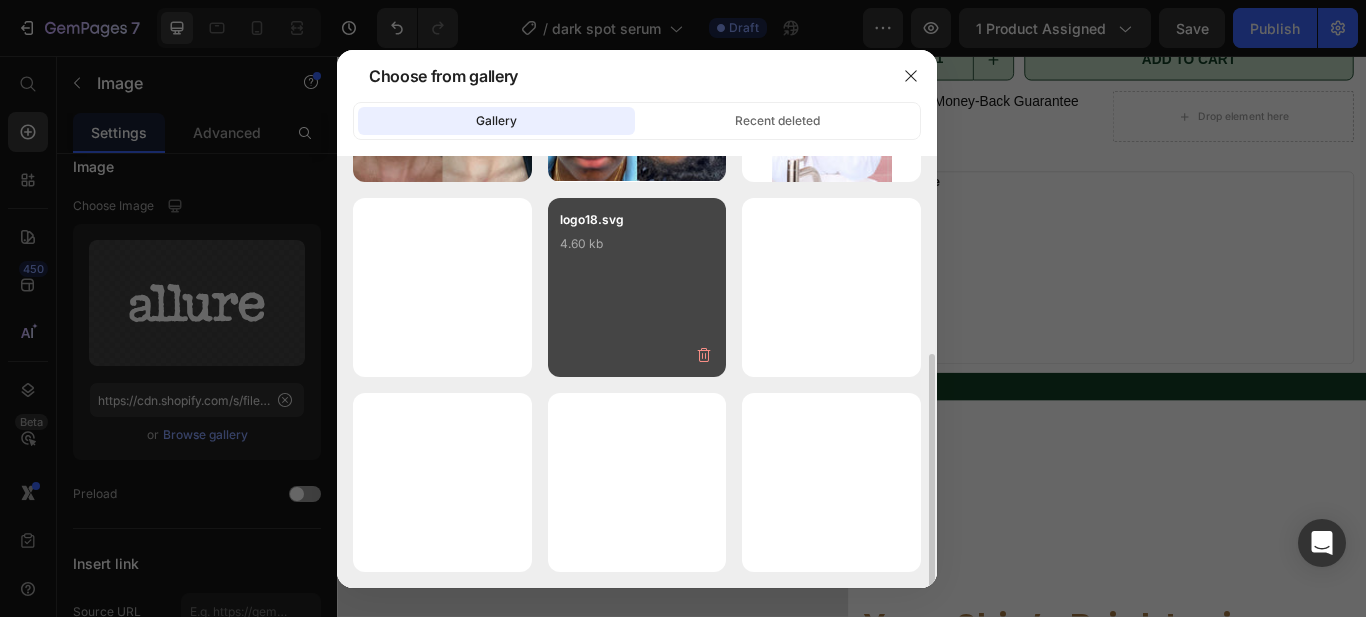click on "logo18.svg 4.60 kb" at bounding box center (637, 287) 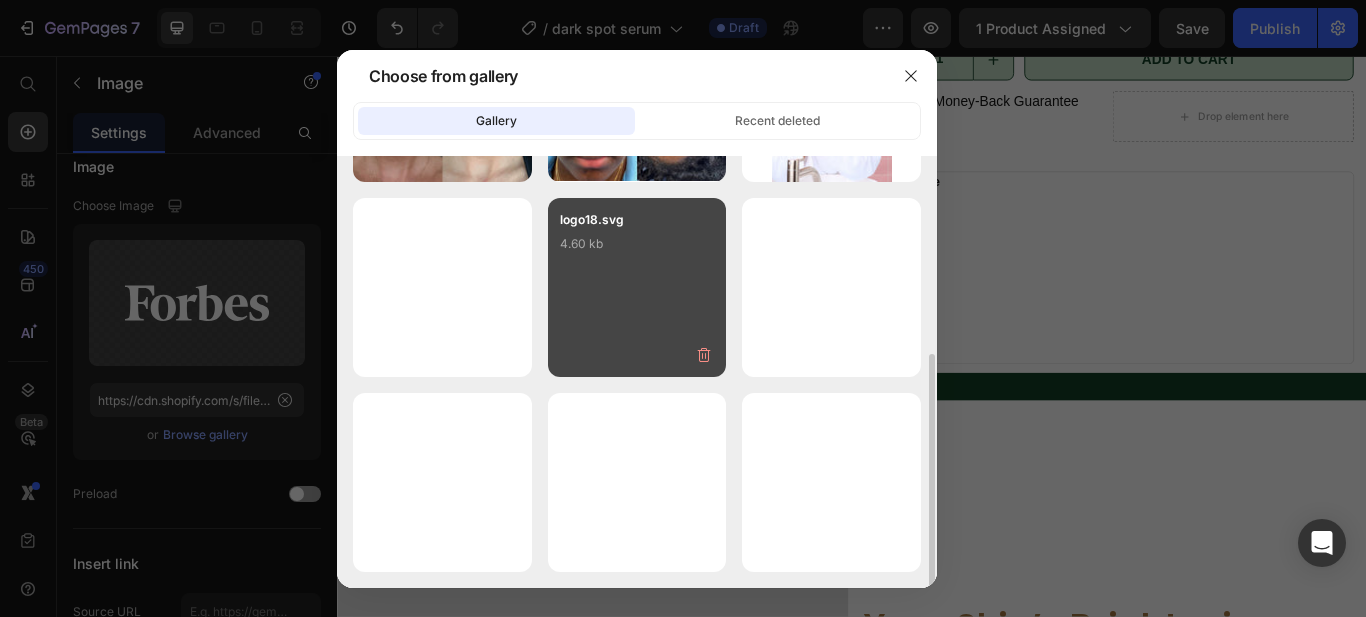 type on "https://cdn.shopify.com/s/files/1/0812/7083/3186/files/gempages_575410181542773699-80a95a91-c62a-4589-bf23-ea59bce4684d.svg" 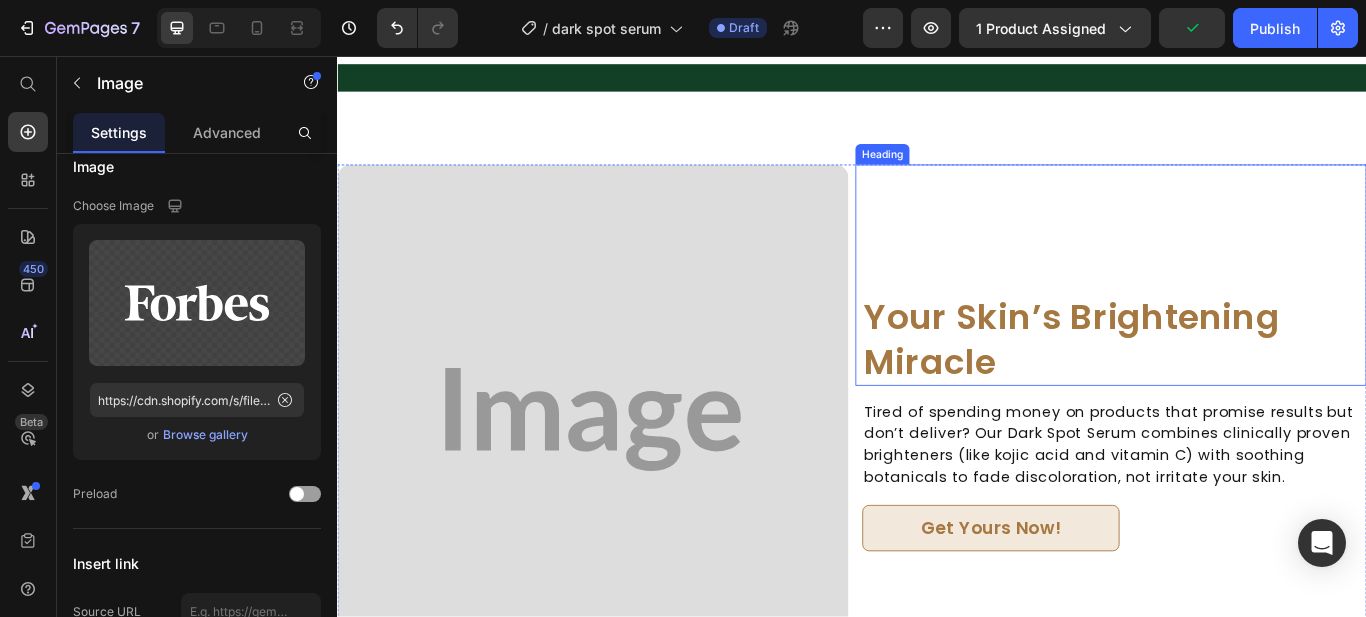 scroll, scrollTop: 1294, scrollLeft: 0, axis: vertical 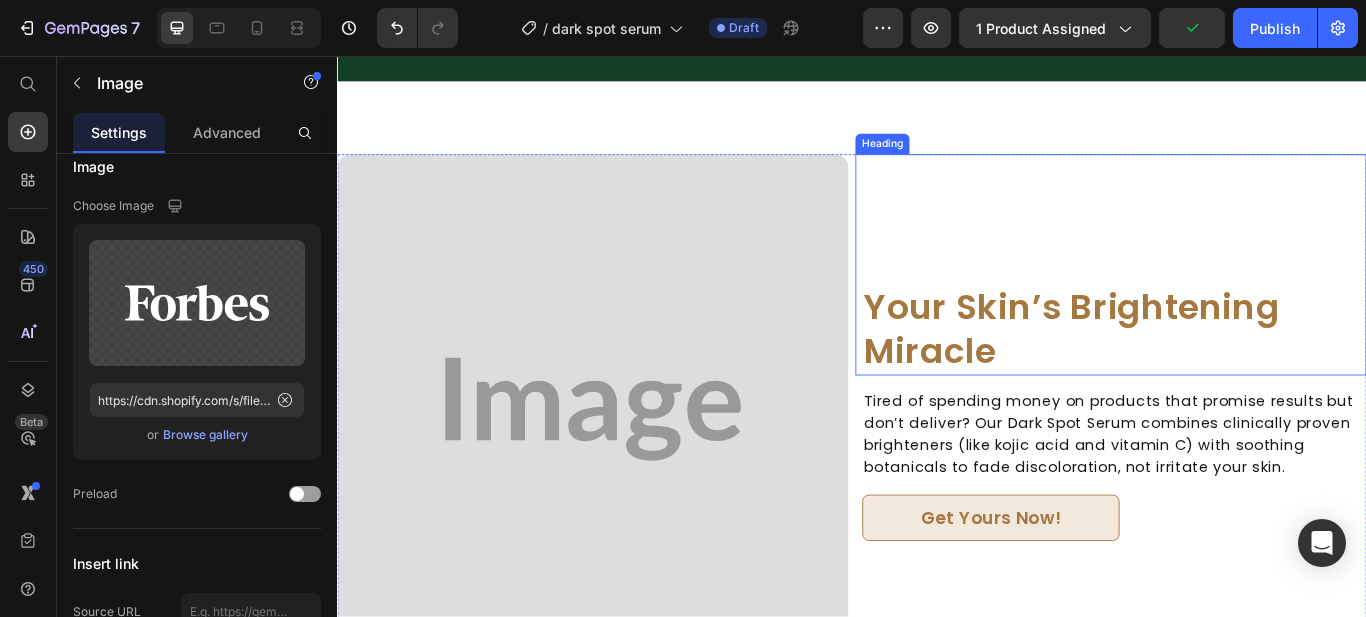click on "Your Skin’s Brightening Miracle" at bounding box center [1243, 375] 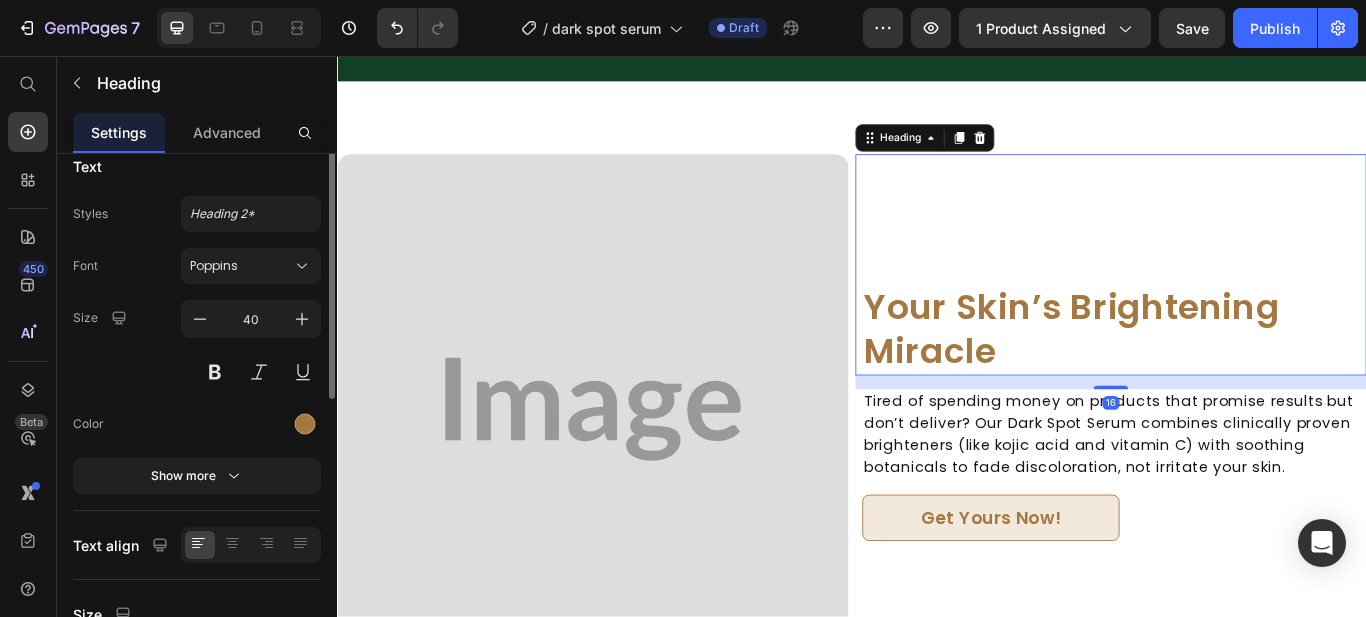 scroll, scrollTop: 0, scrollLeft: 0, axis: both 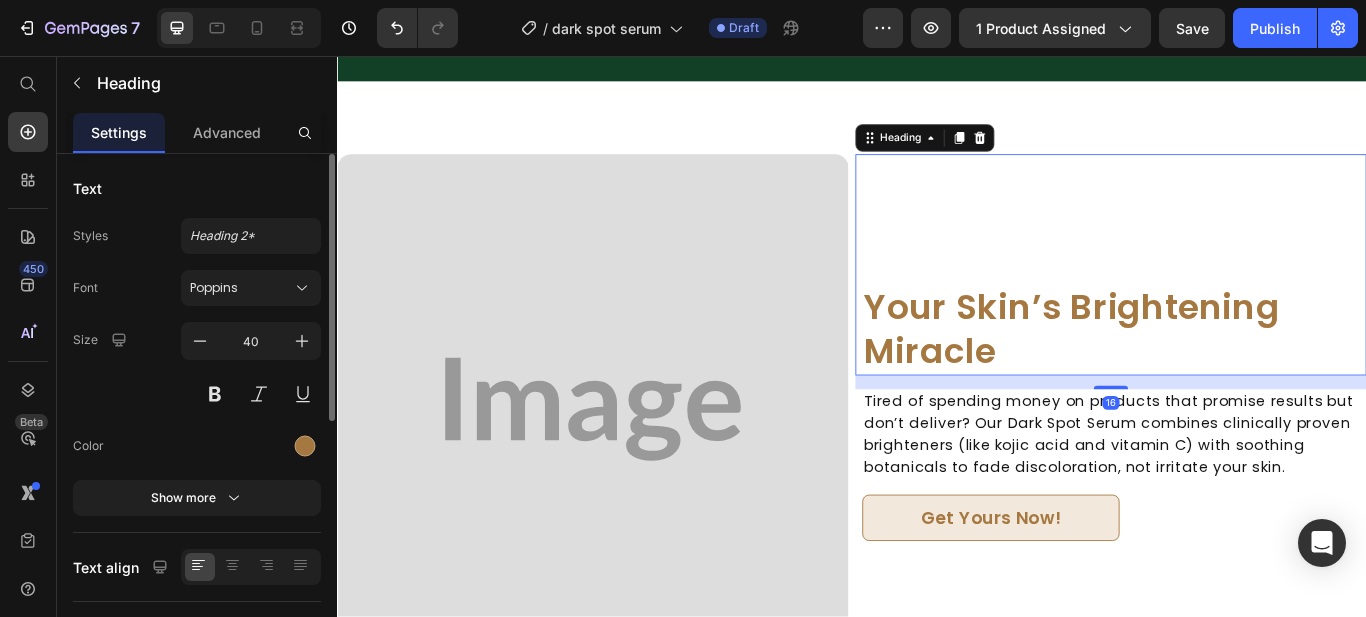 click on "Font Poppins Size 40 Color Show more" at bounding box center [197, 393] 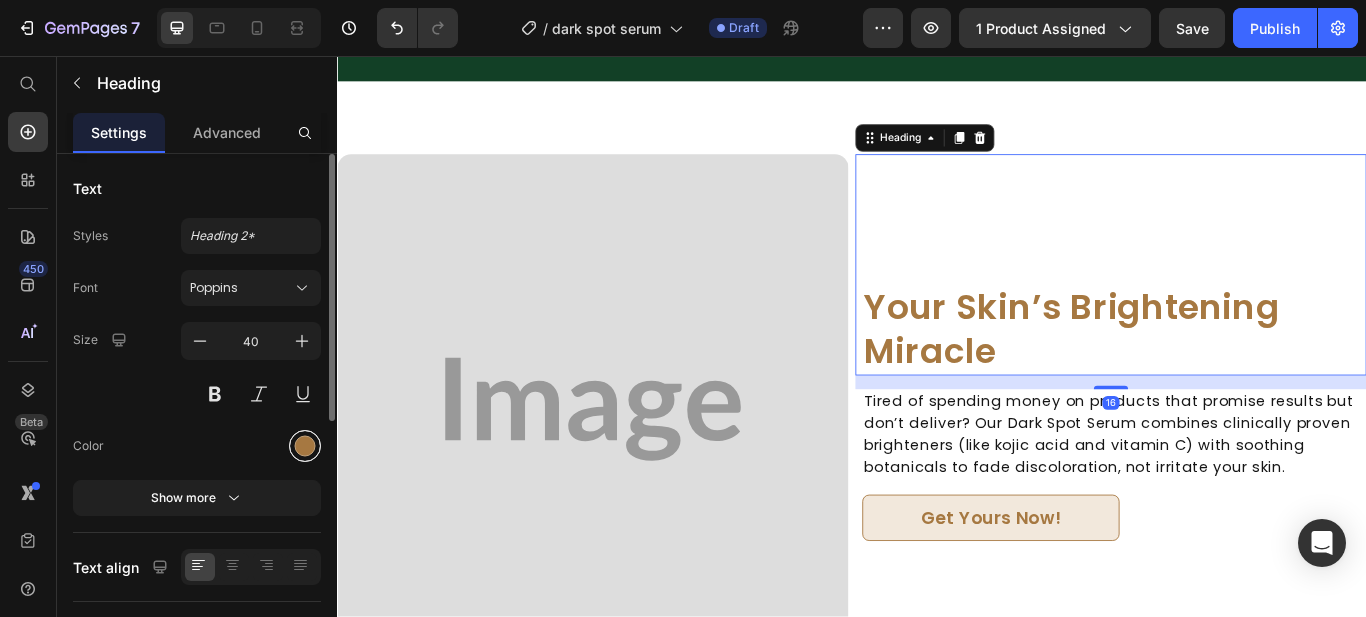 click at bounding box center (305, 446) 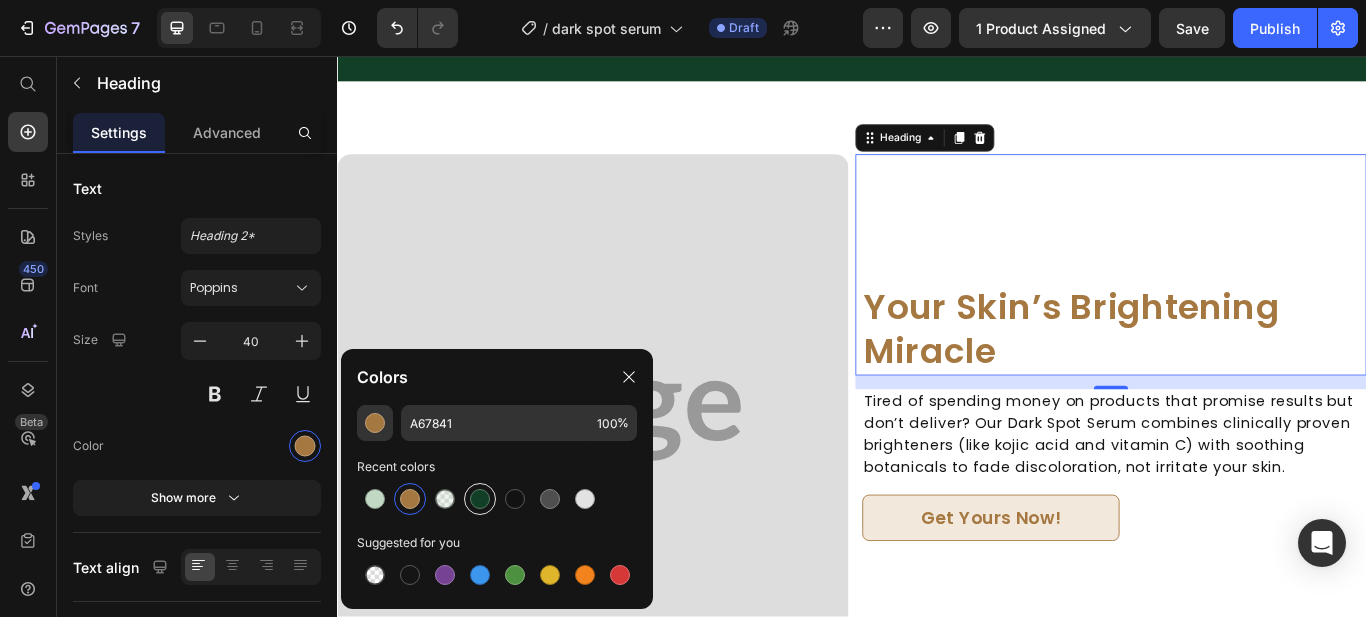 click at bounding box center (480, 499) 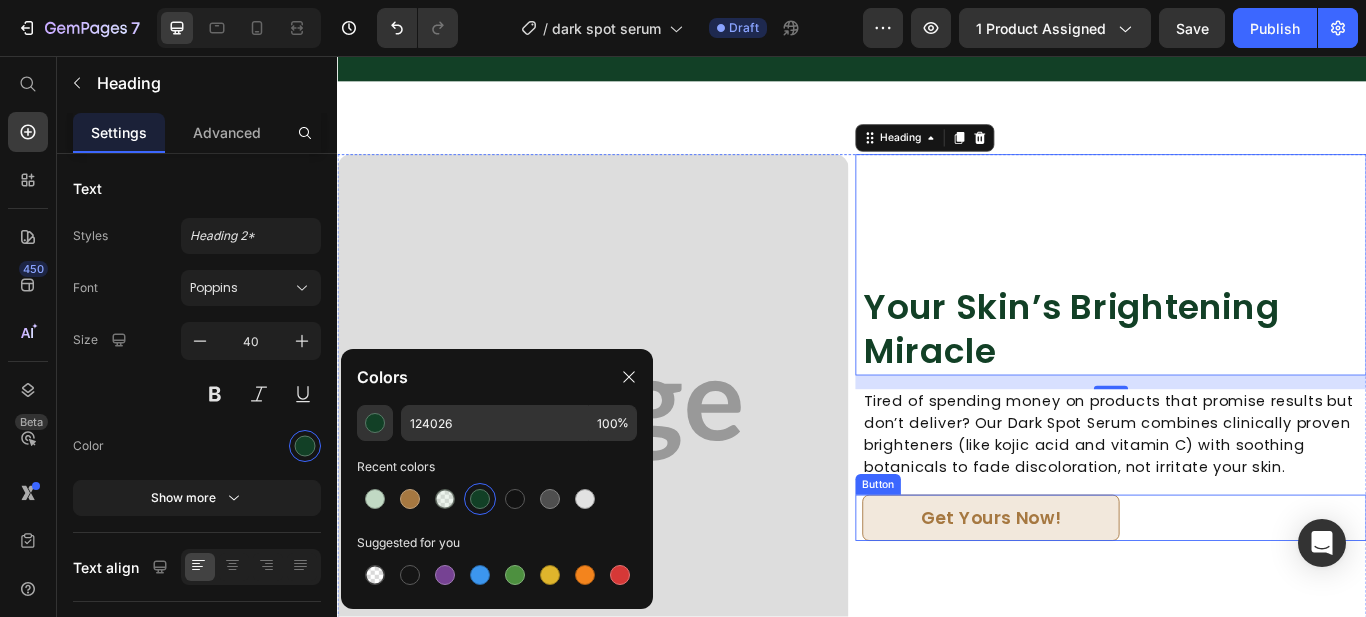 drag, startPoint x: 961, startPoint y: 651, endPoint x: 663, endPoint y: 442, distance: 363.9849 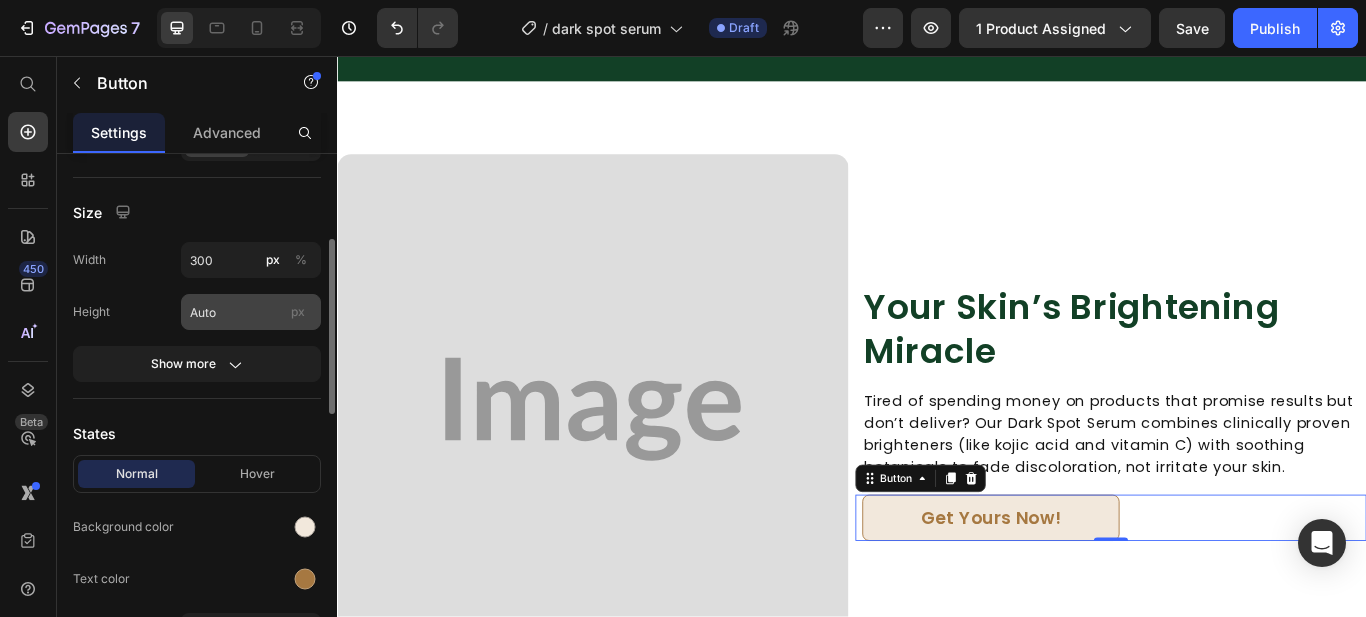 scroll, scrollTop: 266, scrollLeft: 0, axis: vertical 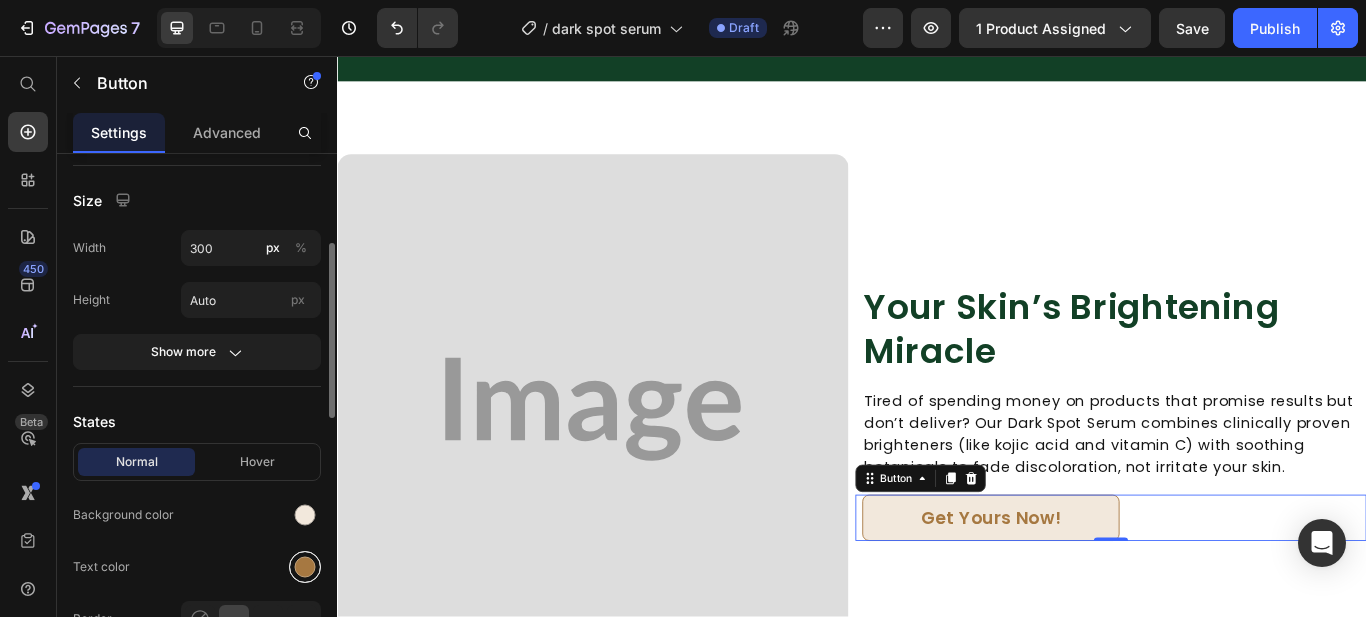 click at bounding box center (305, 567) 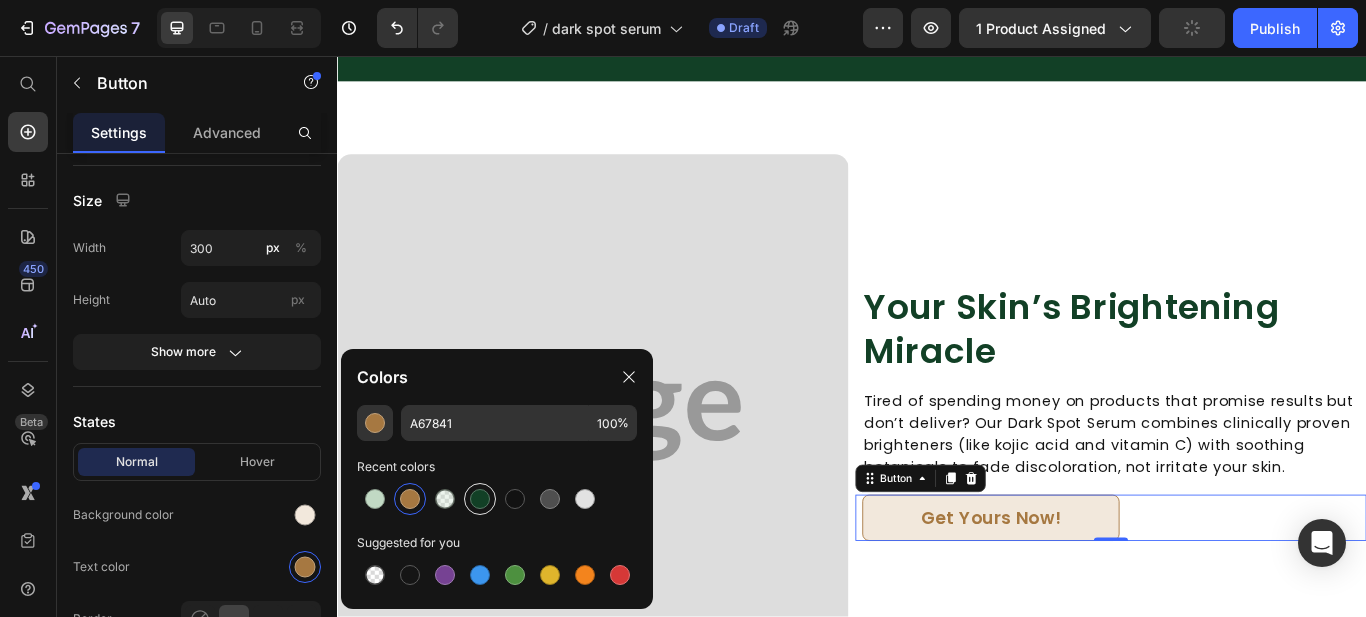 click at bounding box center (480, 499) 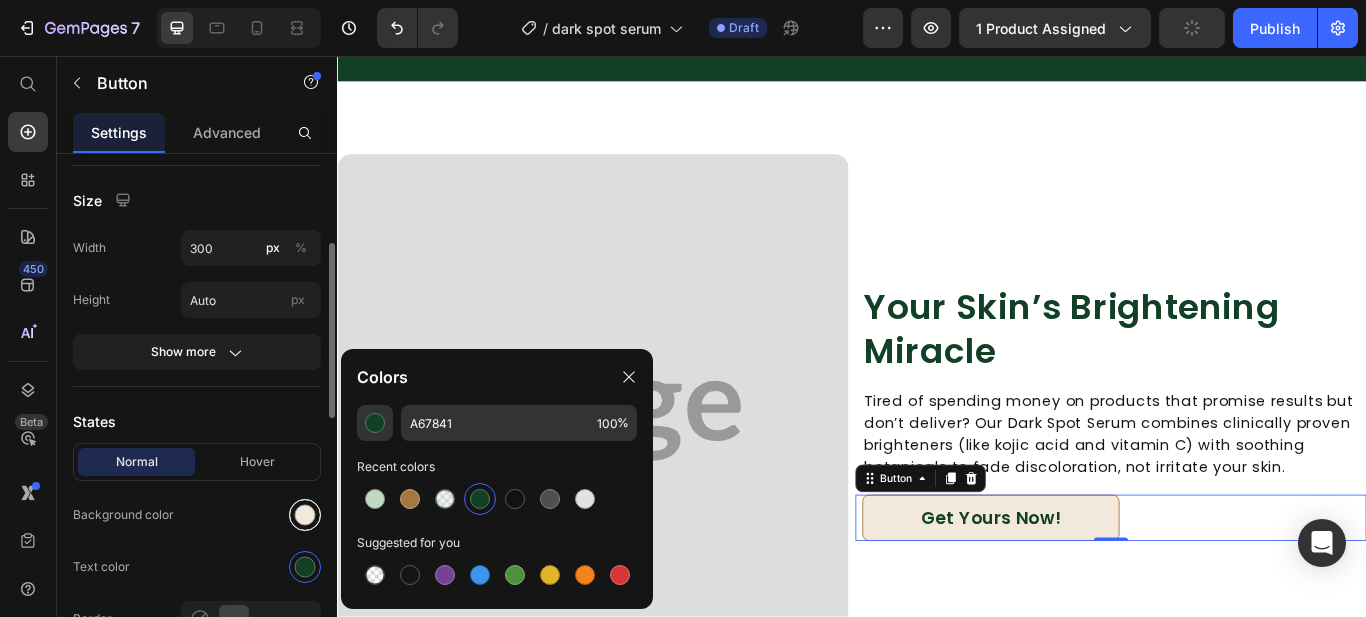 type on "124026" 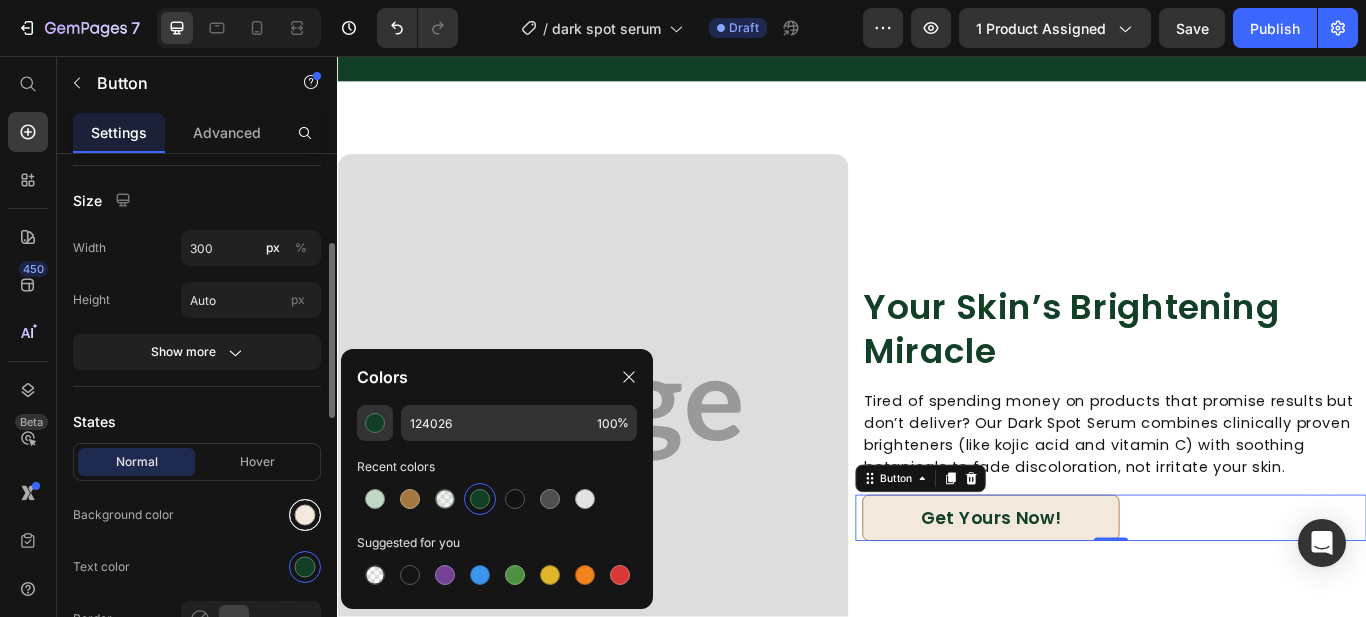 click at bounding box center (305, 515) 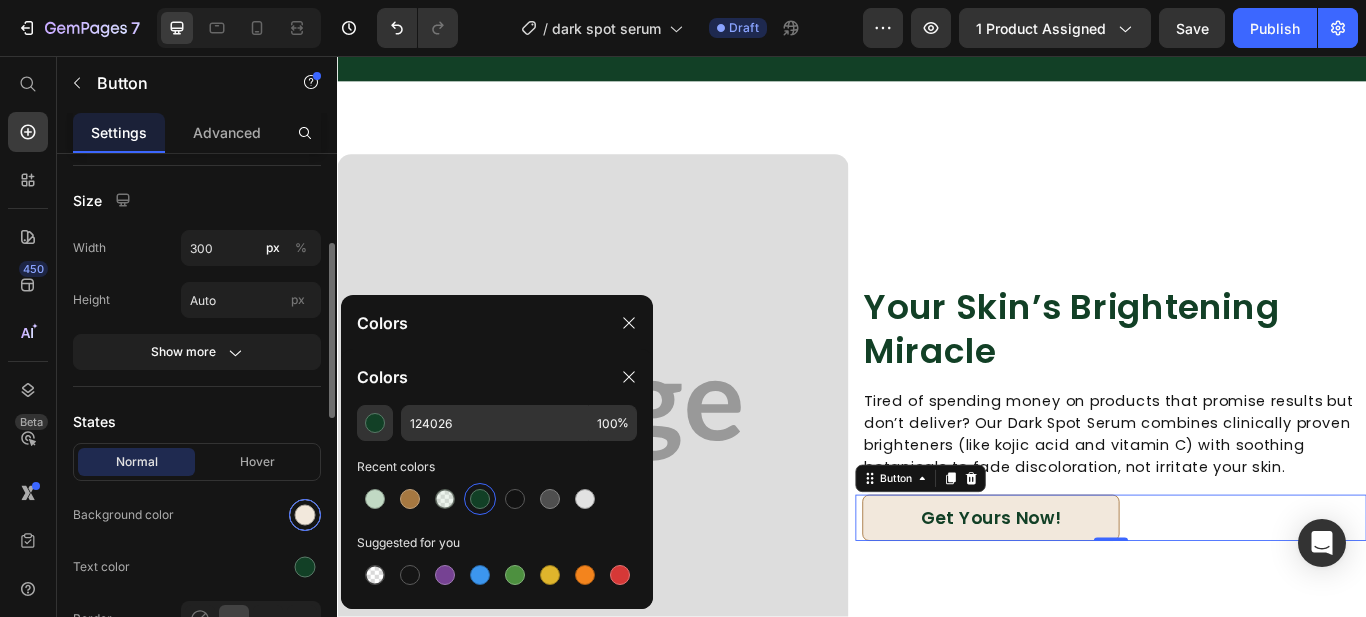 click at bounding box center [375, 499] 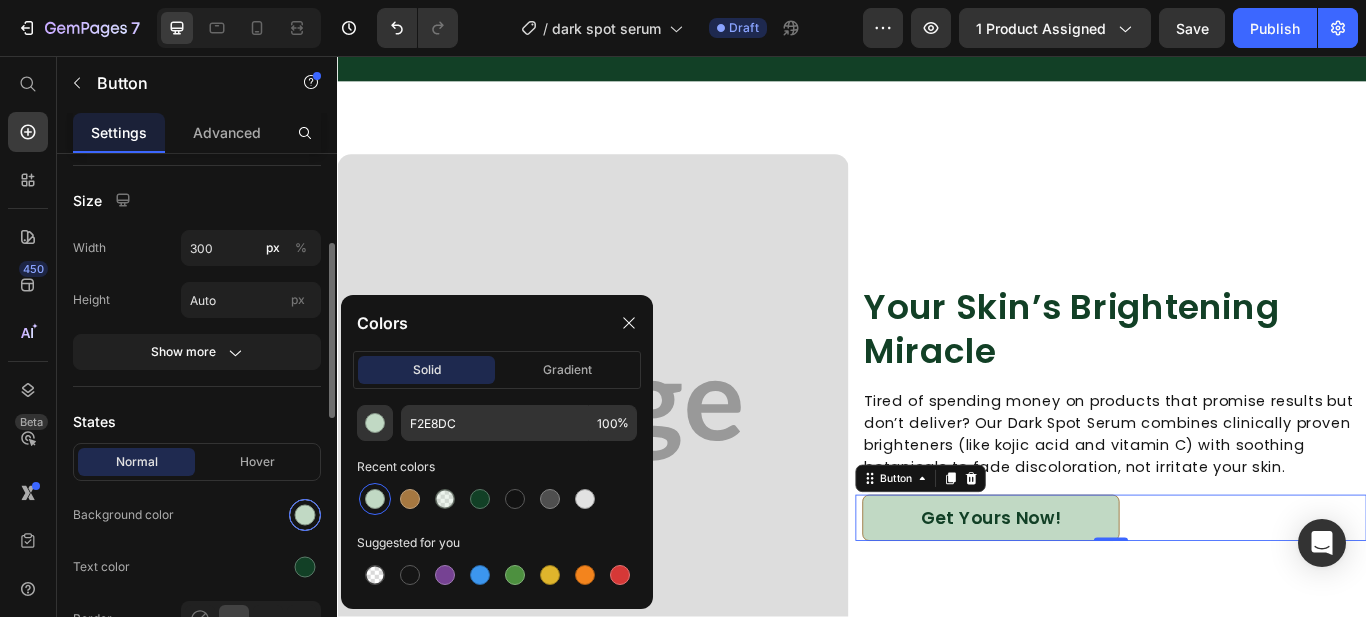 type on "C1D9C4" 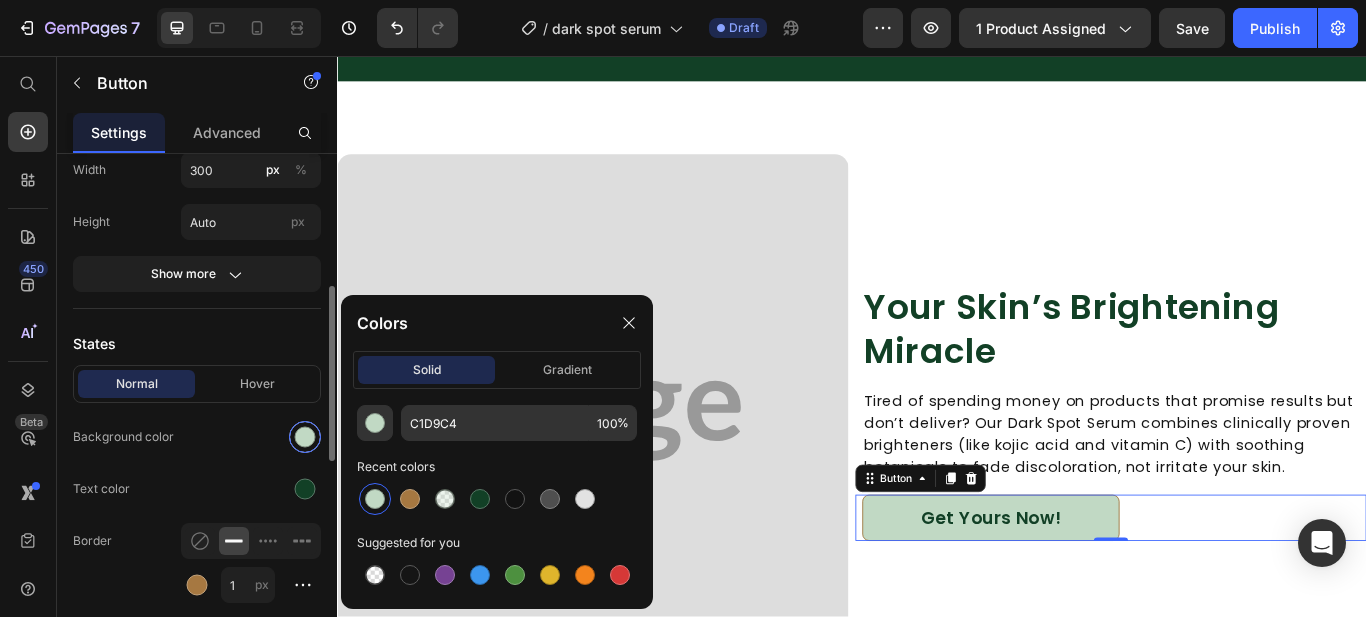 scroll, scrollTop: 356, scrollLeft: 0, axis: vertical 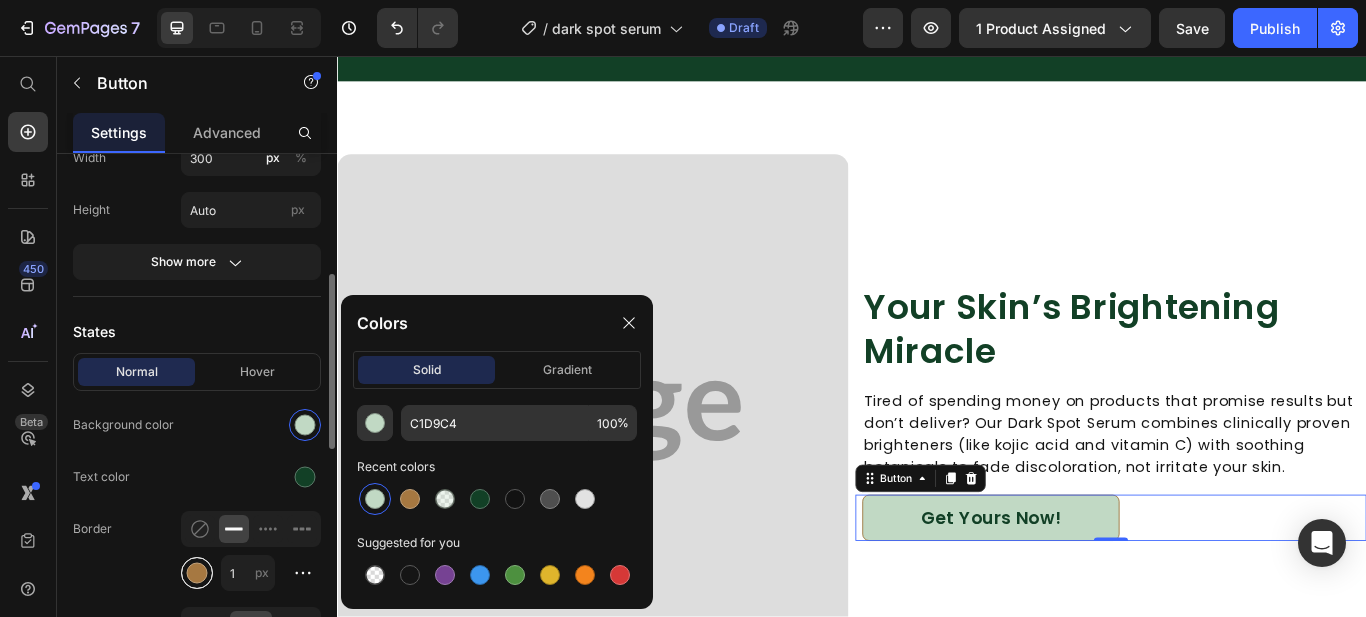 click at bounding box center (197, 573) 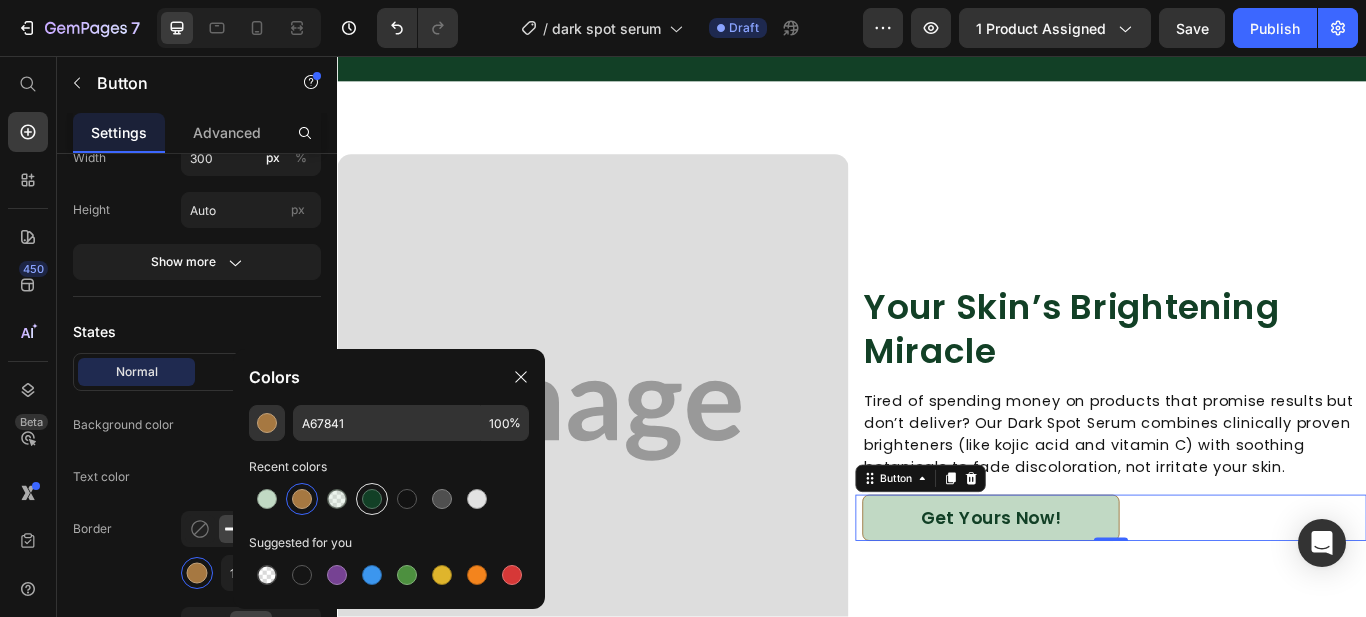 click at bounding box center [372, 499] 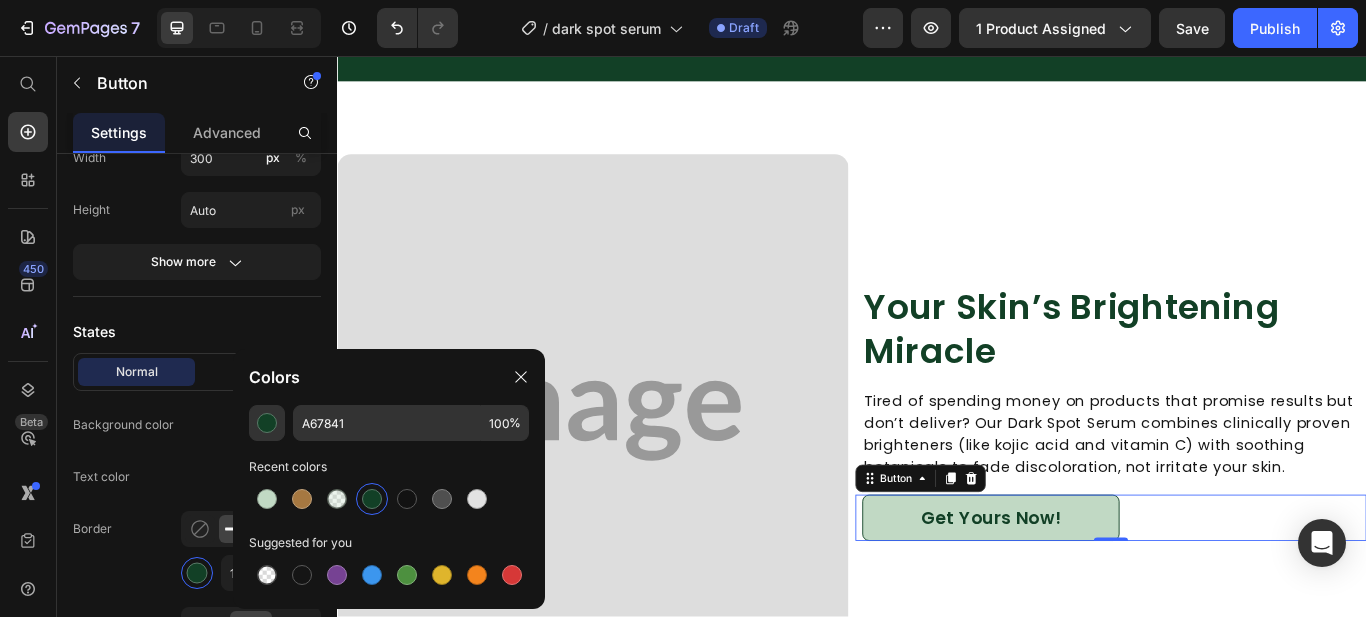 type on "124026" 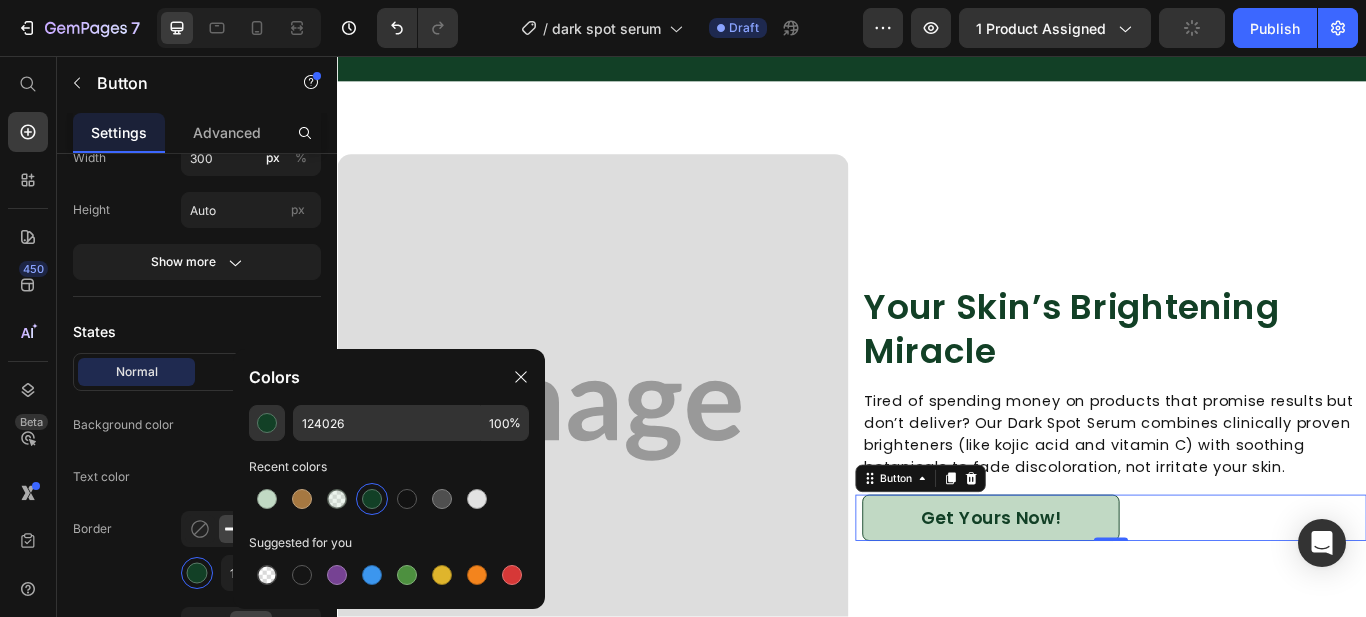 click 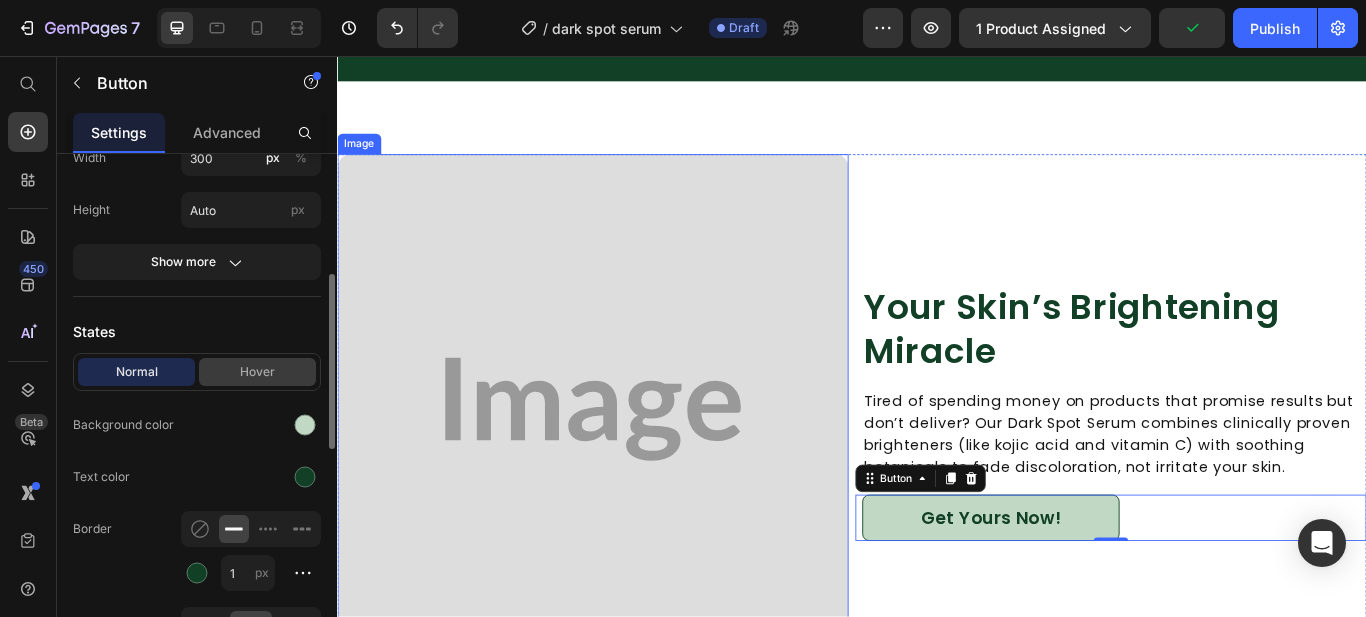 click on "Hover" at bounding box center (257, 372) 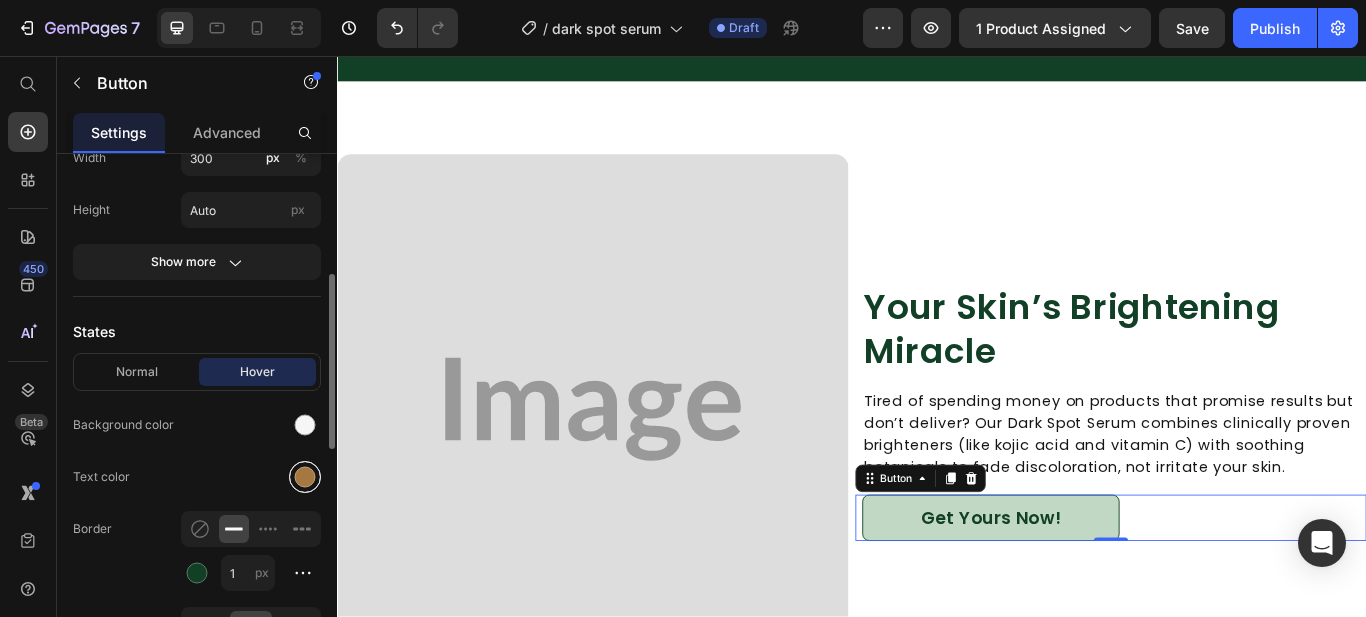click at bounding box center (305, 477) 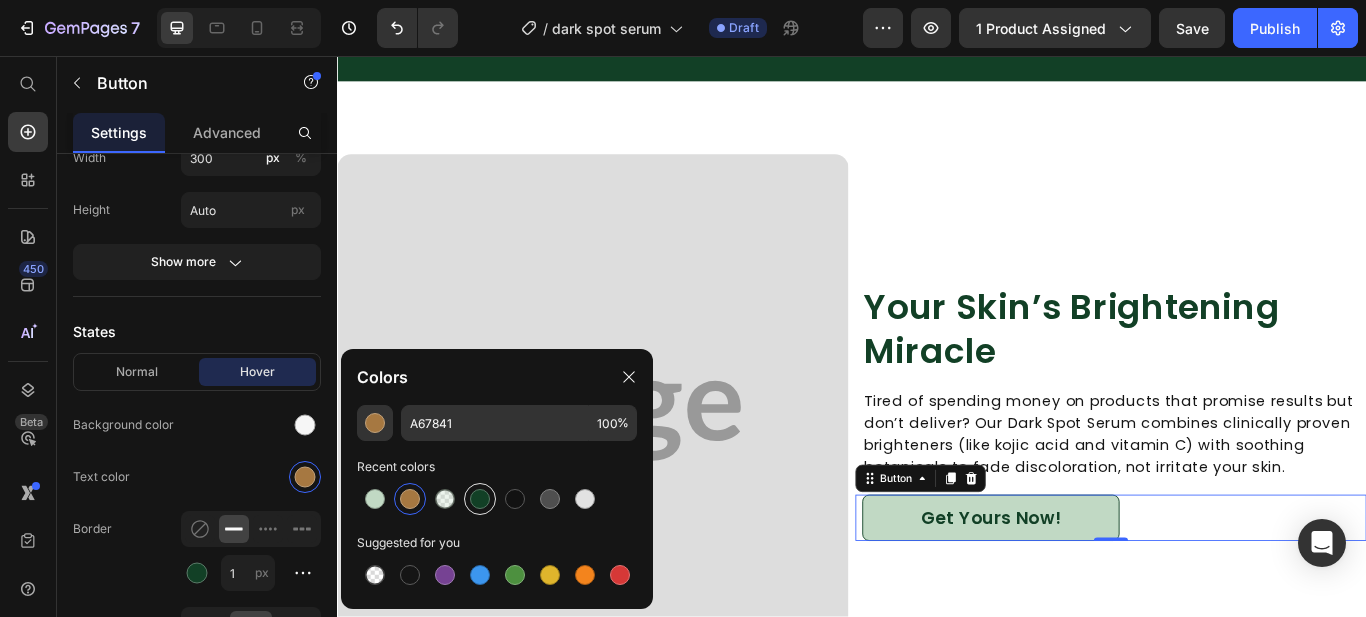 click at bounding box center (480, 499) 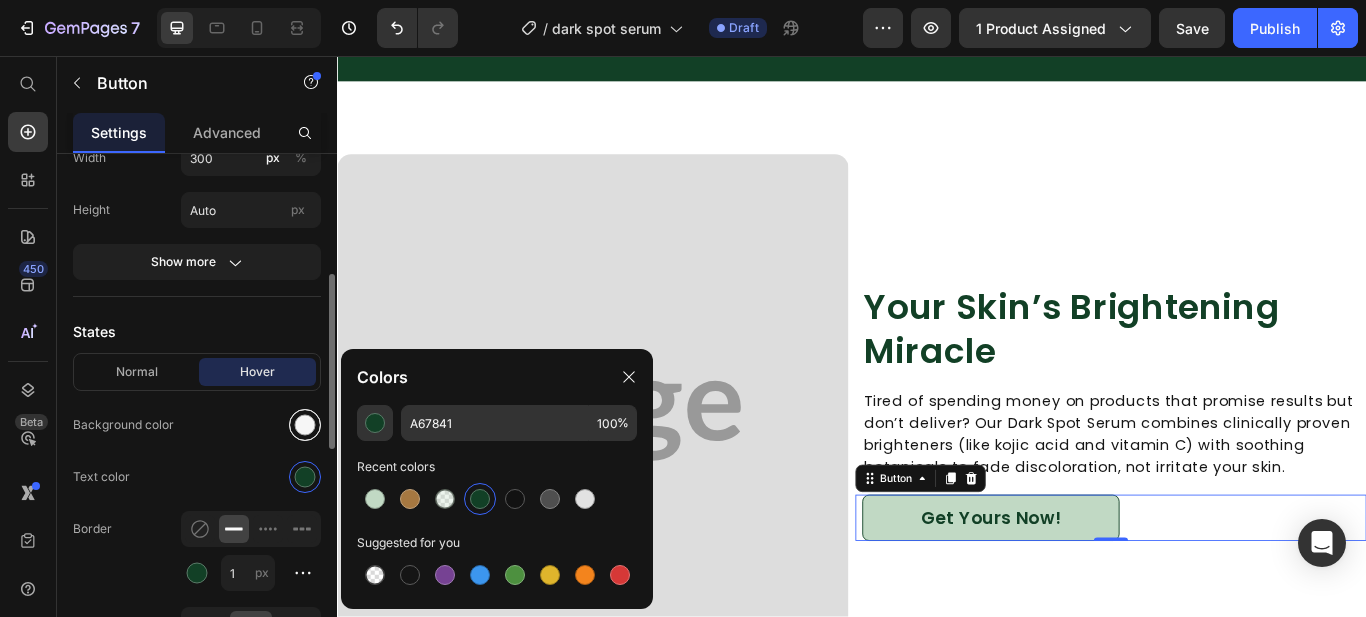 type on "124026" 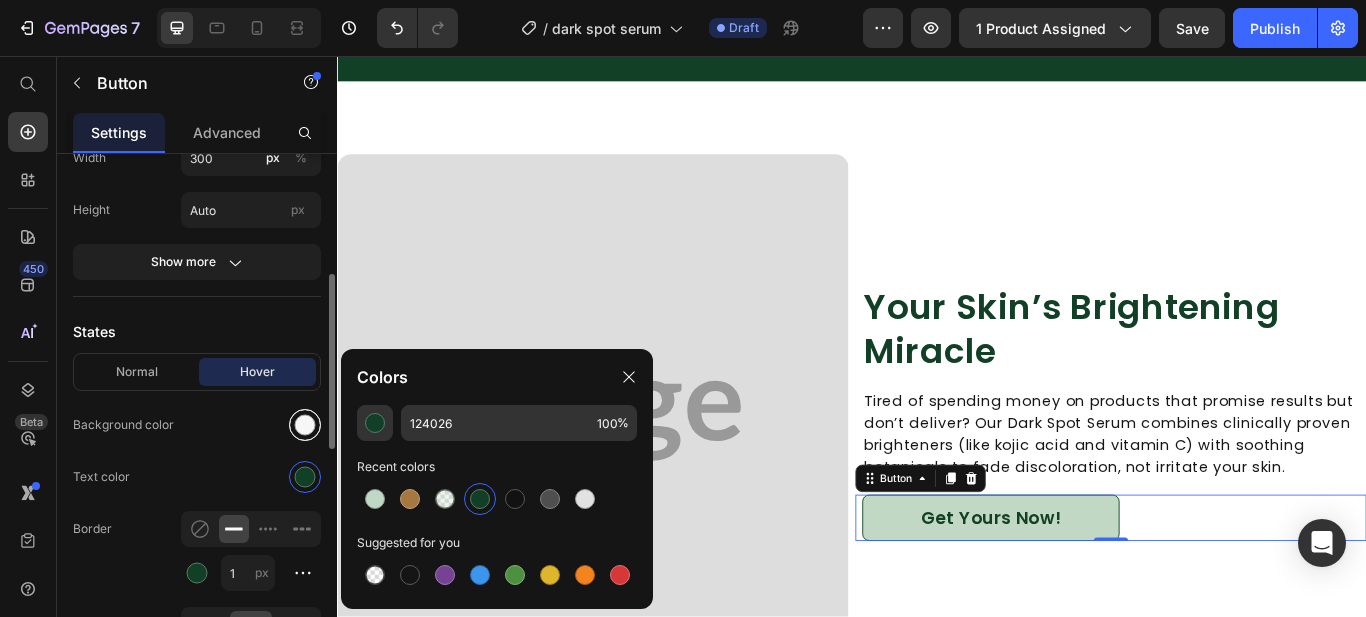 click at bounding box center [305, 425] 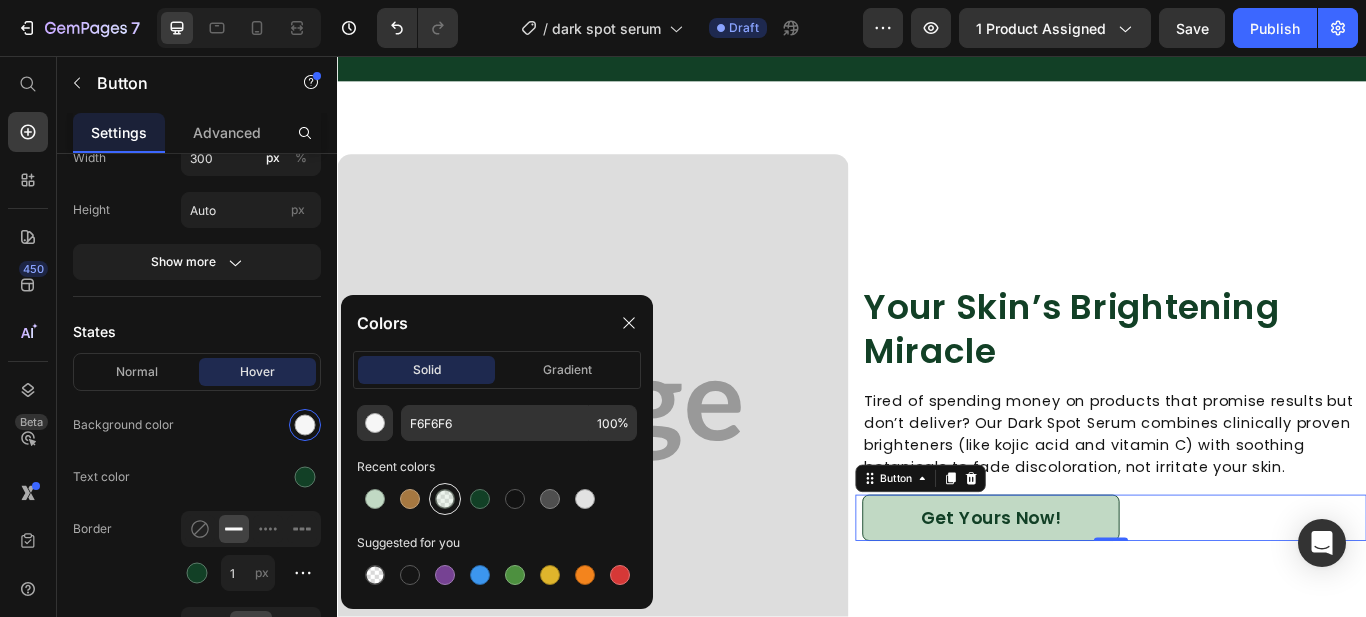 click at bounding box center (445, 499) 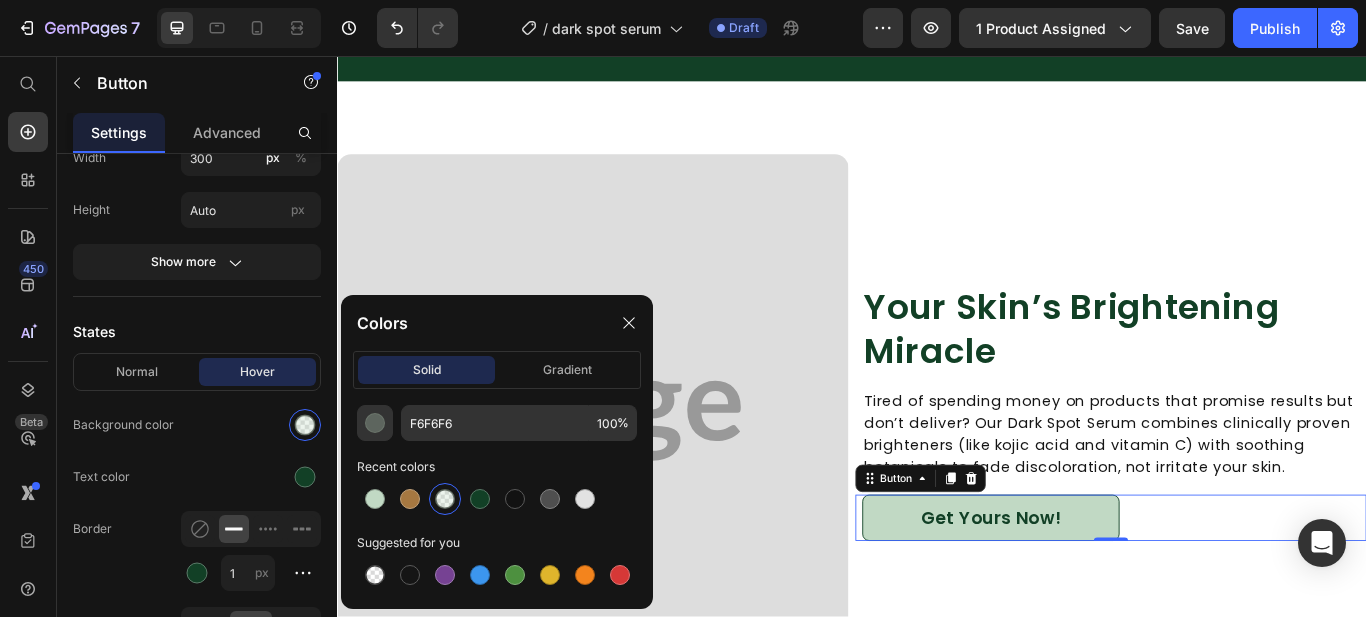 type on "C1D9C4" 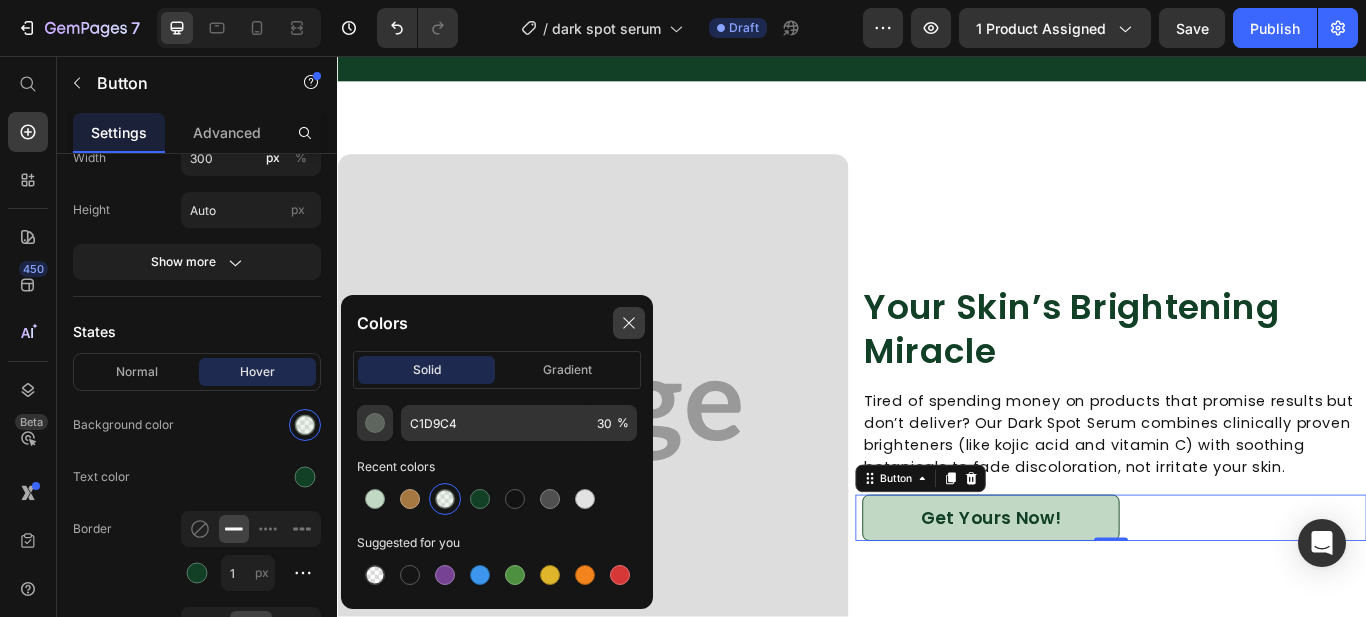 click 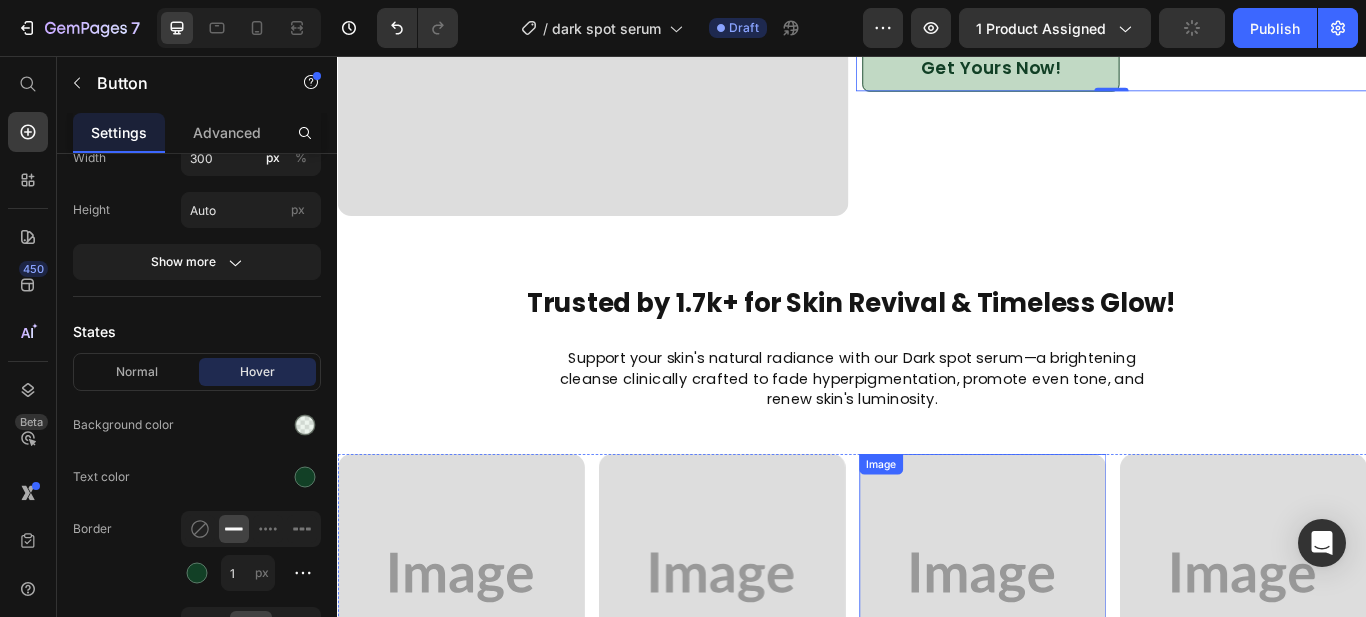 scroll, scrollTop: 2147, scrollLeft: 0, axis: vertical 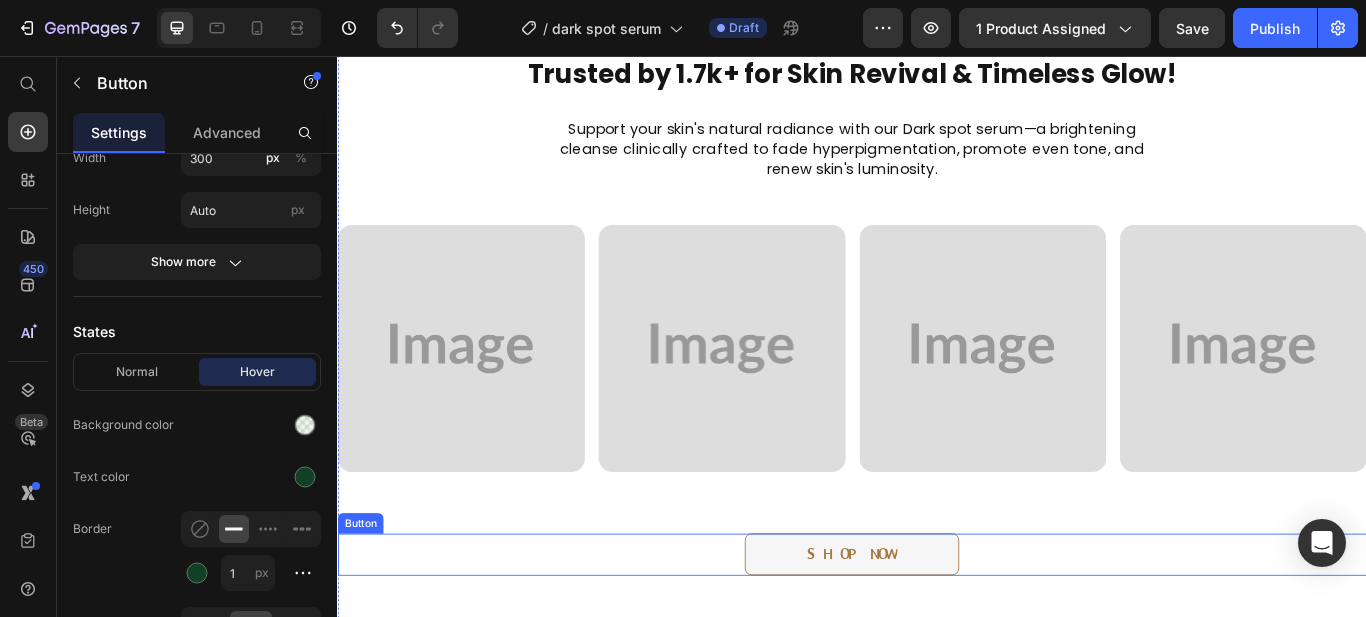 click on "shop now" at bounding box center (937, 637) 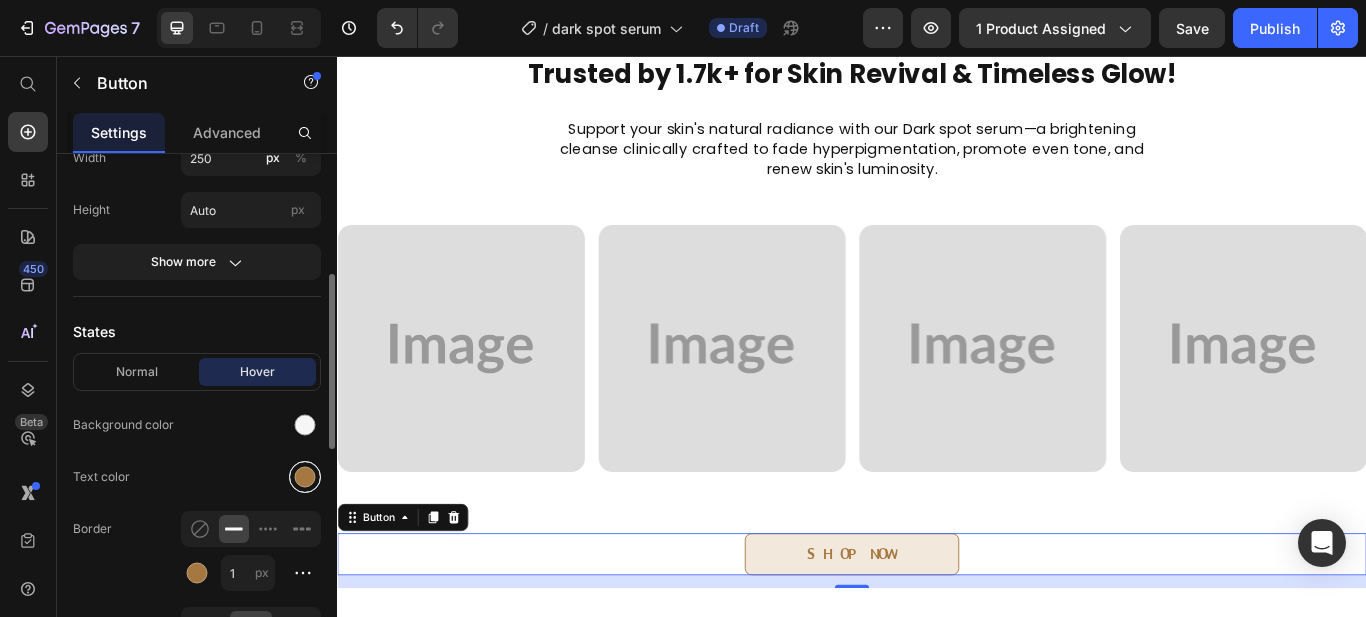 click at bounding box center (305, 477) 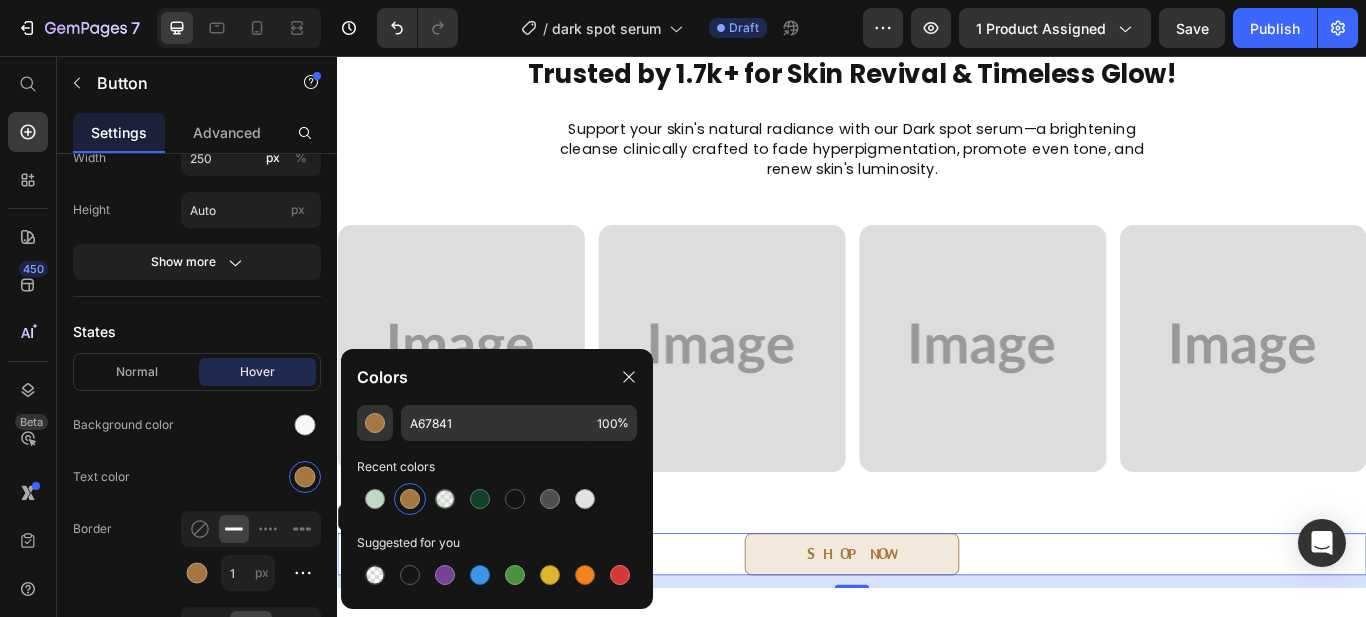 drag, startPoint x: 472, startPoint y: 498, endPoint x: 411, endPoint y: 450, distance: 77.62087 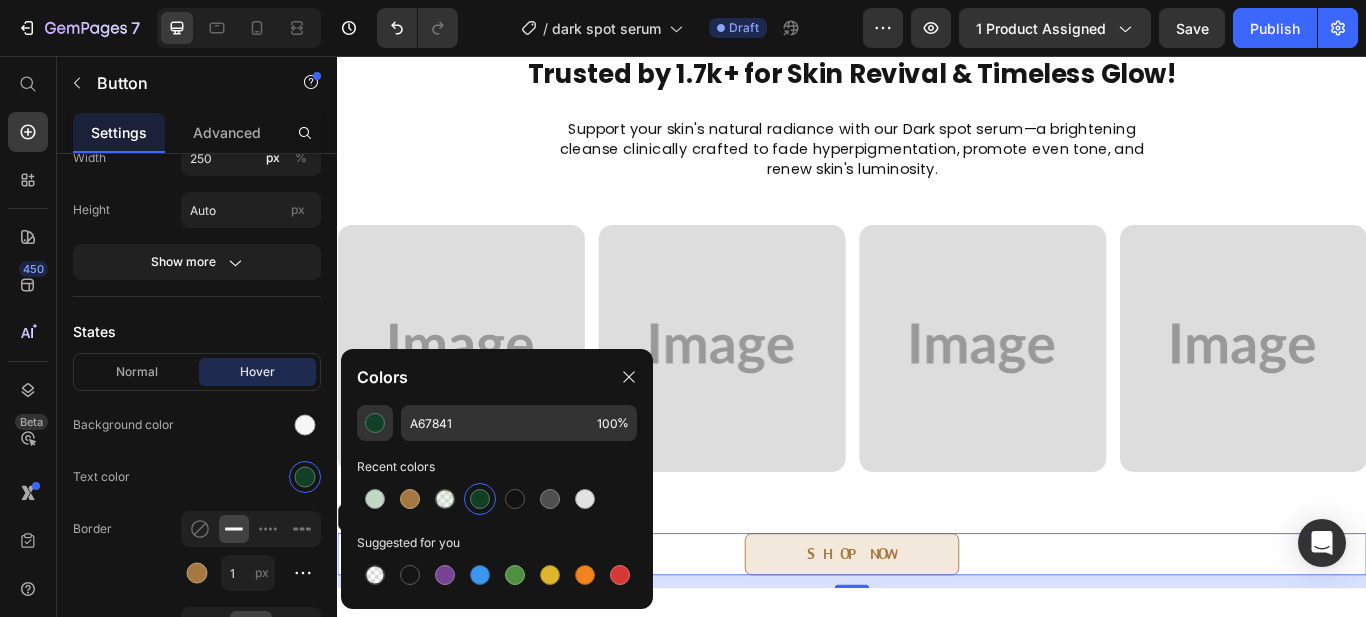 type on "124026" 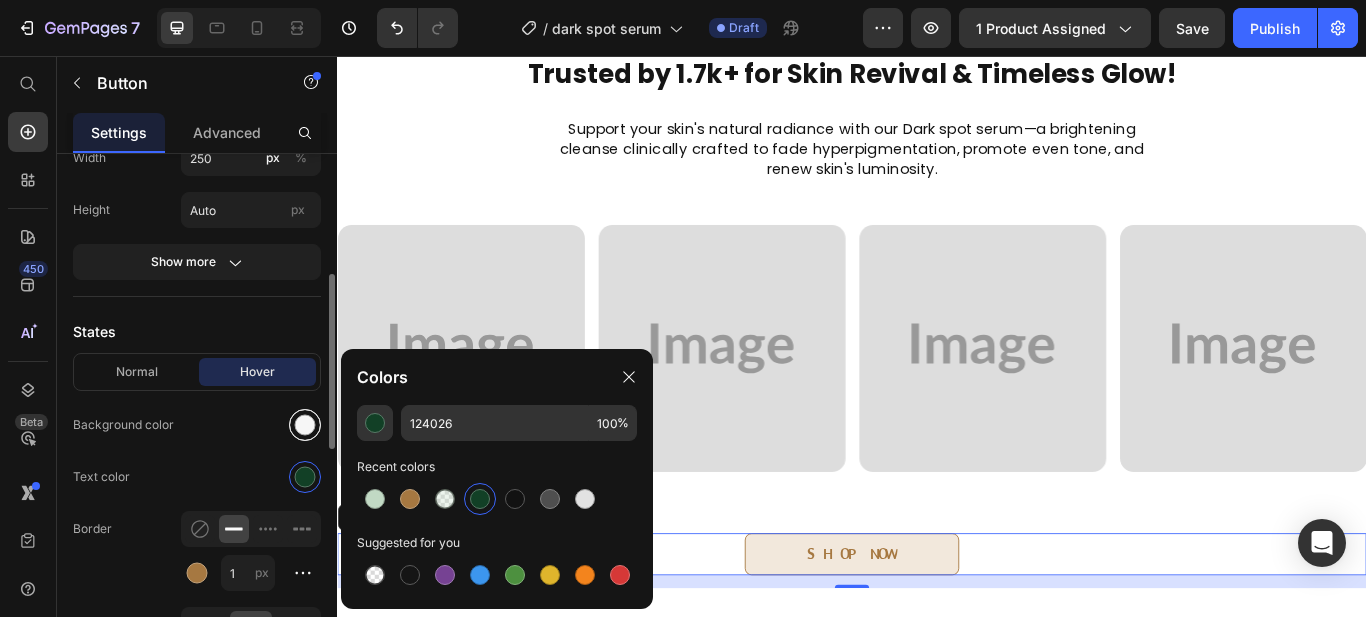 click at bounding box center (305, 425) 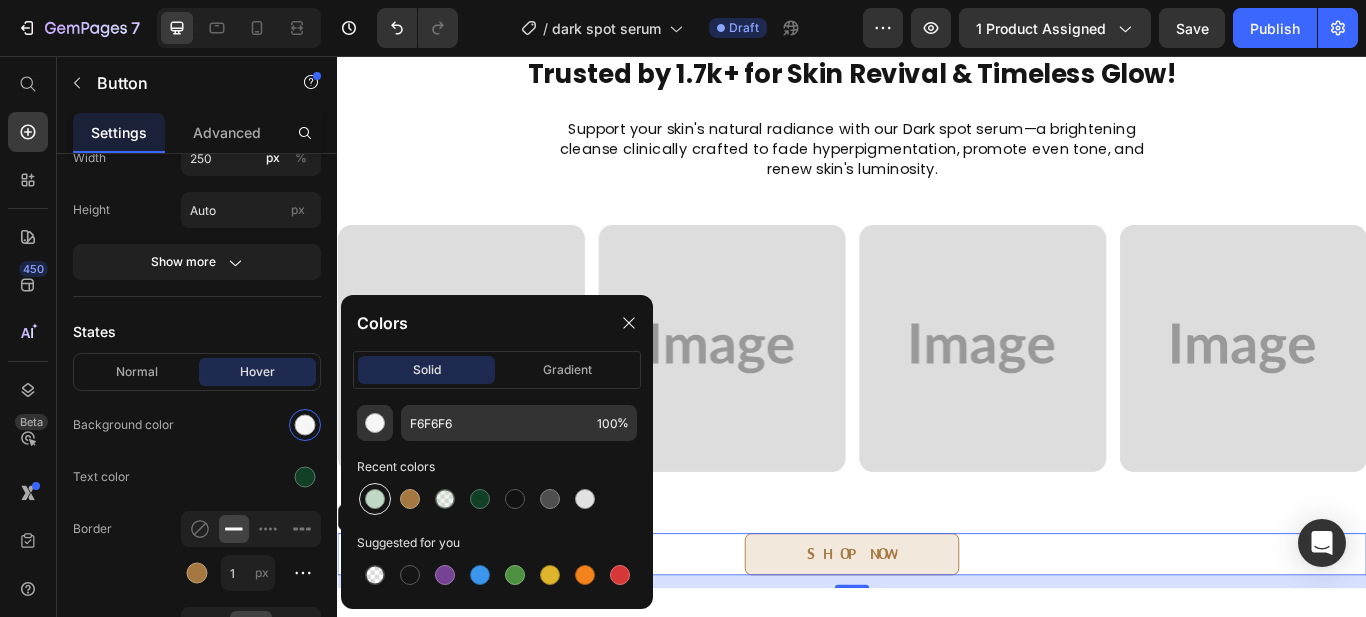 click at bounding box center (375, 499) 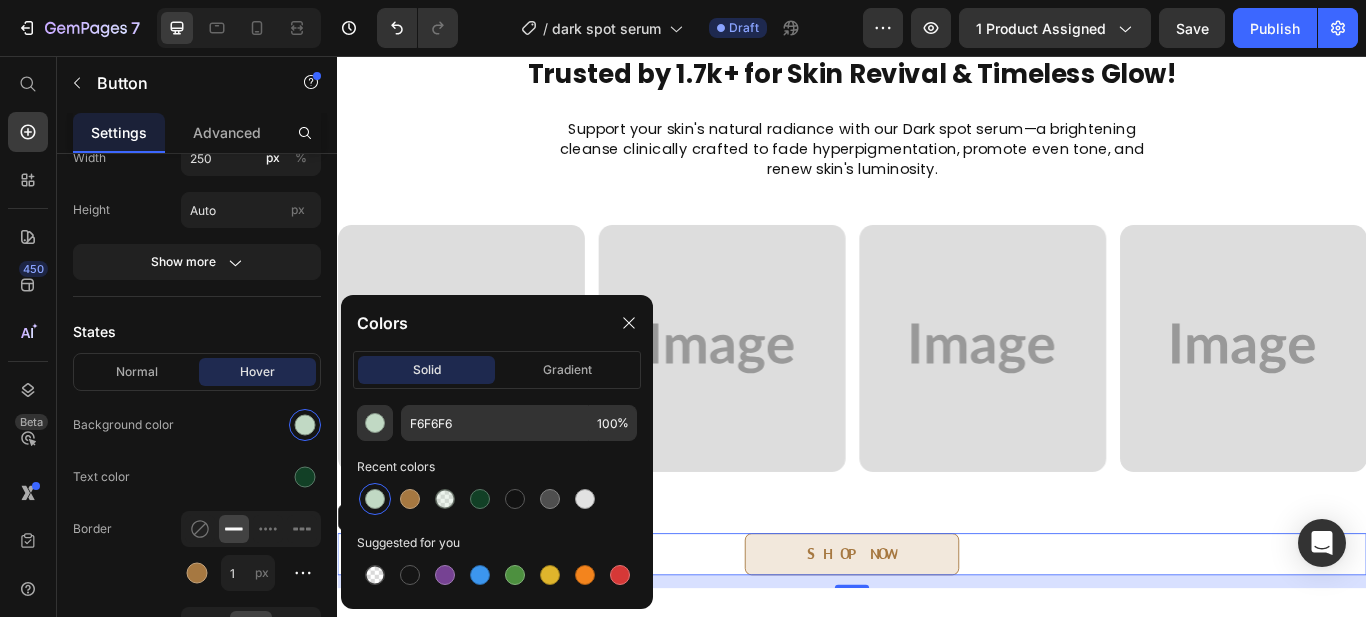 type on "C1D9C4" 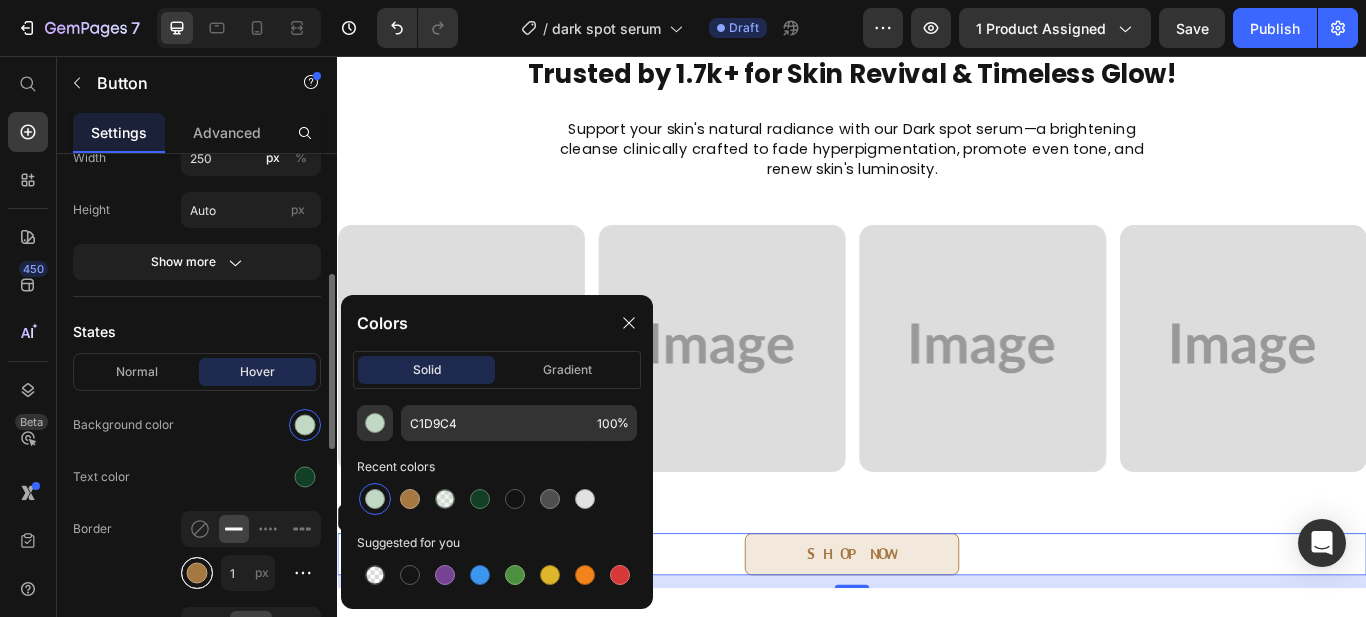 click at bounding box center (197, 573) 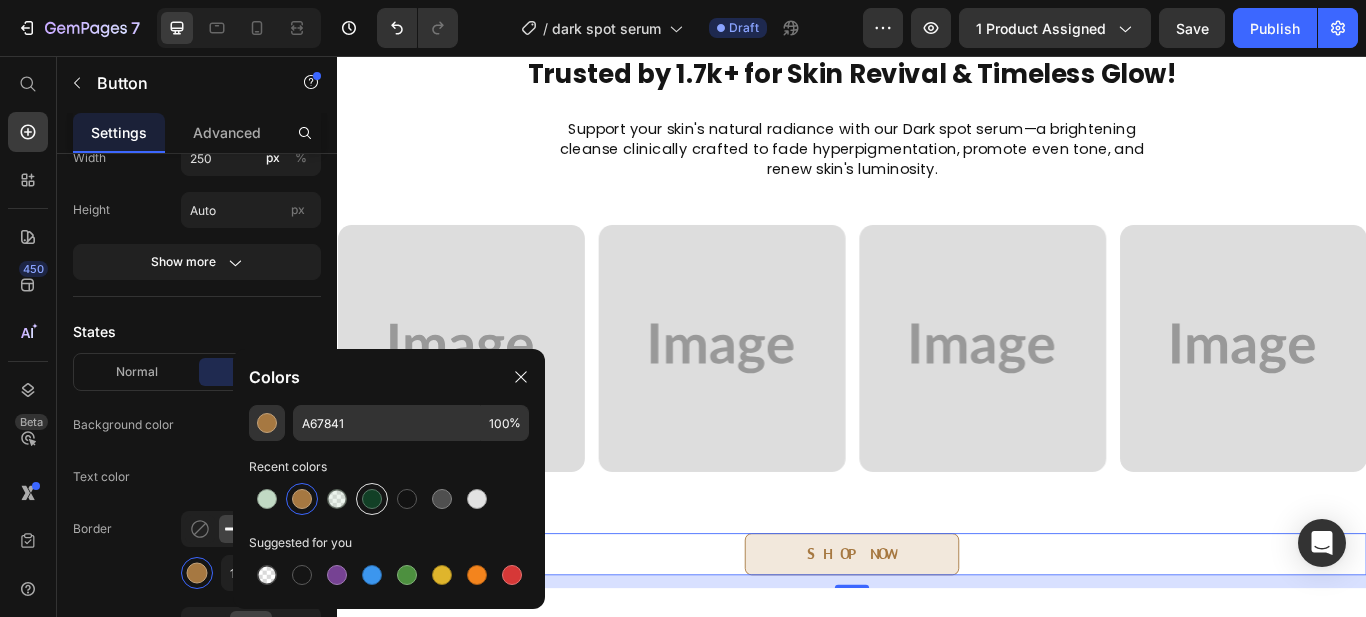 click at bounding box center [372, 499] 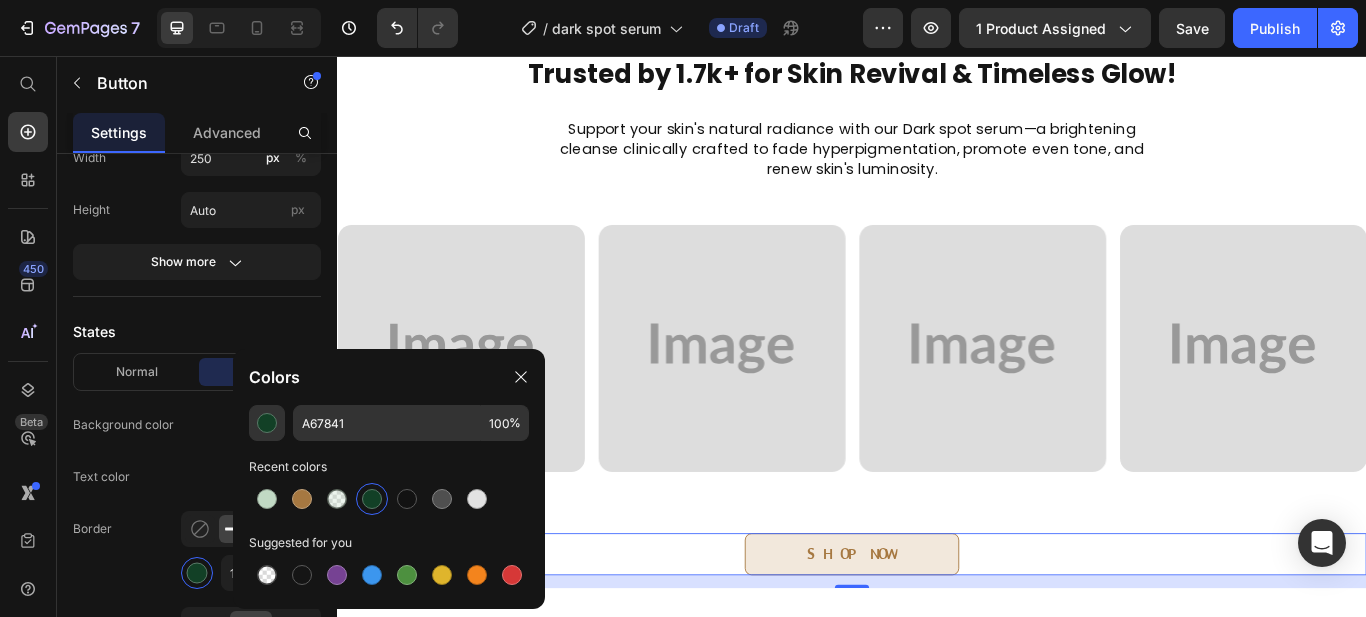 type on "124026" 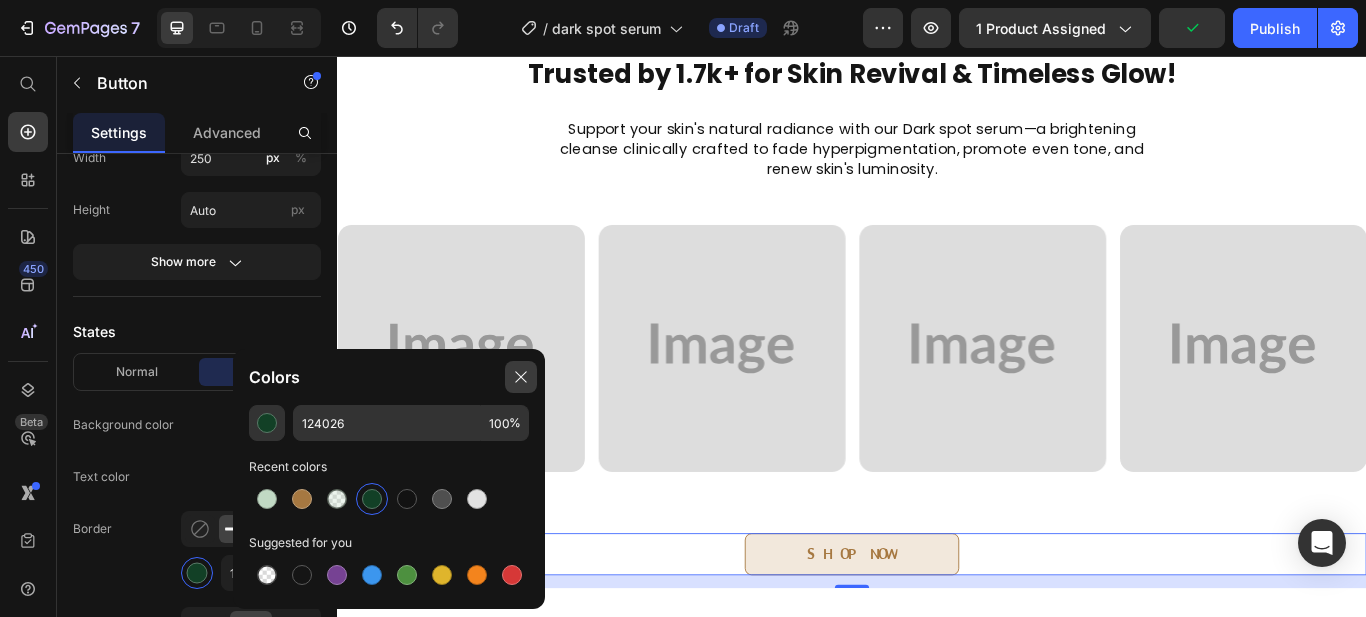 click at bounding box center [521, 377] 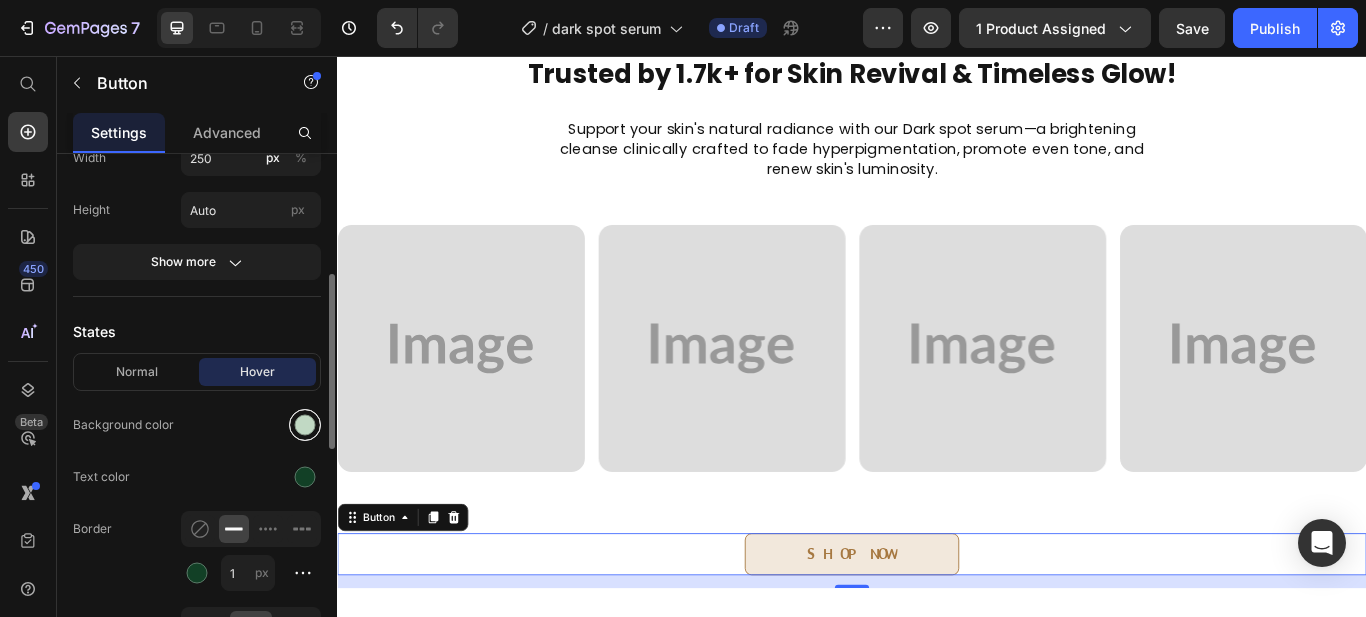 click at bounding box center [305, 425] 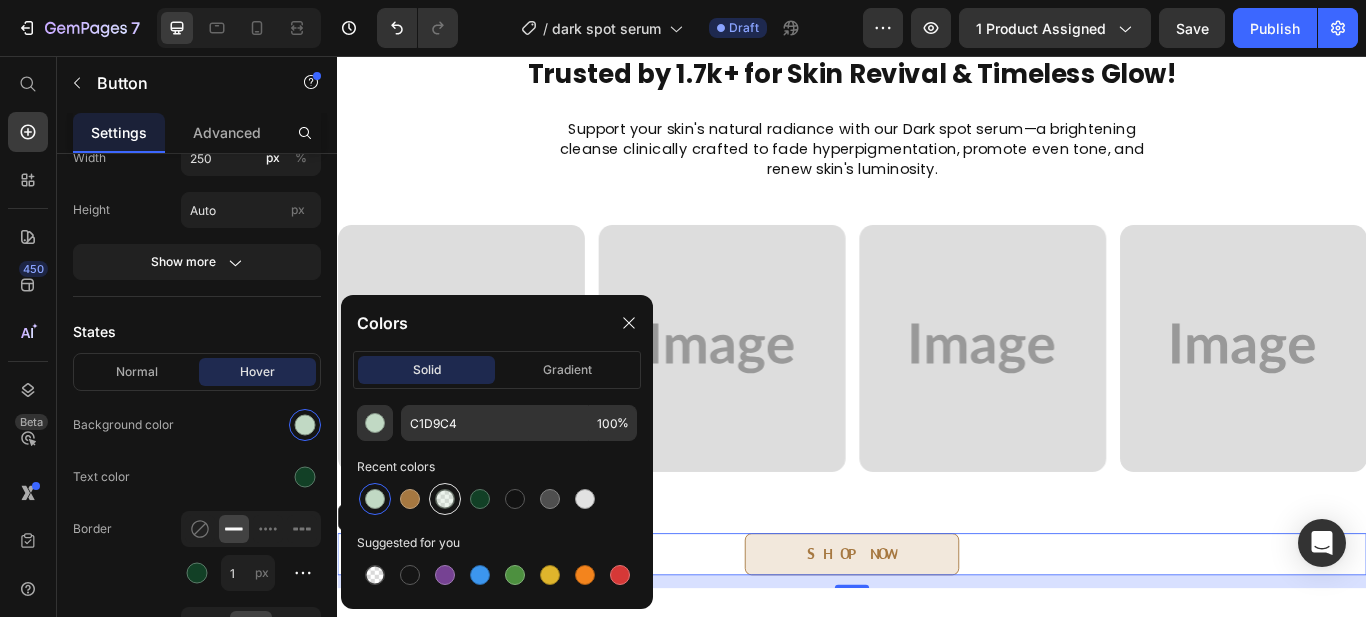 click at bounding box center [445, 499] 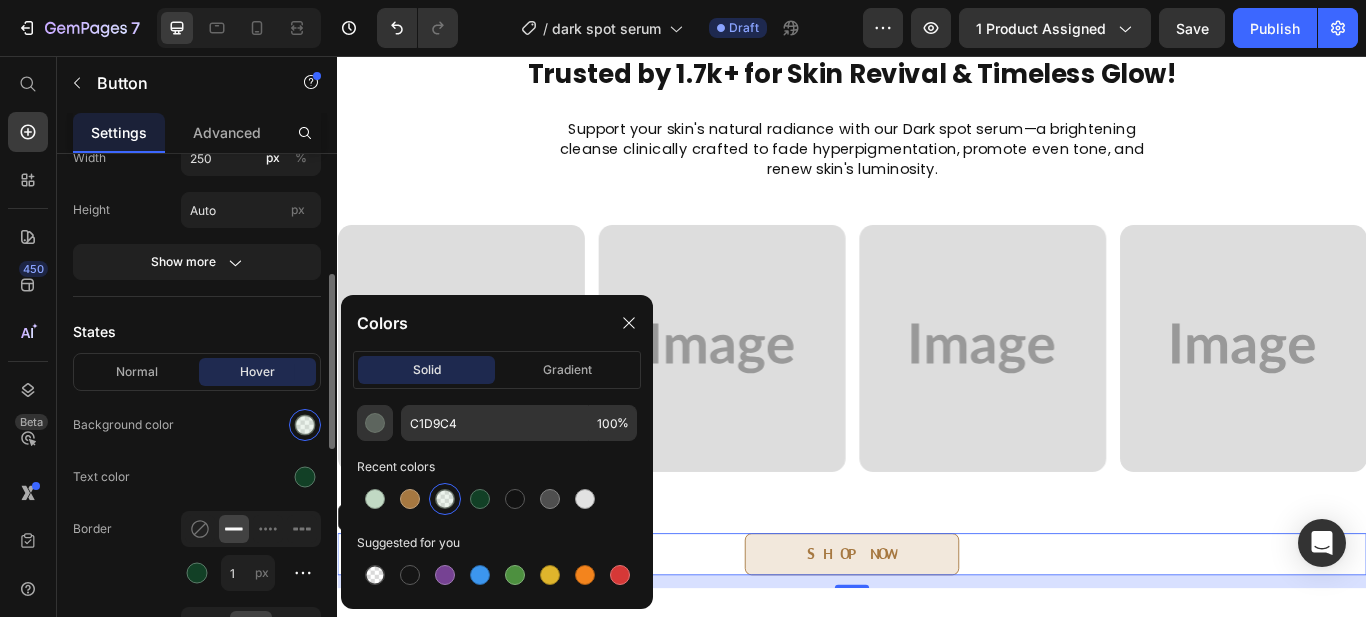 type on "30" 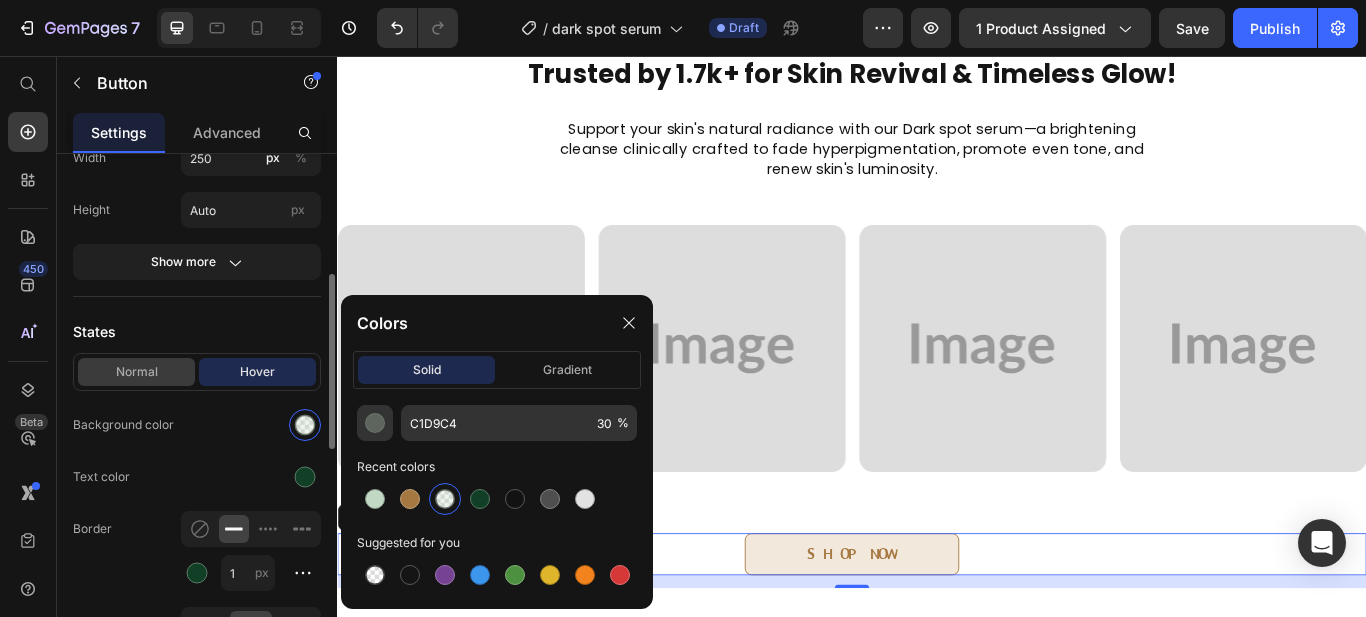 click on "Normal" at bounding box center [136, 372] 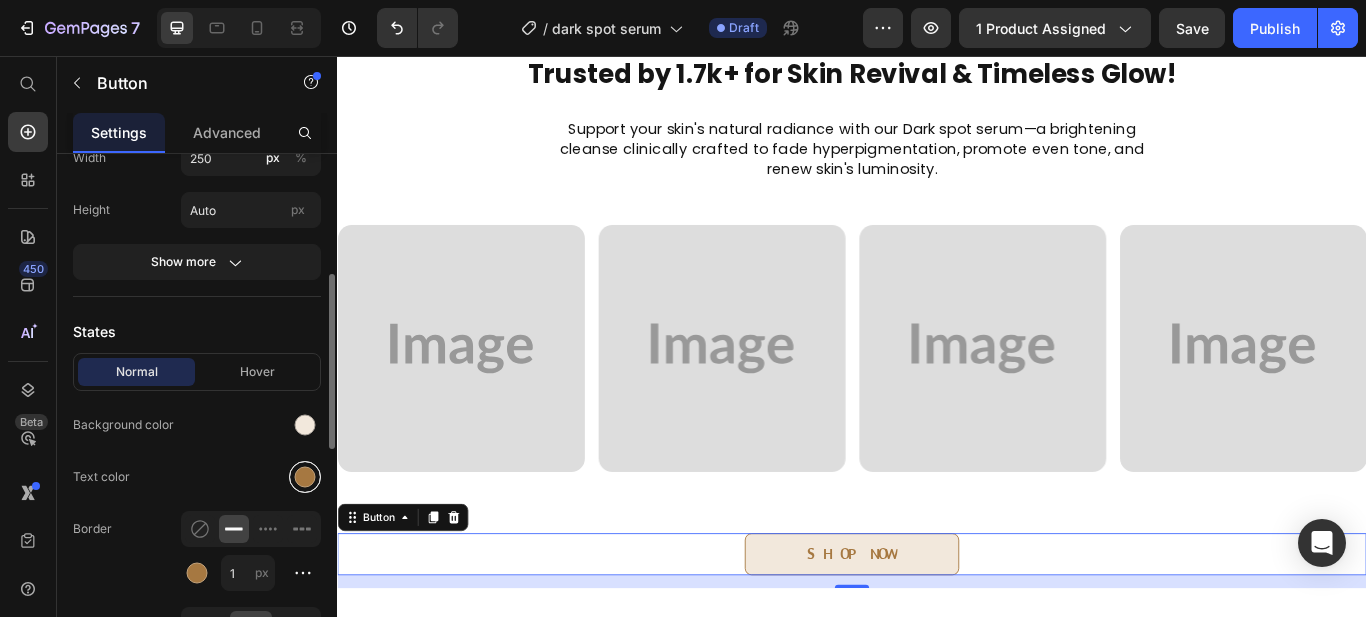 click at bounding box center [305, 477] 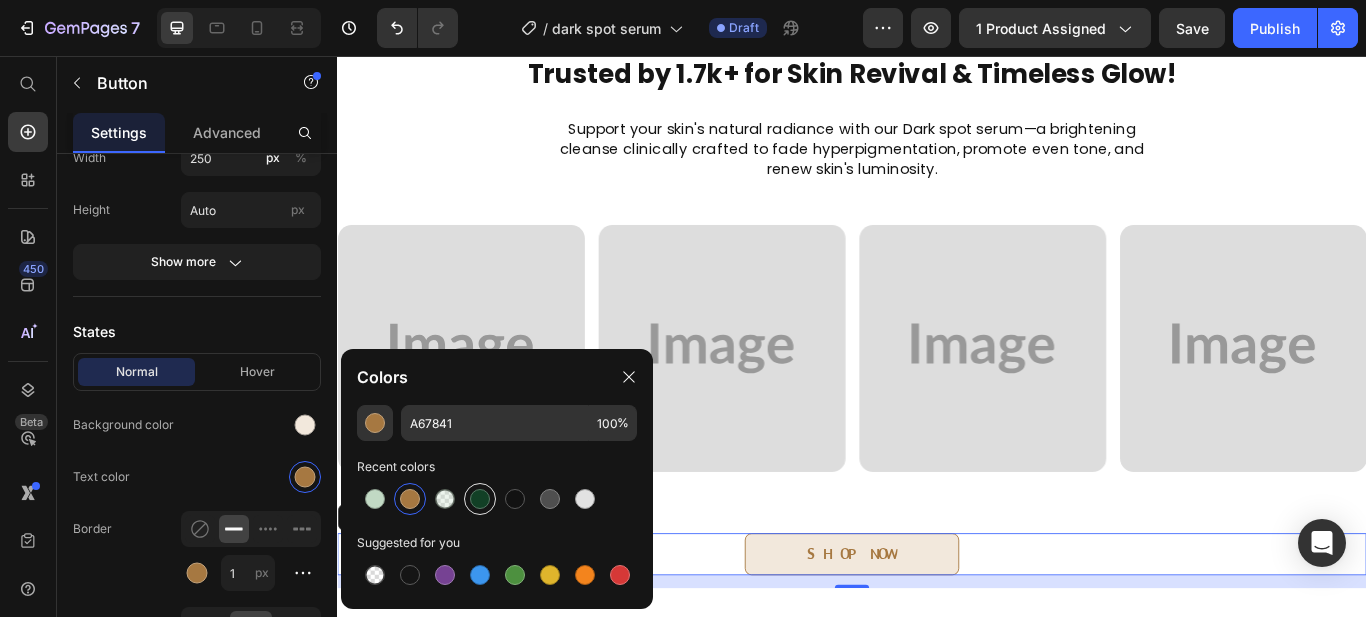 click at bounding box center (480, 499) 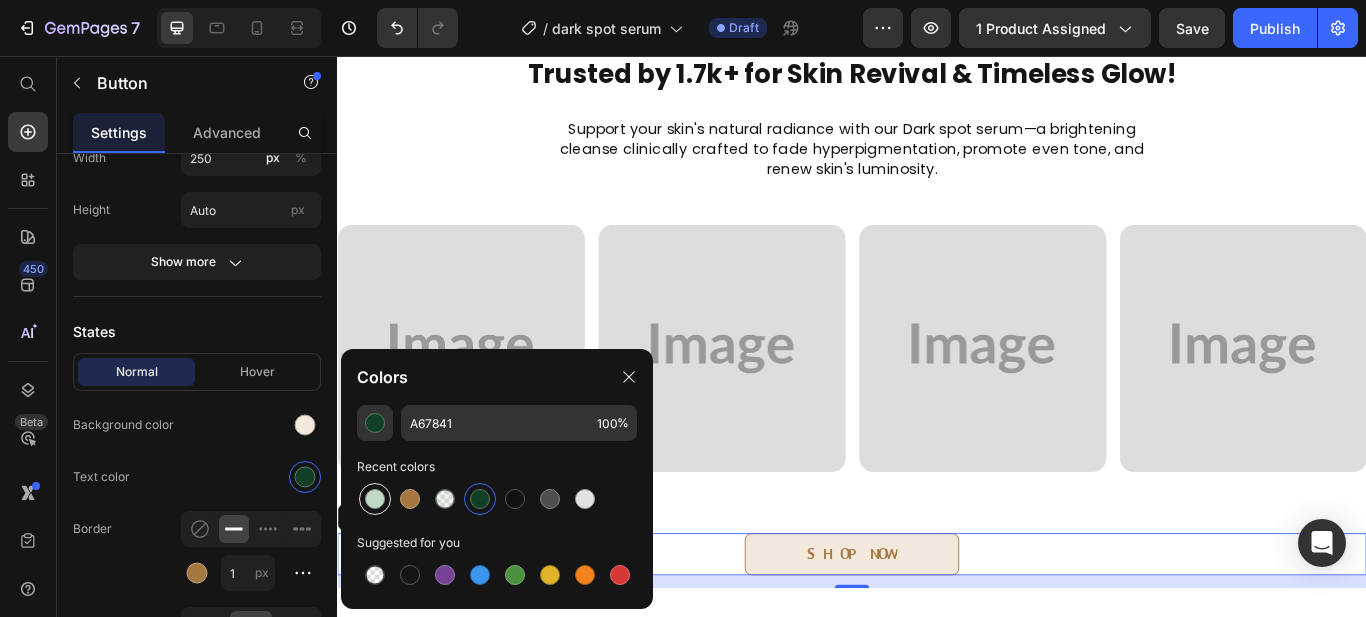 type on "124026" 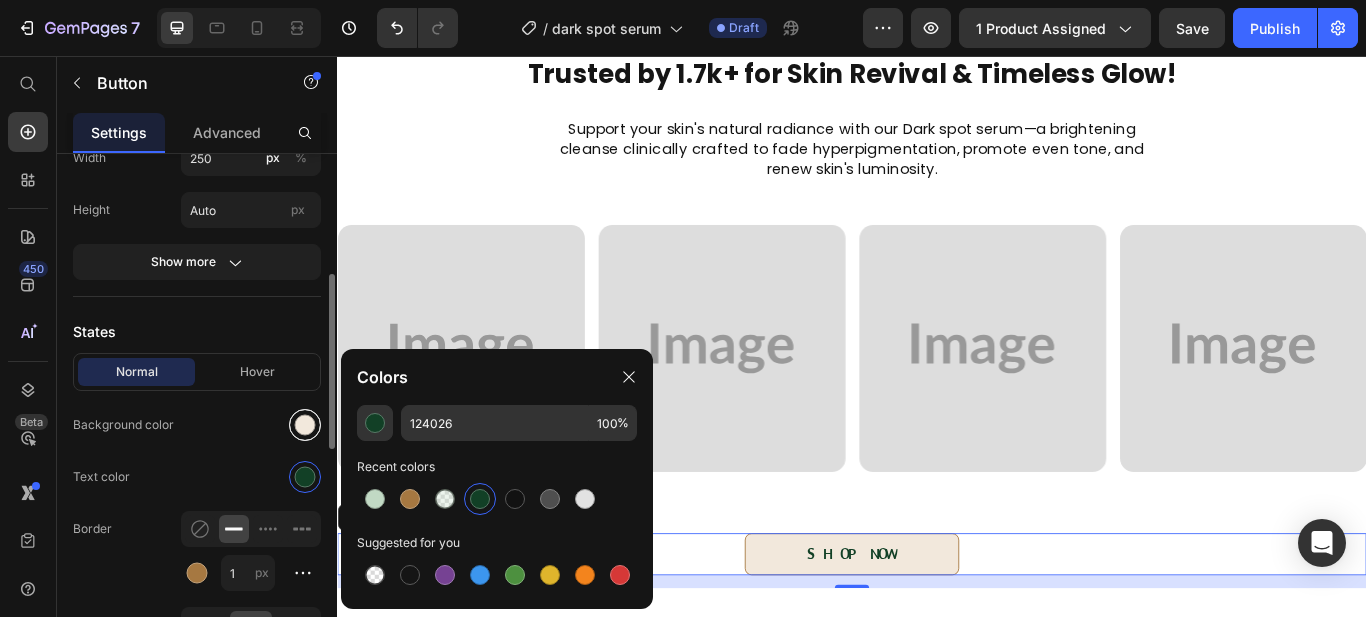 click at bounding box center (305, 425) 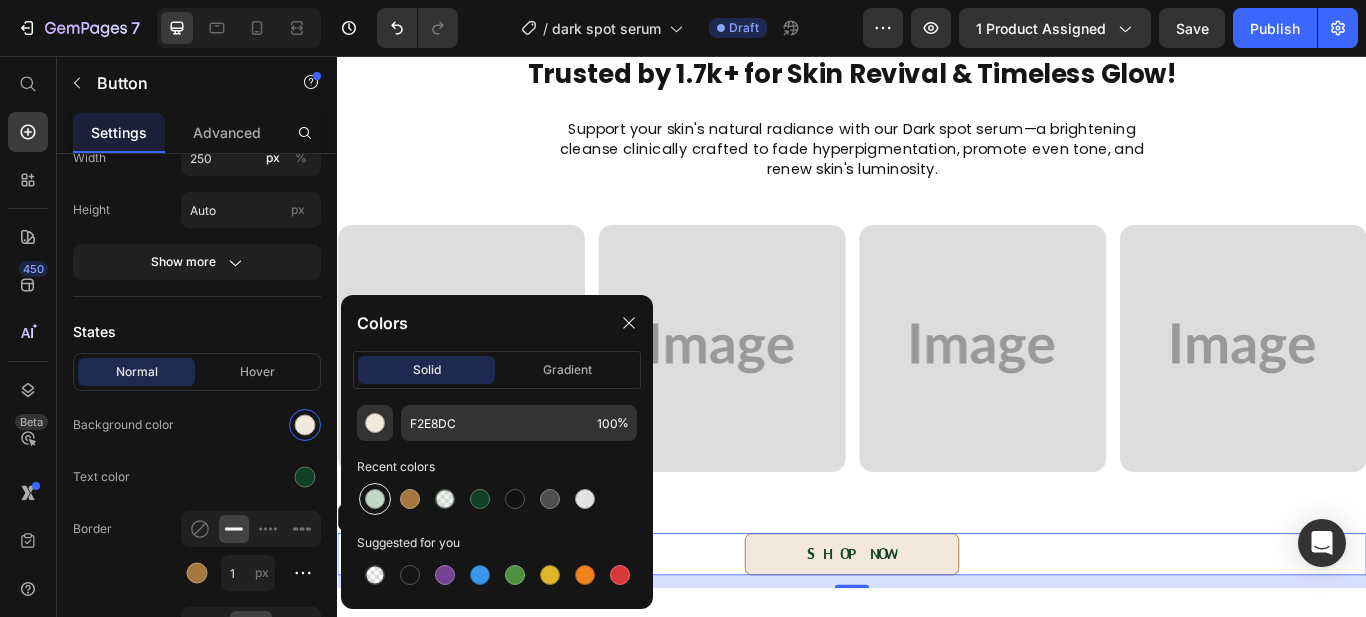 click at bounding box center [375, 499] 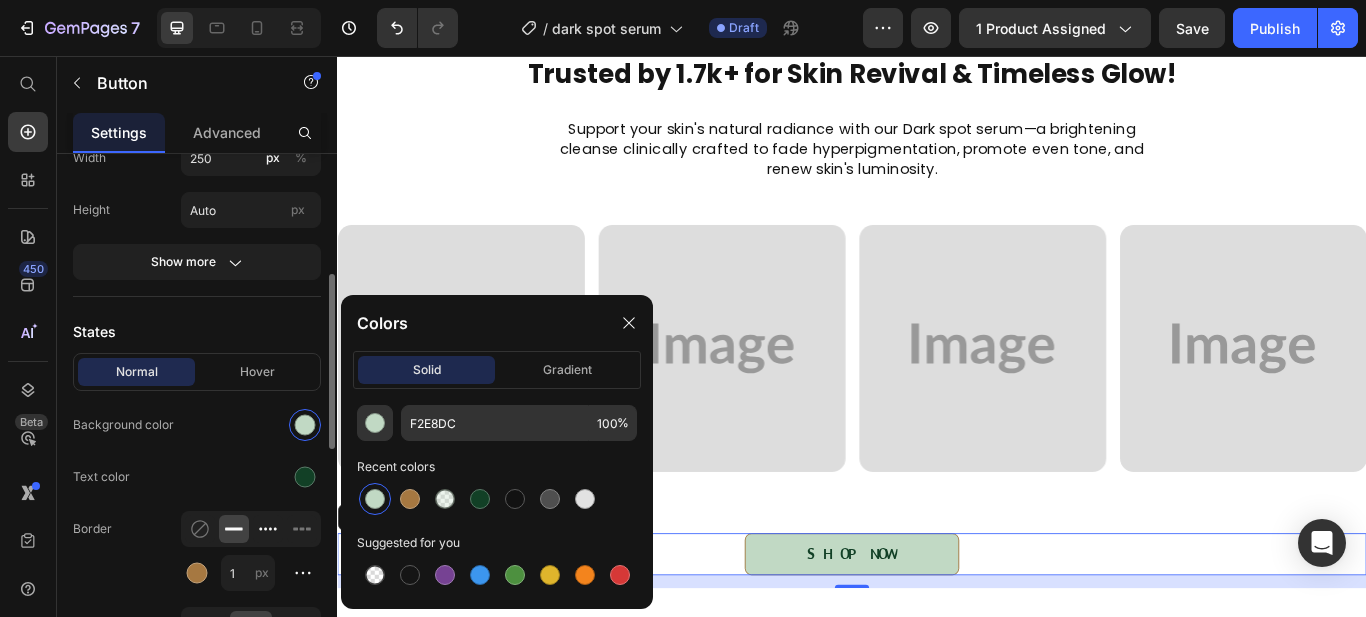 type on "C1D9C4" 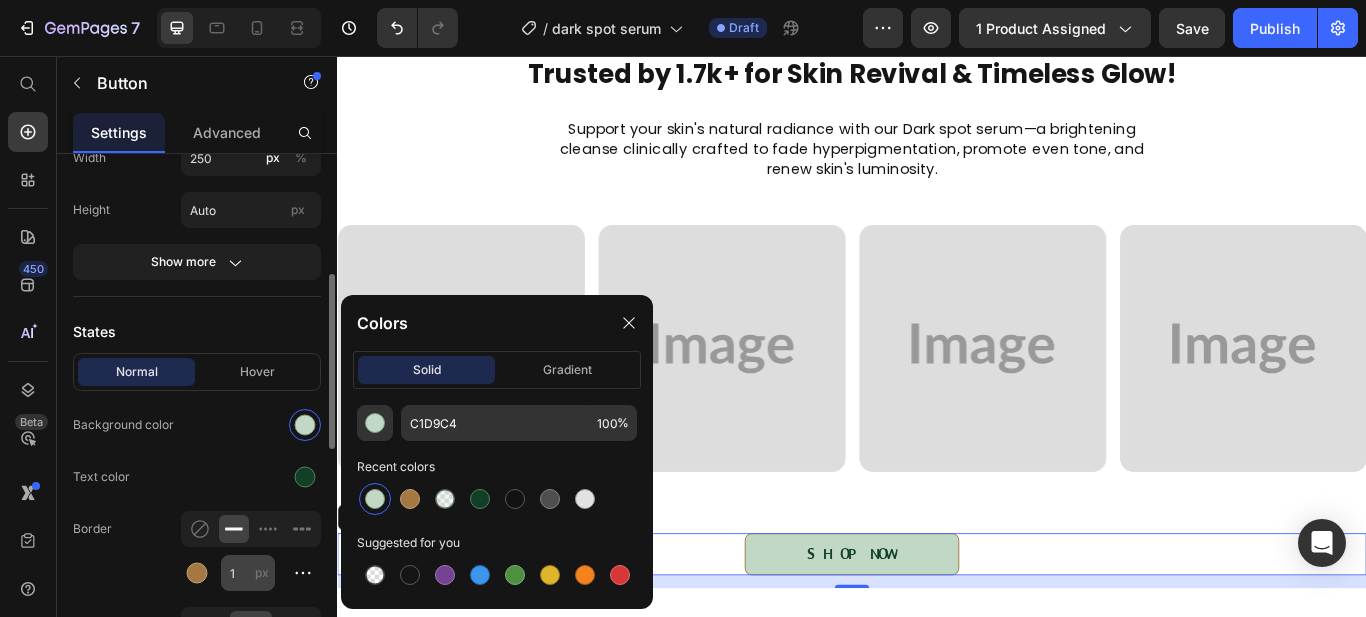drag, startPoint x: 193, startPoint y: 569, endPoint x: 266, endPoint y: 556, distance: 74.1485 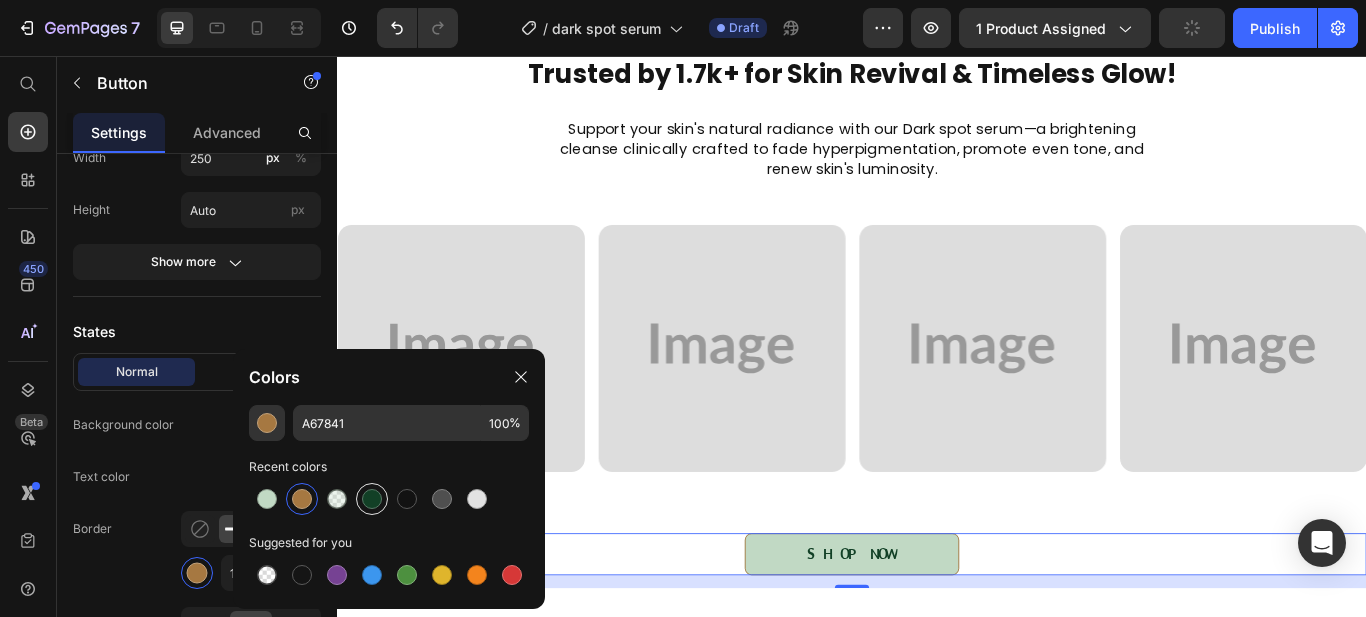 click at bounding box center [372, 499] 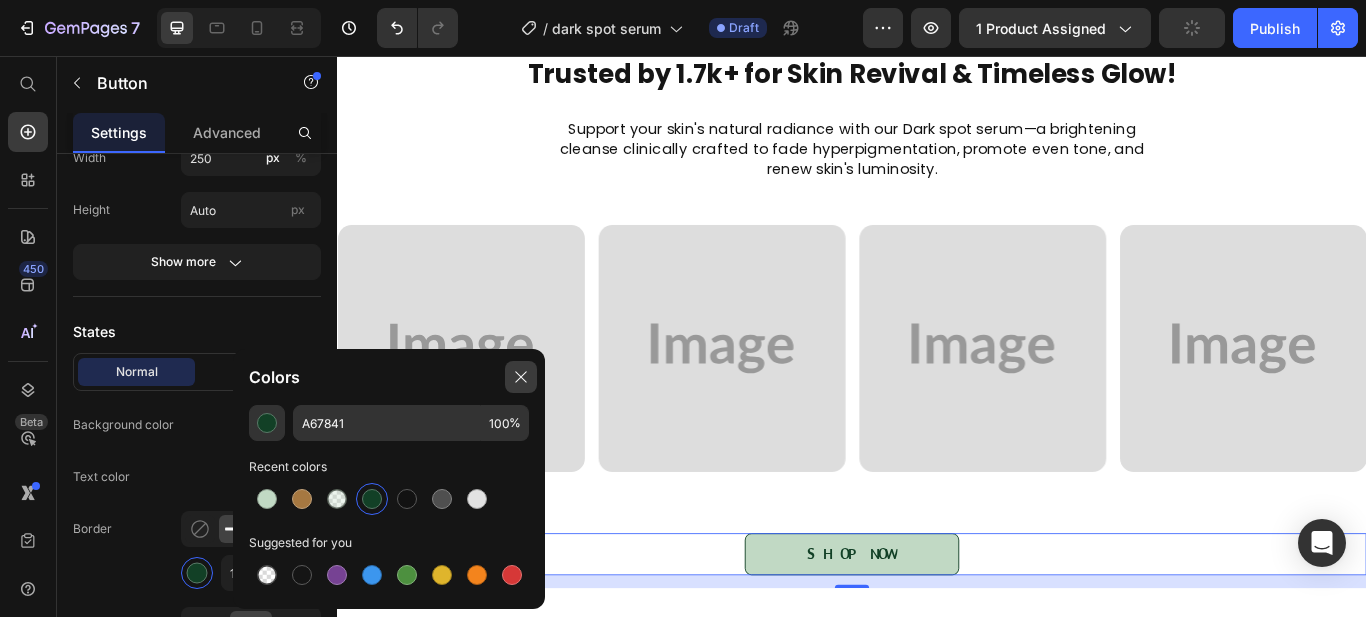 type on "124026" 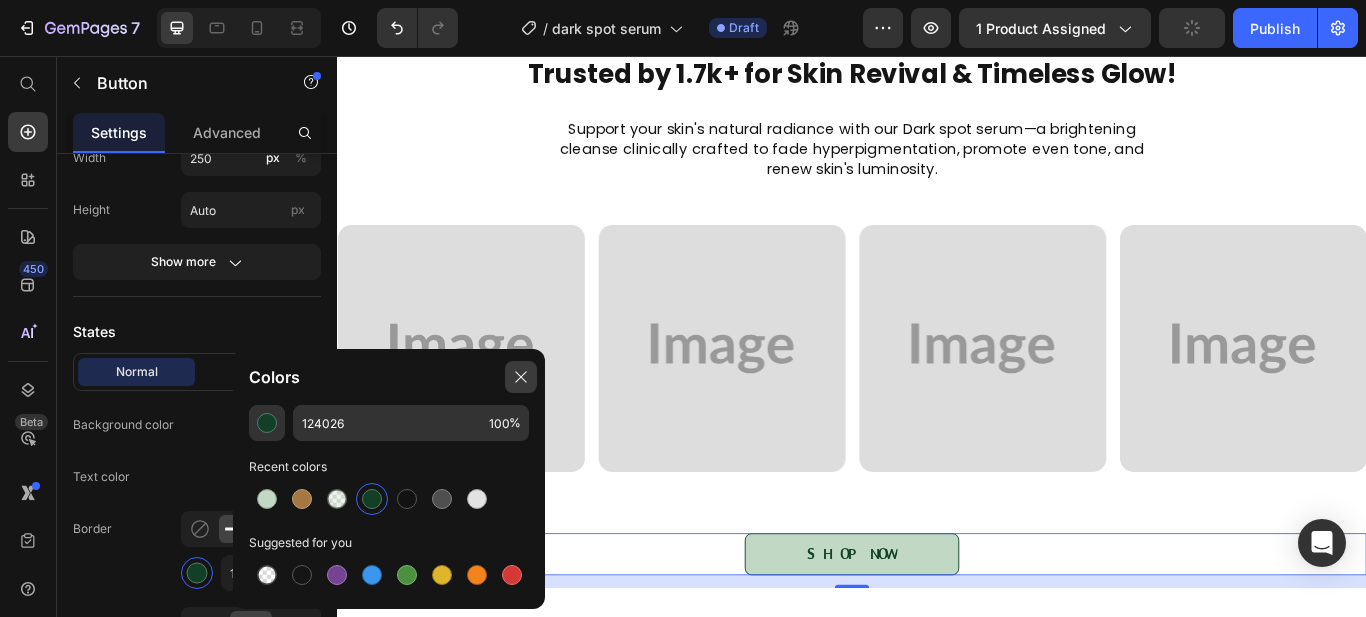 click 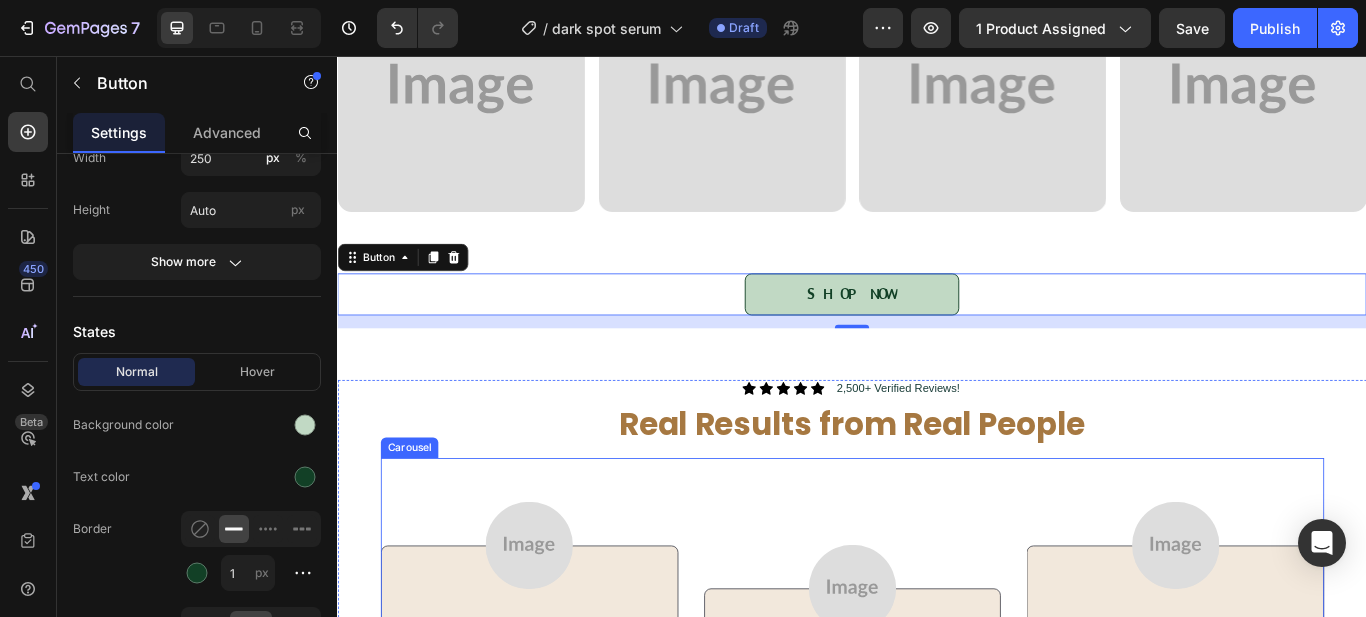 scroll, scrollTop: 2485, scrollLeft: 0, axis: vertical 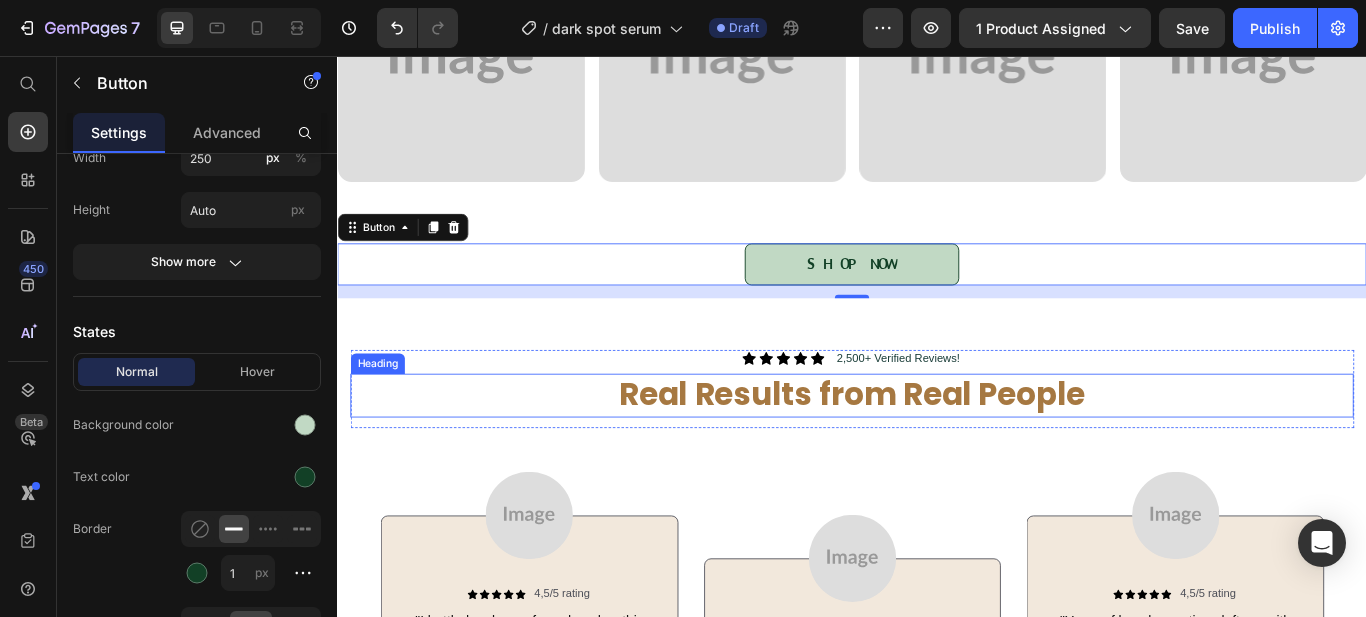 drag, startPoint x: 940, startPoint y: 453, endPoint x: 751, endPoint y: 447, distance: 189.09521 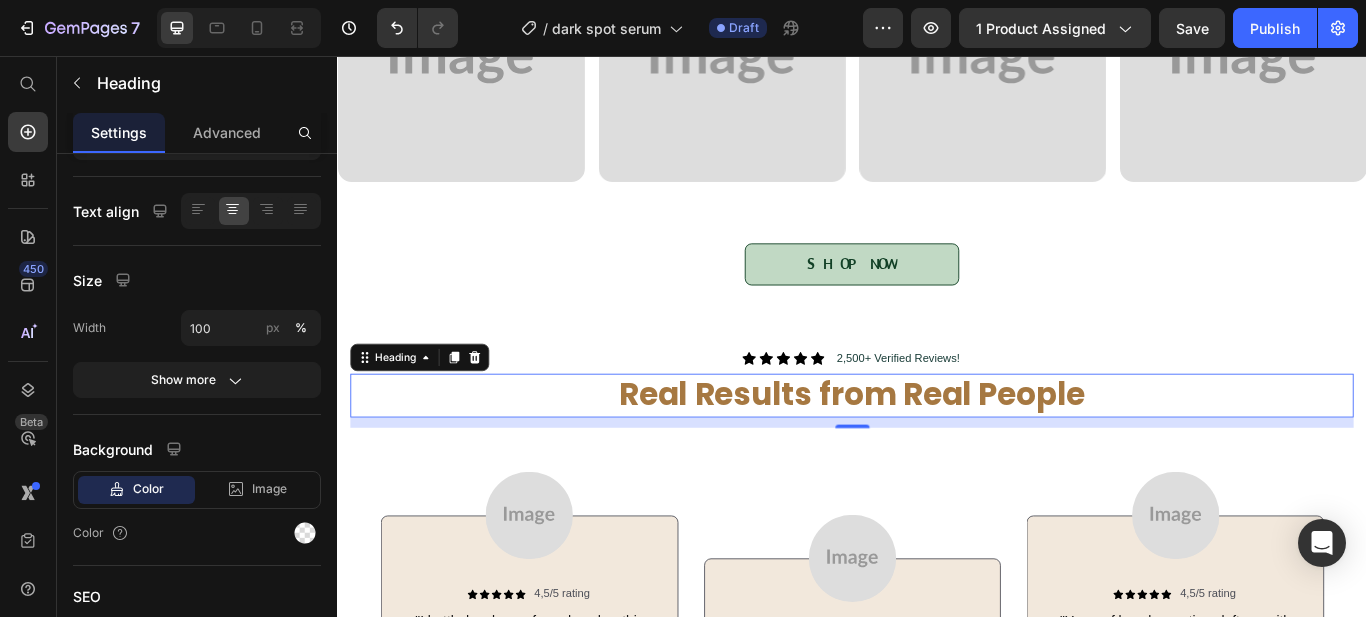 scroll, scrollTop: 0, scrollLeft: 0, axis: both 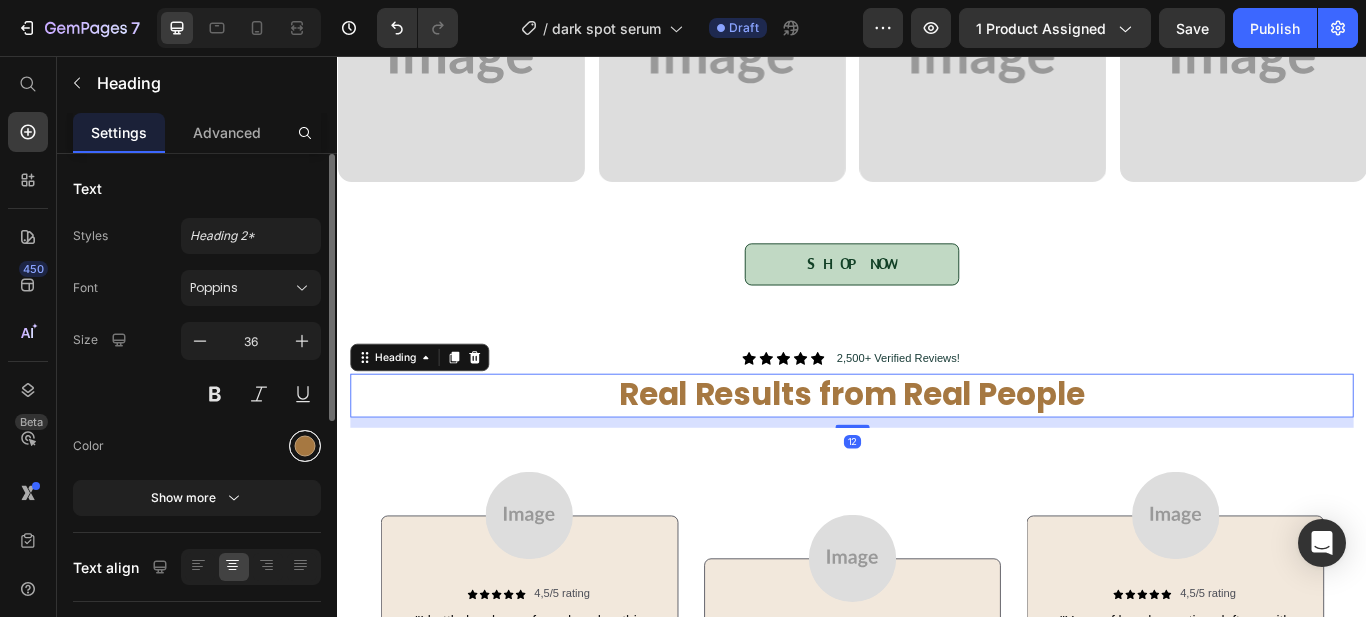 click at bounding box center [305, 446] 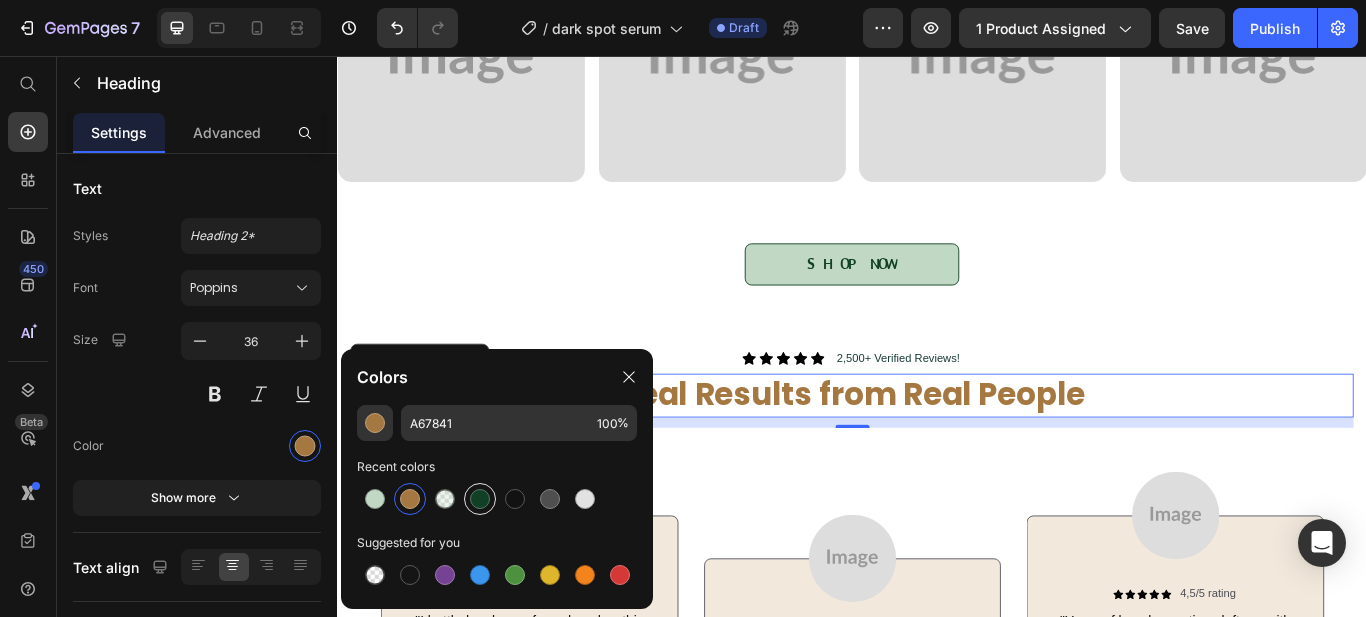 click at bounding box center (480, 499) 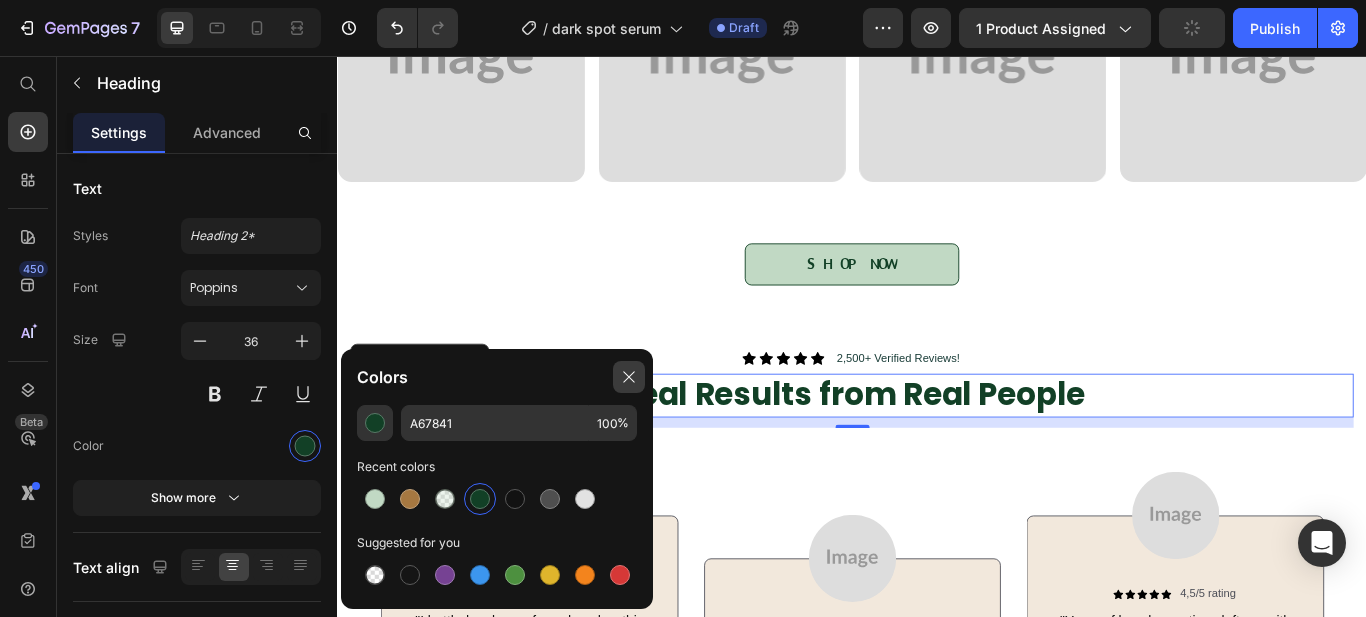 type on "124026" 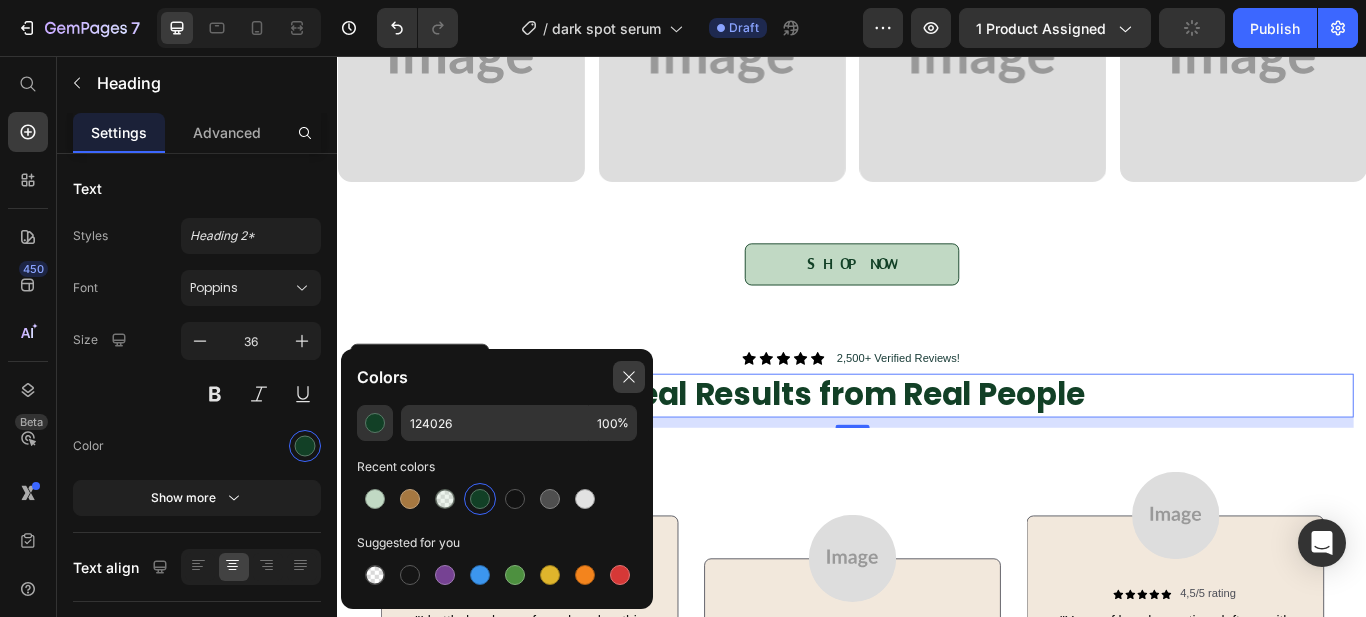 click 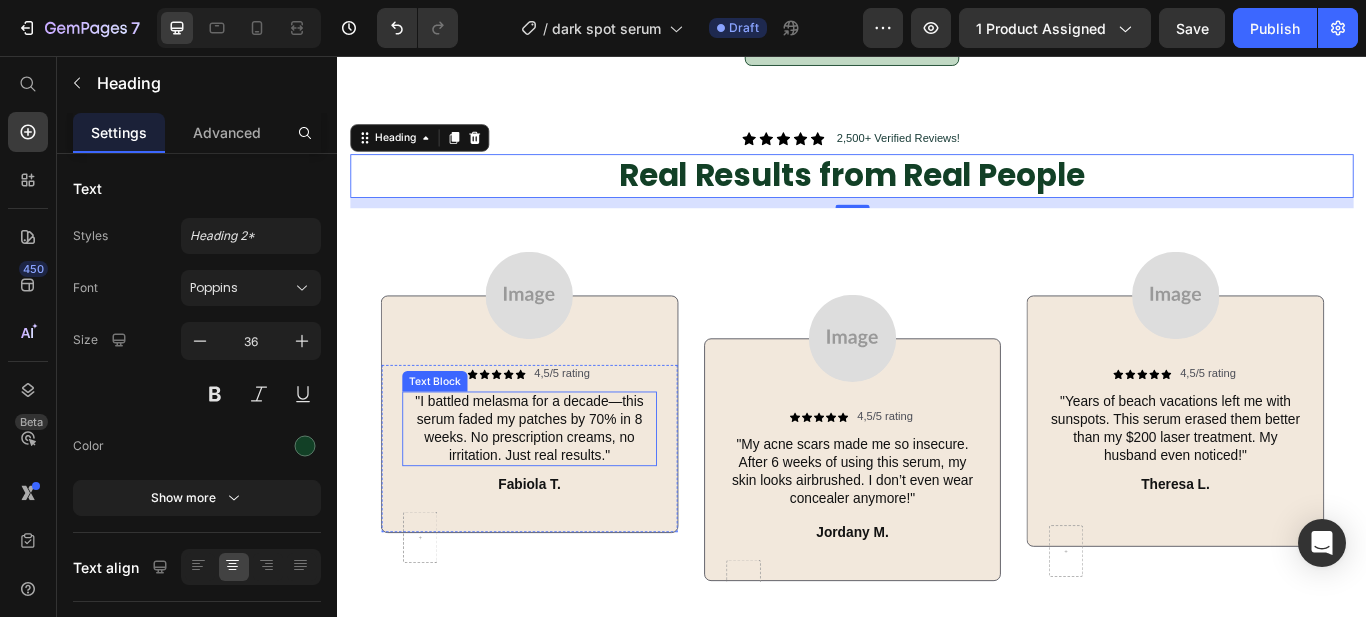 scroll, scrollTop: 2732, scrollLeft: 0, axis: vertical 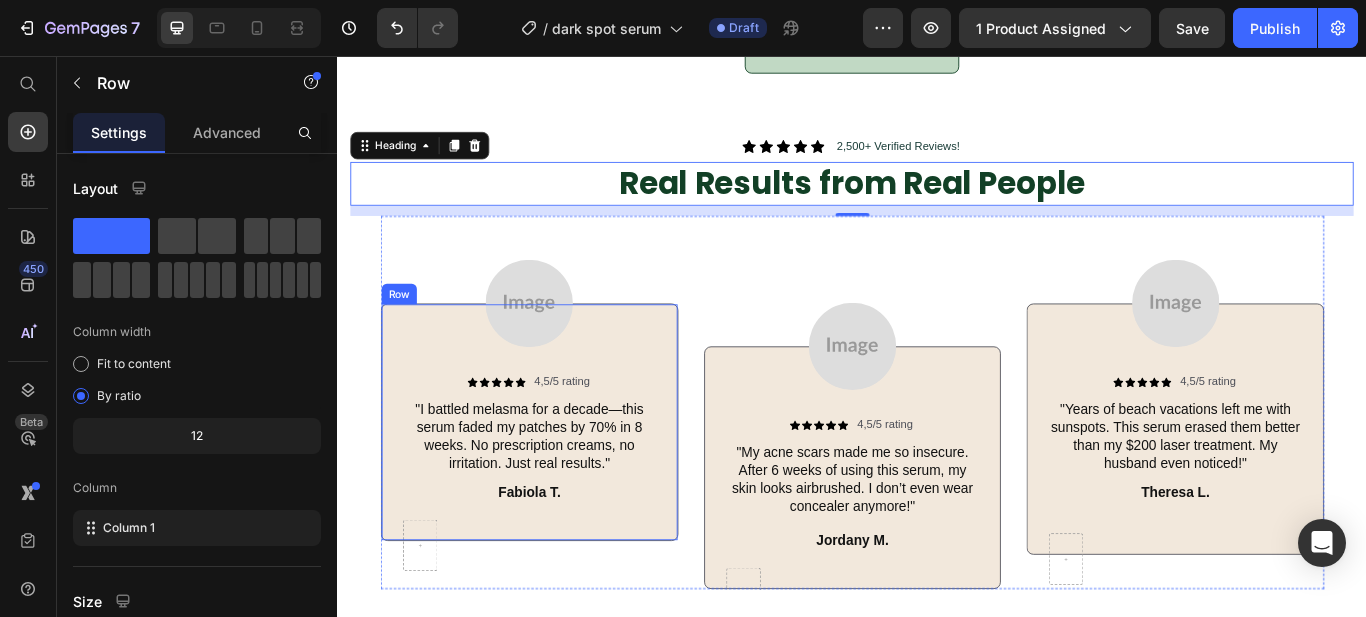 click on "Icon Icon Icon Icon Icon Icon List 4,5/5 rating Text Block Row "I battled melasma for a decade—this serum faded my patches by 70% in 8 weeks. No prescription creams, no irritation. Just real results." Text Block Fabiola T. Text Block
Row Row Row" at bounding box center [560, 483] 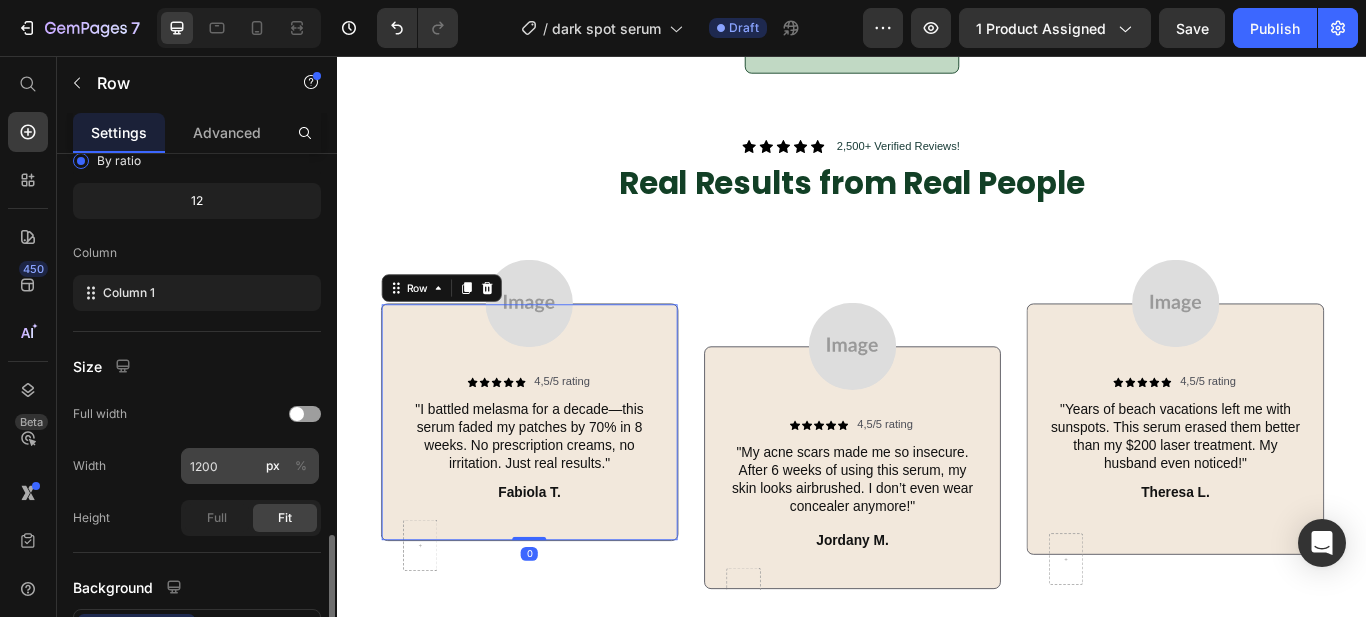 scroll, scrollTop: 392, scrollLeft: 0, axis: vertical 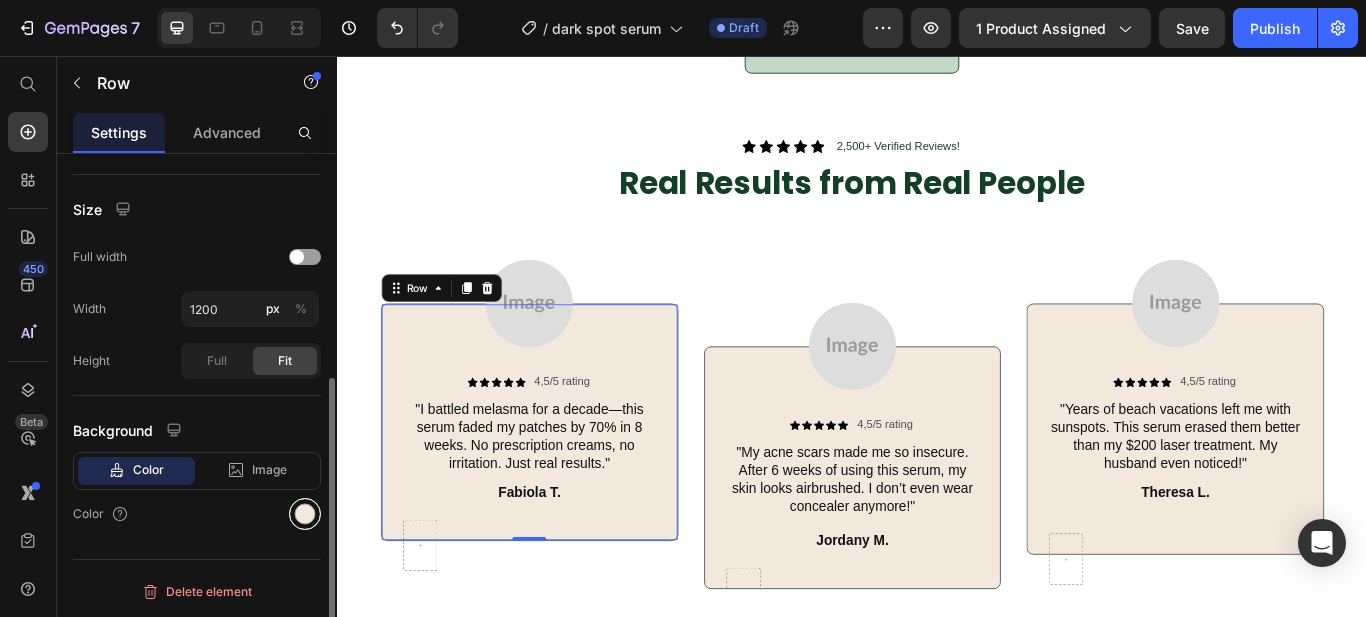 click at bounding box center (305, 514) 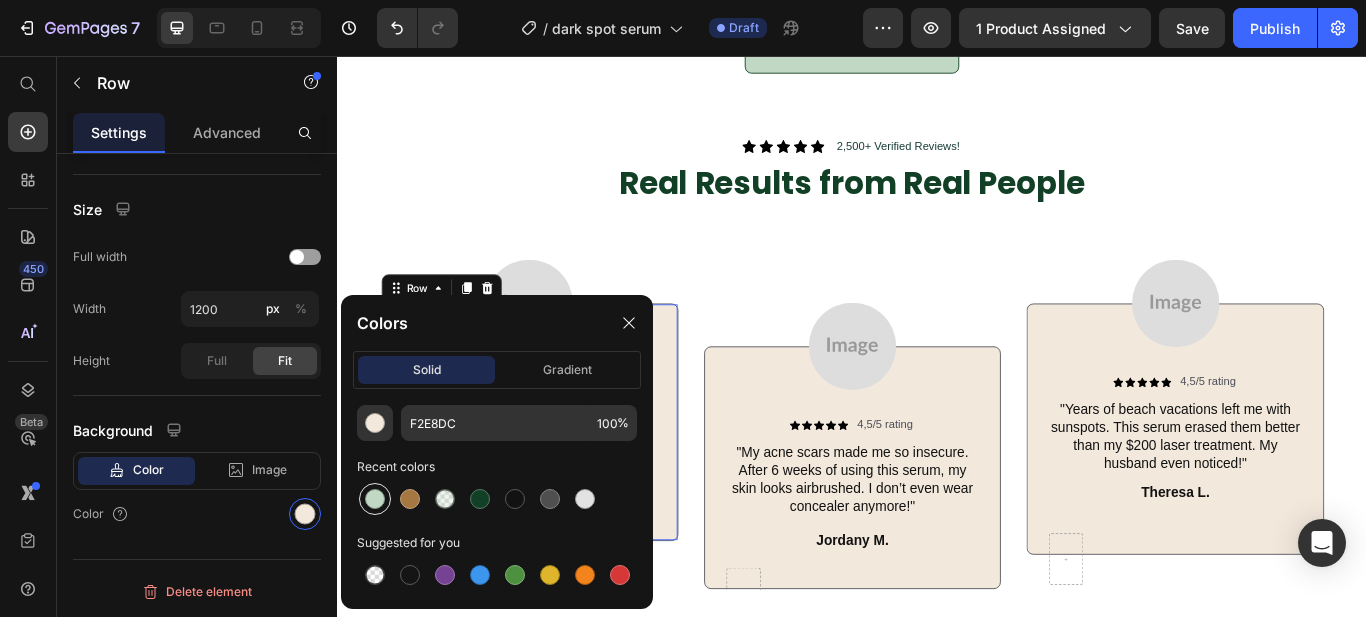 click at bounding box center [375, 499] 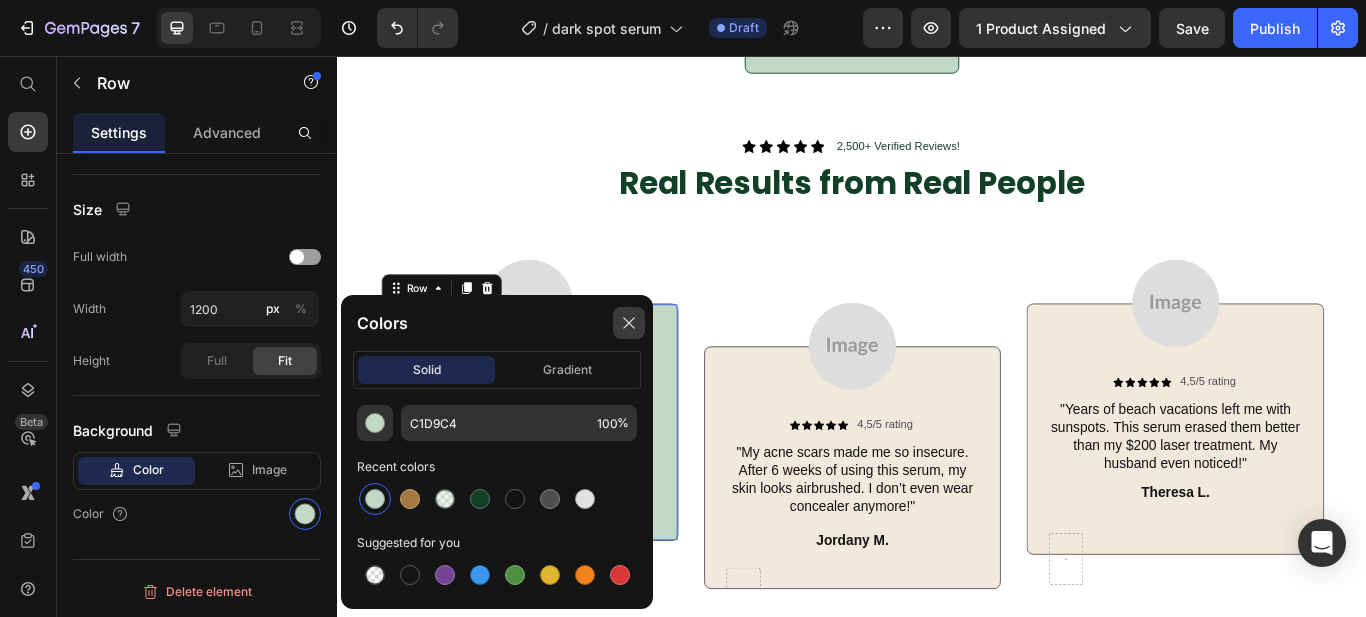 click 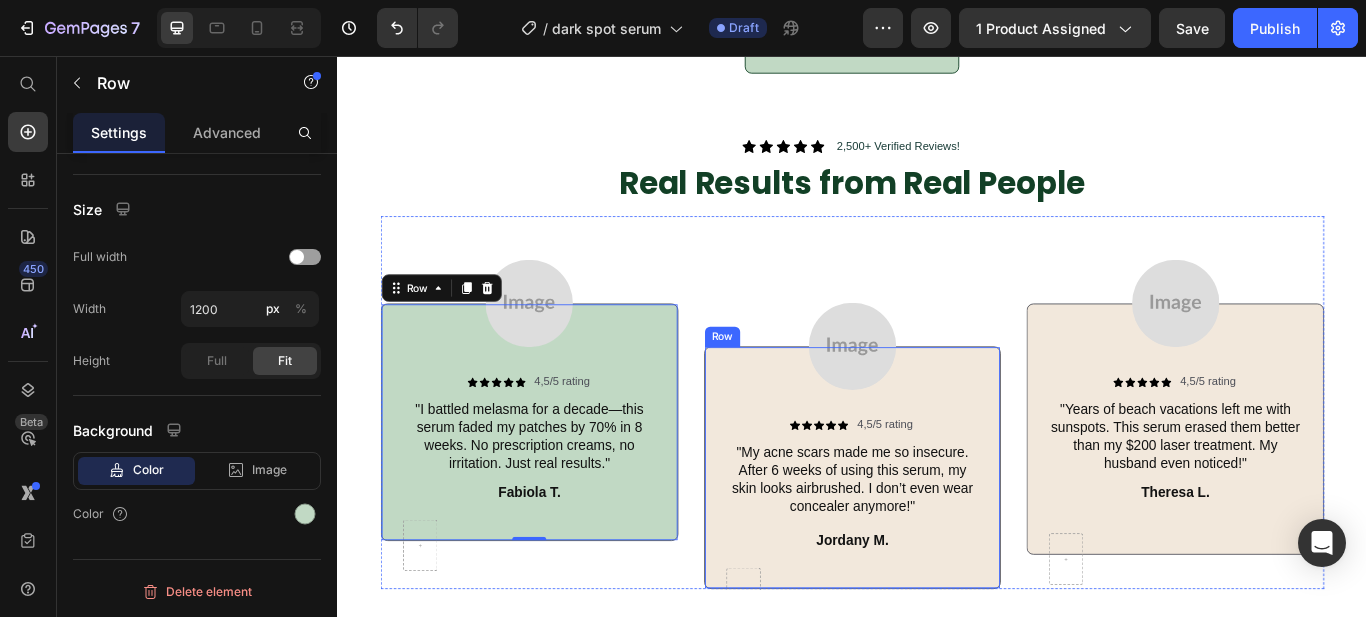 click on "Icon Icon Icon Icon Icon Icon List 4,5/5 rating Text Block Row "My acne scars made me so insecure. After 6 weeks of using this serum, my skin looks airbrushed. I don’t even wear concealer anymore!" Text Block Jordany M. Text Block
Row Row Row" at bounding box center (937, 536) 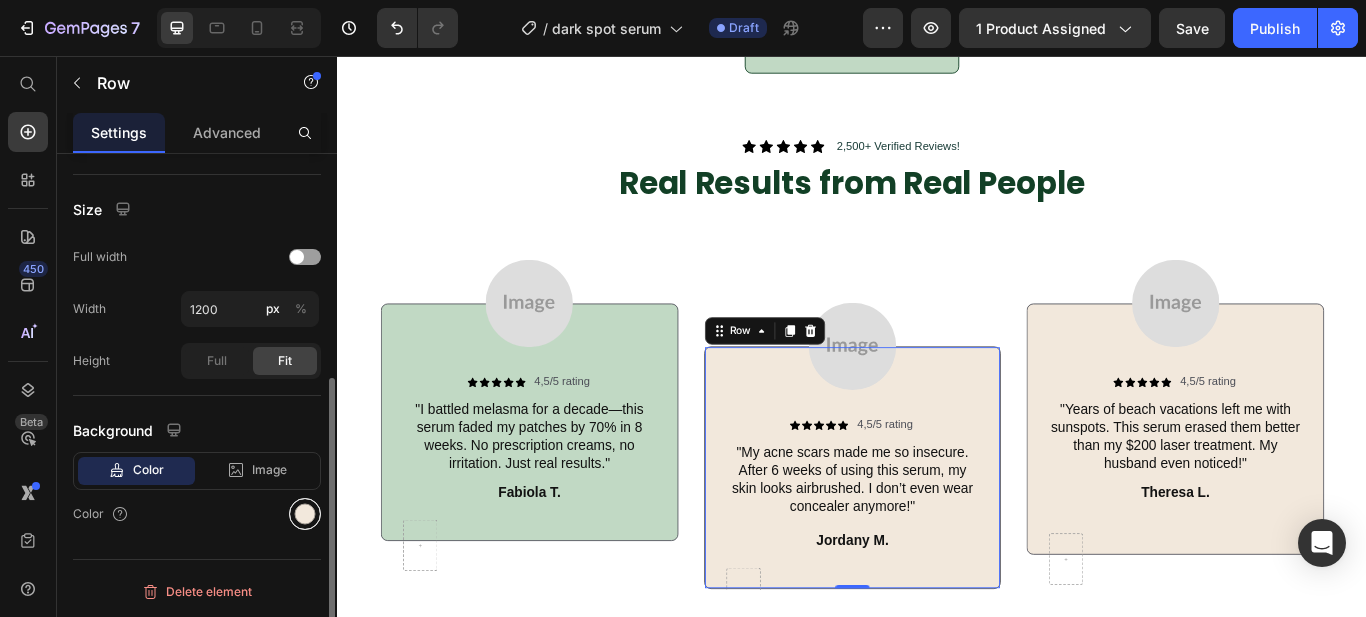 click at bounding box center [305, 514] 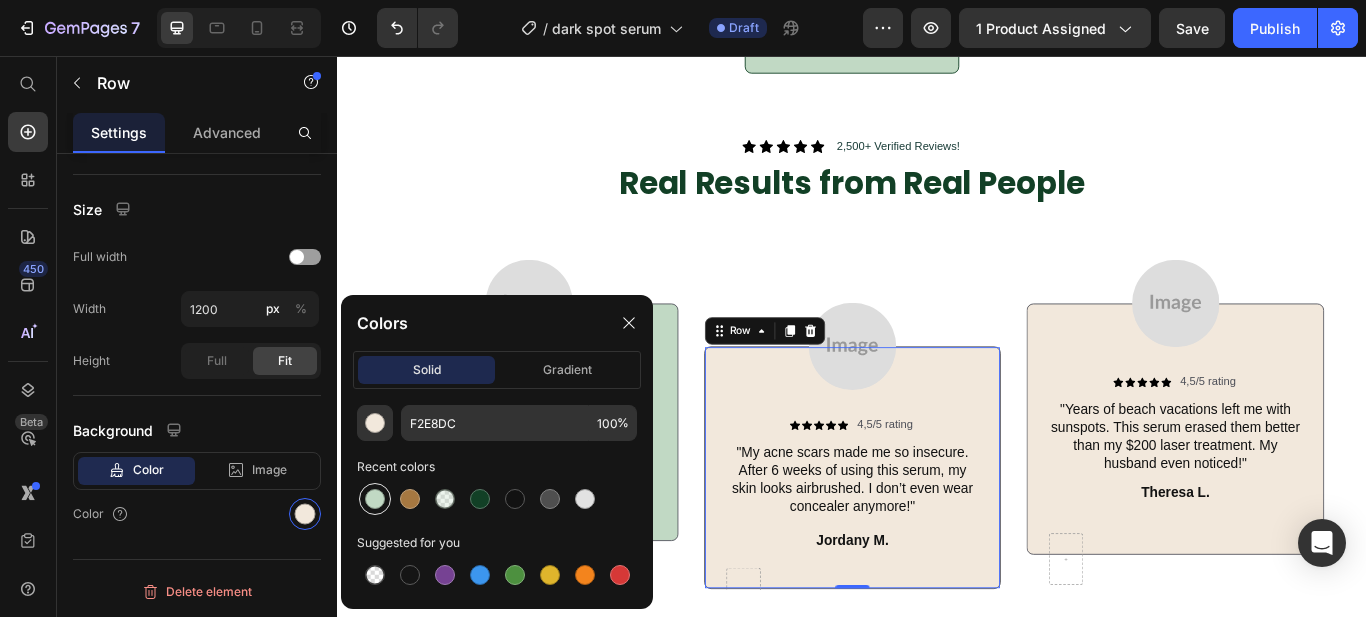 click at bounding box center (375, 499) 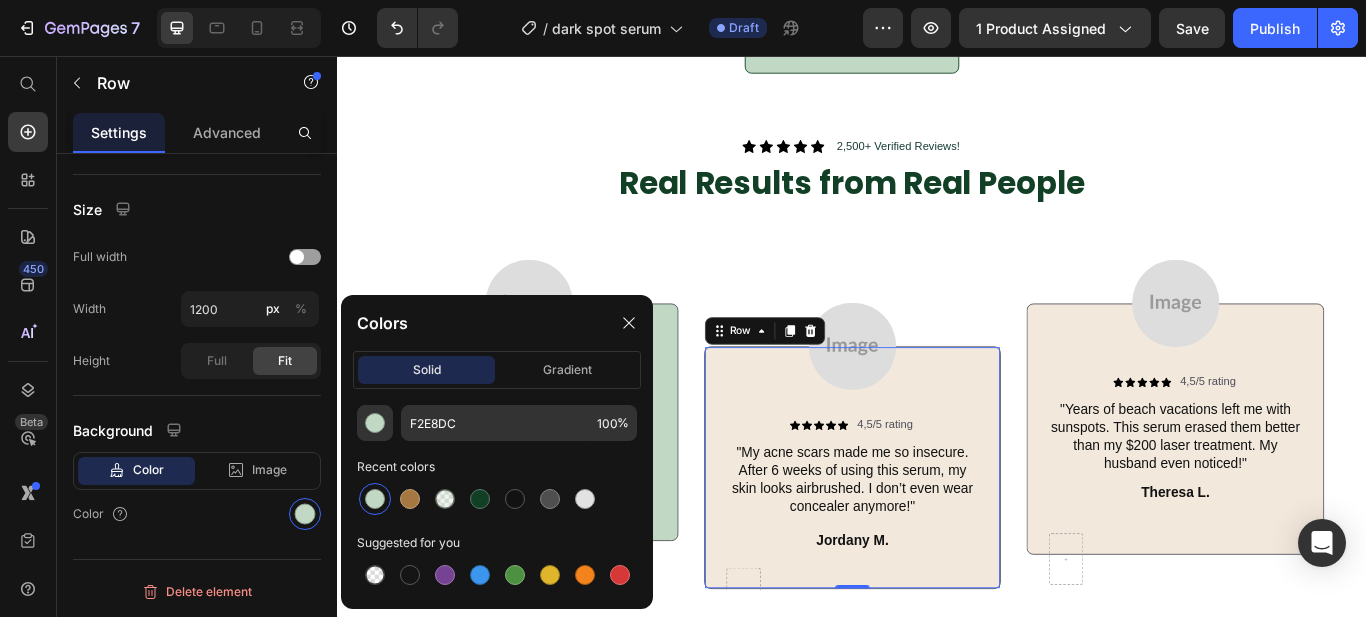 type on "C1D9C4" 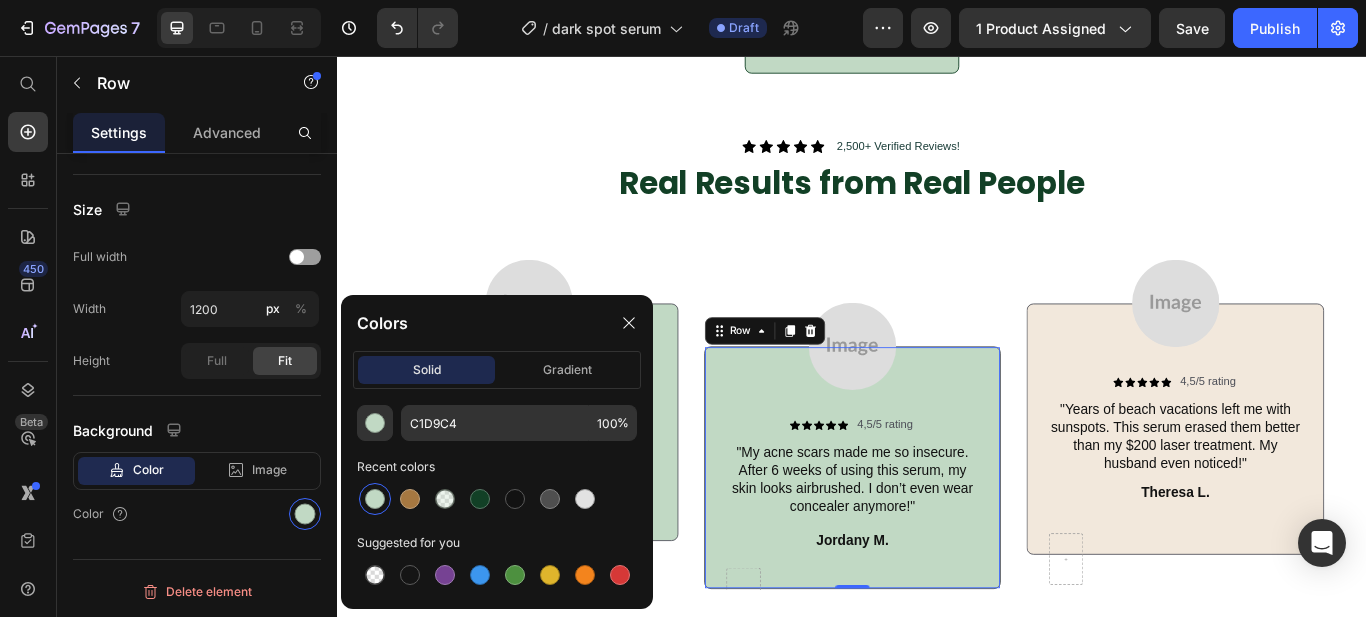 click at bounding box center (1313, 345) 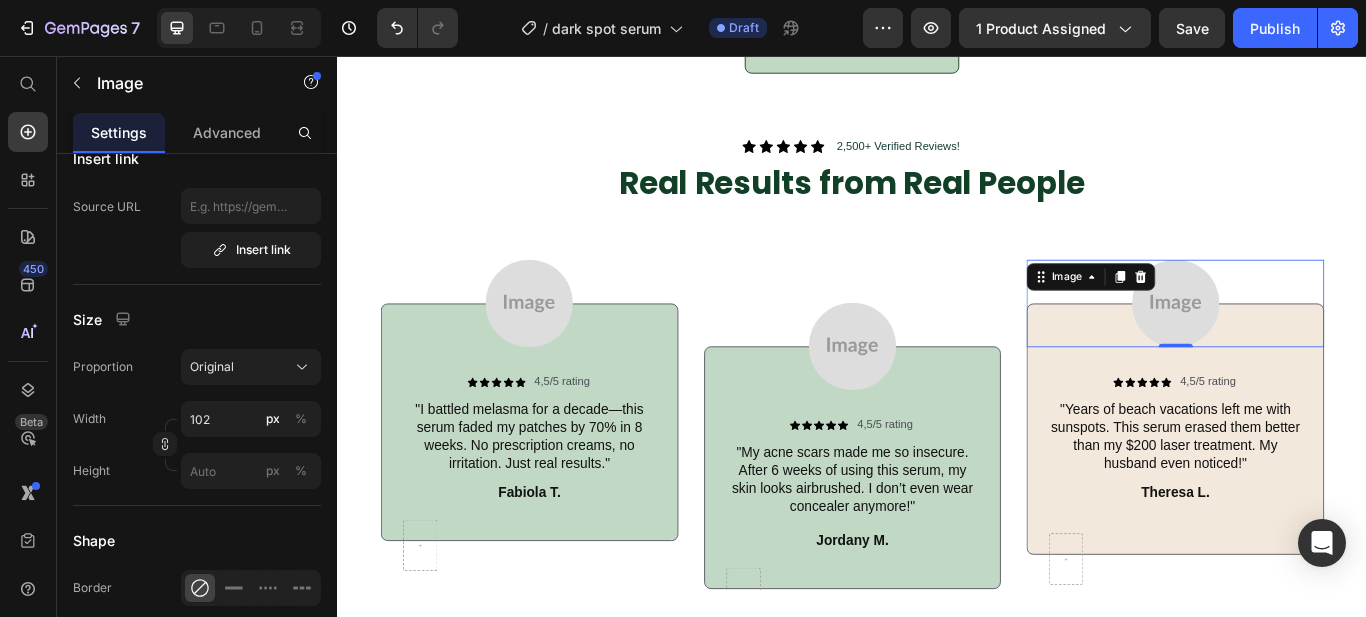 scroll, scrollTop: 951, scrollLeft: 0, axis: vertical 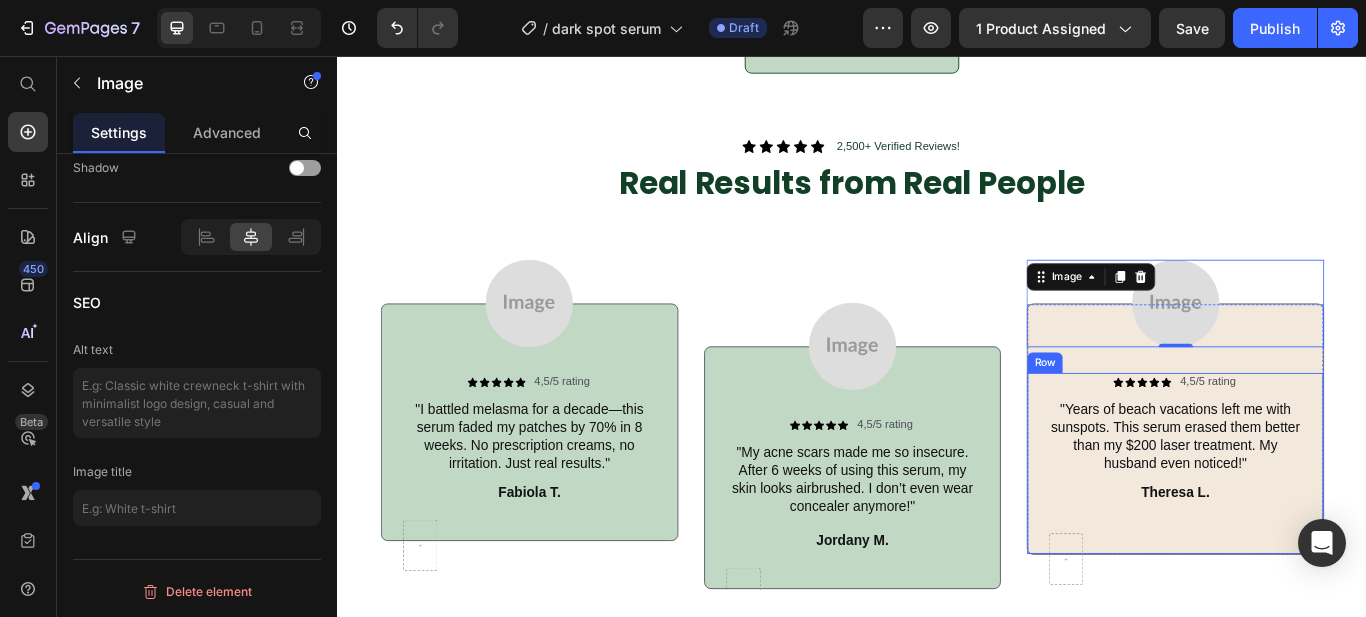 click on "Icon Icon Icon Icon Icon Icon List 4,5/5 rating Text Block Row "Years of beach vacations left me with sunspots. This serum erased them better than my $200 laser treatment. My husband even noticed!" Text Block Theresa L. Text Block
Row Row" at bounding box center (1313, 531) 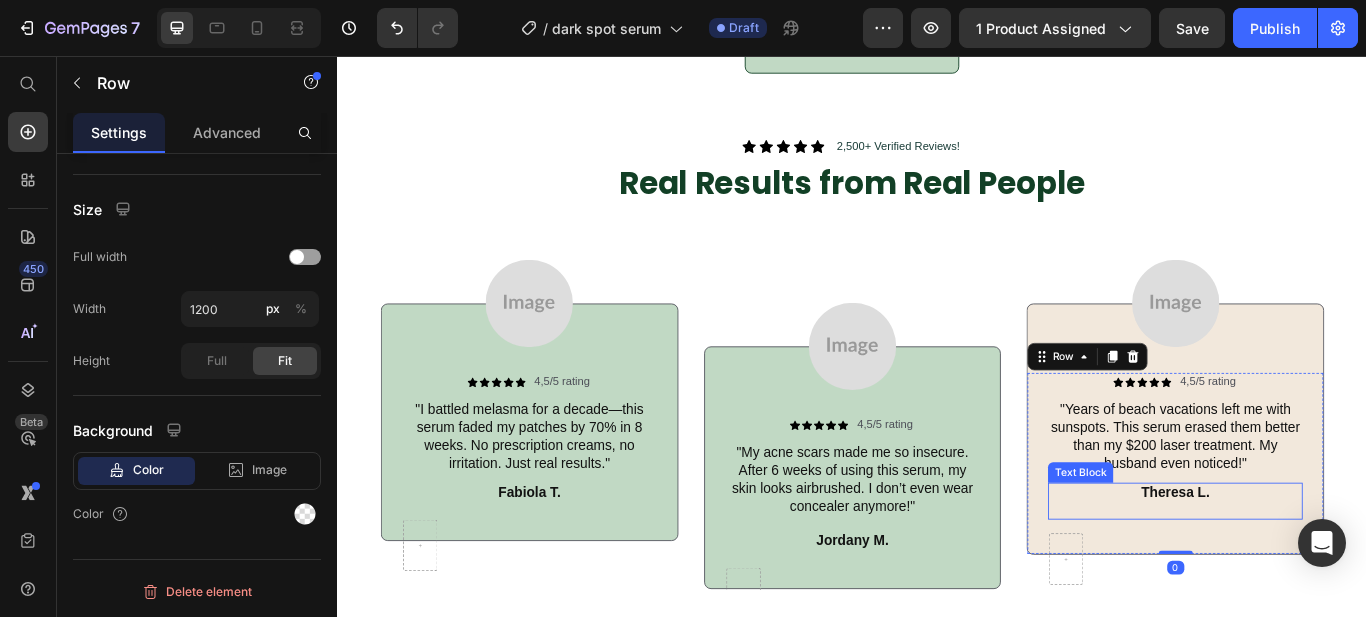 scroll, scrollTop: 0, scrollLeft: 0, axis: both 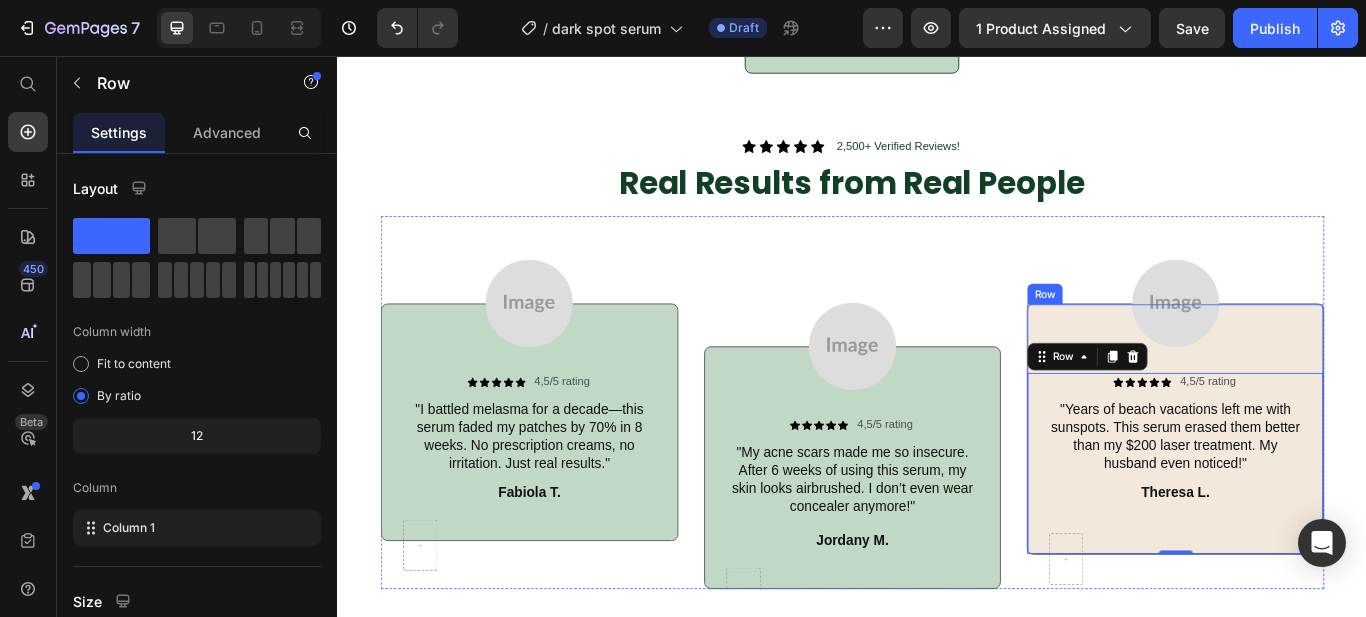 click on "Icon Icon Icon Icon Icon Icon List 4,5/5 rating Text Block Row "Years of beach vacations left me with sunspots. This serum erased them better than my $200 laser treatment. My husband even noticed!" Text Block Theresa L. Text Block
Row Row   0 Row" at bounding box center [1313, 491] 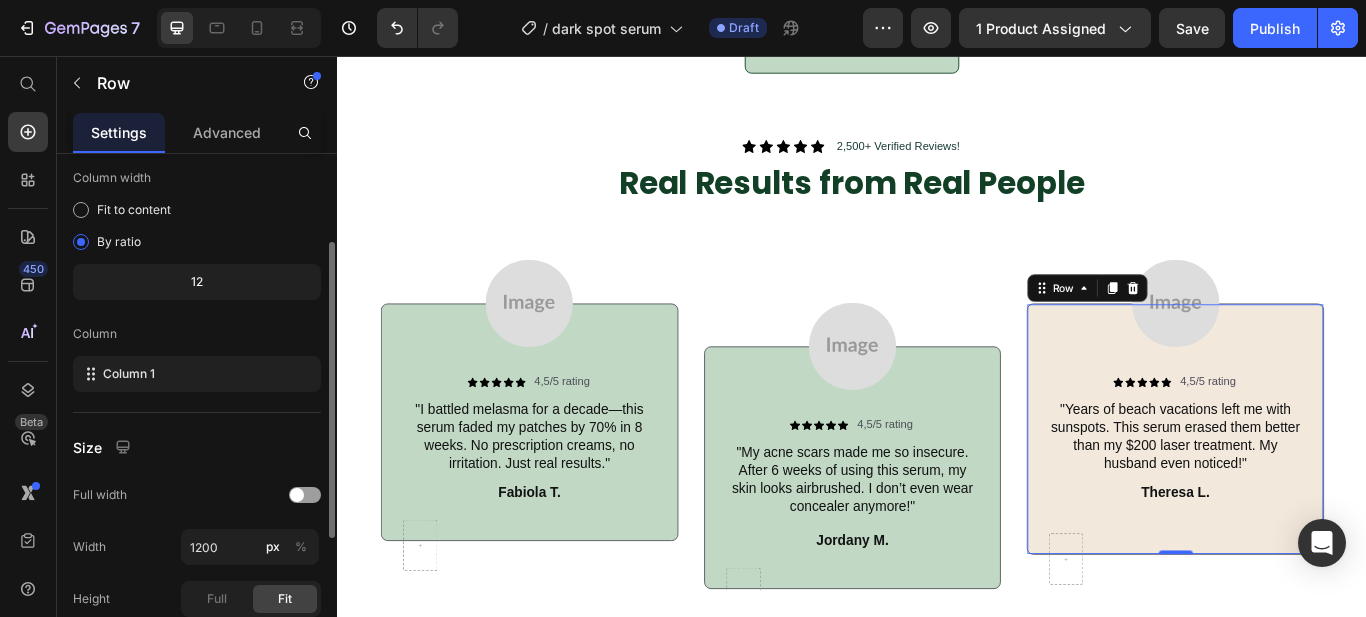 scroll, scrollTop: 392, scrollLeft: 0, axis: vertical 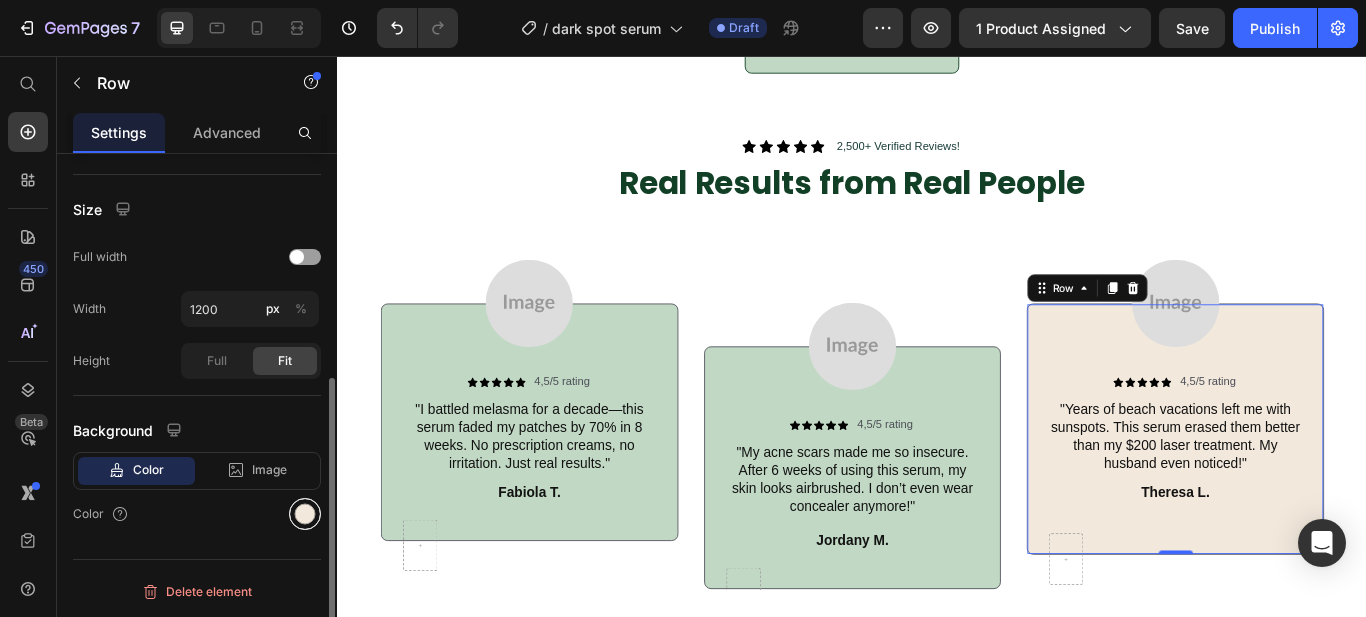click at bounding box center [305, 514] 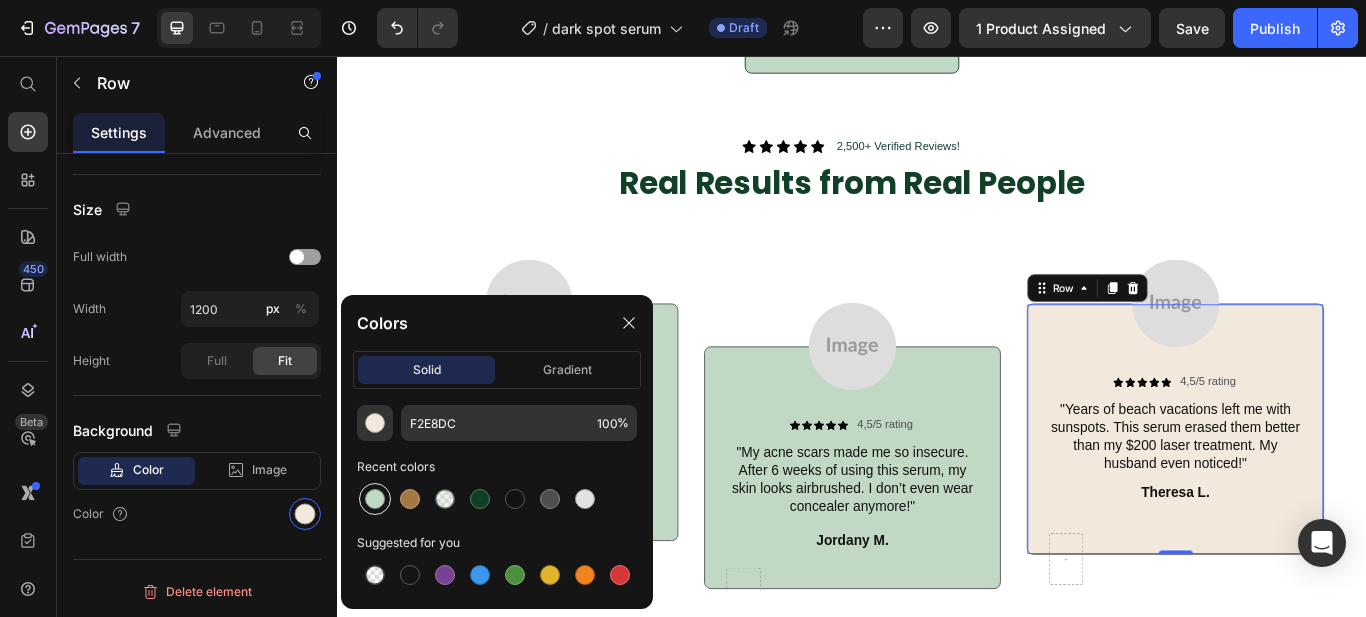 click at bounding box center [375, 499] 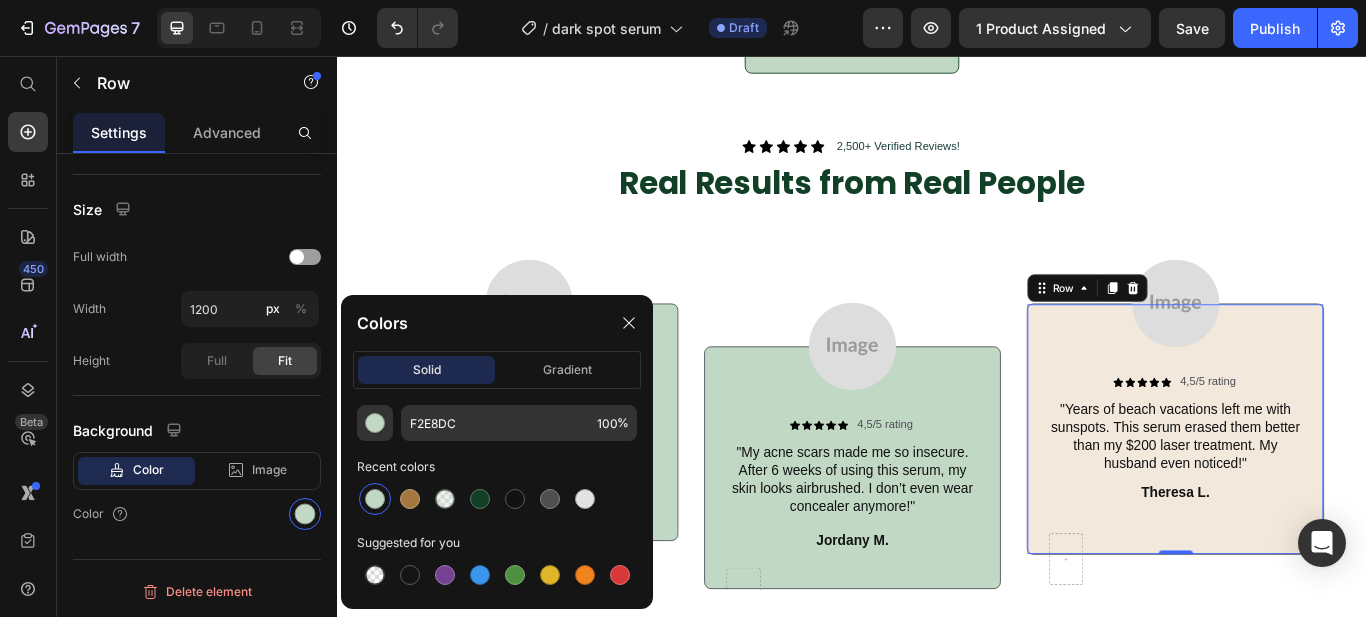 type on "C1D9C4" 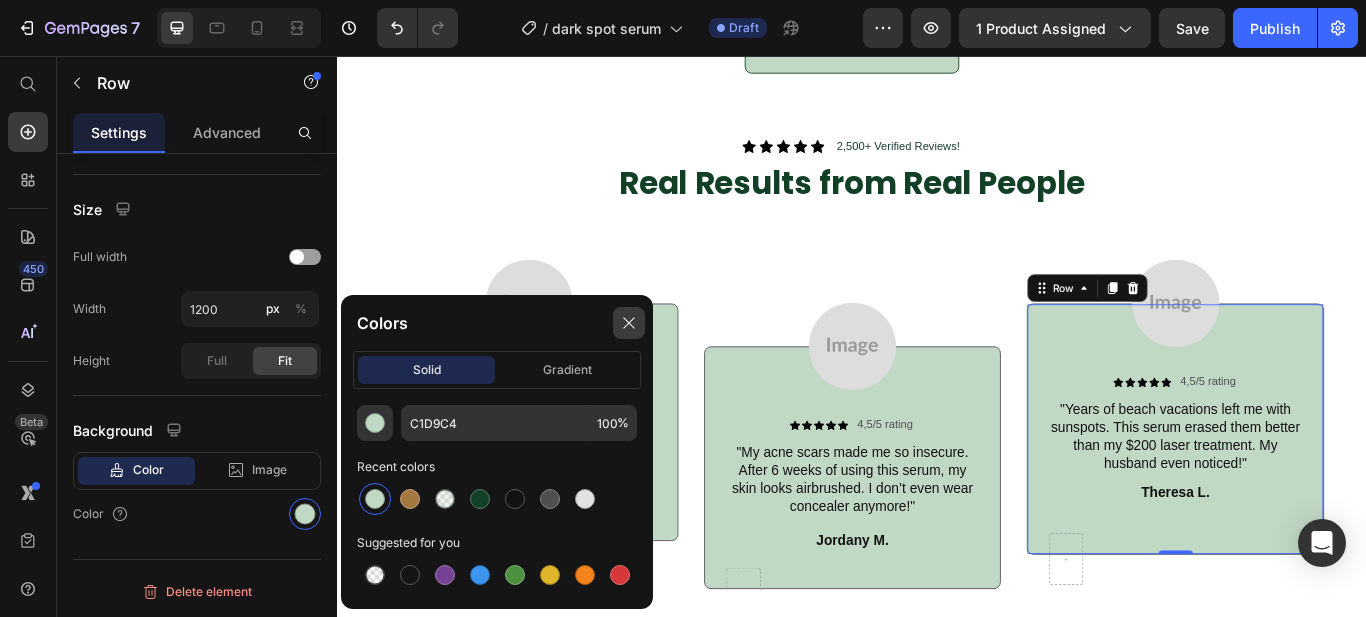 click at bounding box center [629, 323] 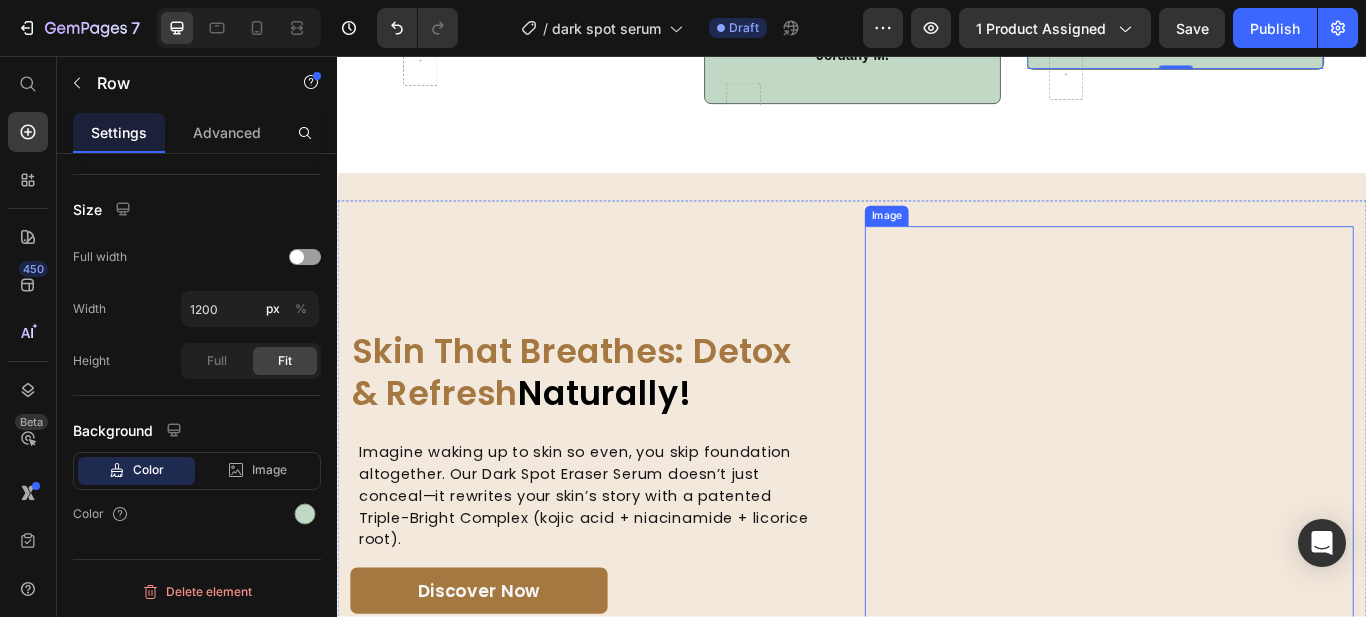 scroll, scrollTop: 3303, scrollLeft: 0, axis: vertical 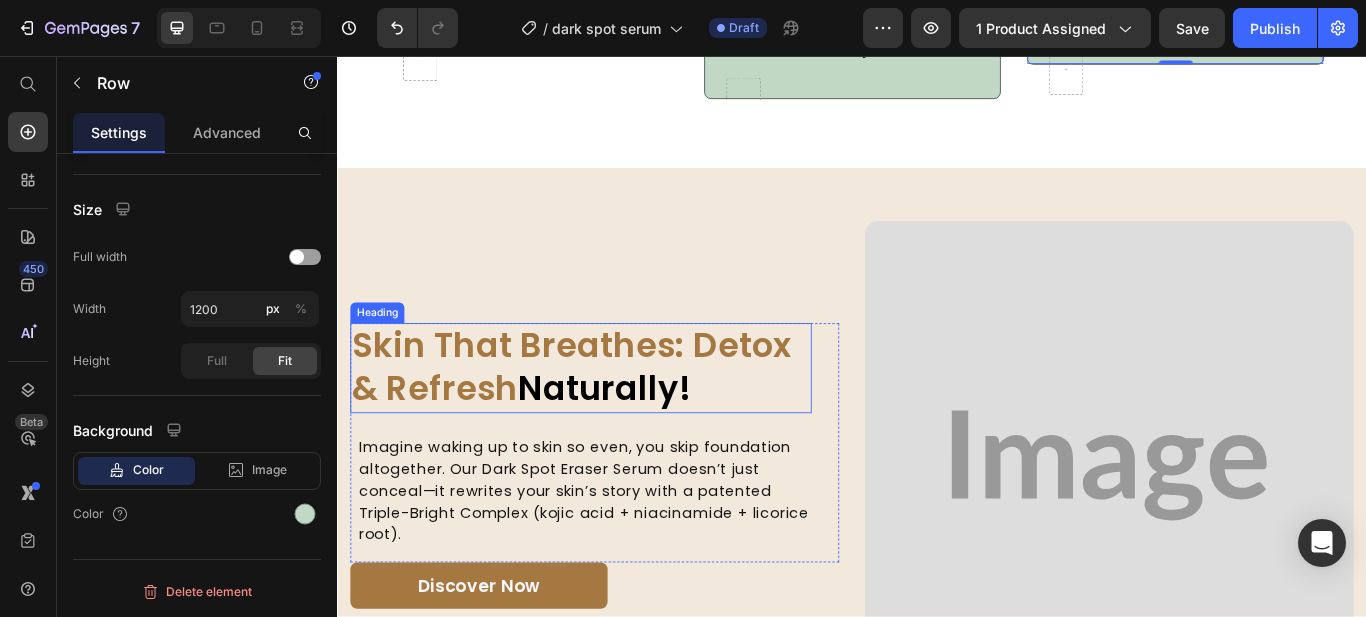 click on "Skin That Breathes: Detox & Refresh  Naturally!" at bounding box center (621, 420) 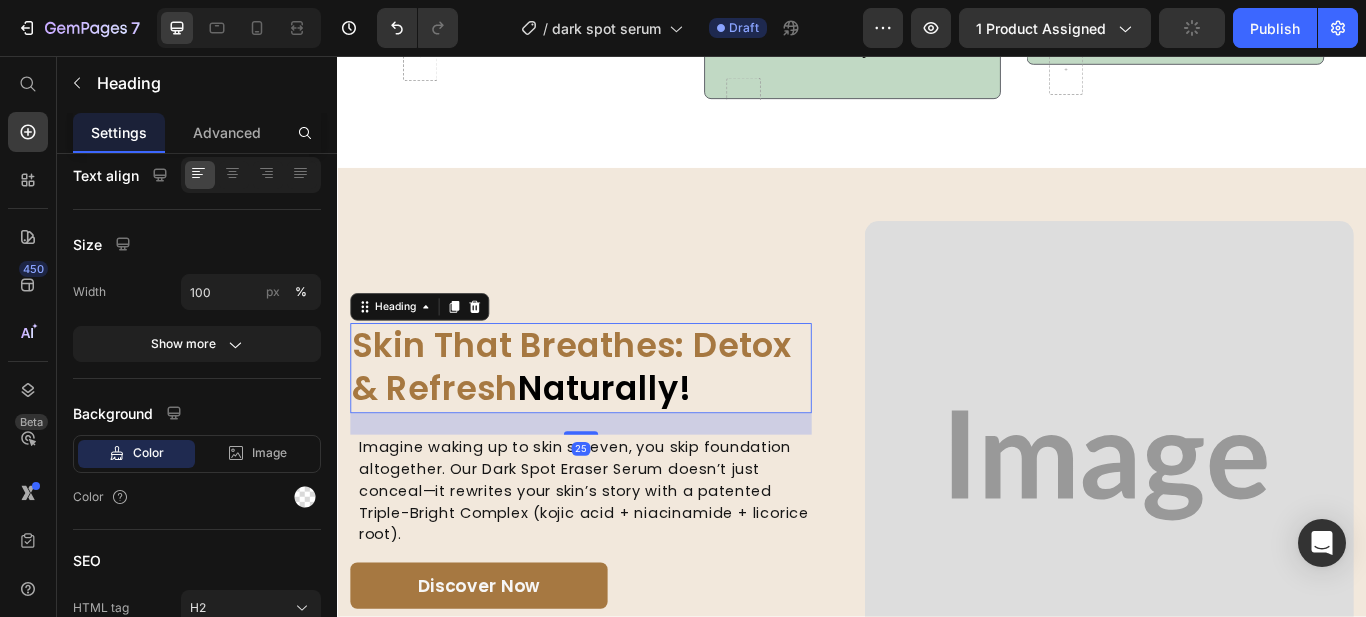 scroll, scrollTop: 0, scrollLeft: 0, axis: both 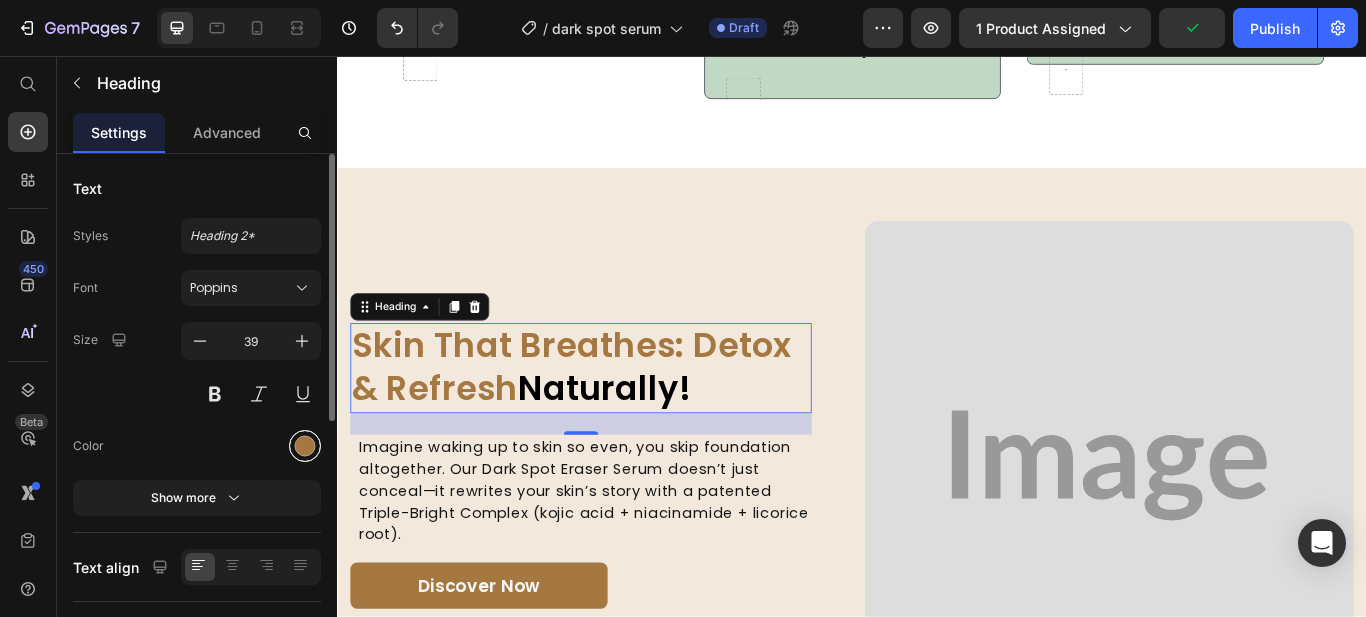 click at bounding box center (305, 446) 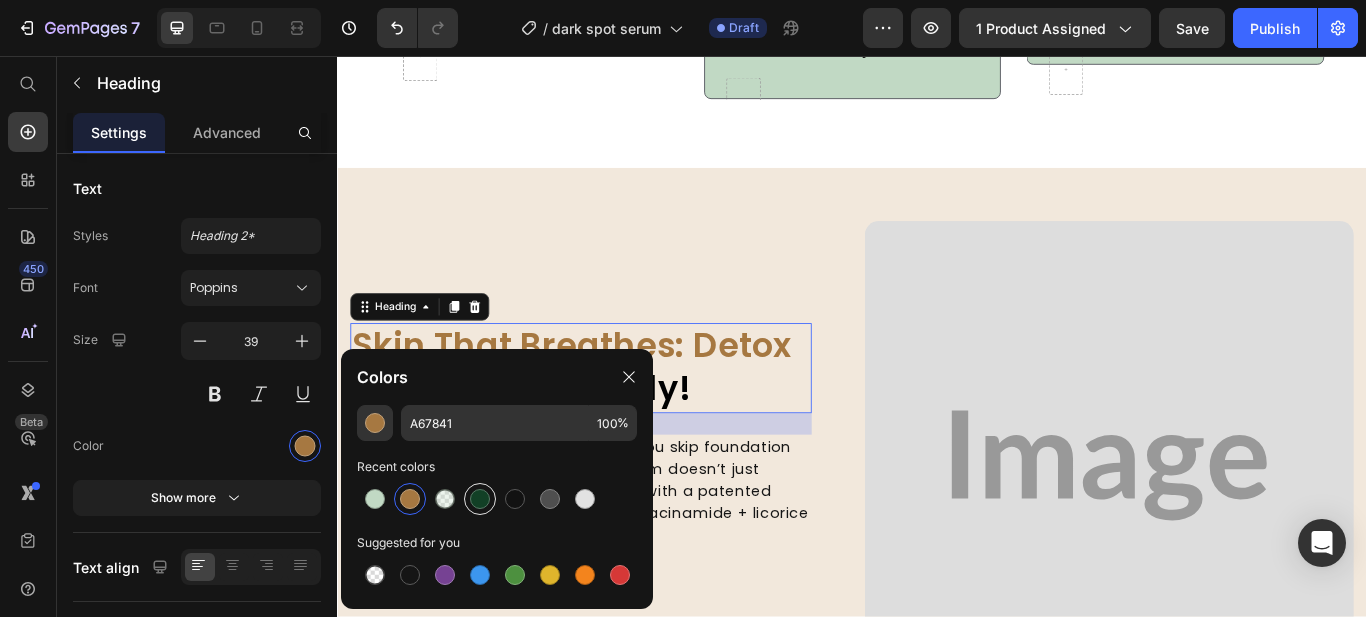 click at bounding box center (480, 499) 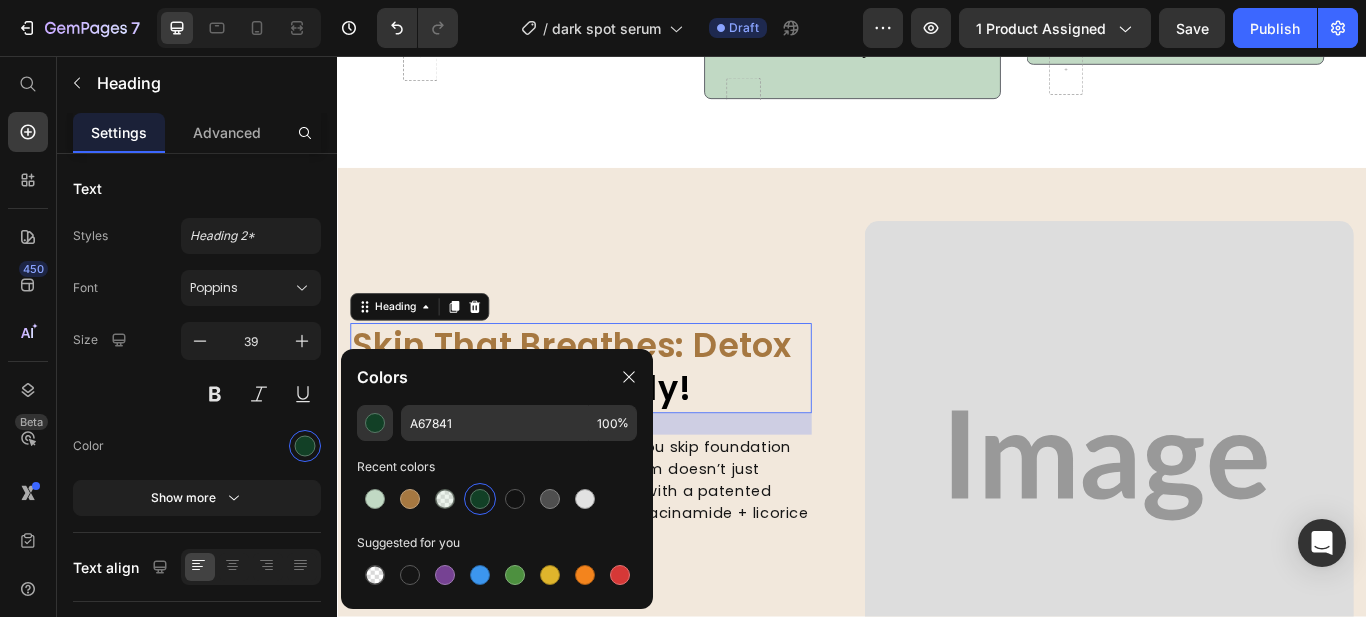 type on "124026" 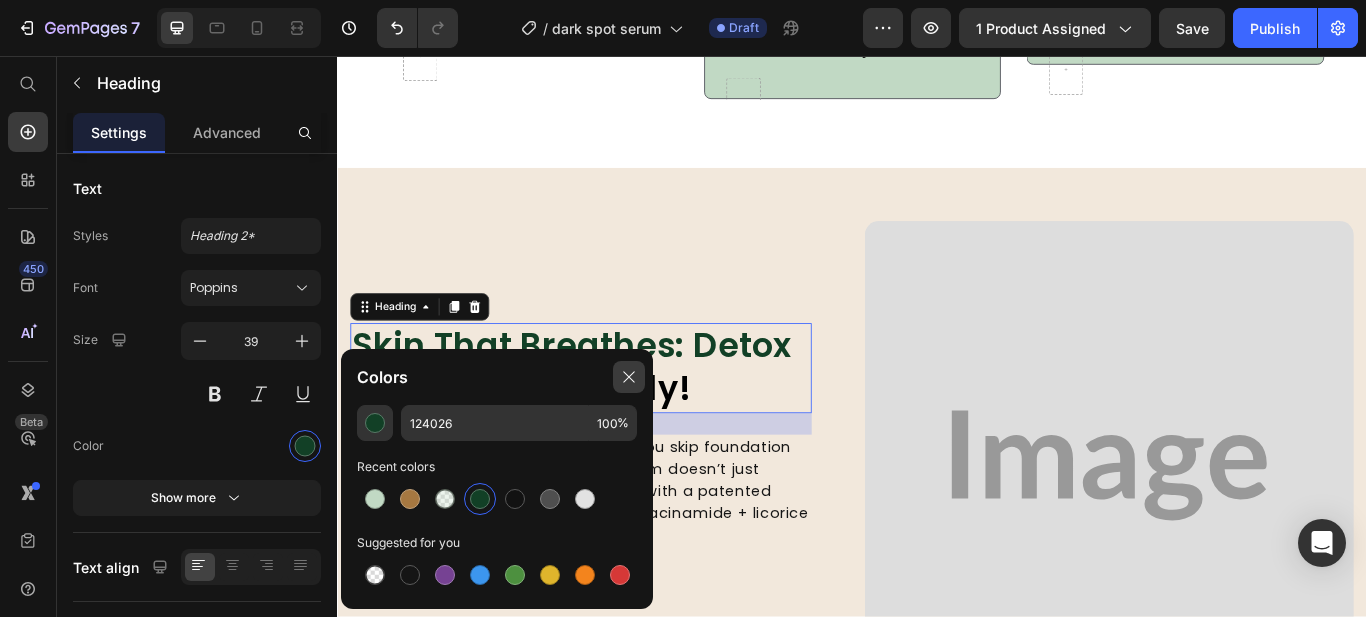 click 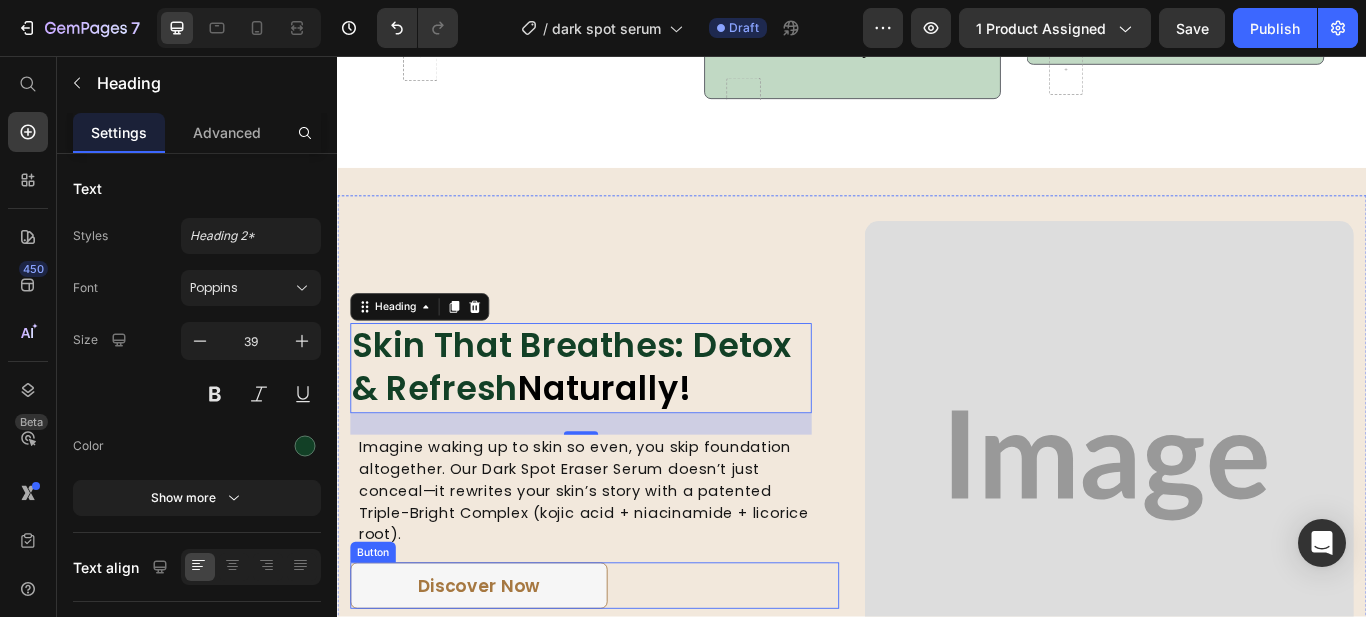 click on "Discover Now" at bounding box center (502, 674) 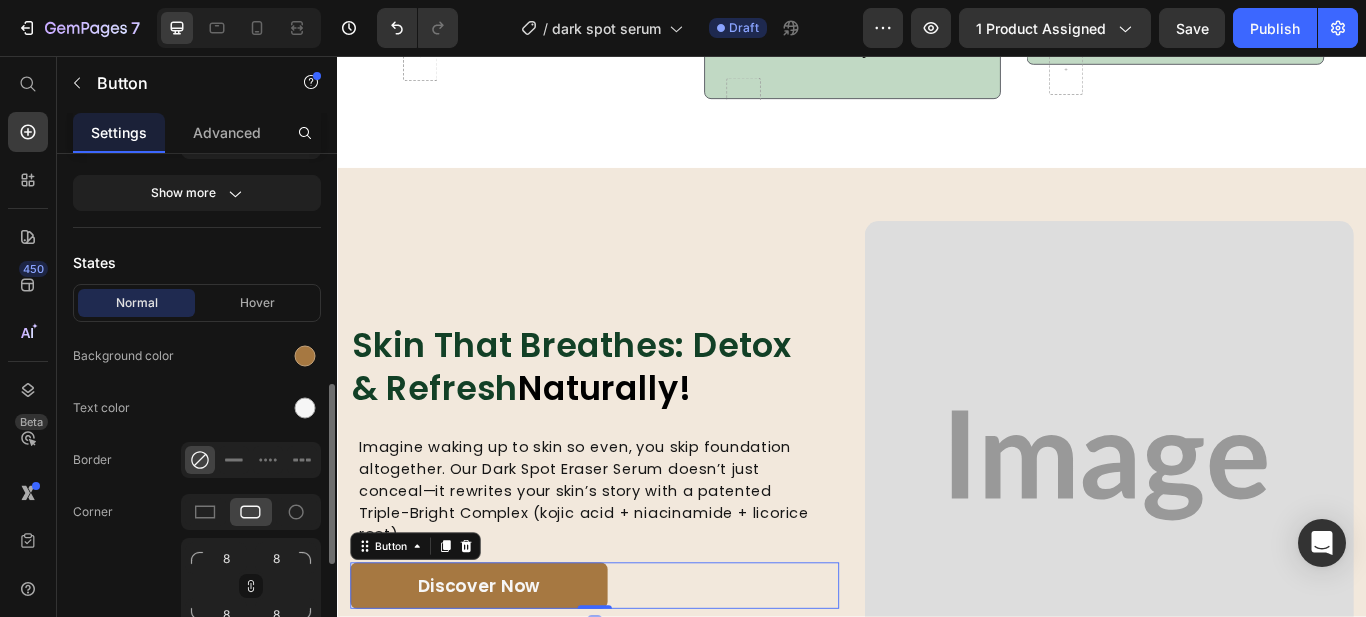 scroll, scrollTop: 486, scrollLeft: 0, axis: vertical 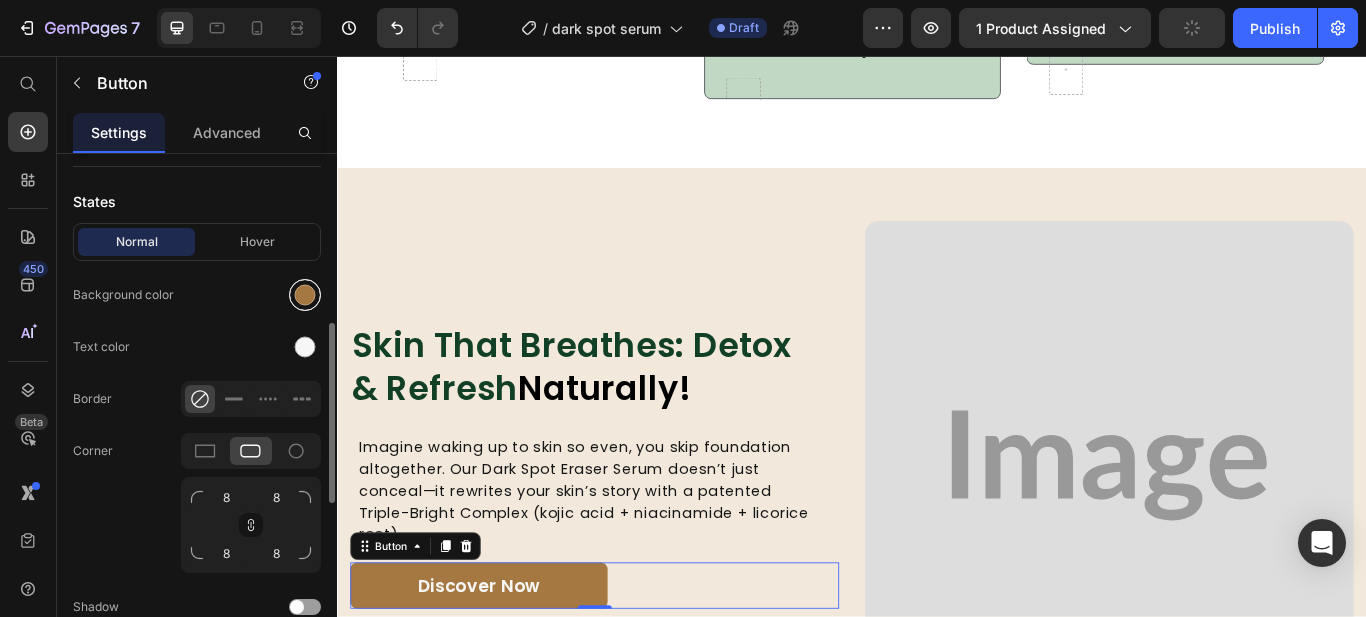 click at bounding box center [305, 295] 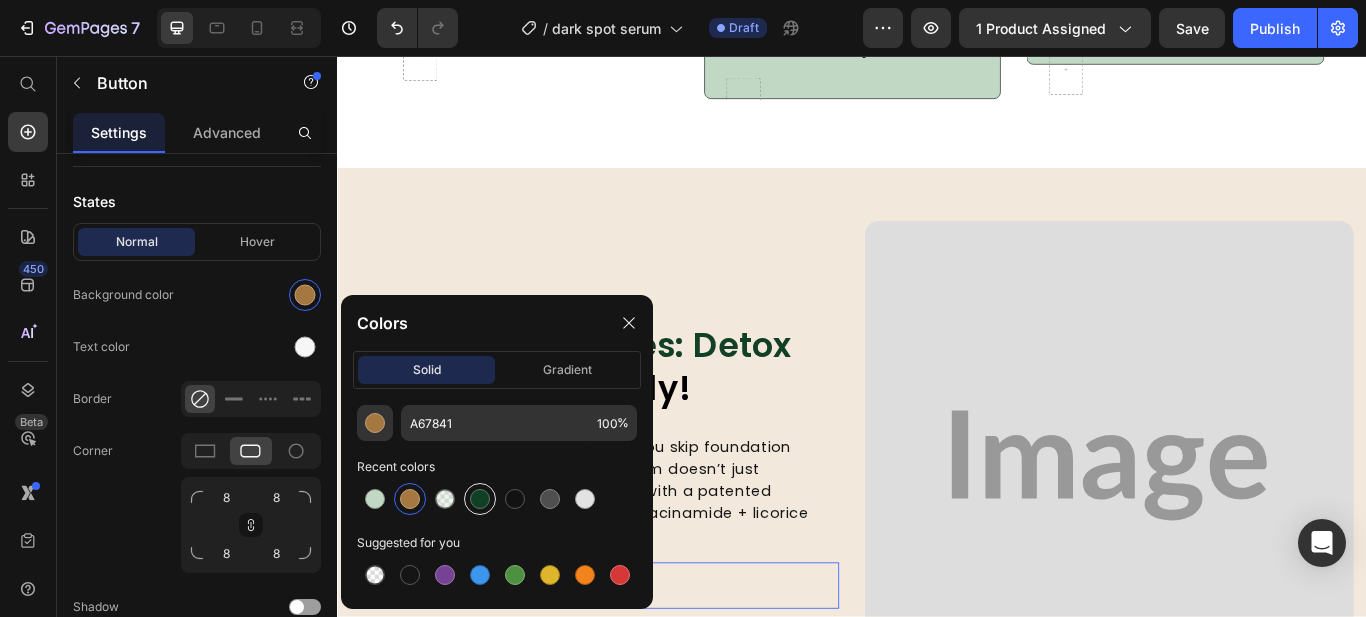 click at bounding box center [480, 499] 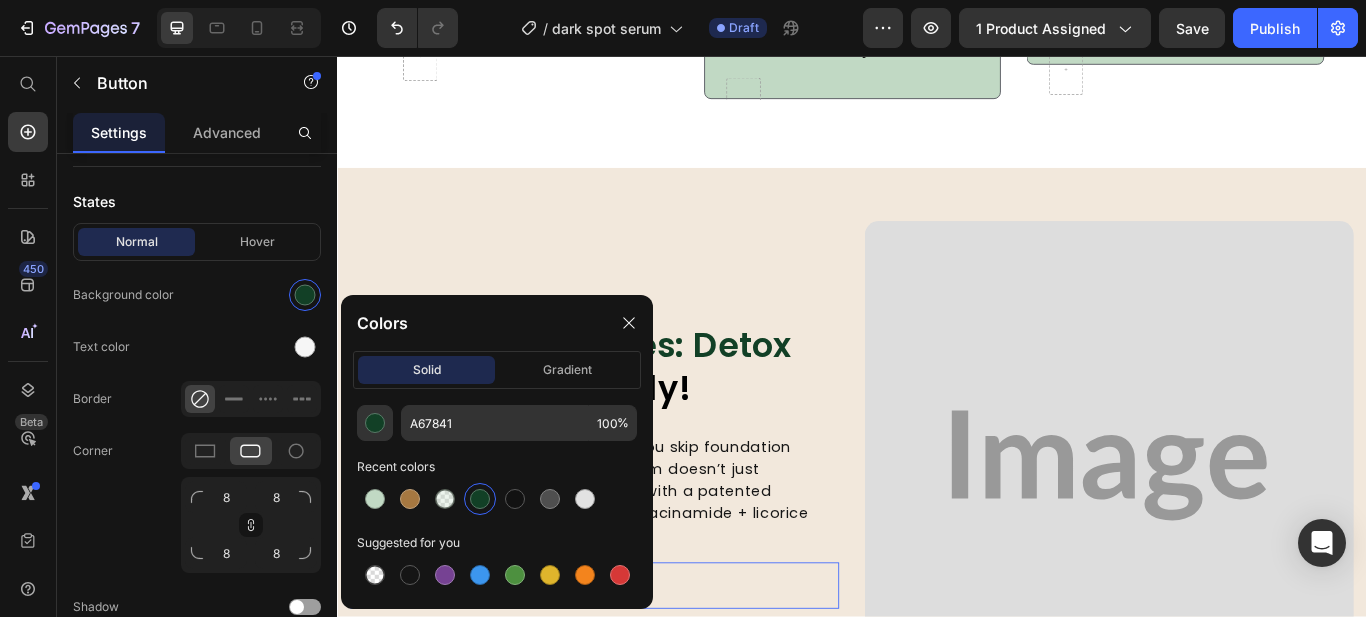 type on "124026" 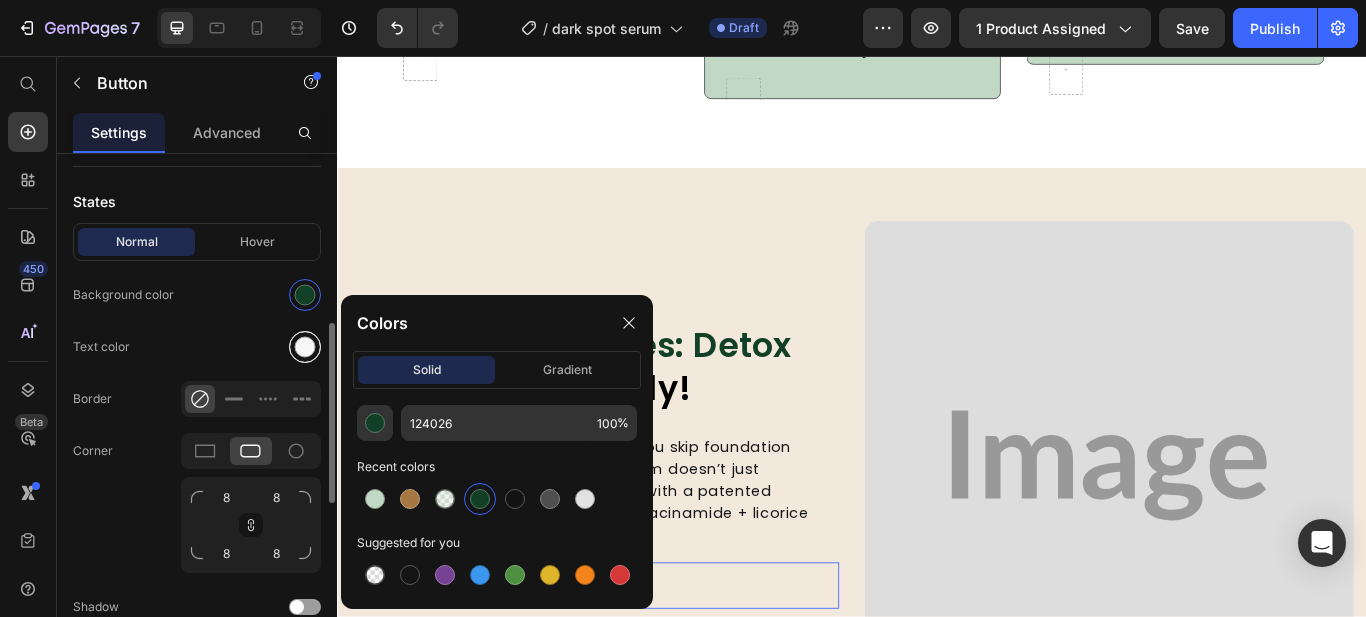 click at bounding box center [305, 347] 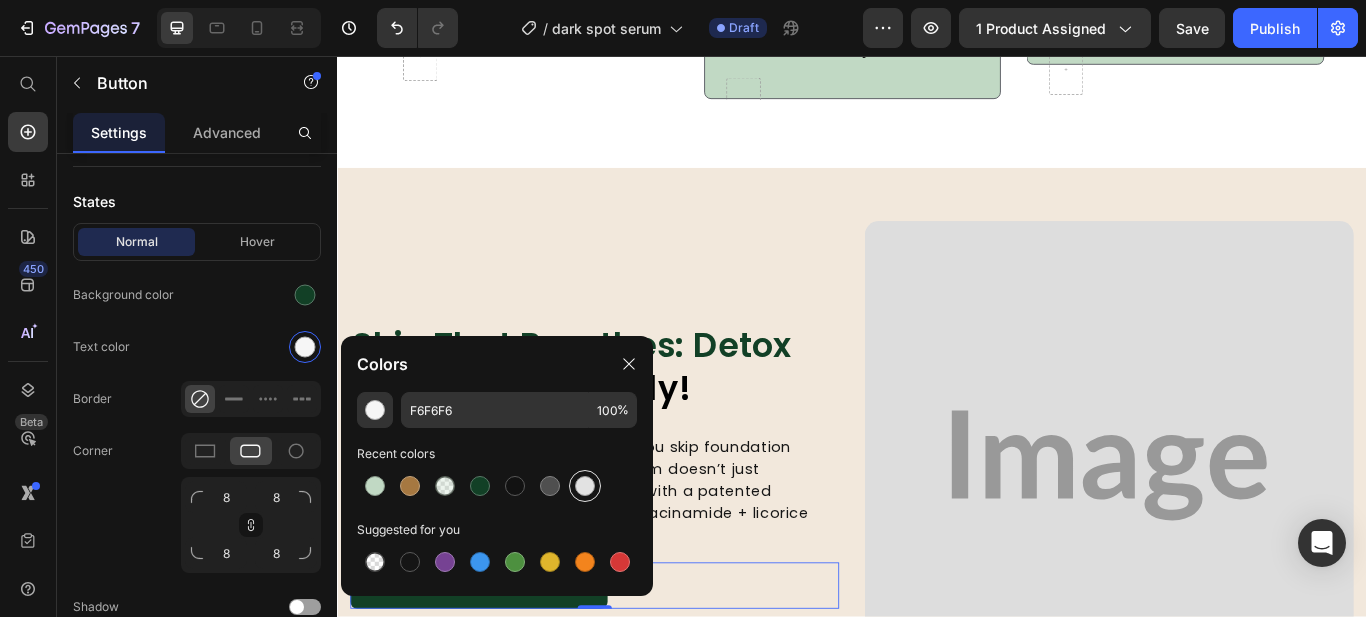 click at bounding box center [585, 486] 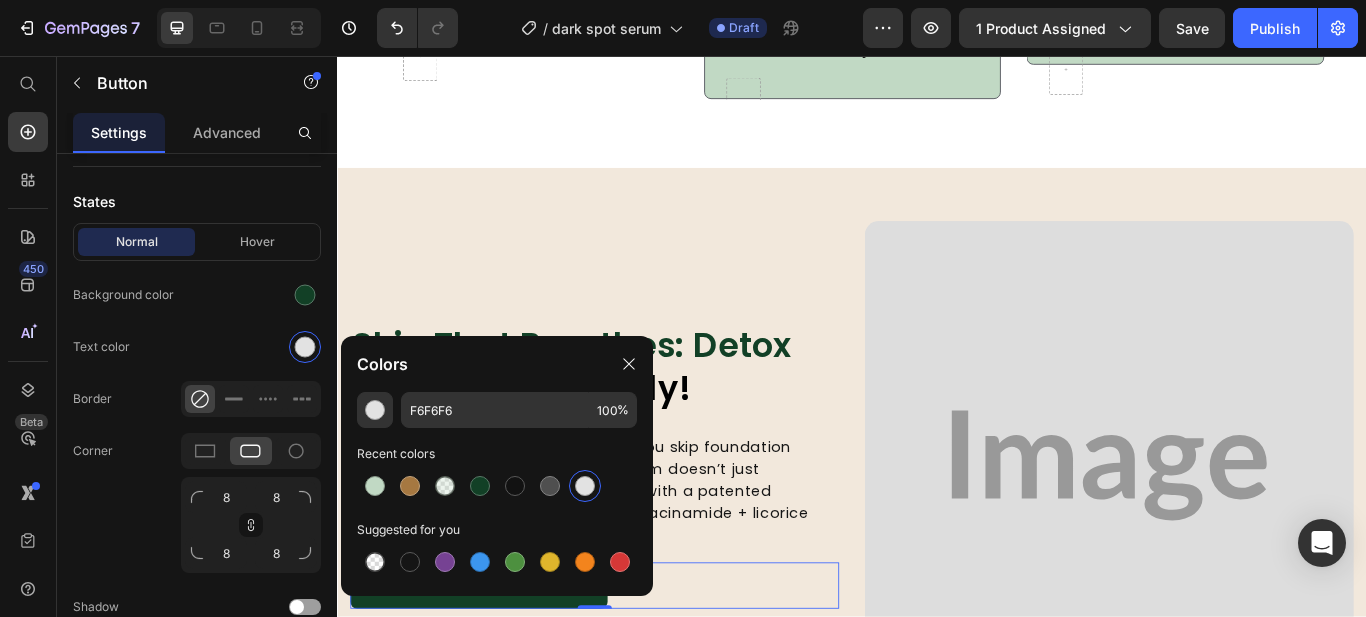 type on "E2E2E2" 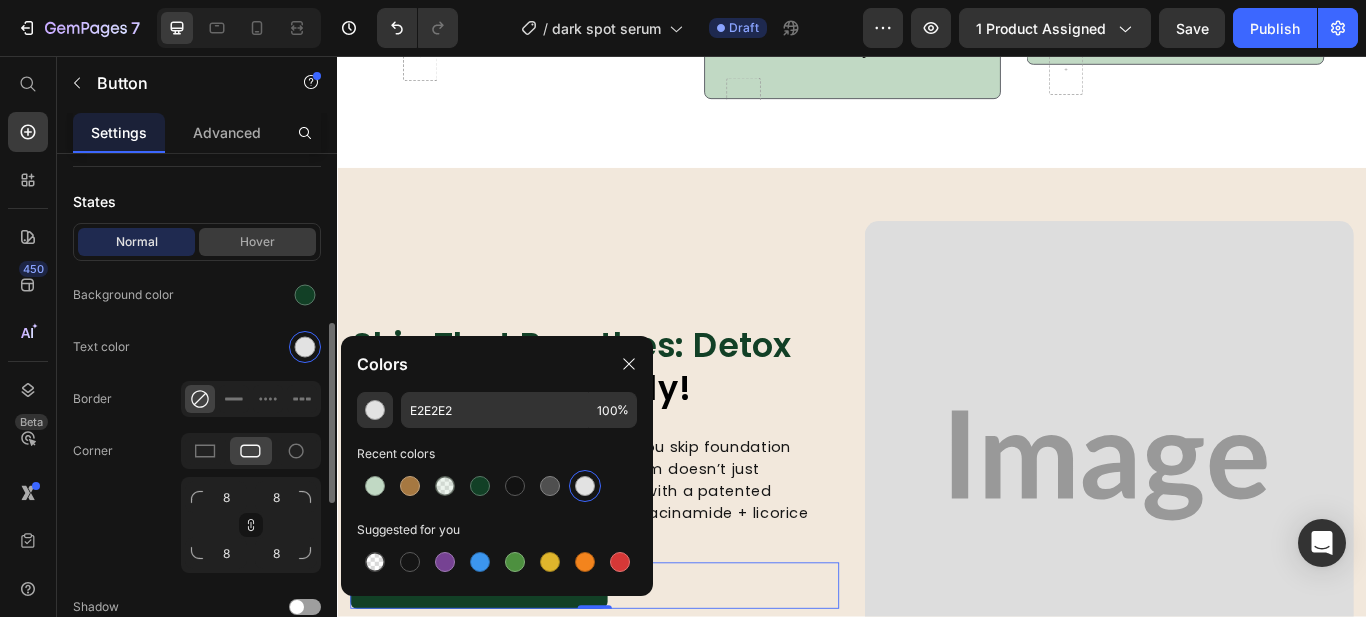 click on "Hover" at bounding box center (257, 242) 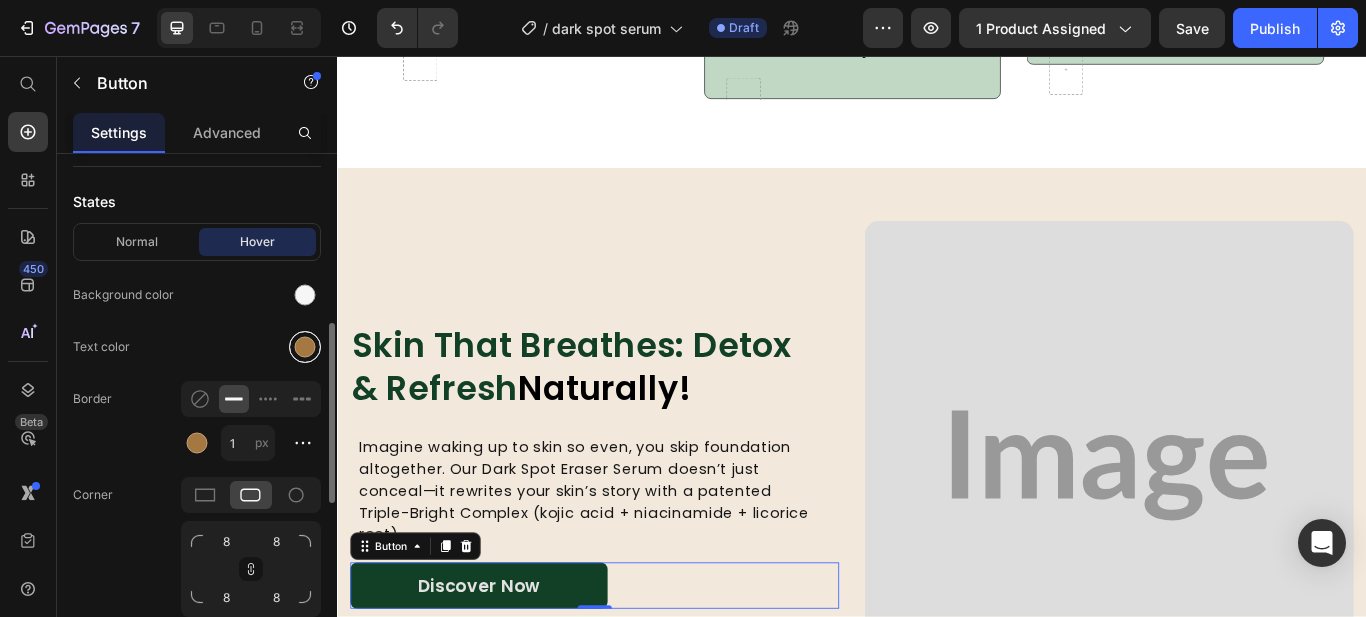 click at bounding box center (305, 347) 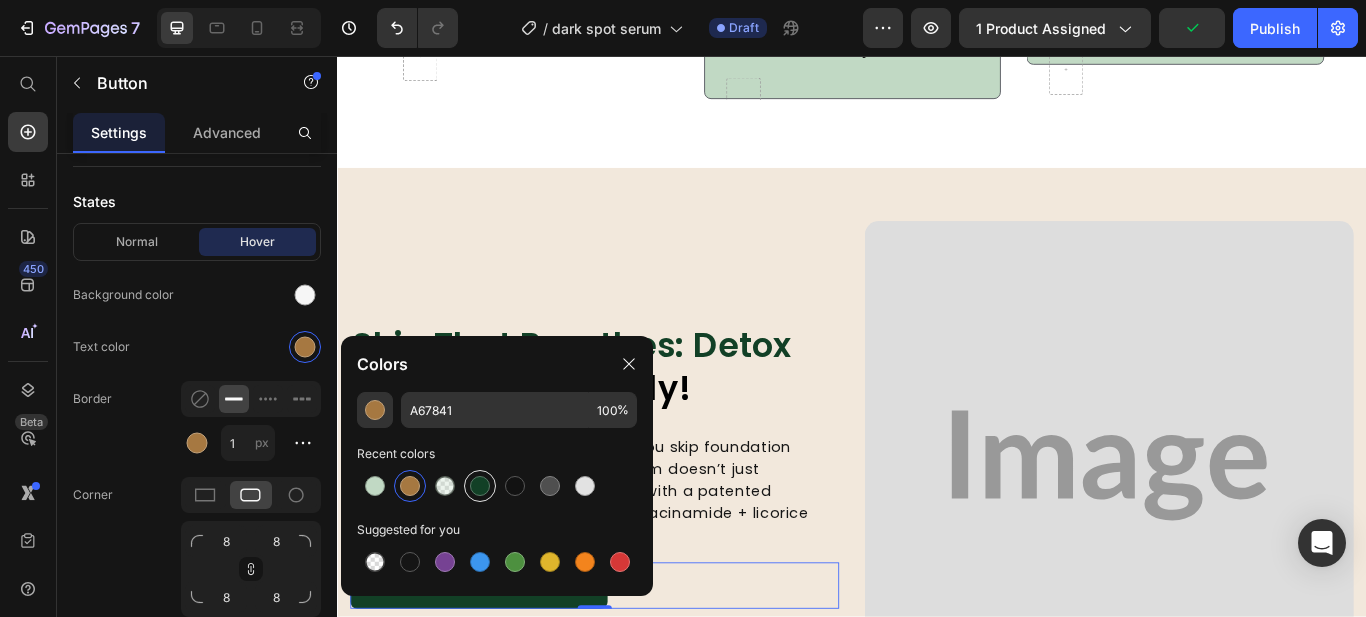 click at bounding box center (480, 486) 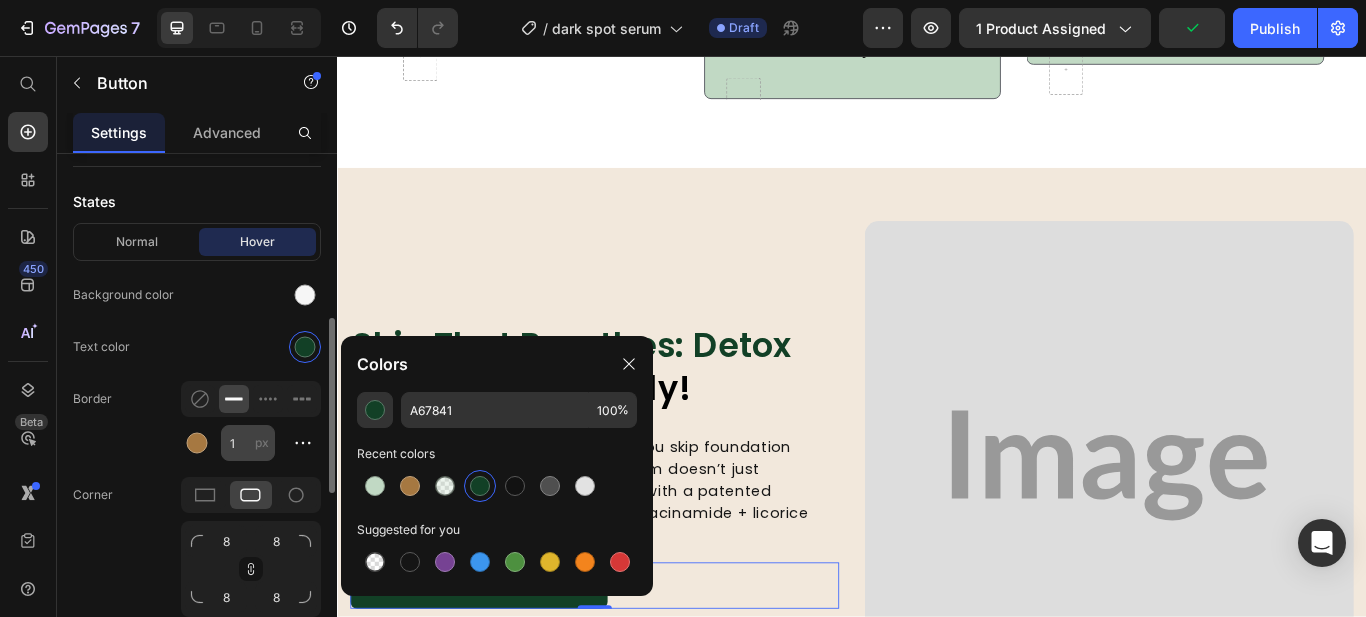 type on "124026" 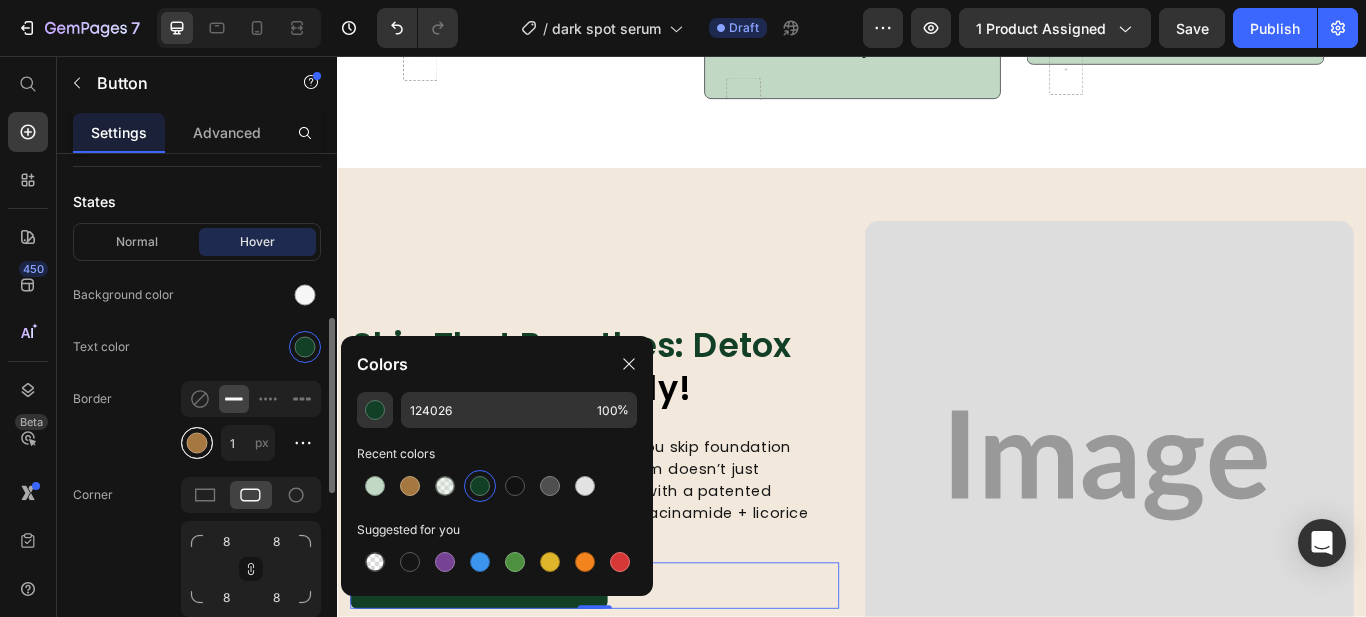 click at bounding box center [197, 443] 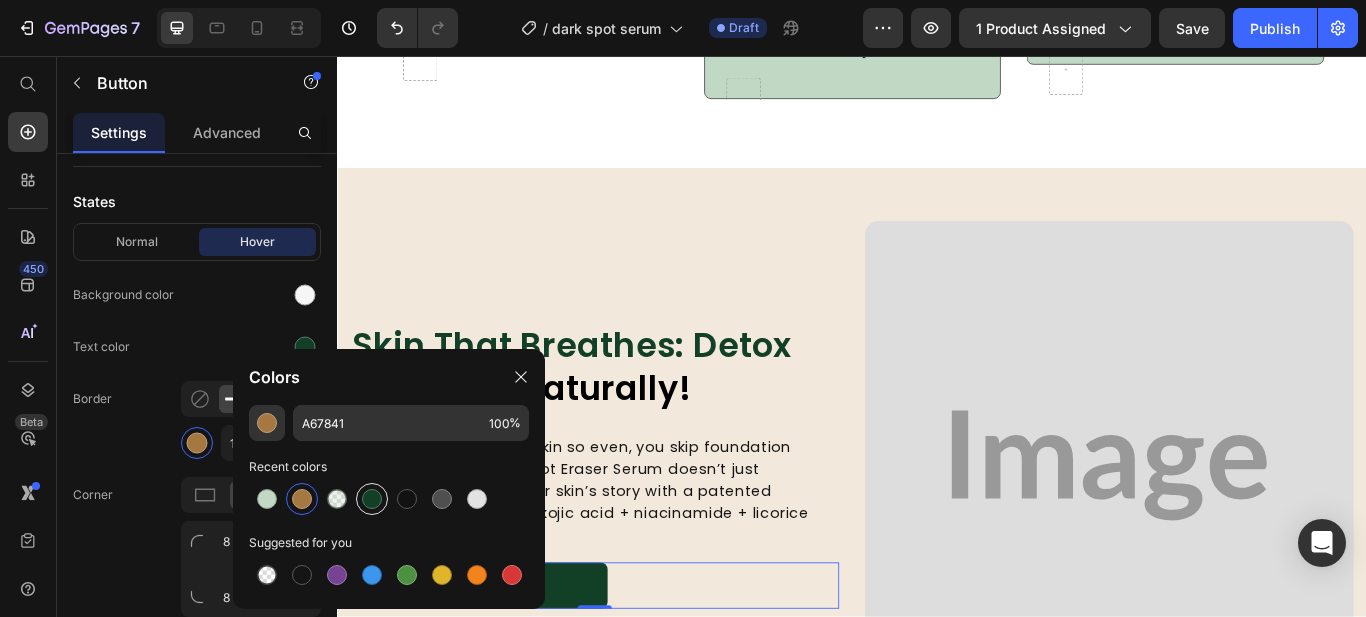 click at bounding box center [372, 499] 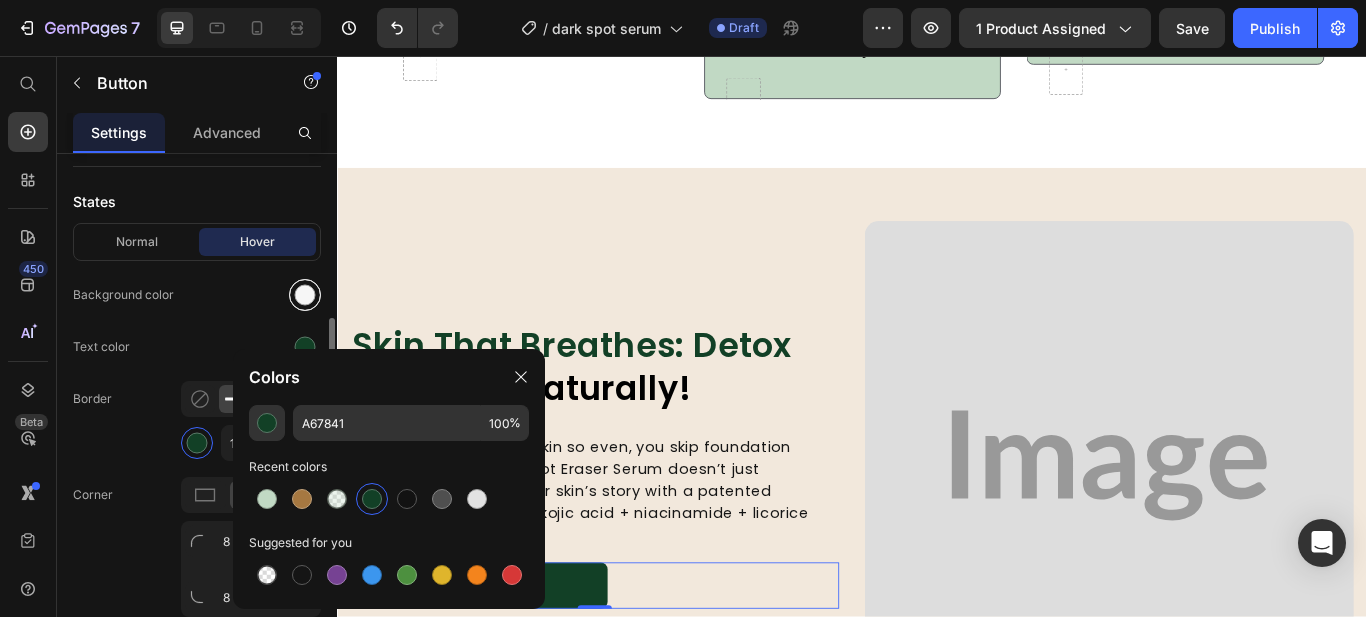 type on "124026" 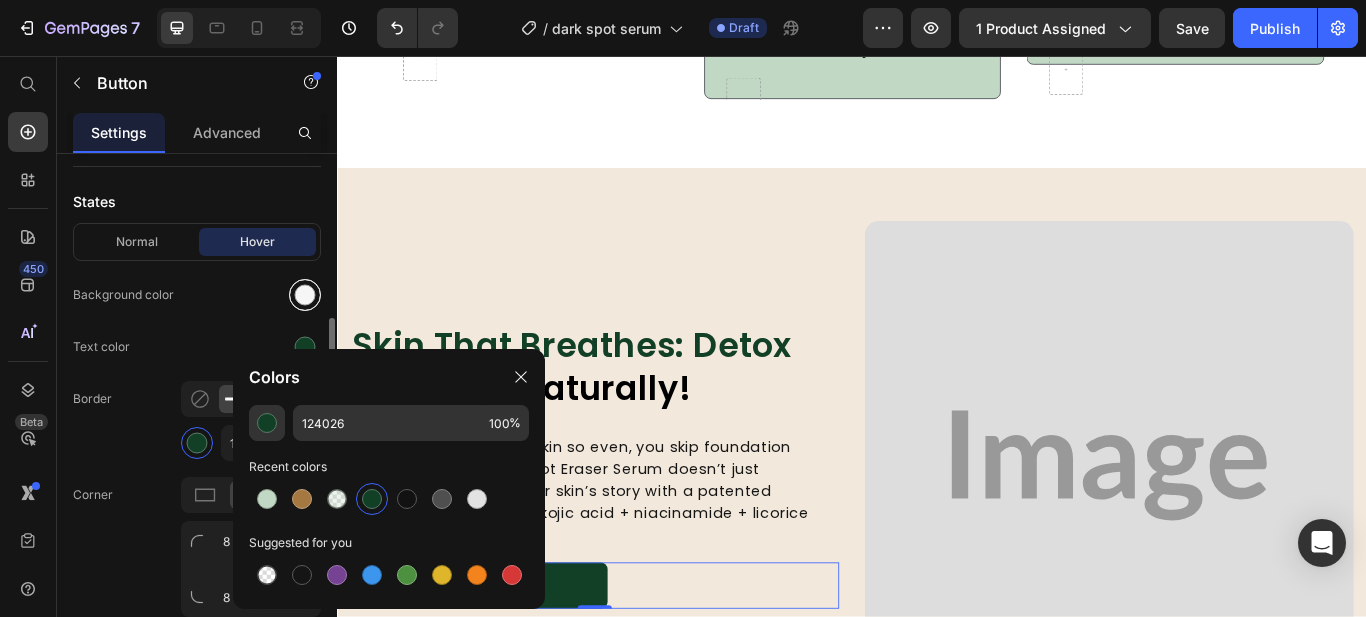 click at bounding box center [305, 295] 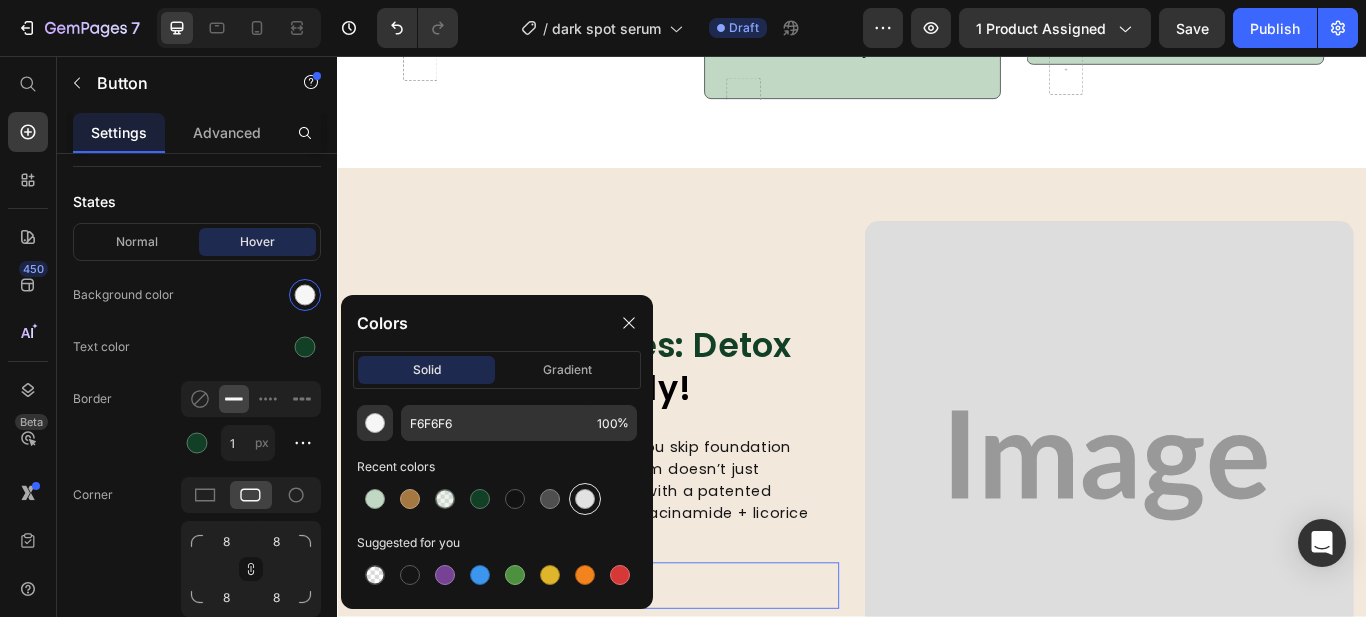 click at bounding box center (585, 499) 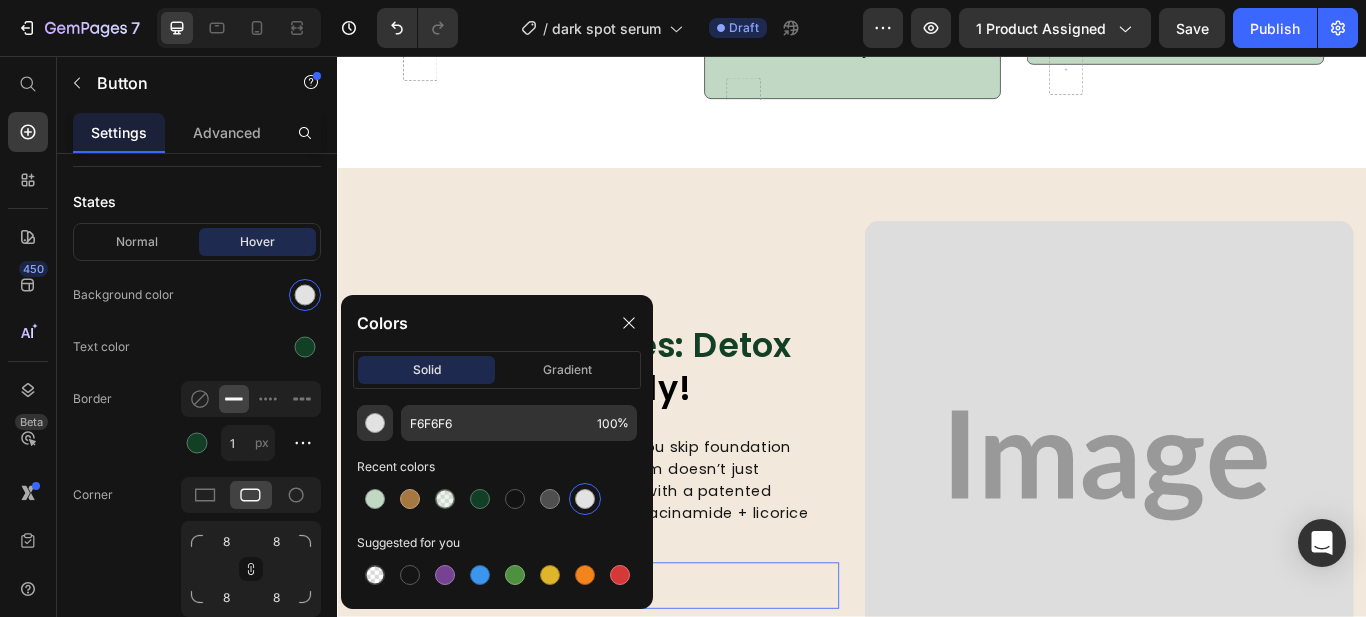 type on "E2E2E2" 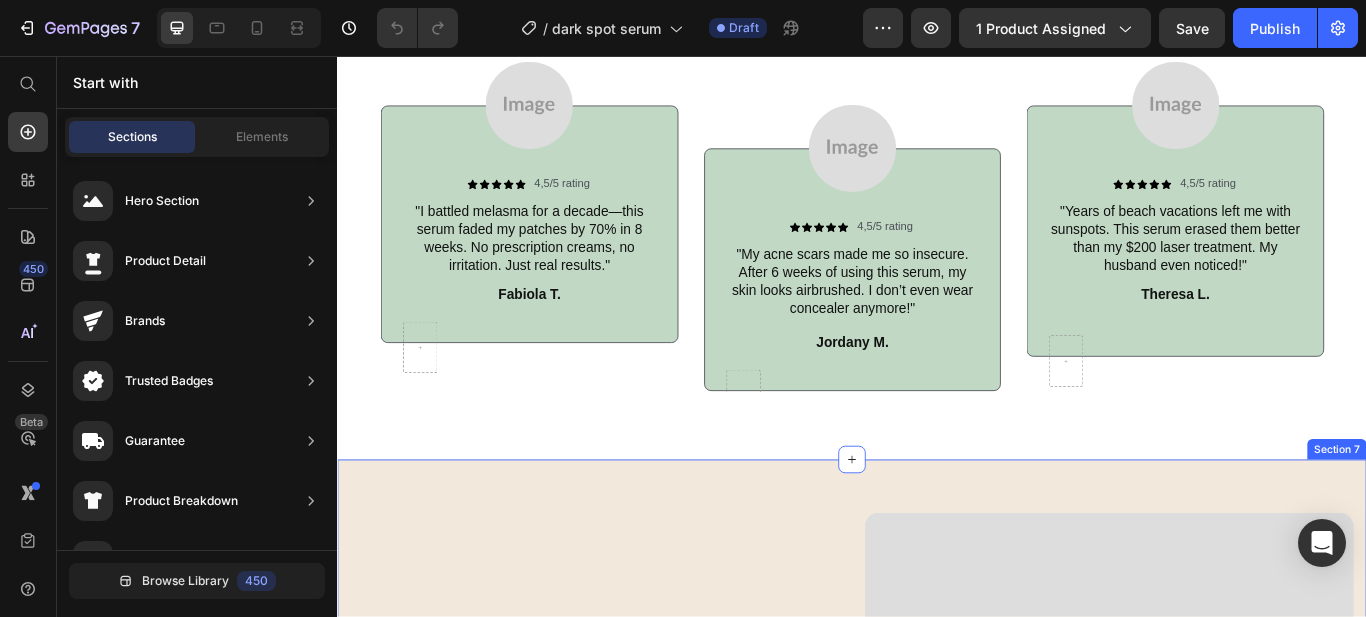 scroll, scrollTop: 3229, scrollLeft: 0, axis: vertical 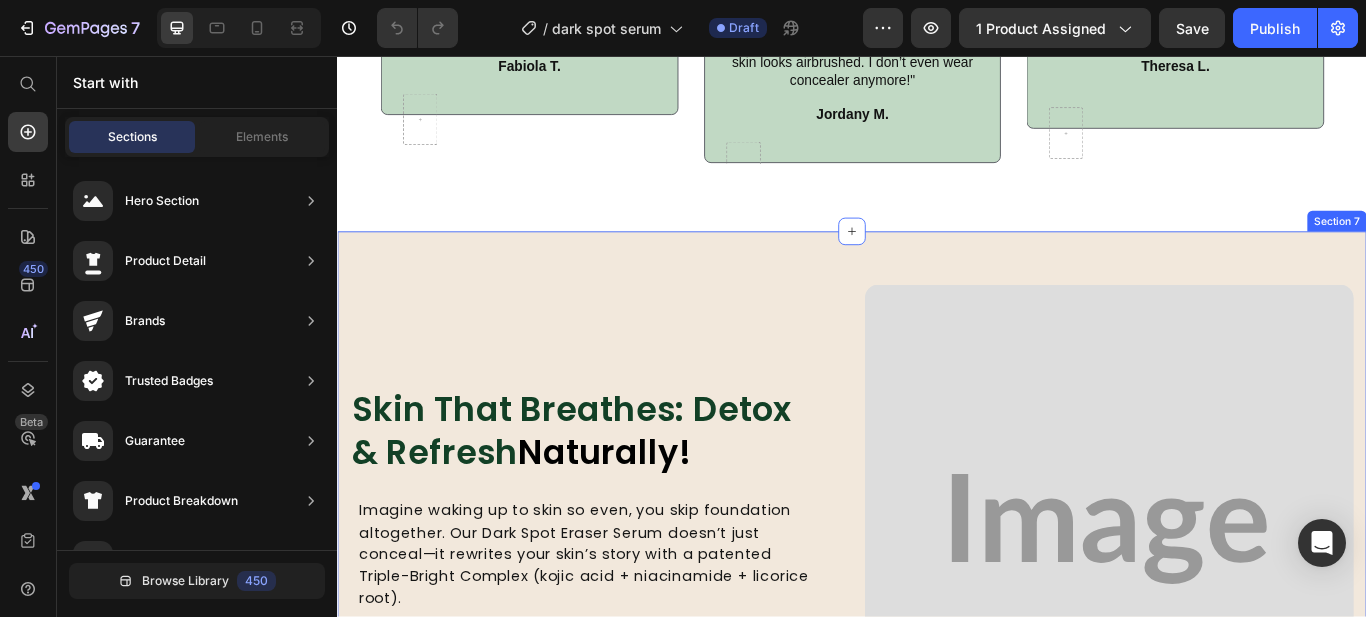click on "Skin That Breathes: Detox & Refresh Naturally! Heading Imagine waking up to skin so even, you skip foundation altogether. Our Dark Spot Eraser Serum doesn’t just conceal—it rewrites your skin’s story with a patented Triple-Bright Complex (kojic acid + niacinamide + licorice root). Text block Row Discover Now Button Image Row Section 7" at bounding box center [937, 593] 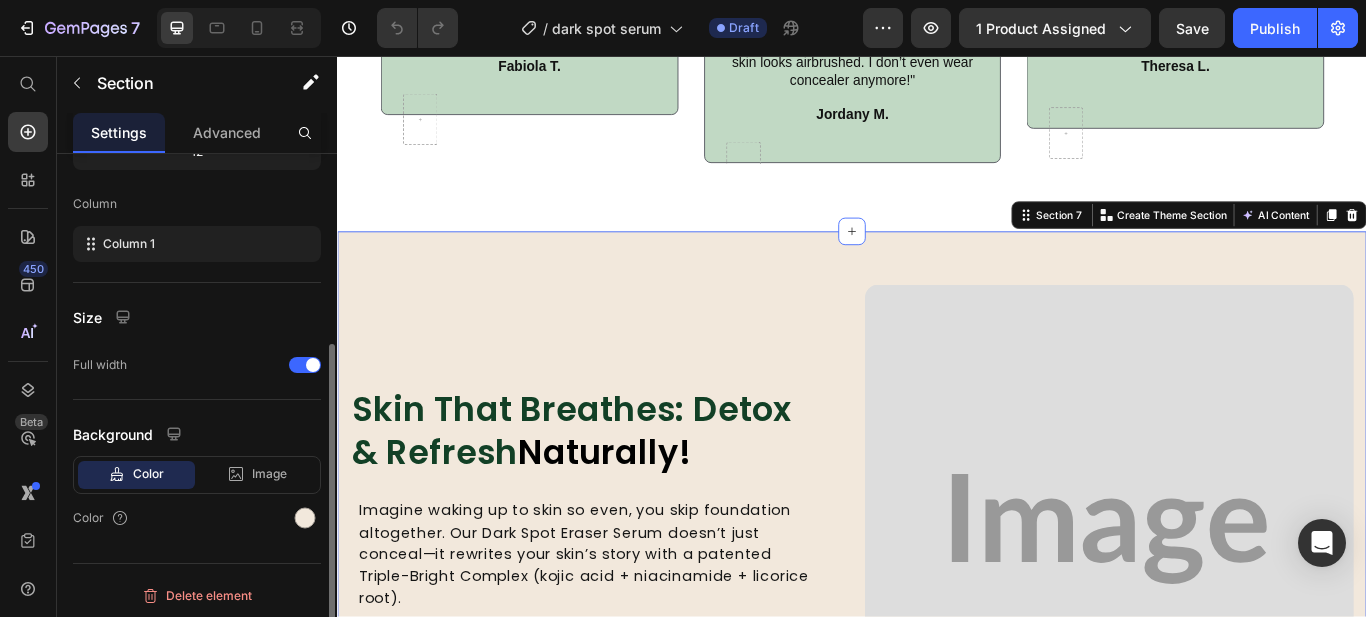 scroll, scrollTop: 288, scrollLeft: 0, axis: vertical 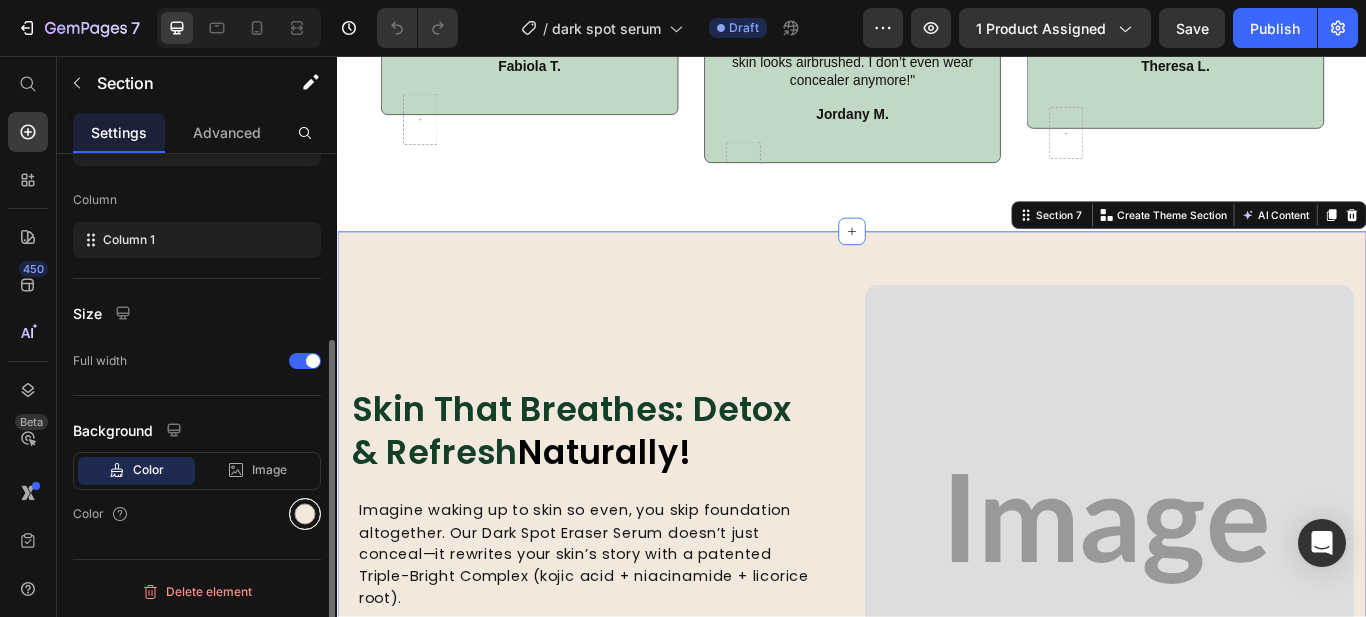 click at bounding box center (305, 514) 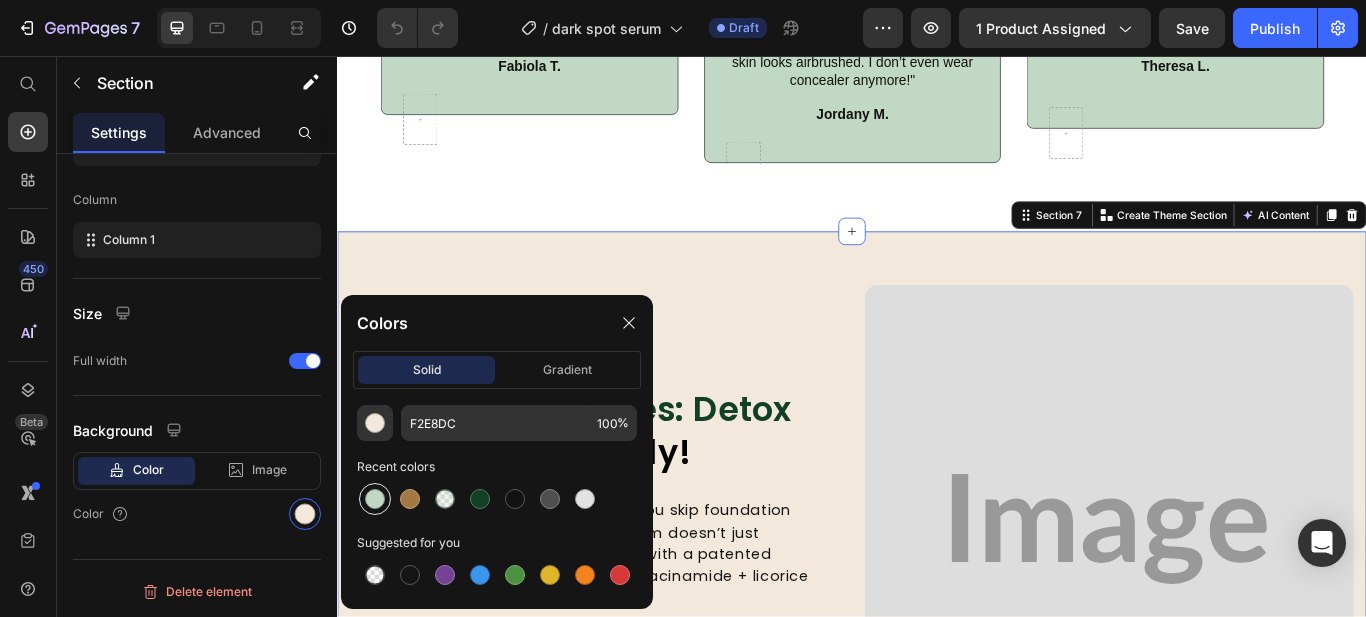 drag, startPoint x: 378, startPoint y: 500, endPoint x: 379, endPoint y: 301, distance: 199.00252 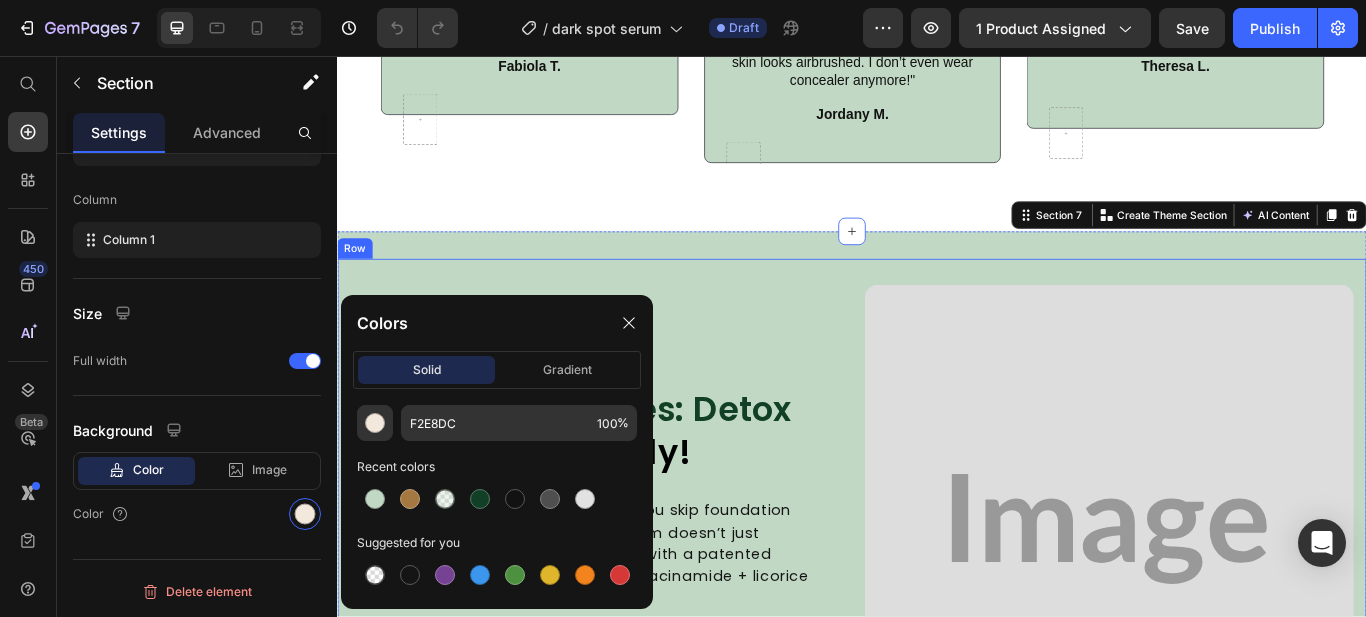 type on "C1D9C4" 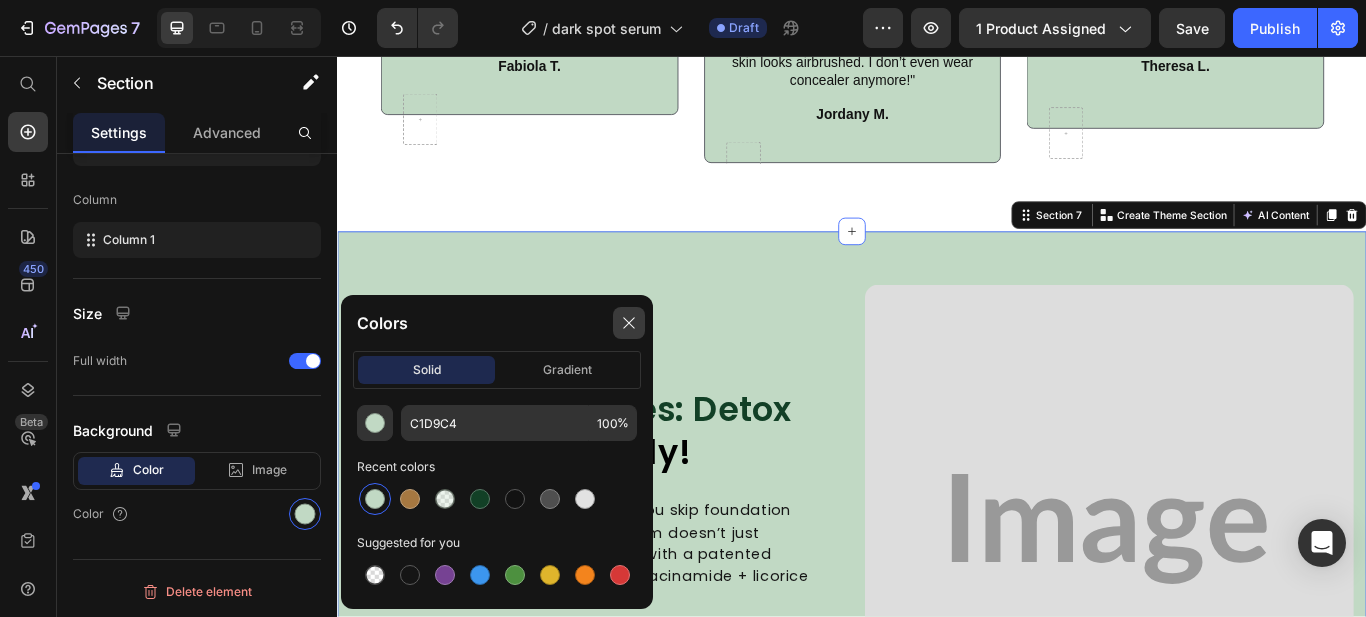 click 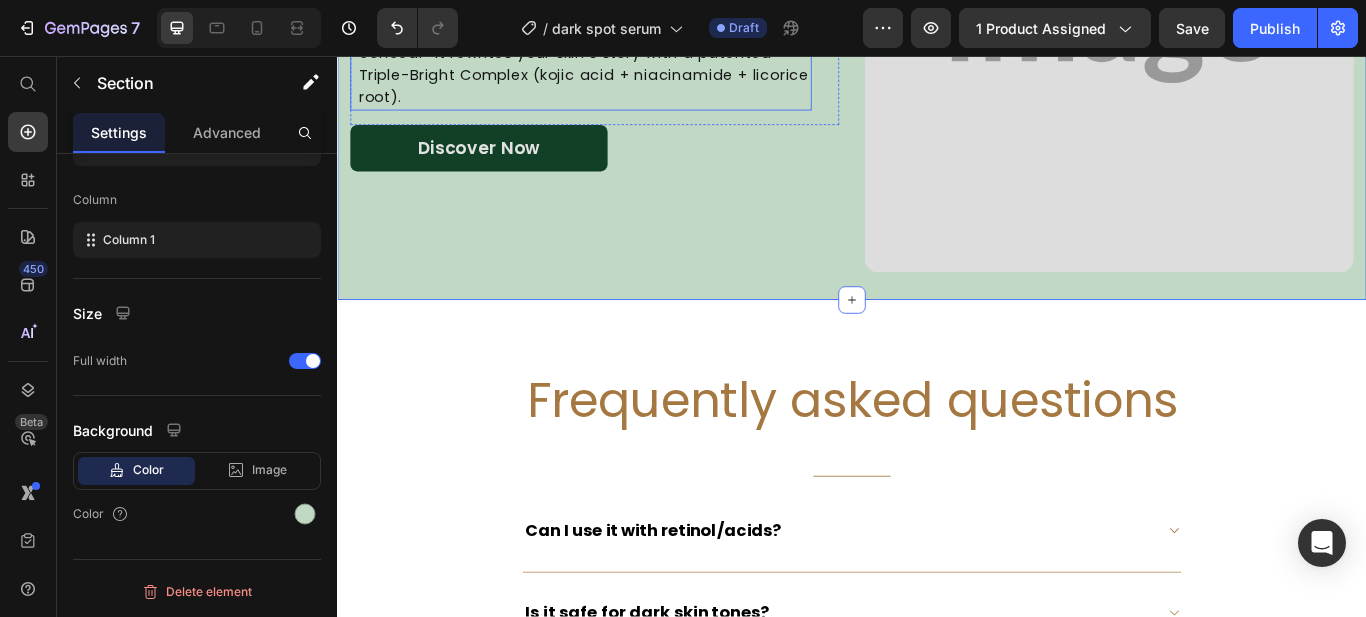 scroll, scrollTop: 3635, scrollLeft: 0, axis: vertical 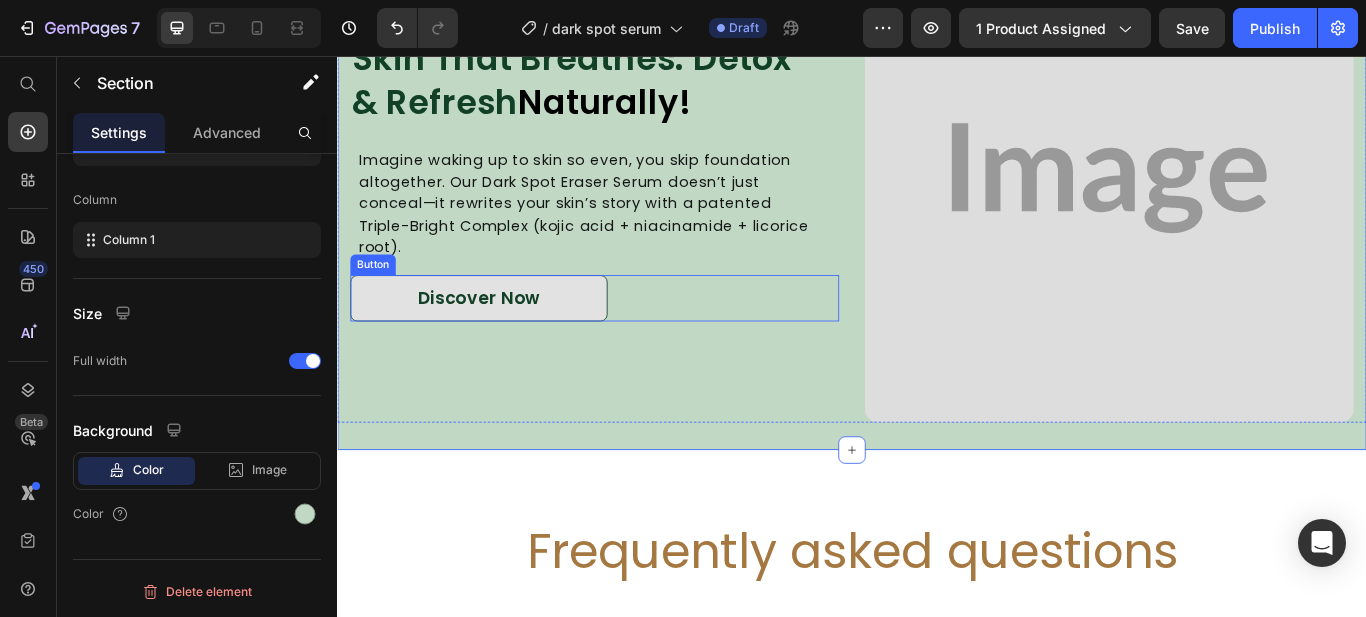 click on "Discover Now" at bounding box center (502, 339) 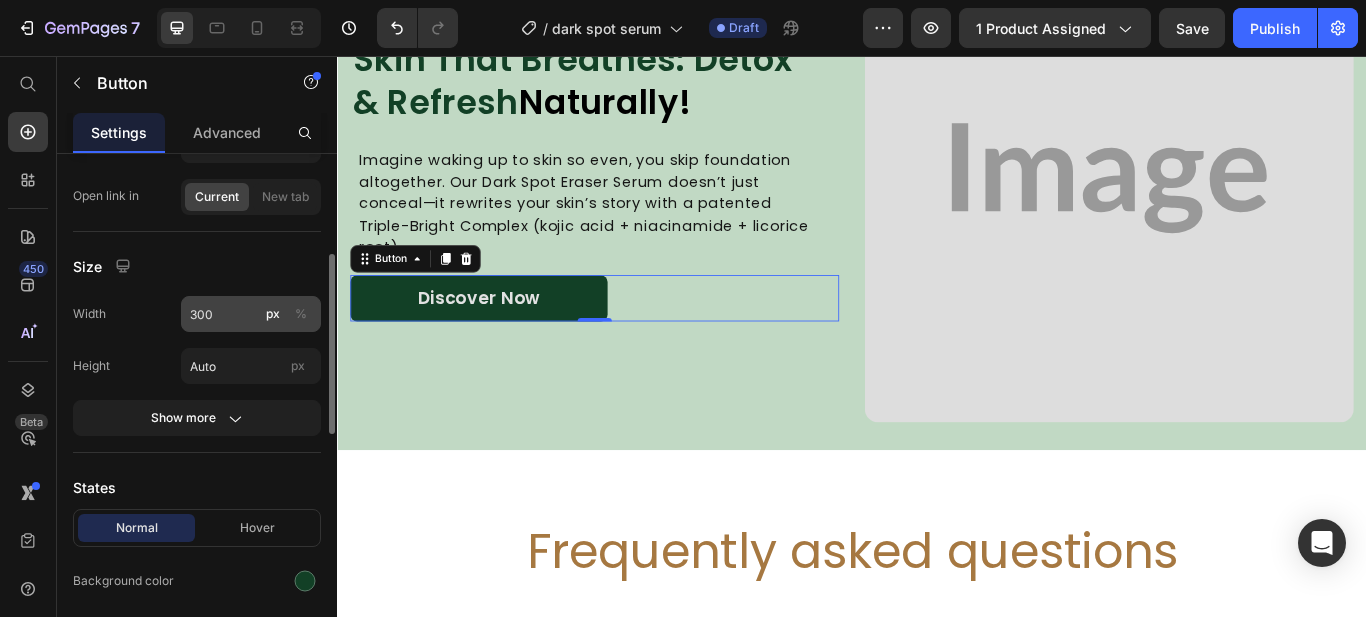 scroll, scrollTop: 223, scrollLeft: 0, axis: vertical 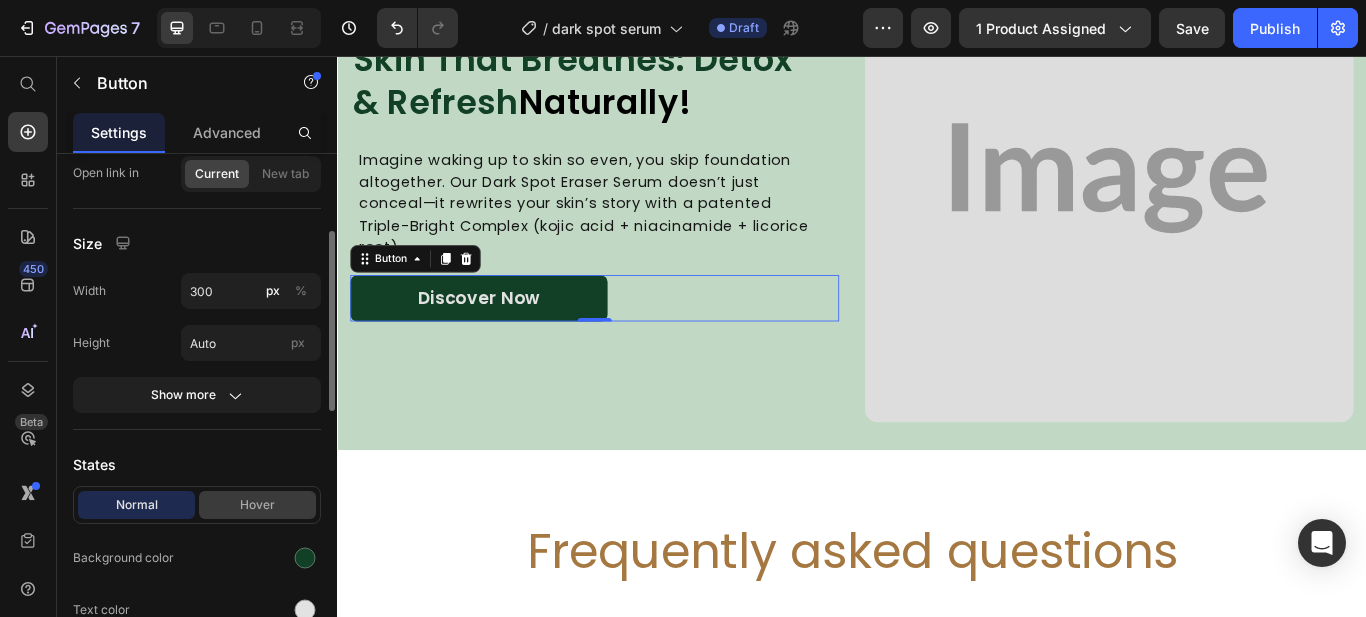 click on "Hover" at bounding box center (257, 505) 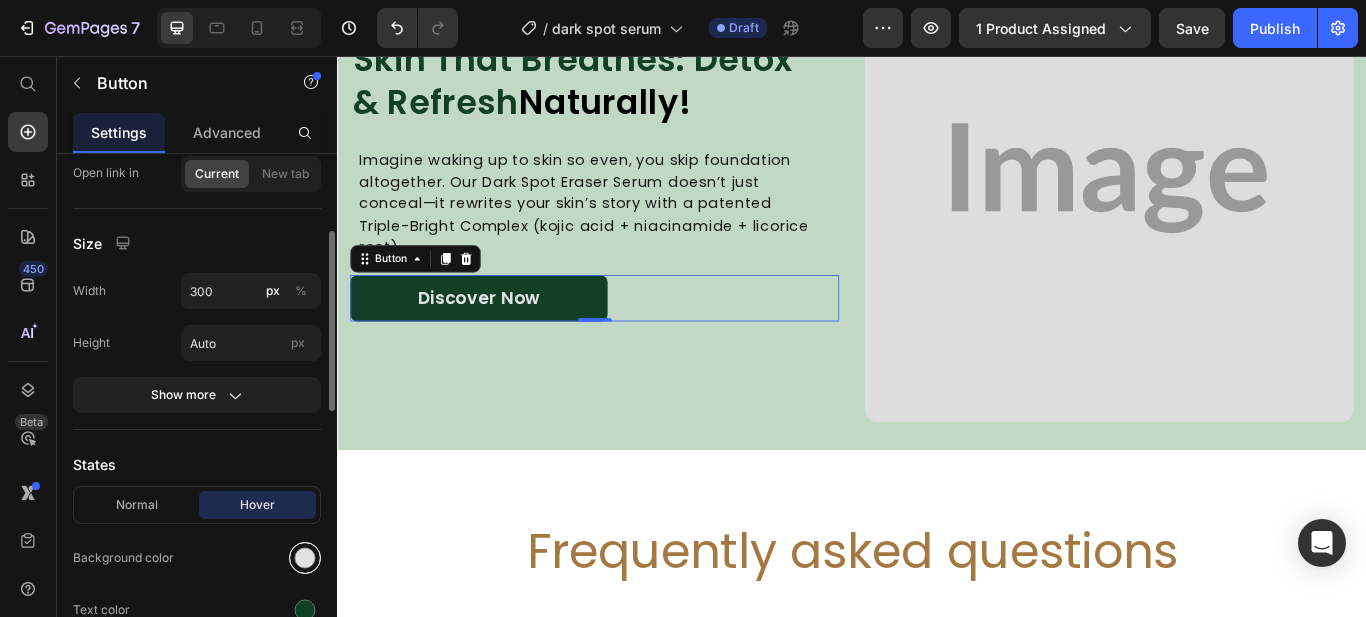click at bounding box center (305, 558) 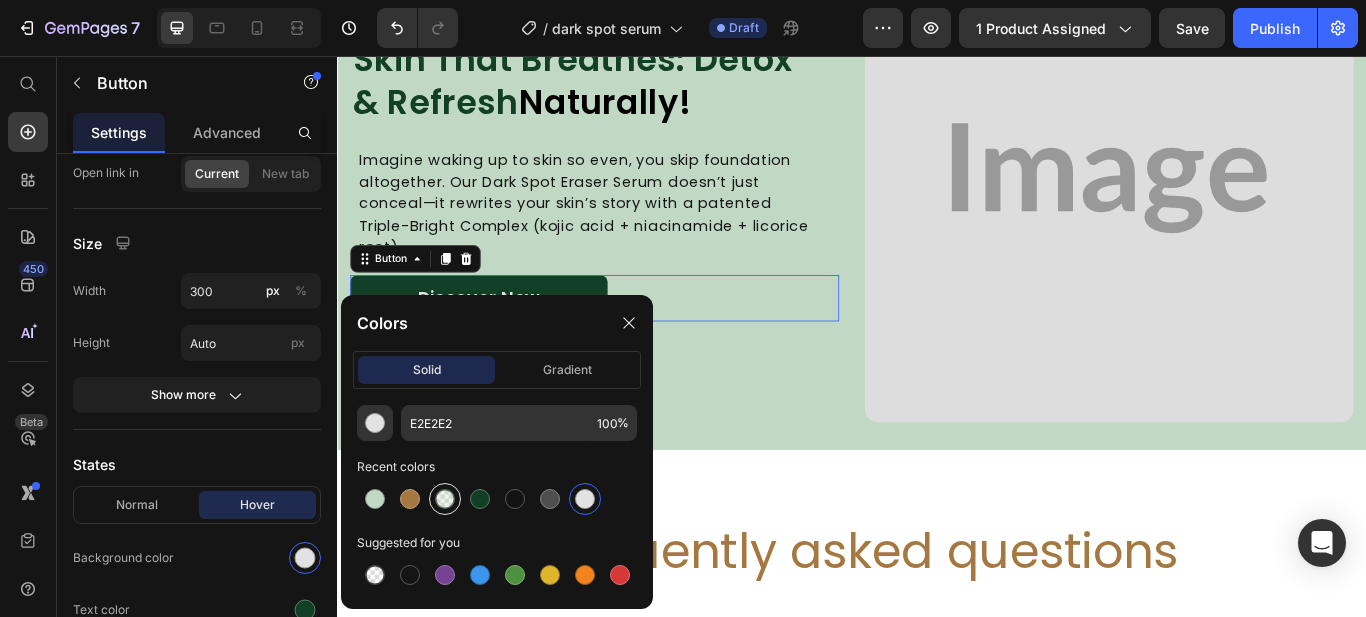 click at bounding box center (445, 499) 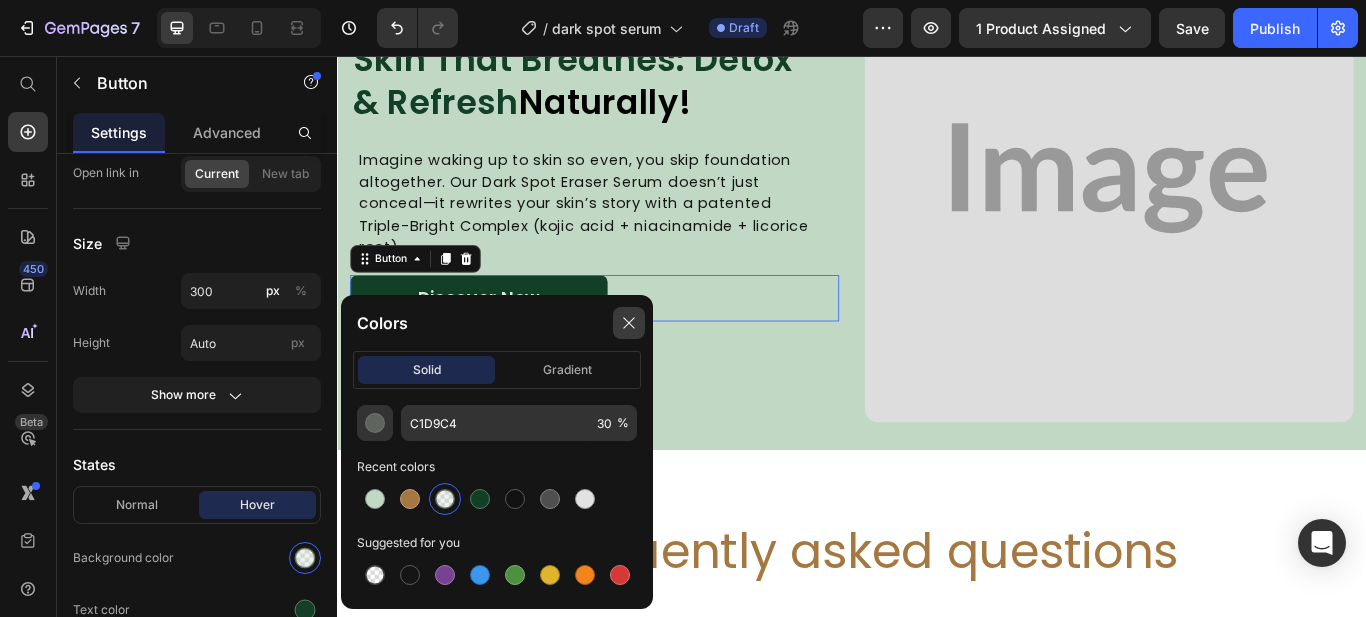 click at bounding box center [629, 323] 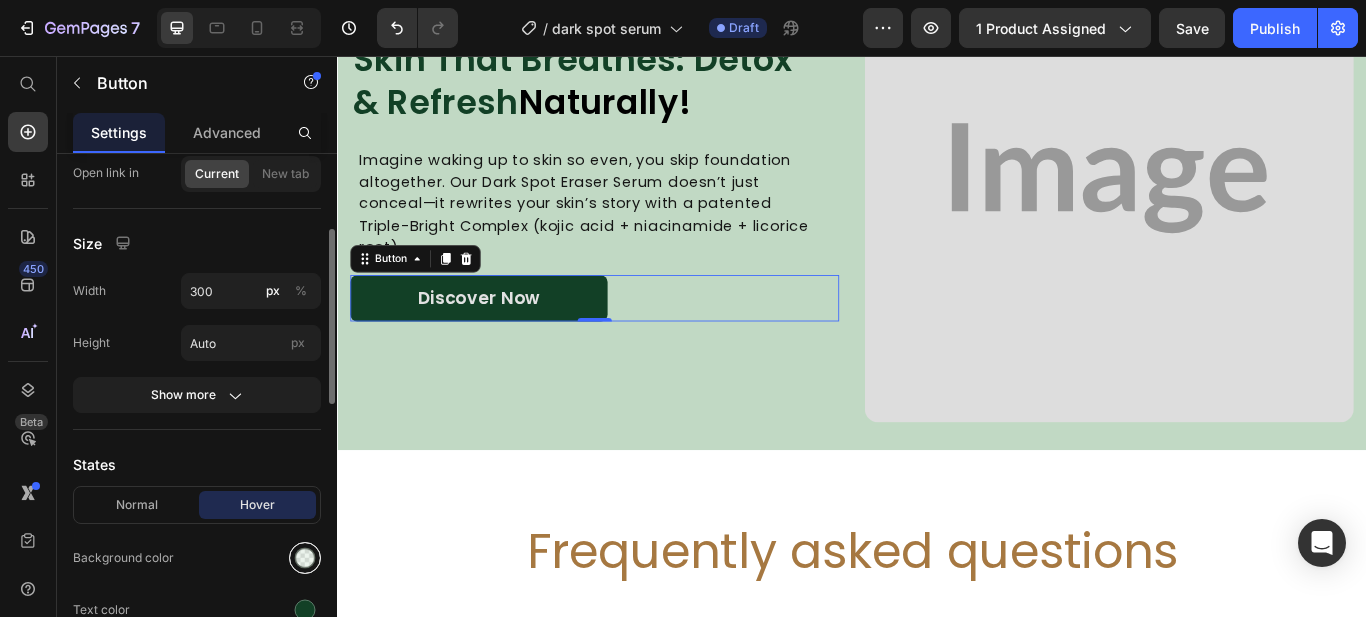 click at bounding box center [305, 558] 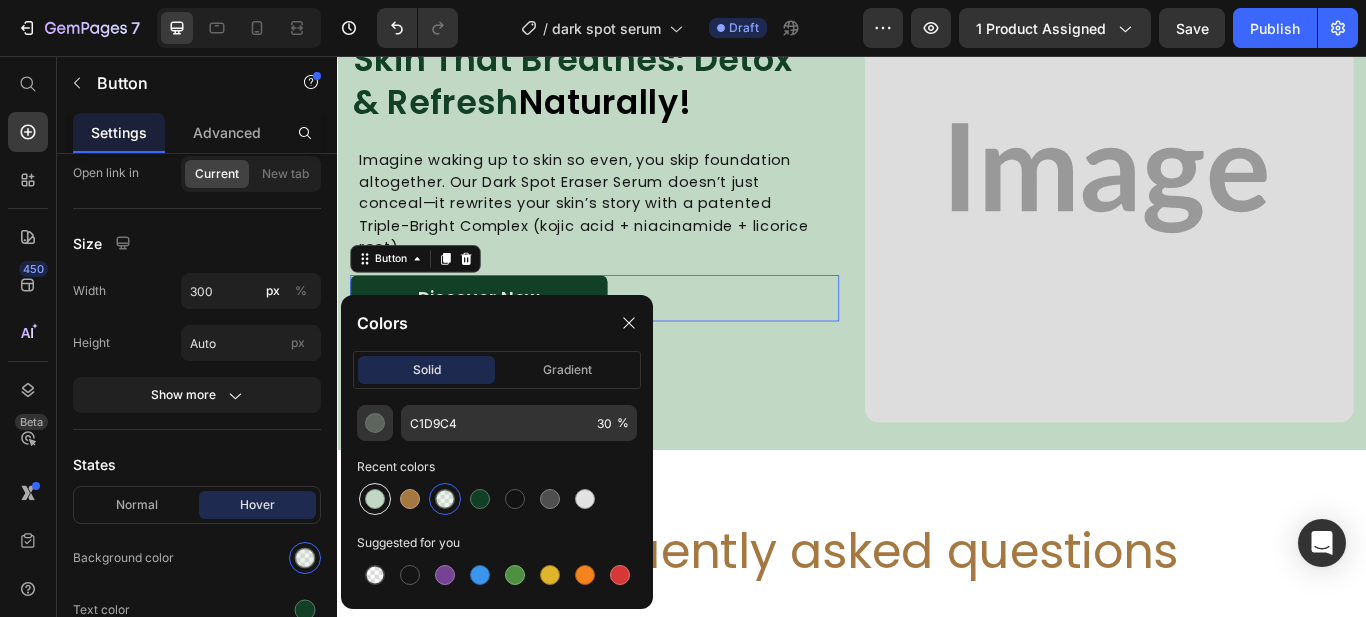 click at bounding box center [375, 499] 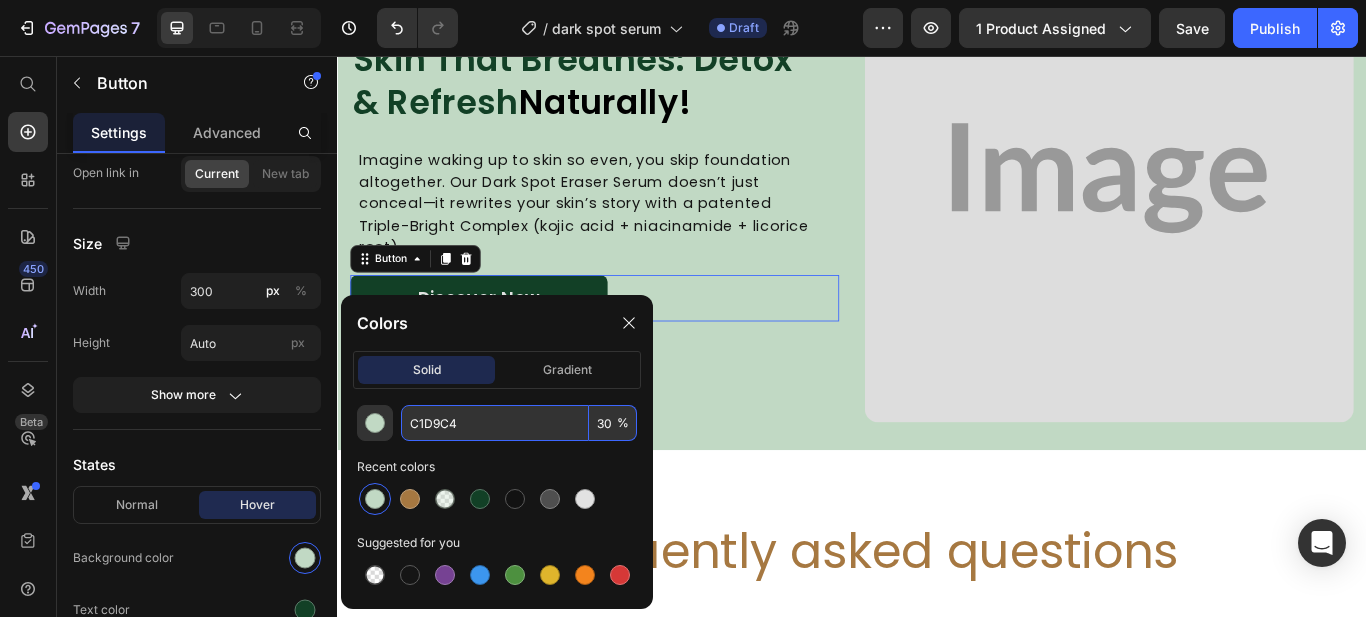 type on "100" 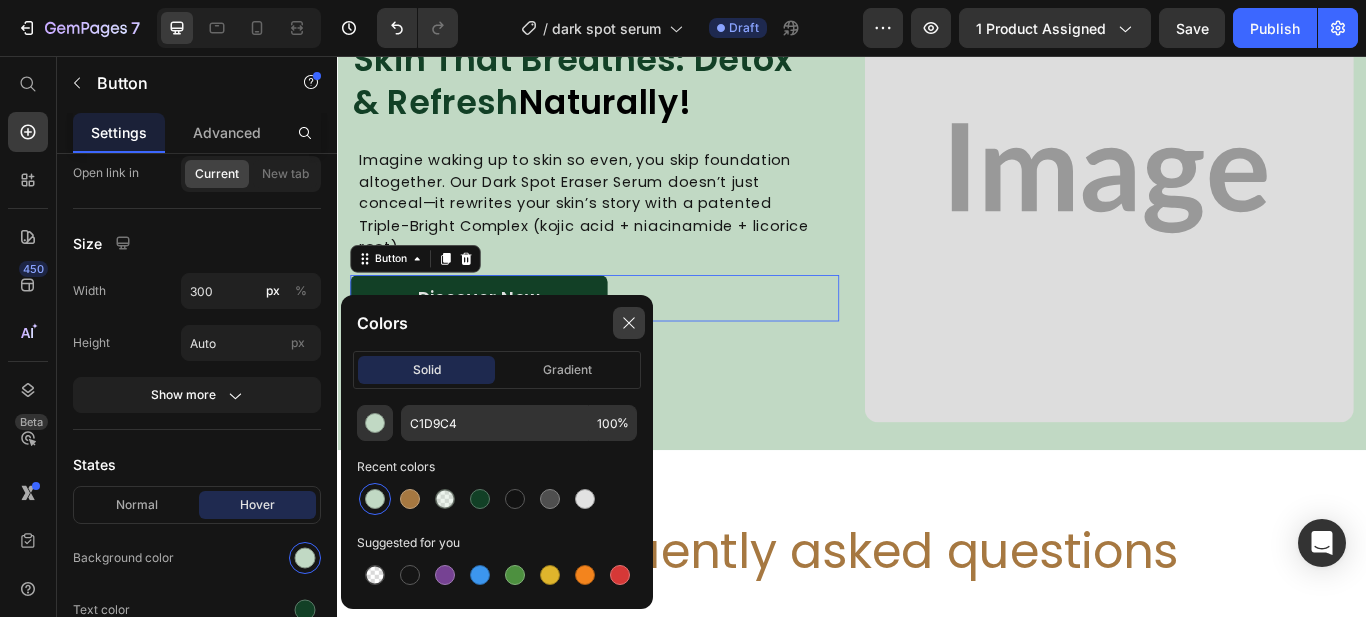 click 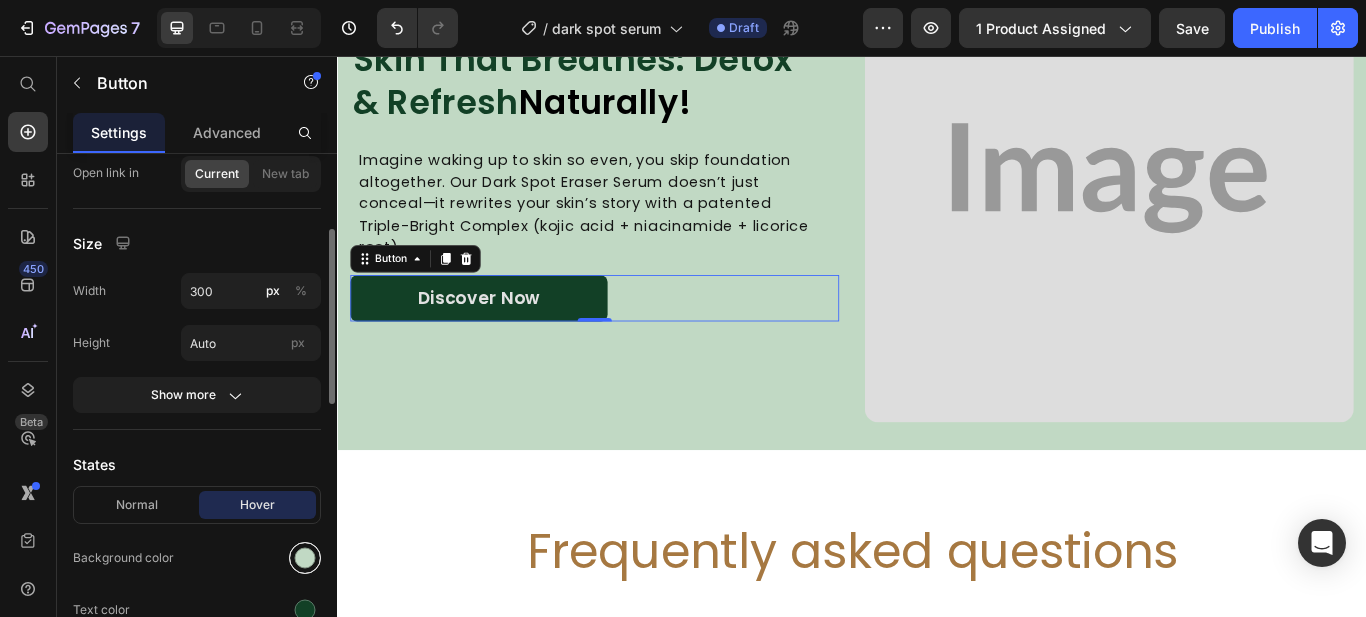 click at bounding box center (305, 558) 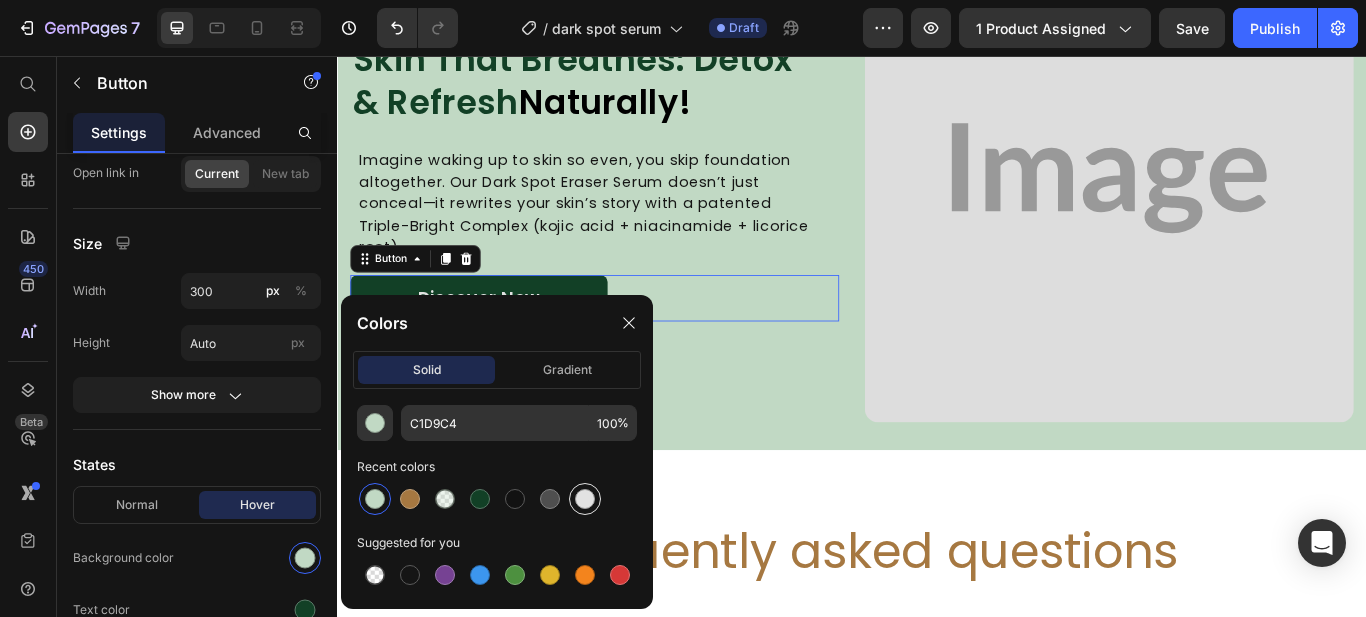 click at bounding box center [585, 499] 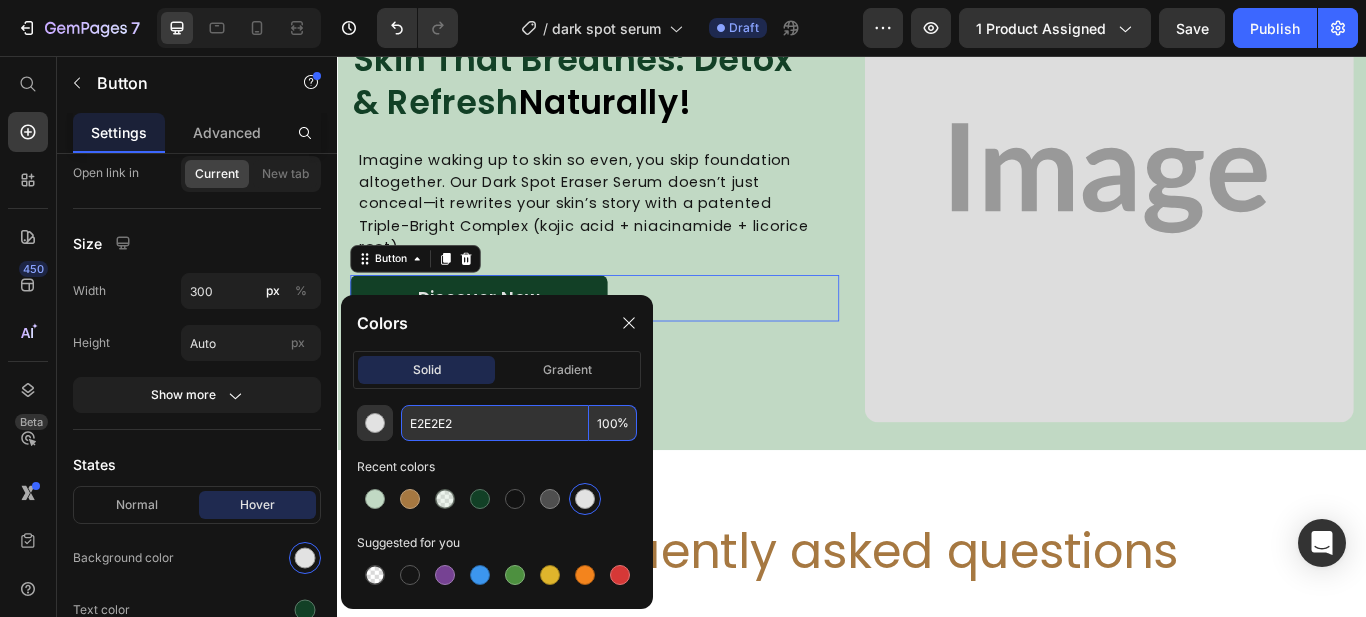 click on "E2E2E2" at bounding box center (495, 423) 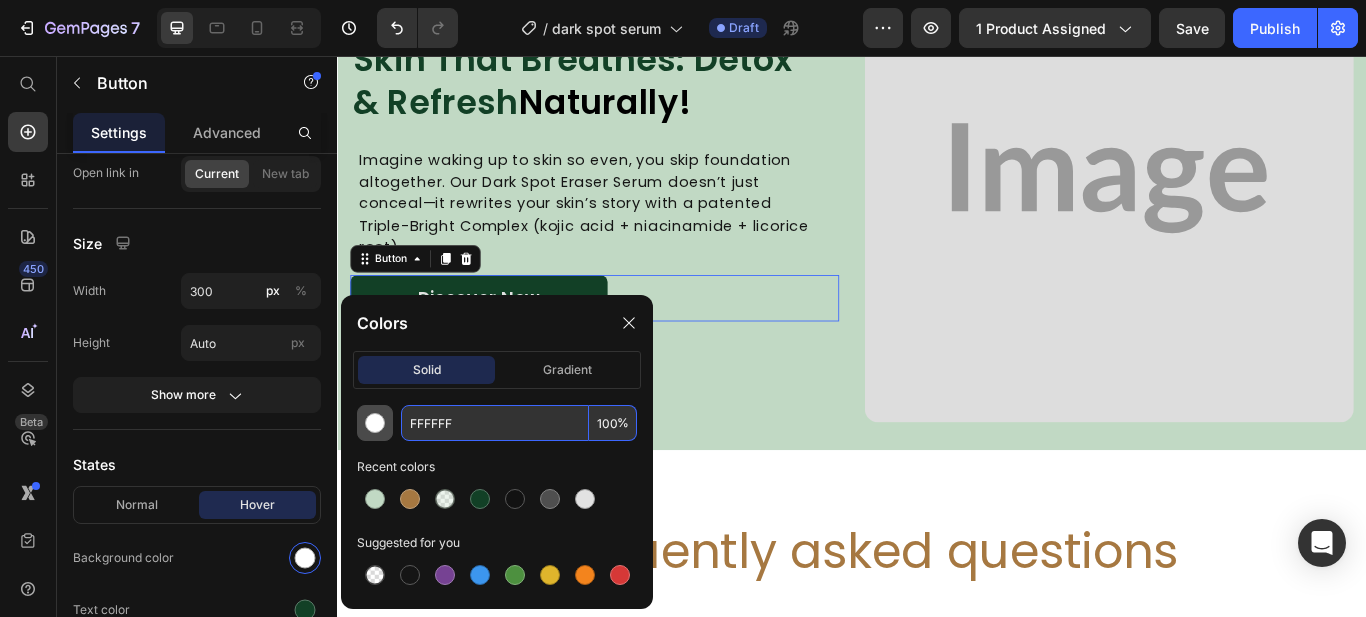 type on "FFFFFF" 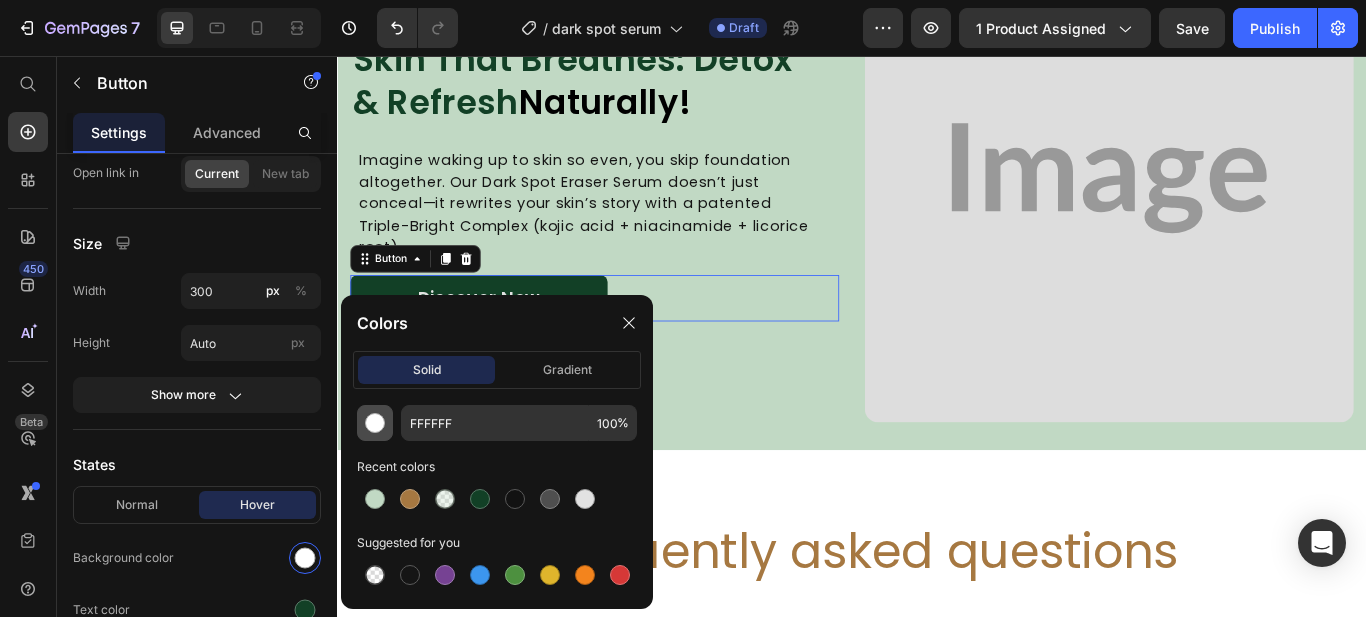 click at bounding box center [375, 423] 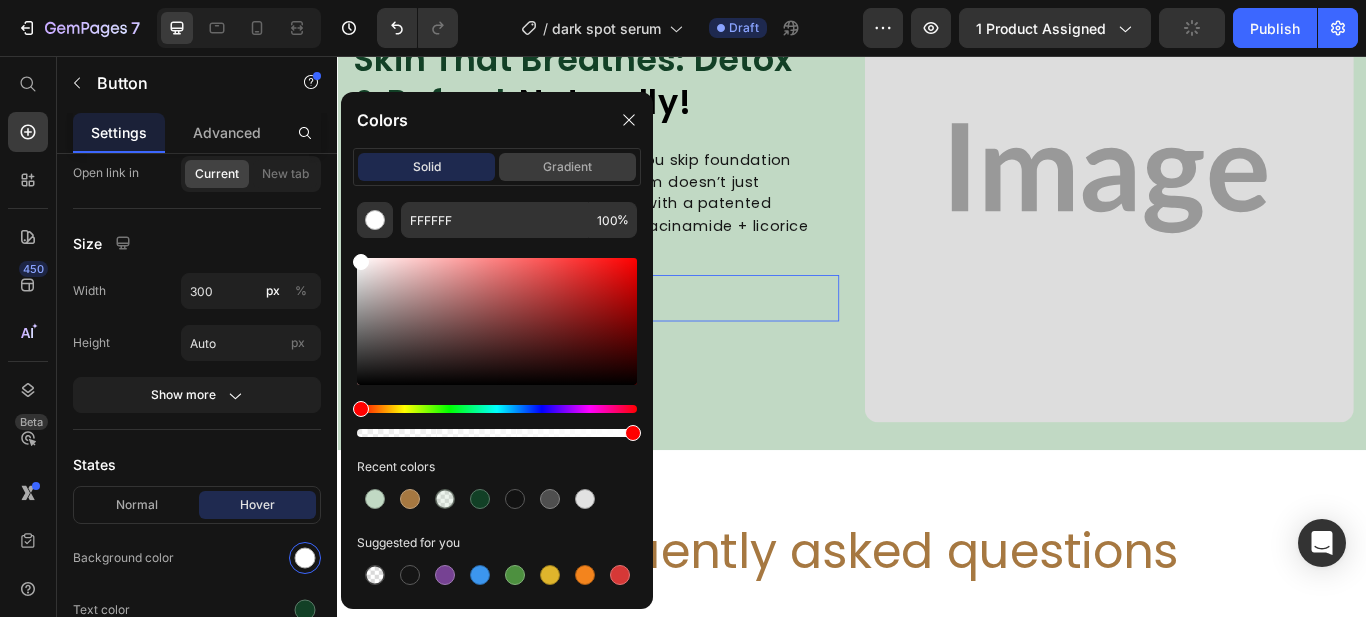 click at bounding box center [629, 120] 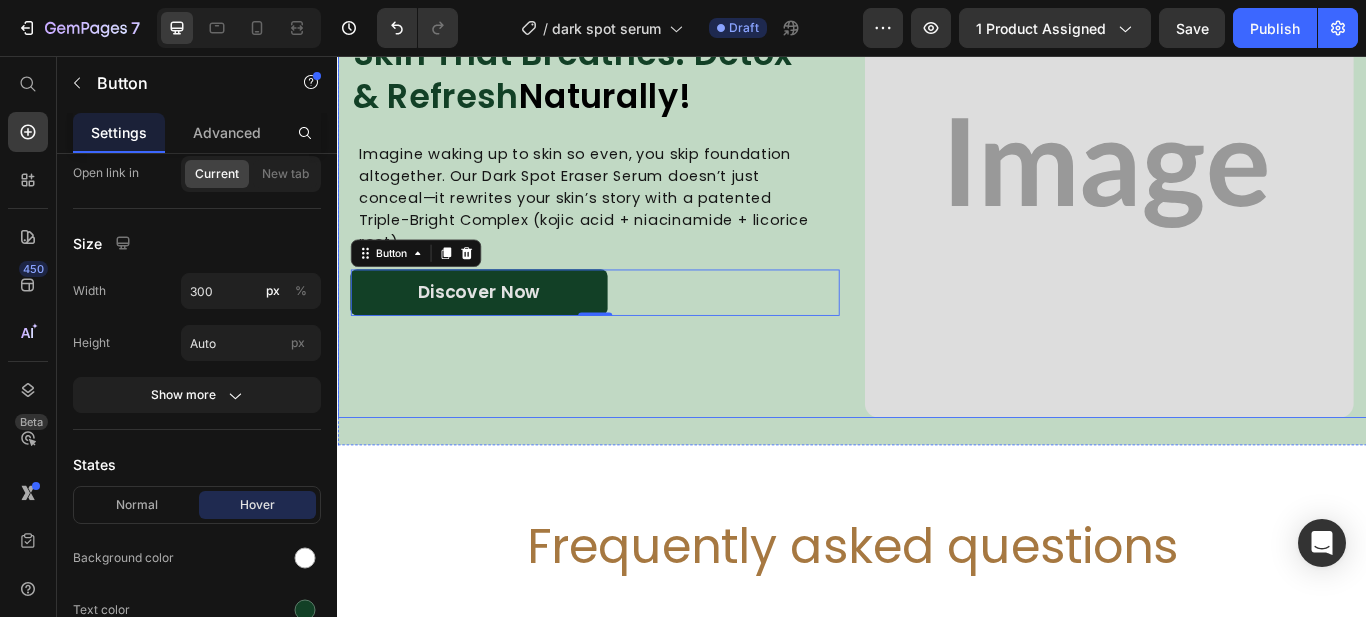 scroll, scrollTop: 4111, scrollLeft: 0, axis: vertical 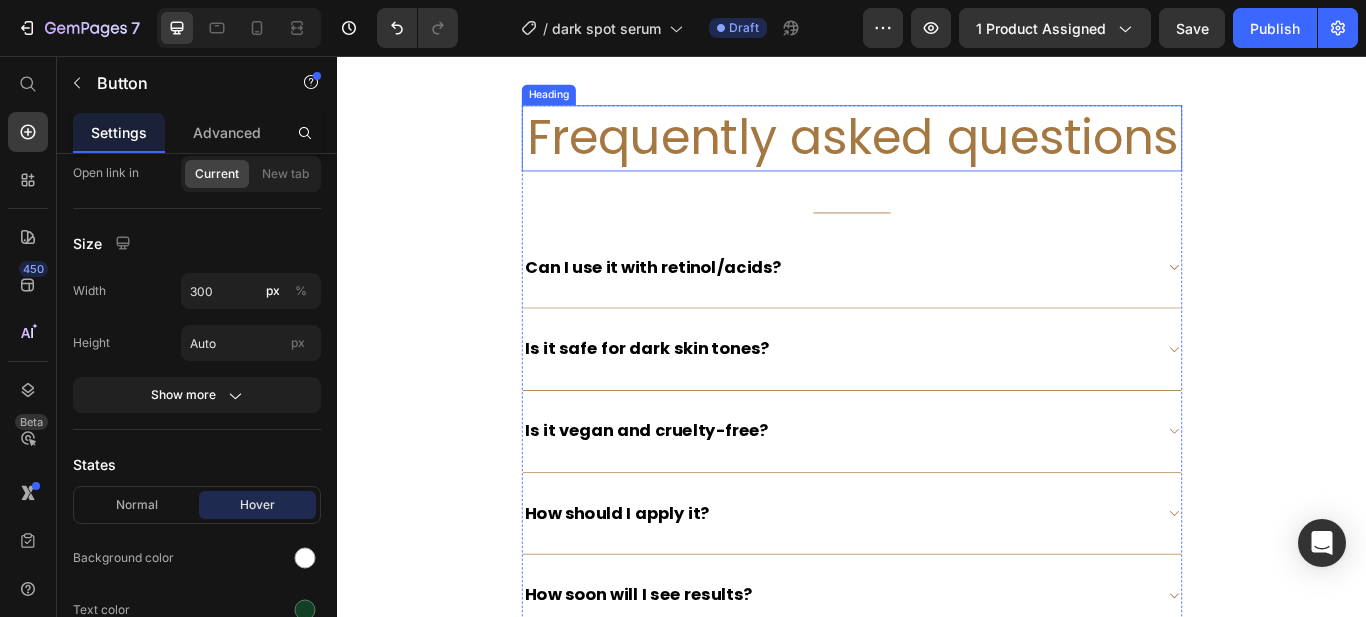 click on "Frequently asked questions" at bounding box center [937, 152] 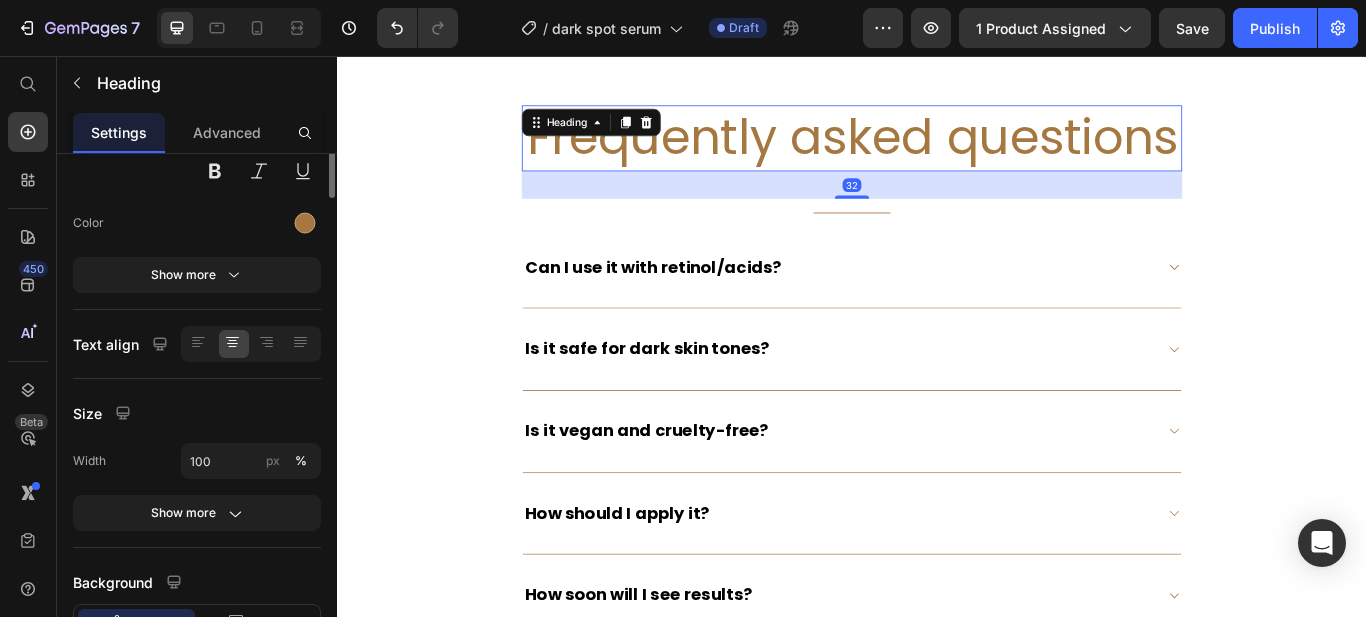 scroll, scrollTop: 0, scrollLeft: 0, axis: both 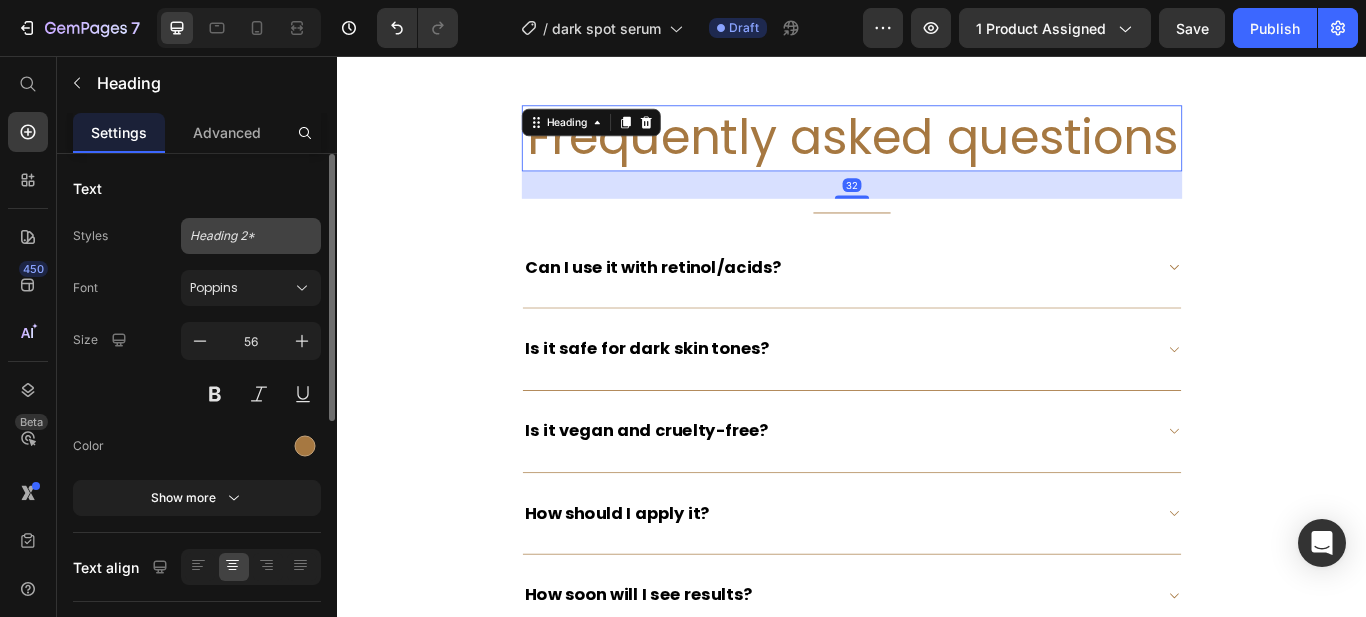 click on "Heading 2*" at bounding box center (251, 236) 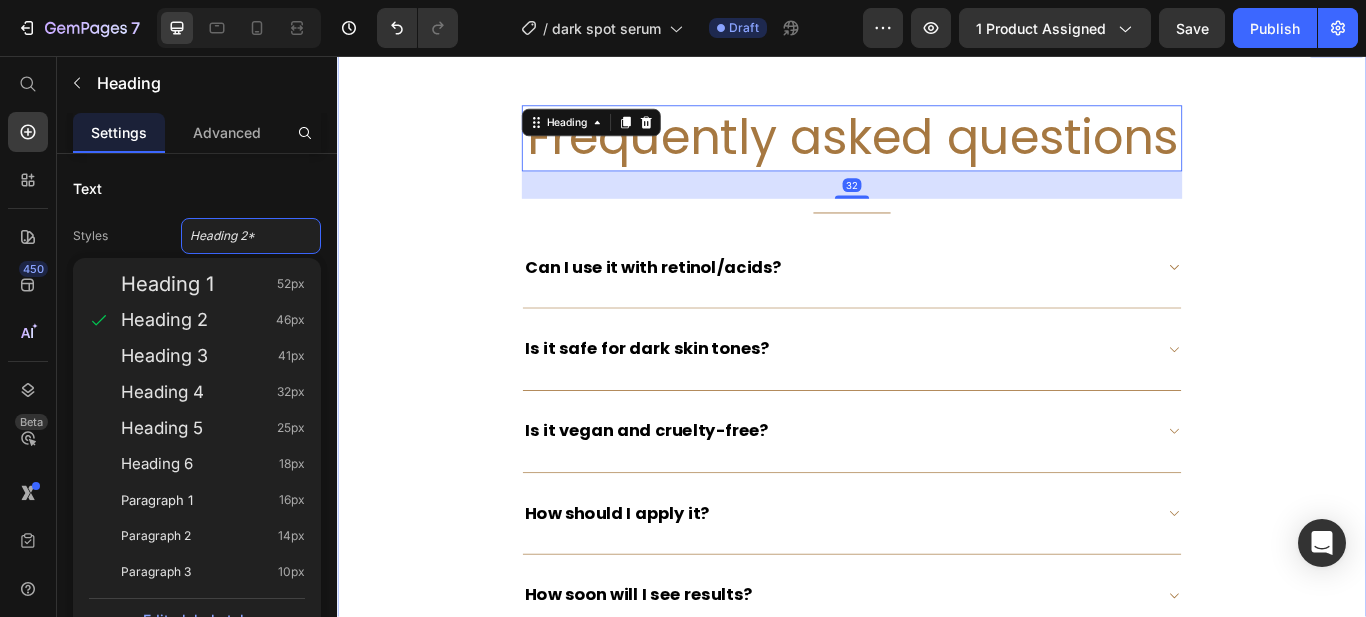 click on "Frequently asked questions Heading   32                Title Line
Can I use it with retinol/acids?
Is it safe for dark skin tones?
Is it vegan and cruelty-free?
How should I apply it?
How soon will I see results?
Can Men Use This Dark Spot Serum? Accordion Row" at bounding box center [937, 472] 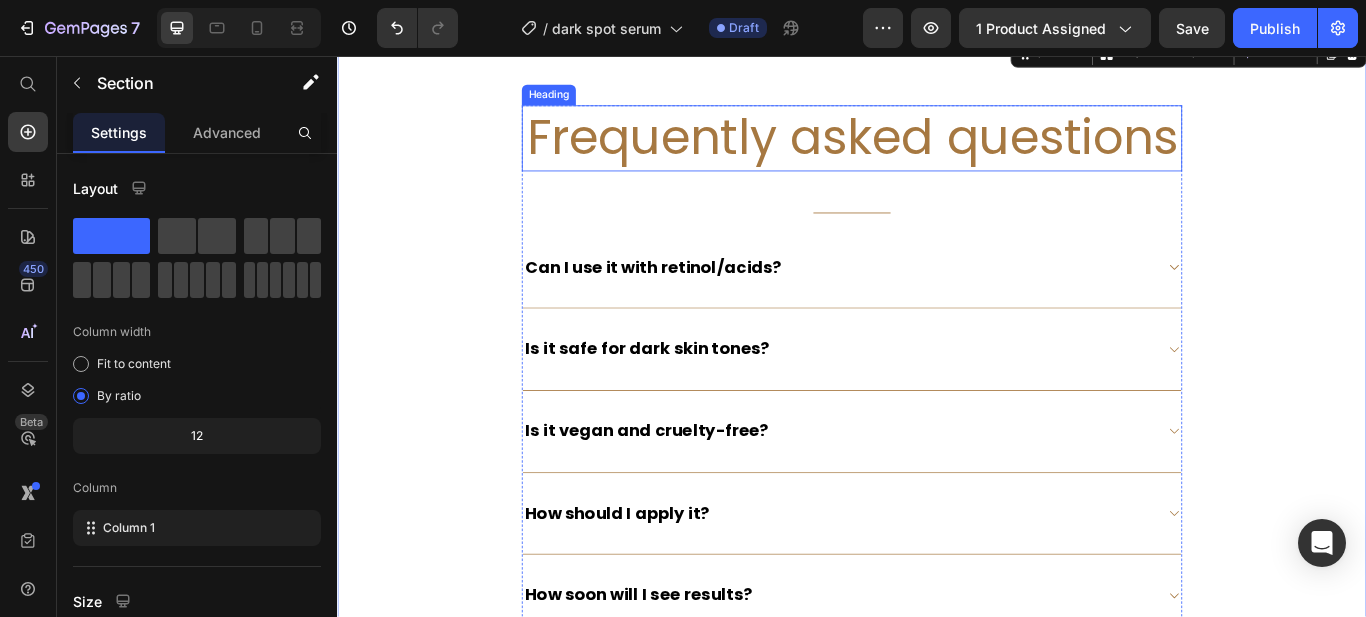 click on "Frequently asked questions" at bounding box center (937, 152) 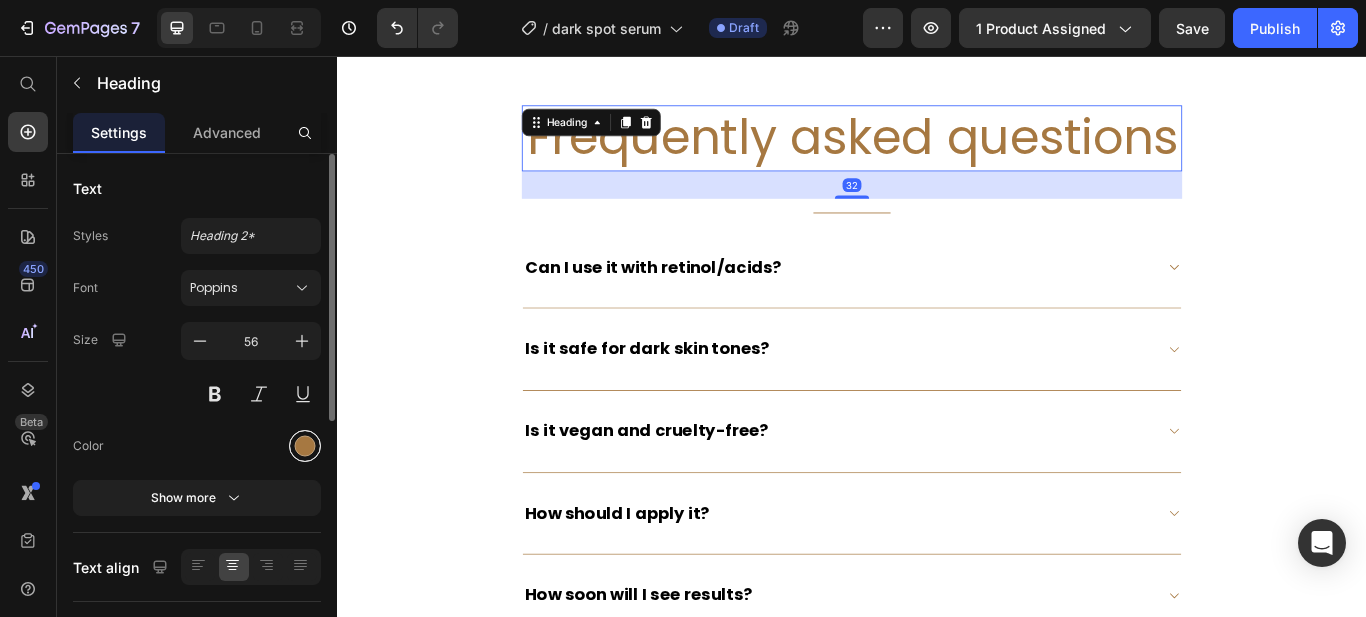 click at bounding box center (305, 446) 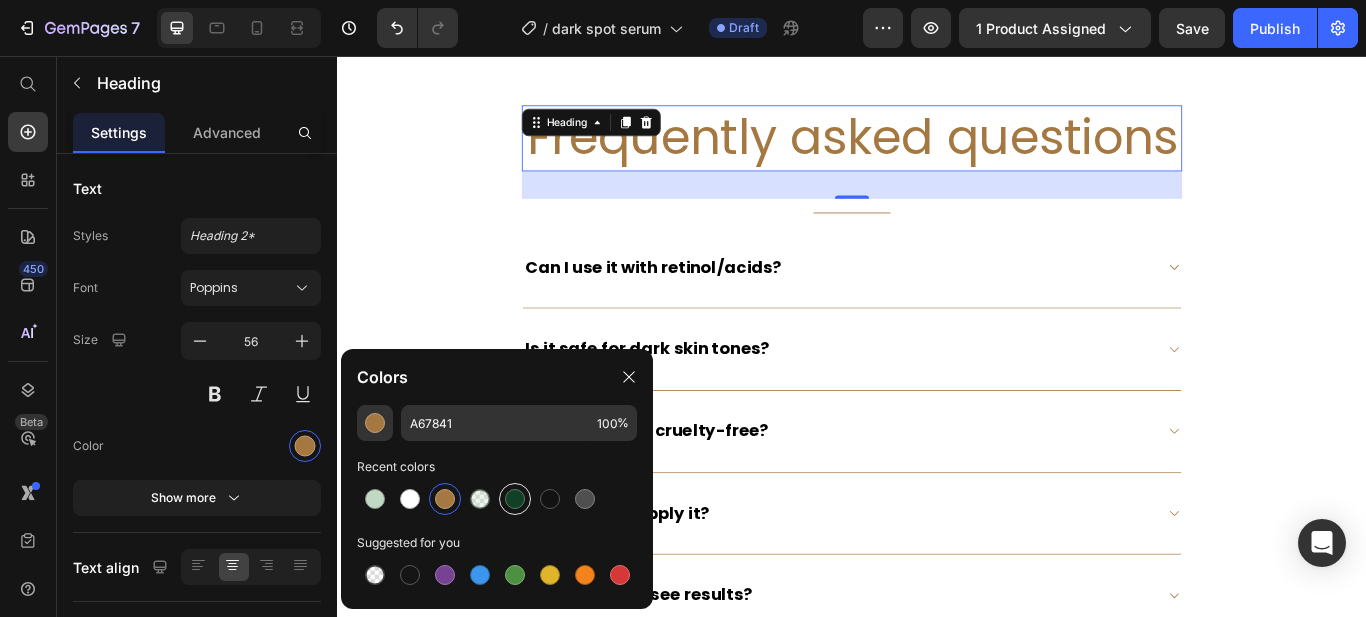 click at bounding box center [515, 499] 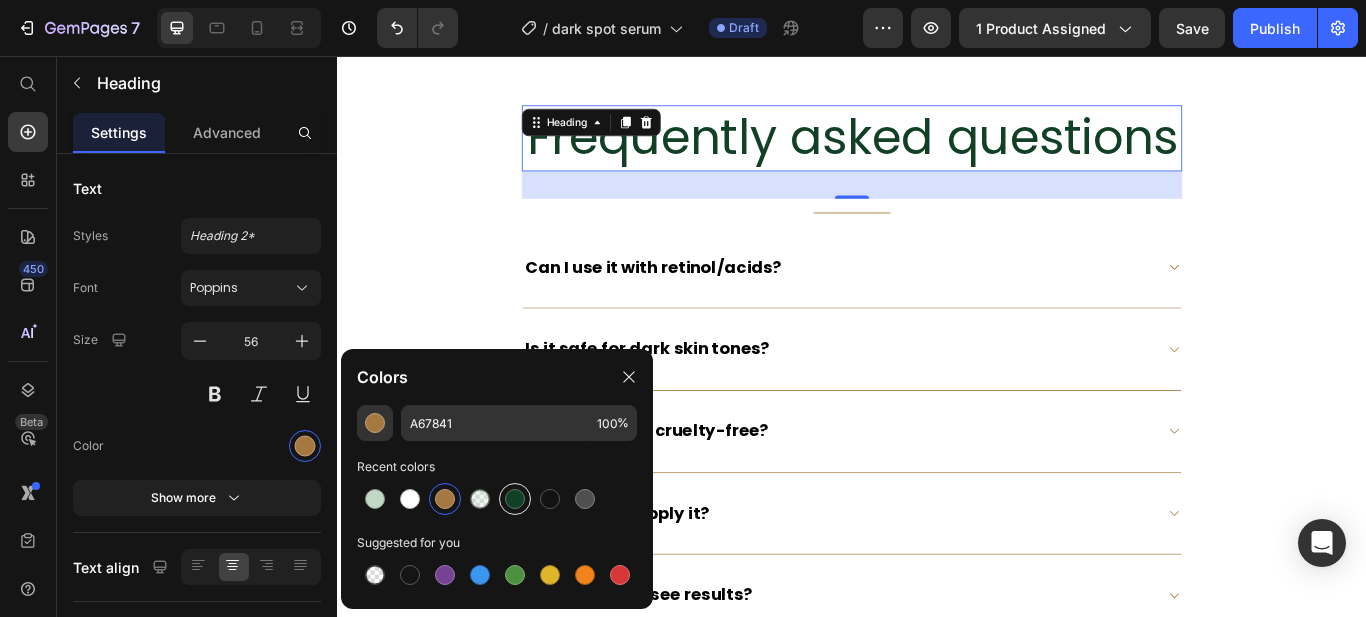 type on "124026" 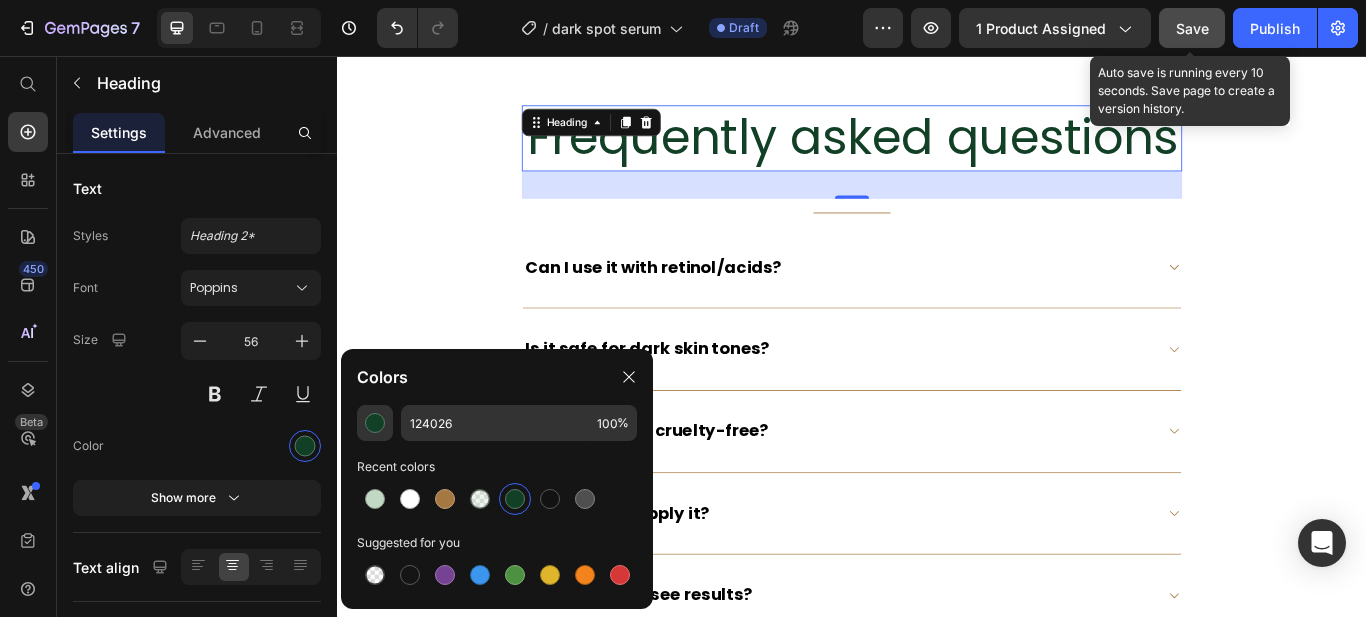 click on "Save" 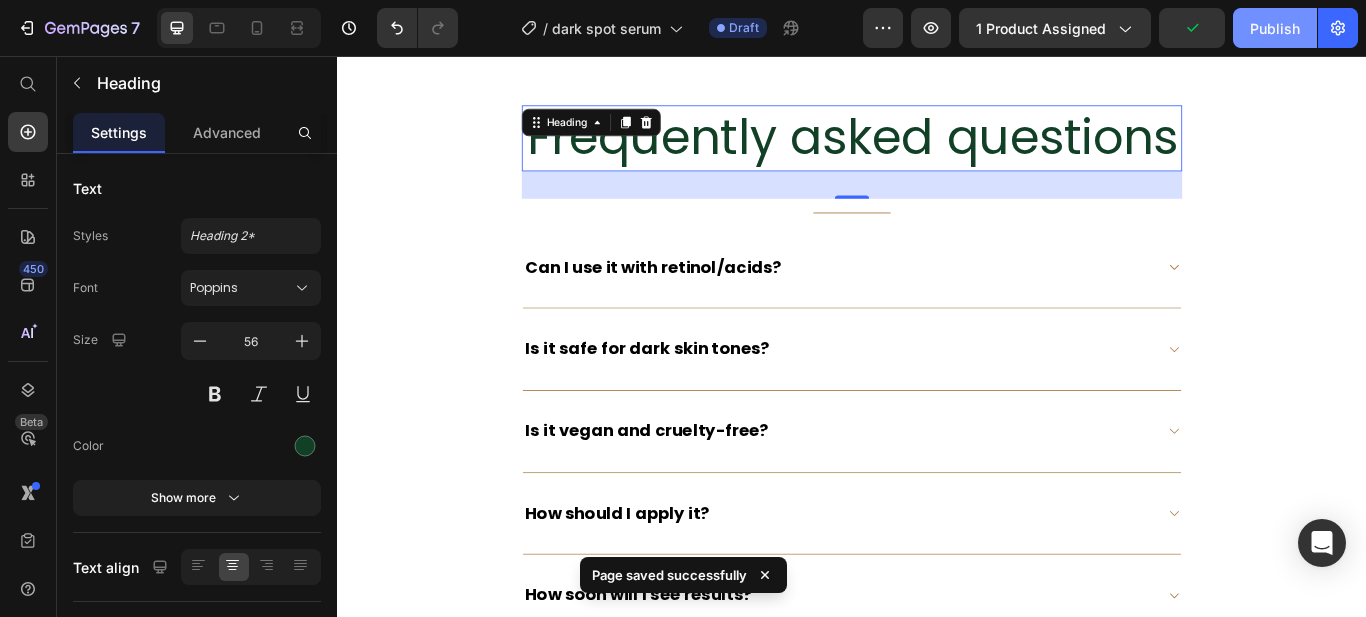 click on "Publish" at bounding box center (1275, 28) 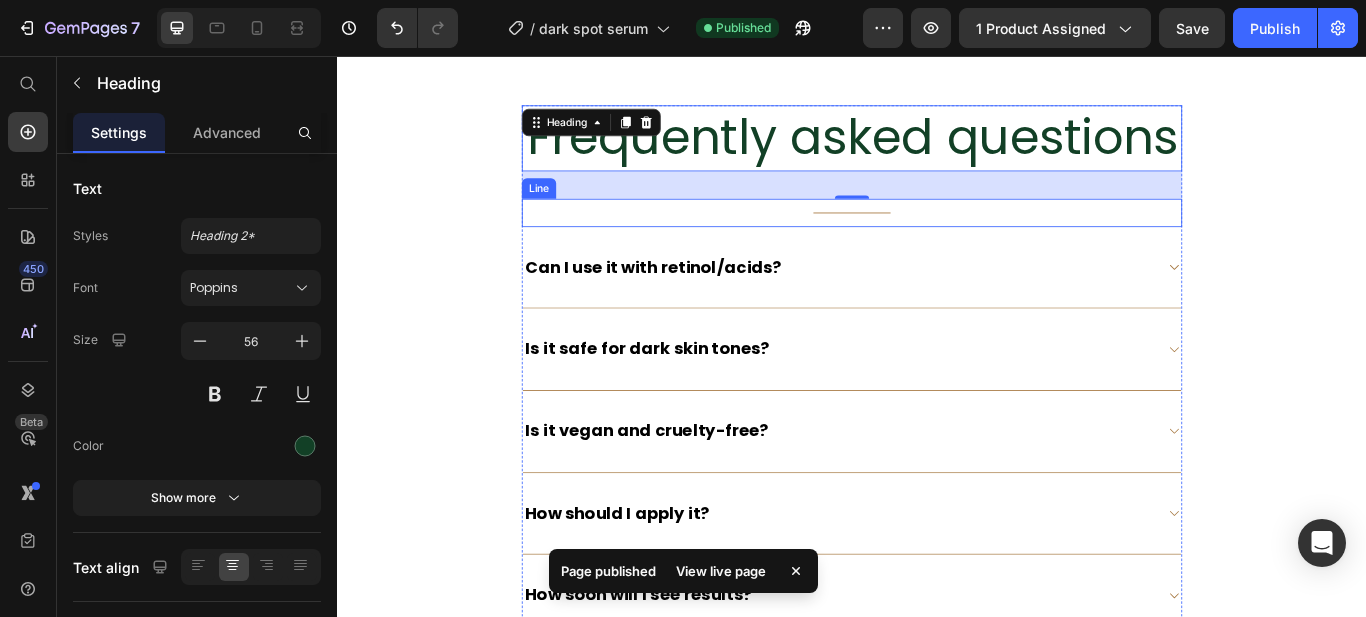 click at bounding box center [937, 239] 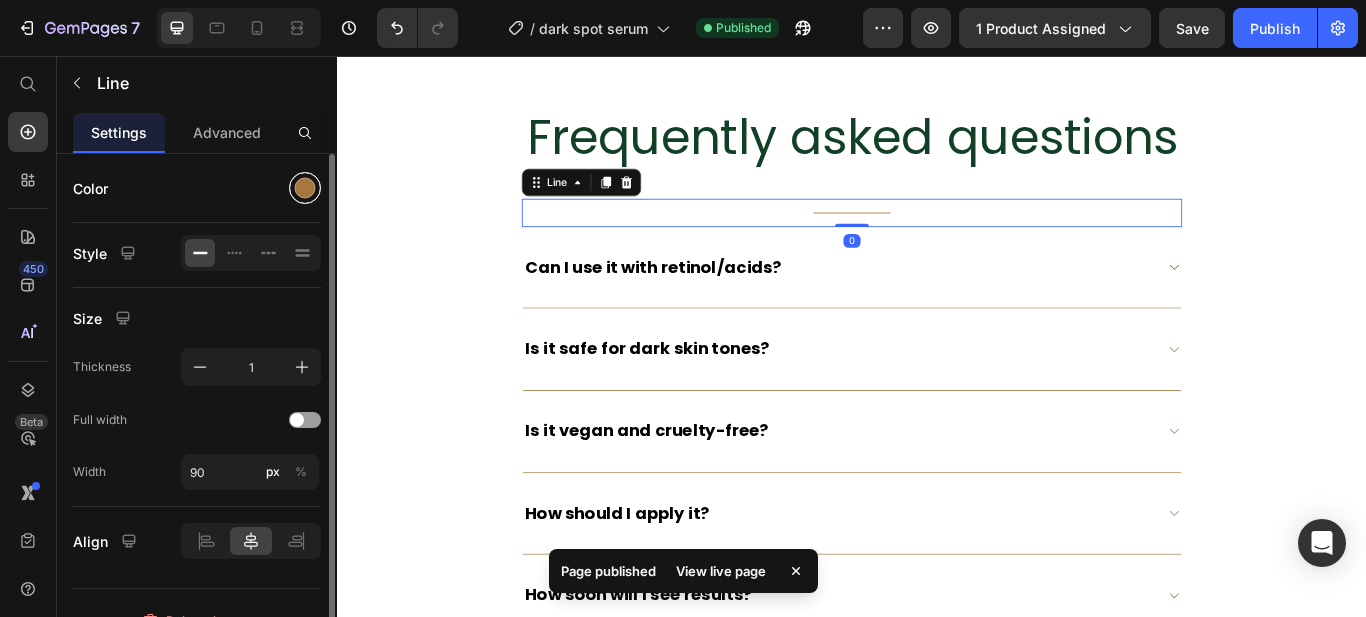 click at bounding box center [305, 188] 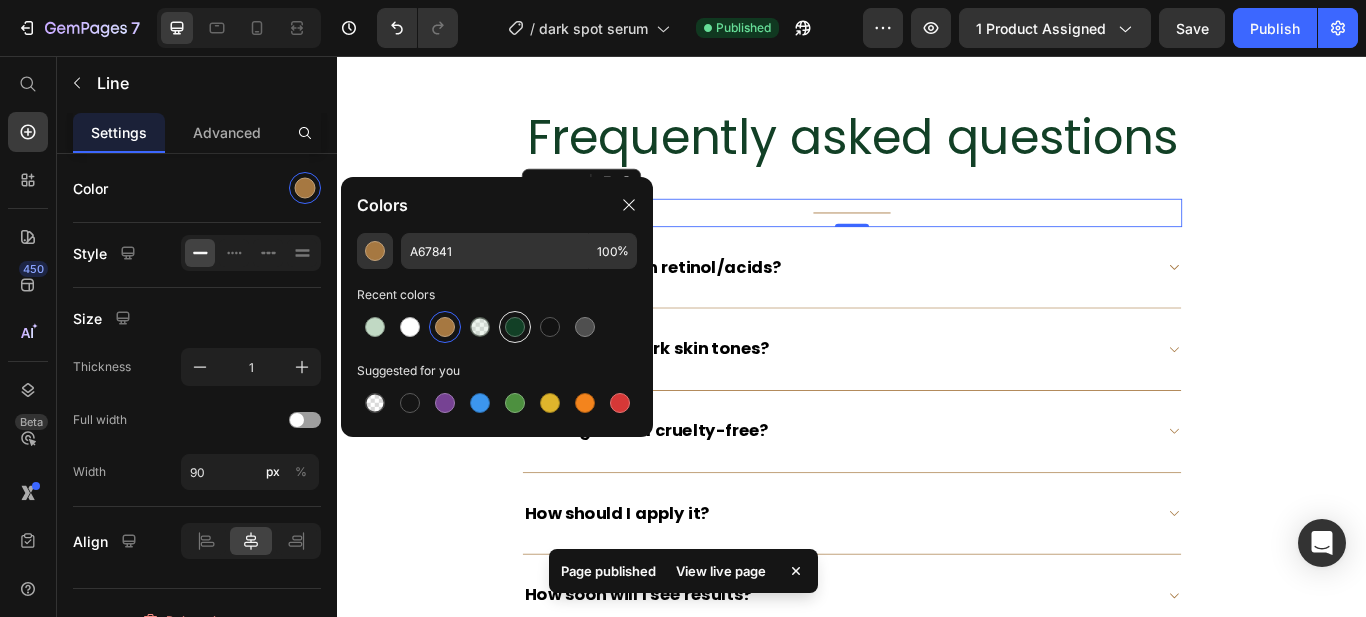 drag, startPoint x: 509, startPoint y: 330, endPoint x: 499, endPoint y: 300, distance: 31.622776 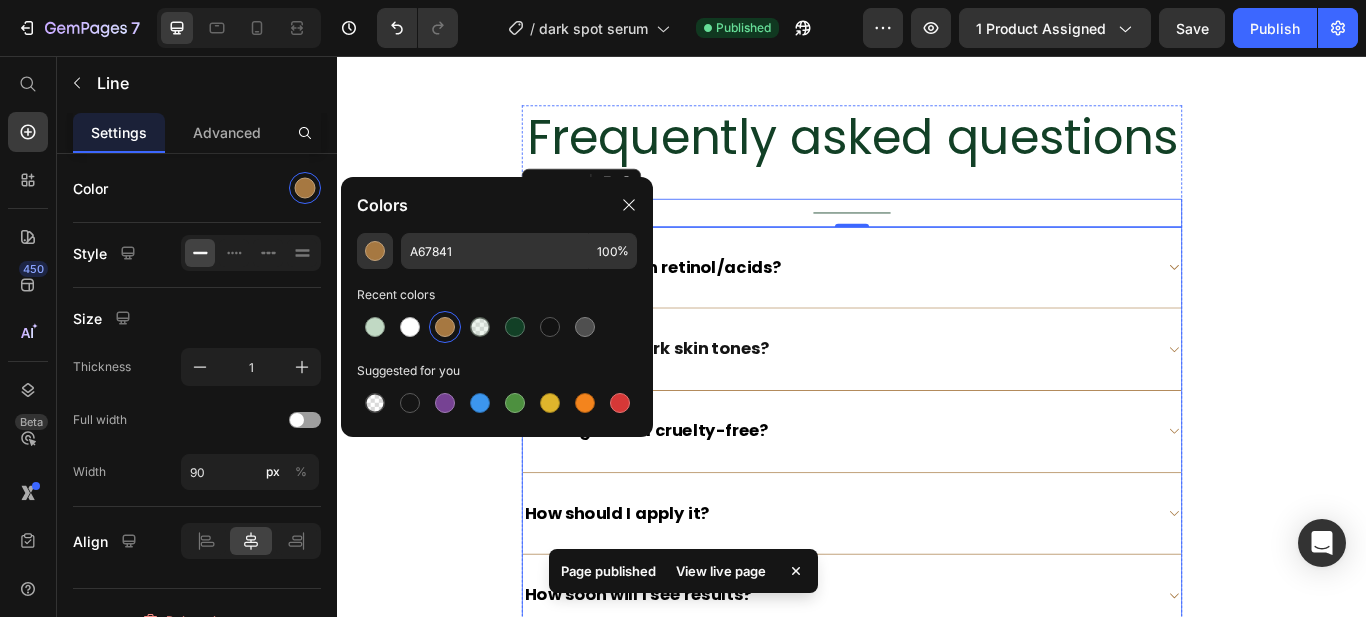 type on "124026" 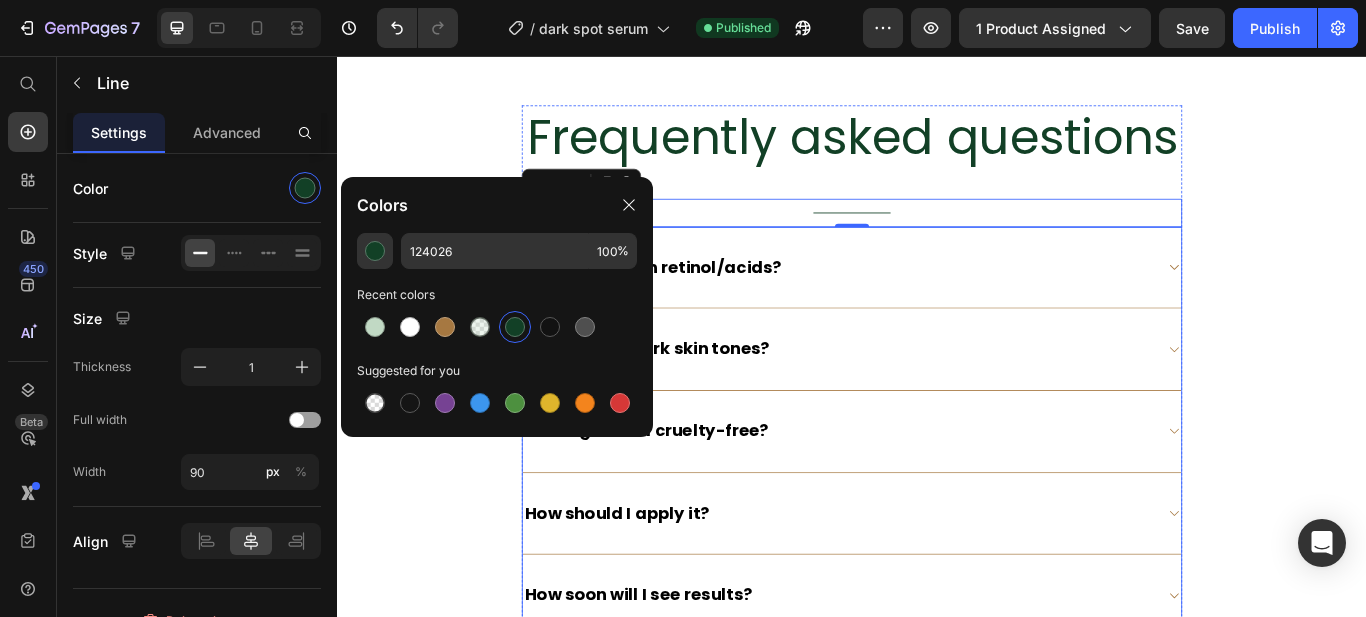 click on "Can I use it with retinol/acids?" at bounding box center (937, 304) 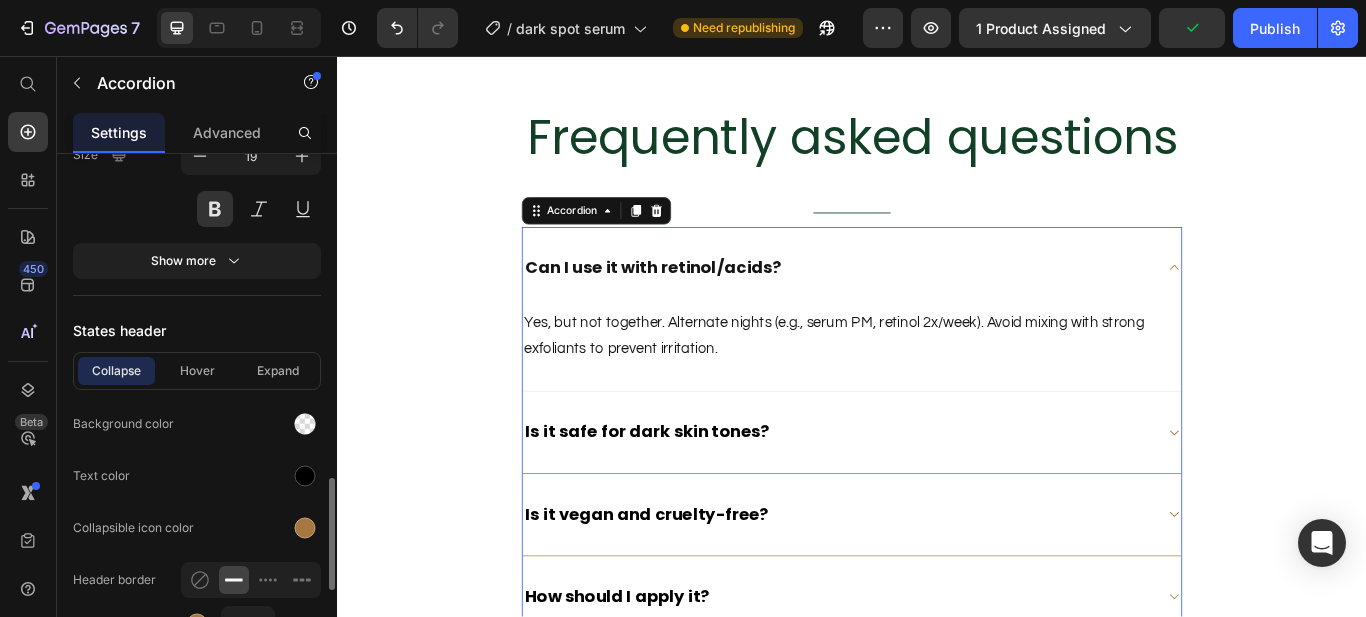 scroll, scrollTop: 1265, scrollLeft: 0, axis: vertical 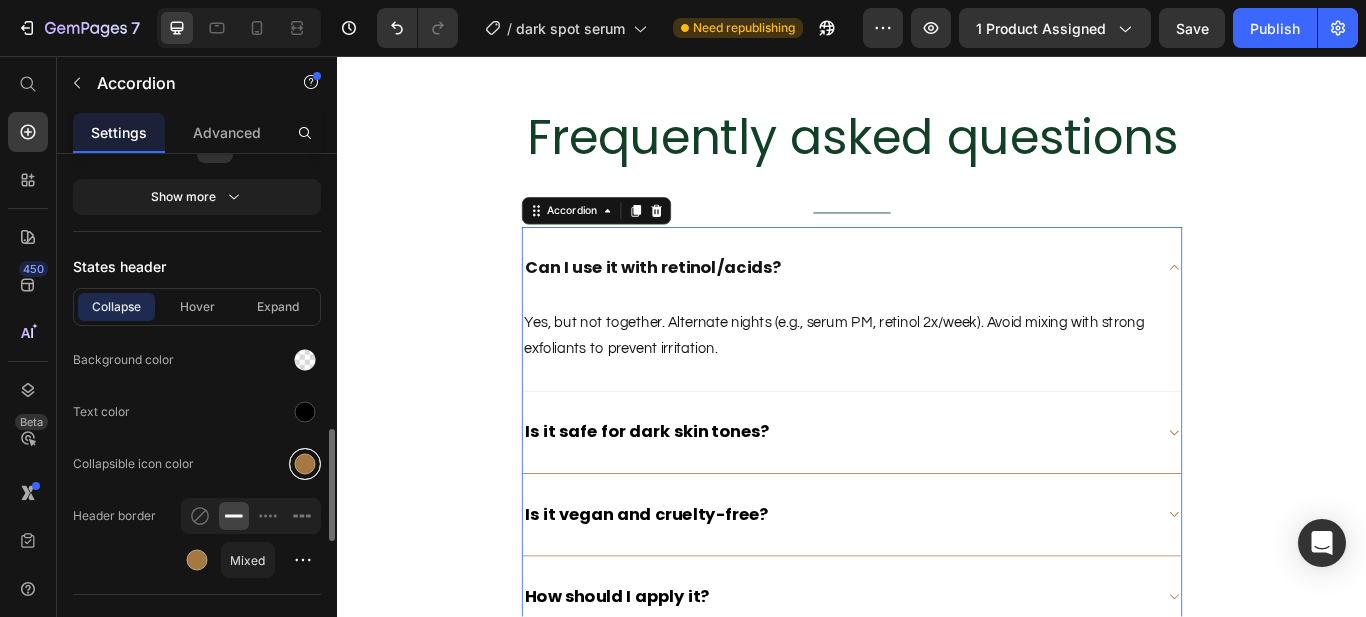 click at bounding box center [305, 464] 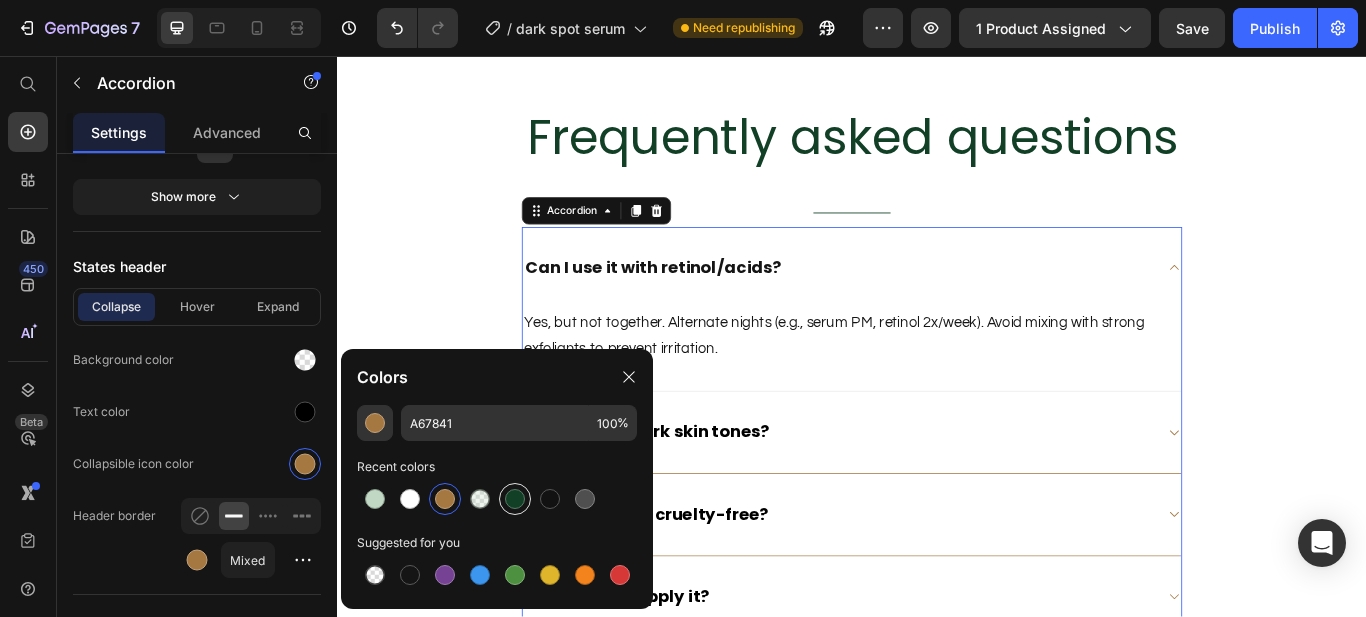 click at bounding box center [515, 499] 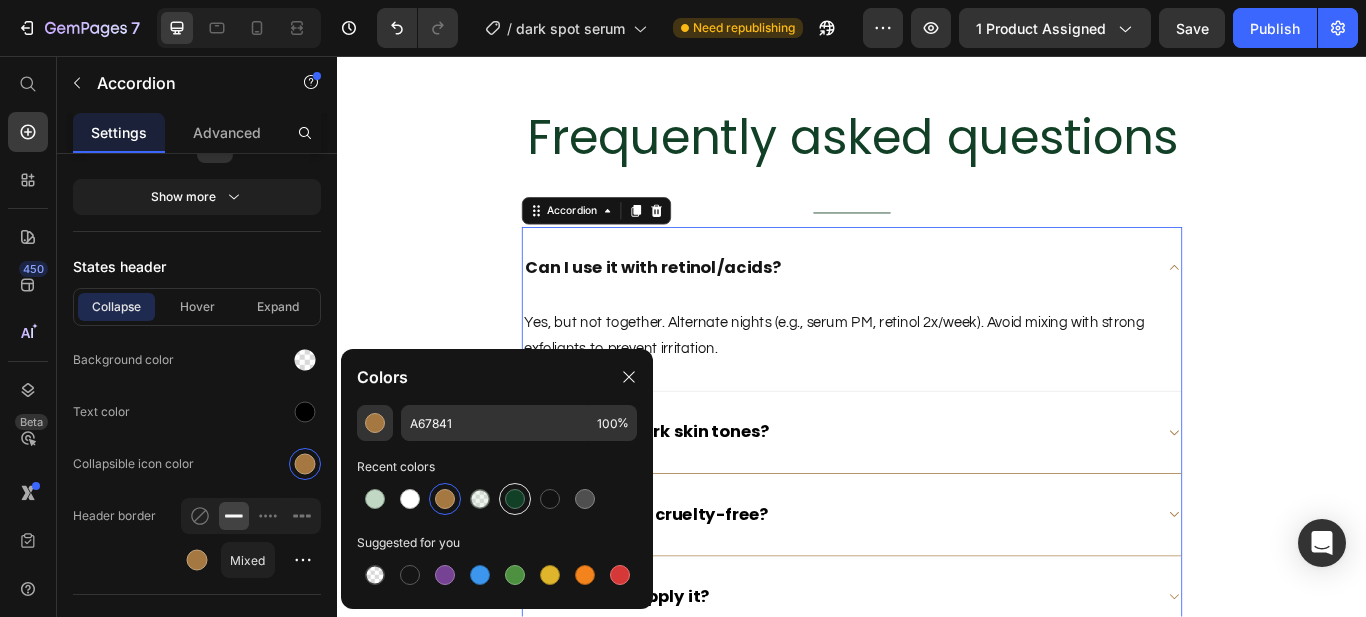 type on "124026" 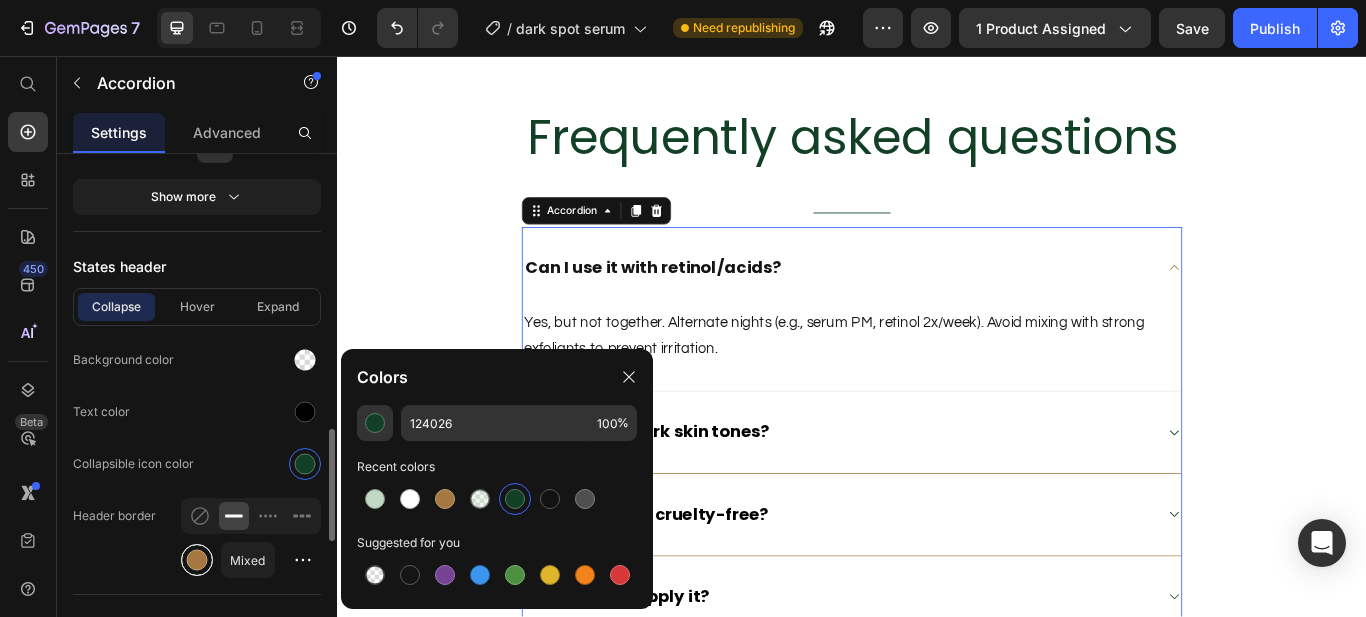 click at bounding box center (197, 560) 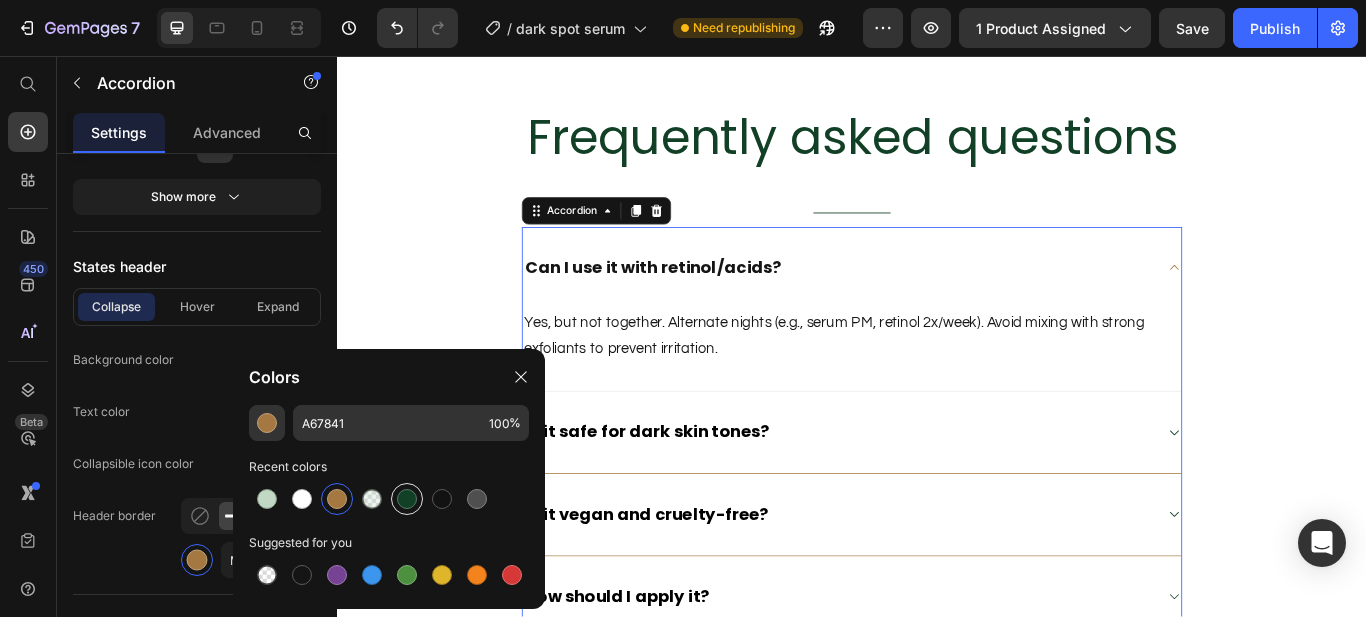 click at bounding box center [407, 499] 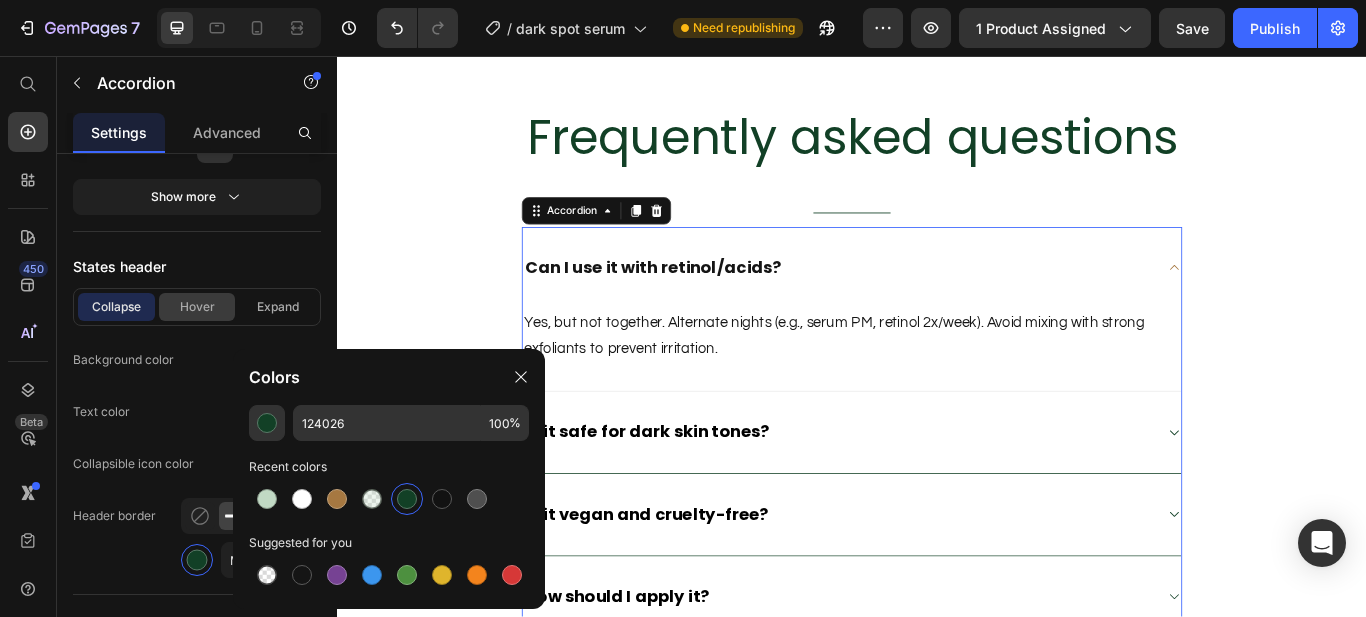 click on "Hover" at bounding box center (197, 307) 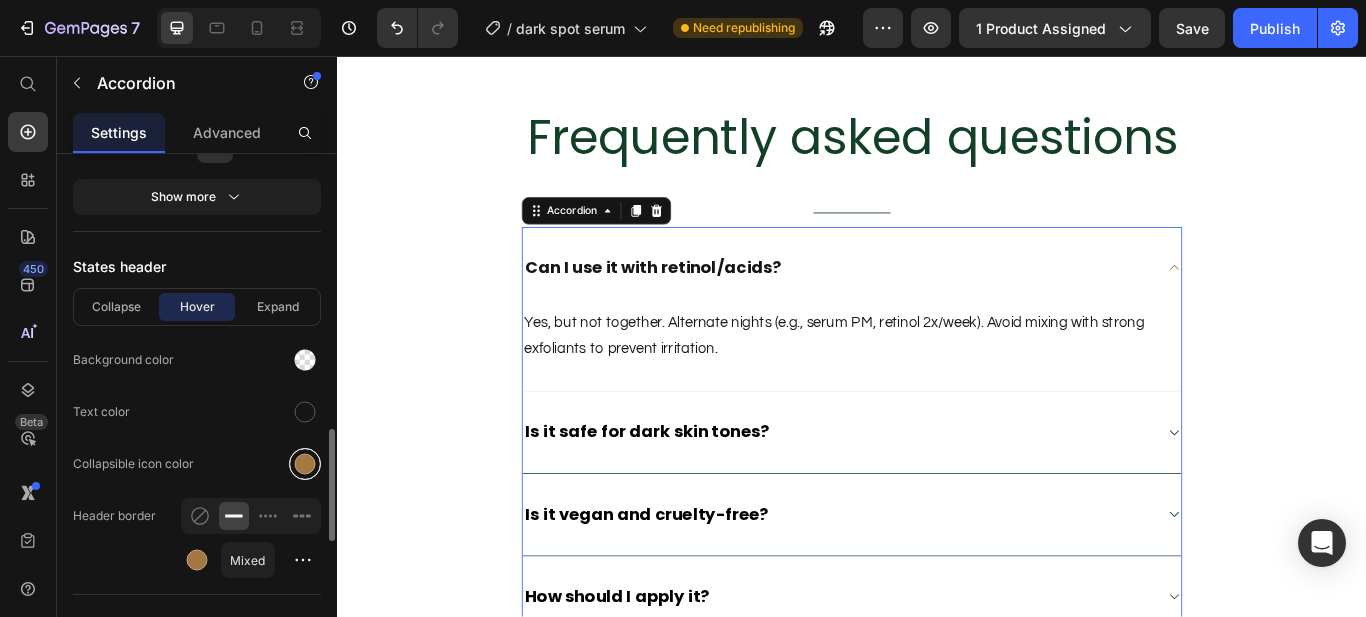 click at bounding box center (305, 464) 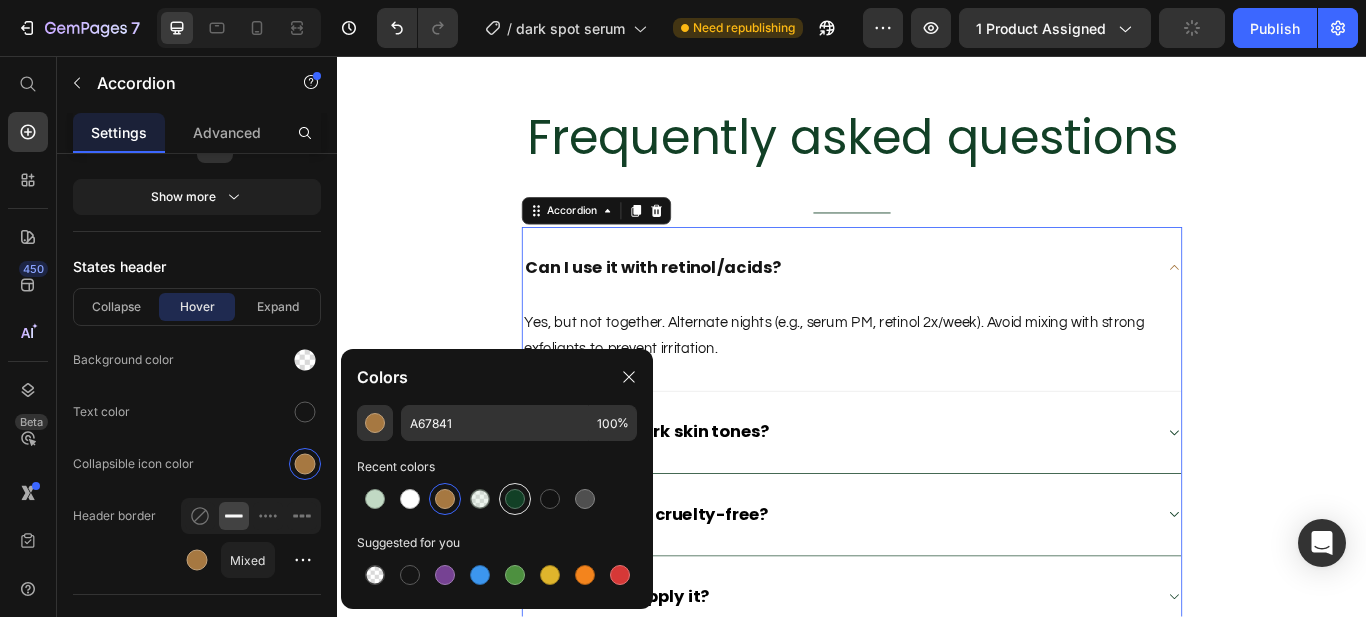 click at bounding box center [515, 499] 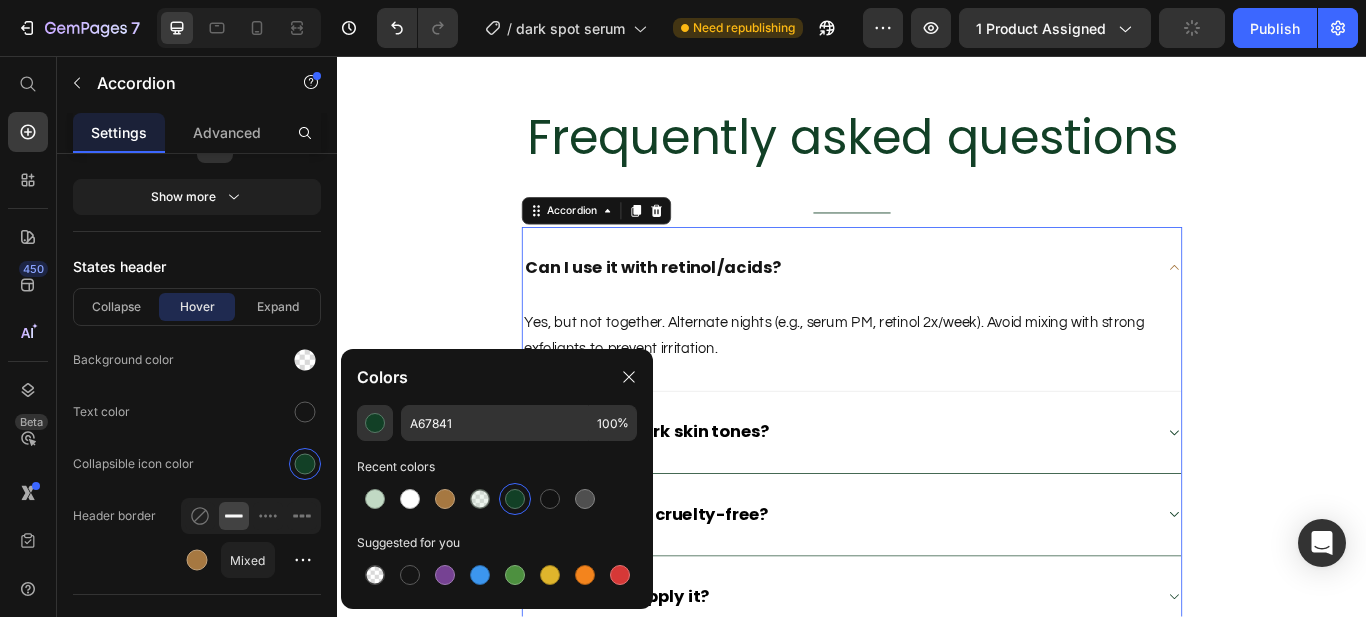 type on "124026" 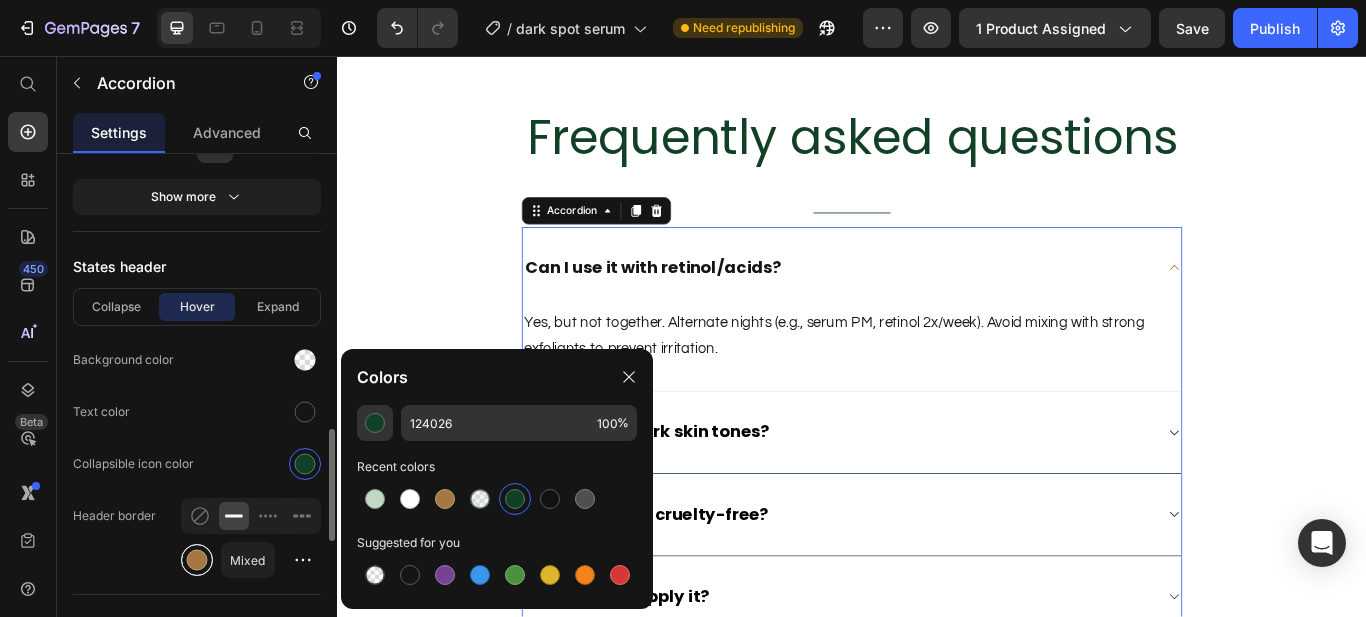 click at bounding box center [197, 560] 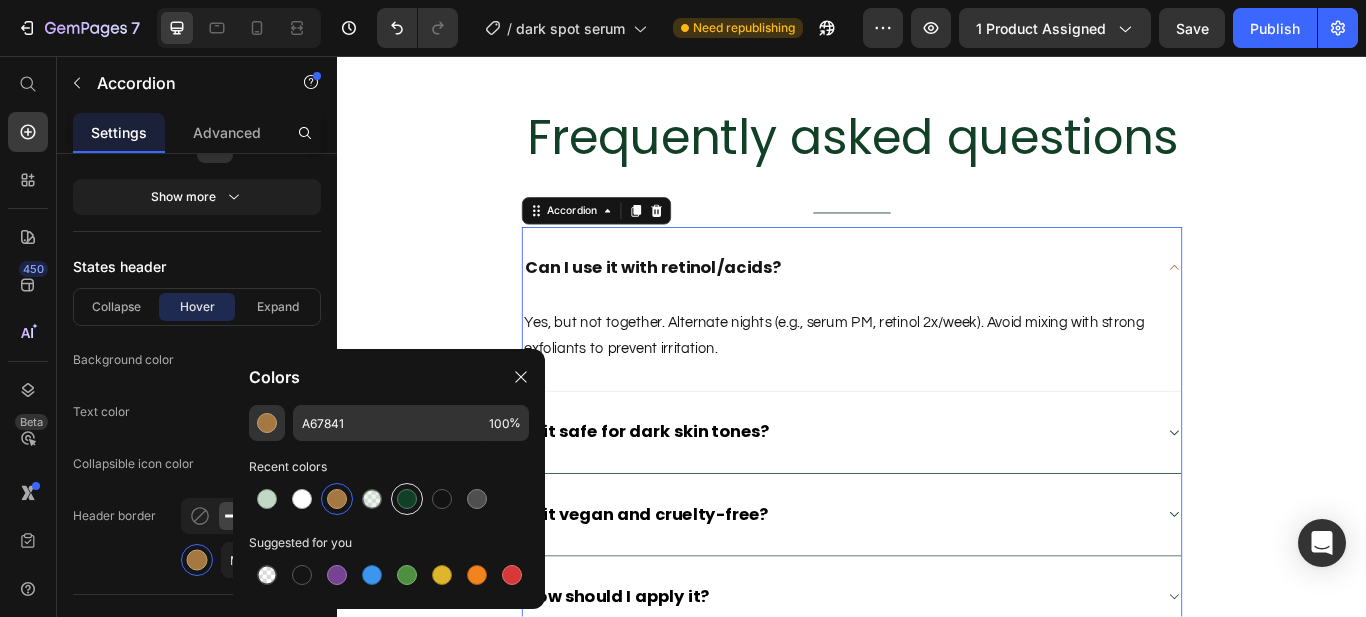 click at bounding box center [407, 499] 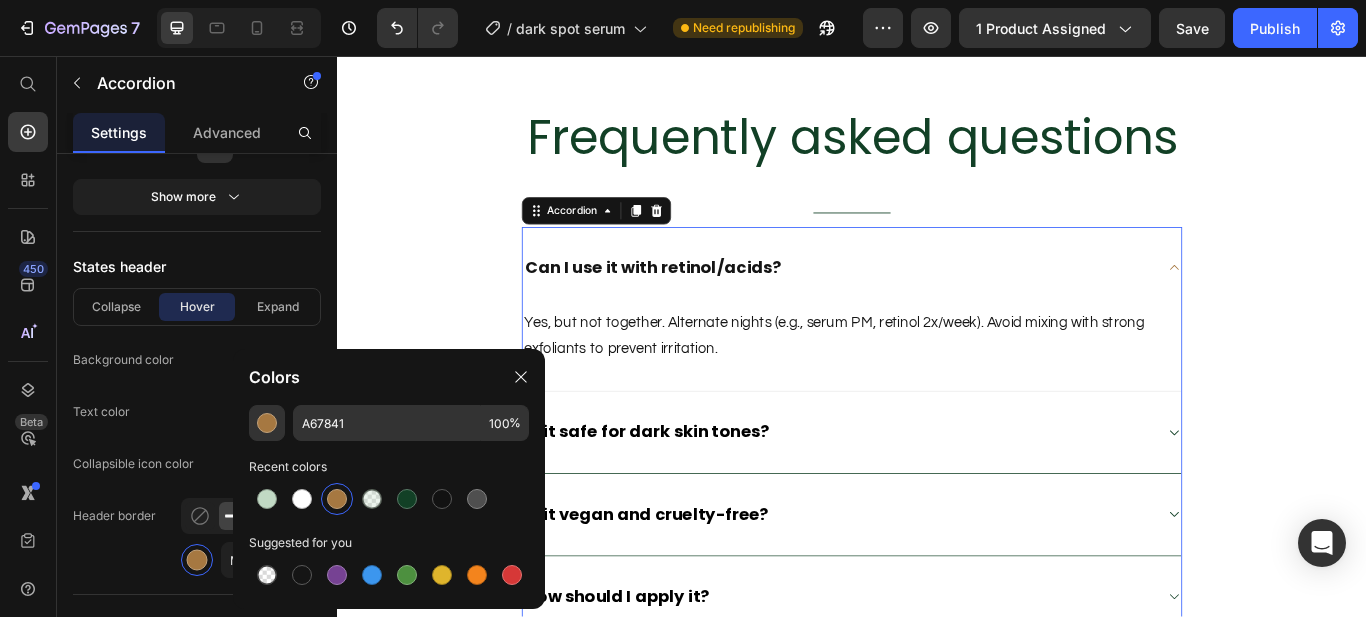 type on "124026" 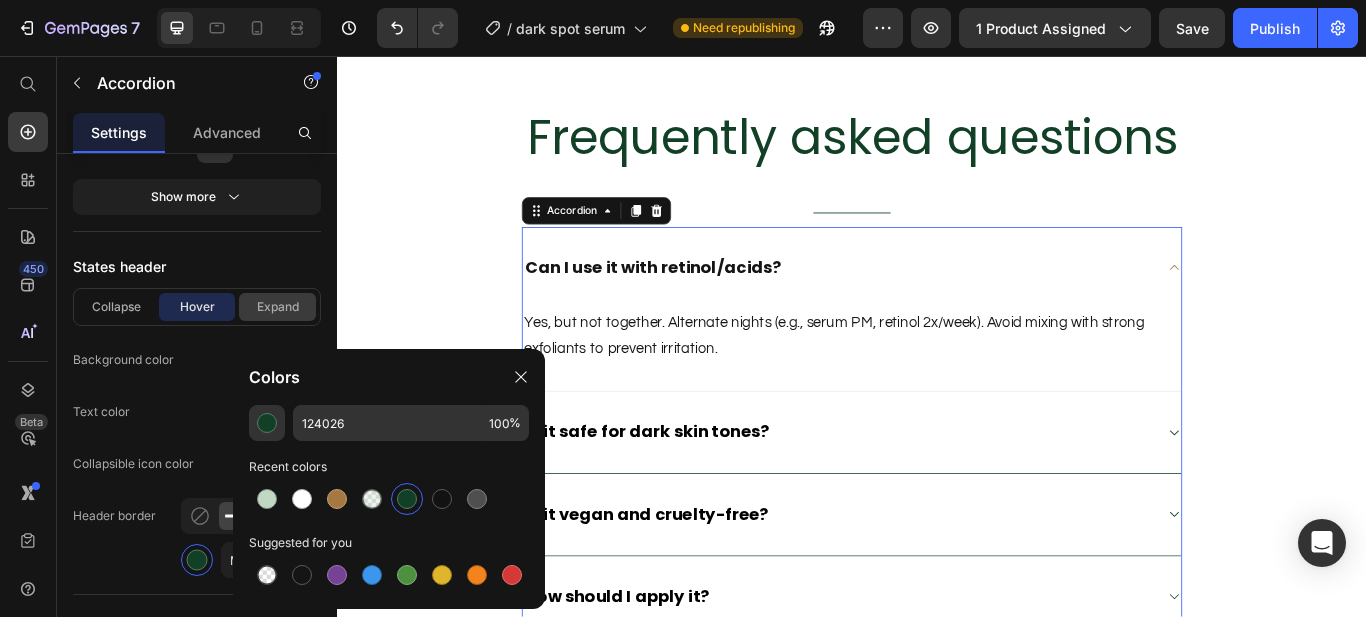 click on "Expand" at bounding box center (277, 307) 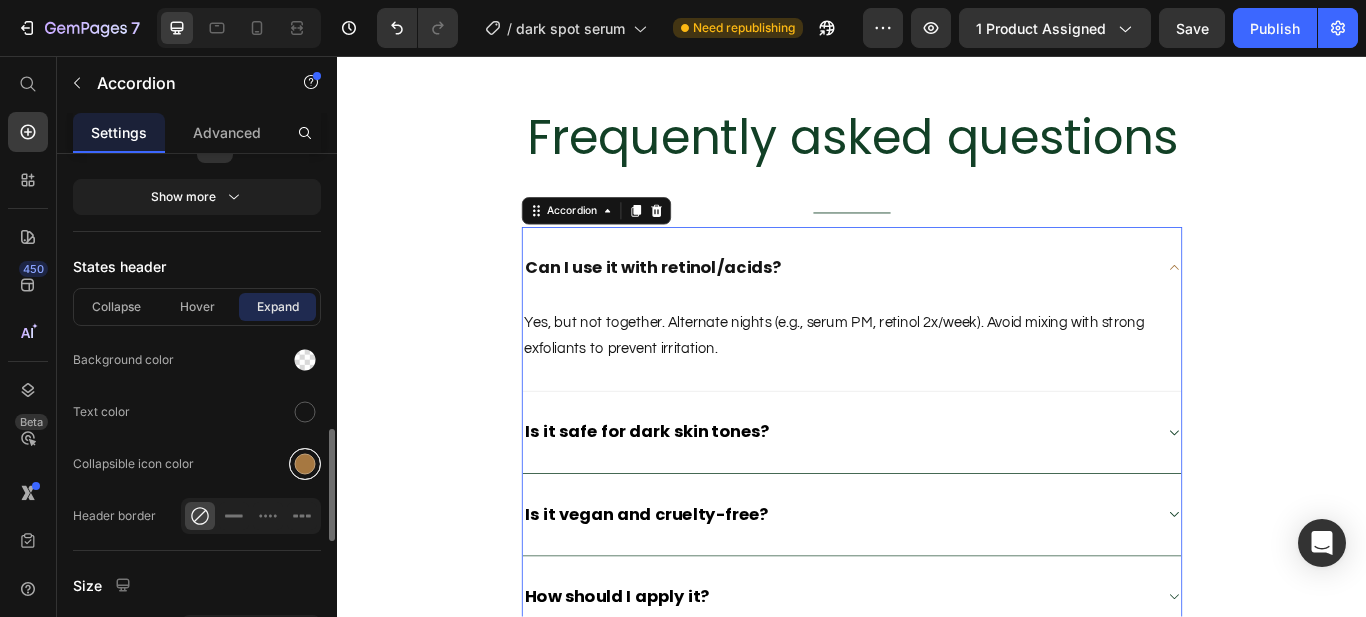 click at bounding box center (305, 464) 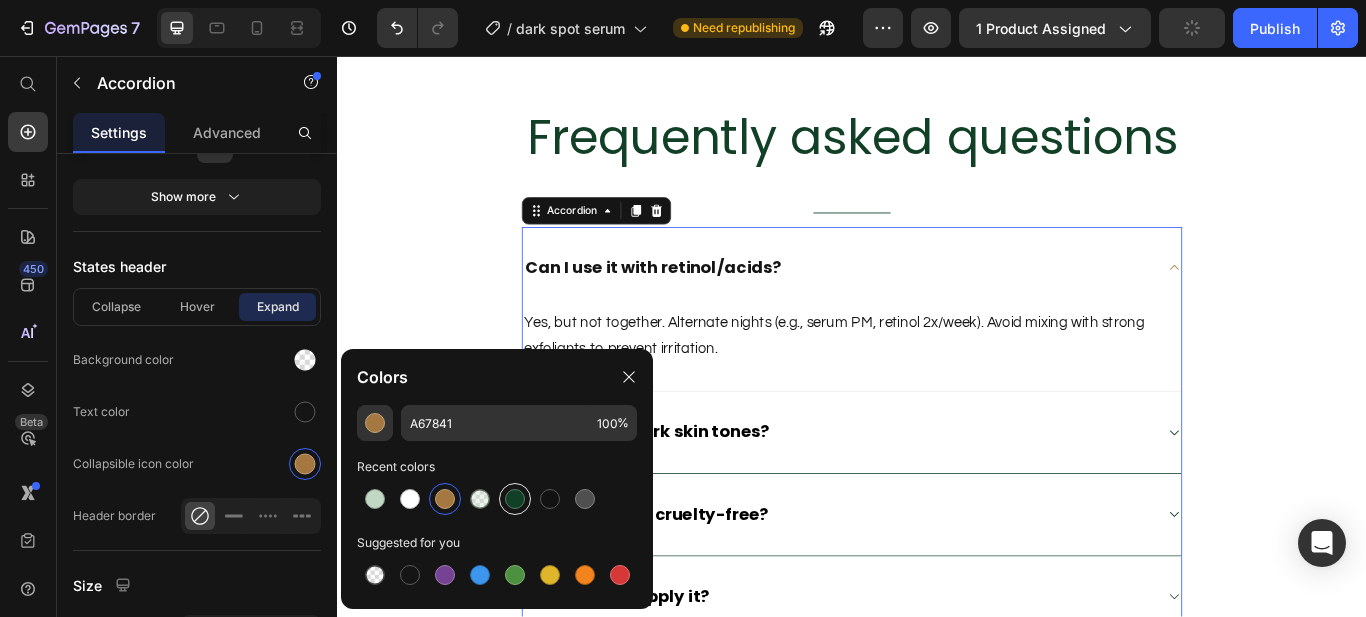 click at bounding box center [515, 499] 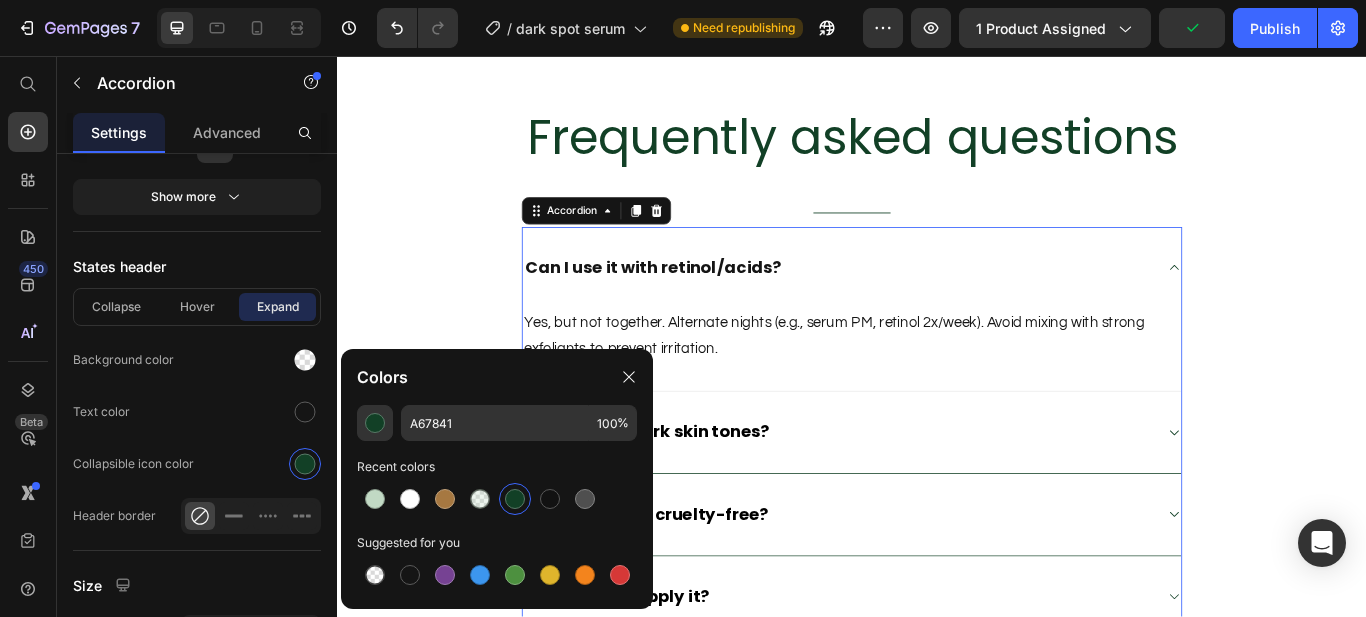 type on "124026" 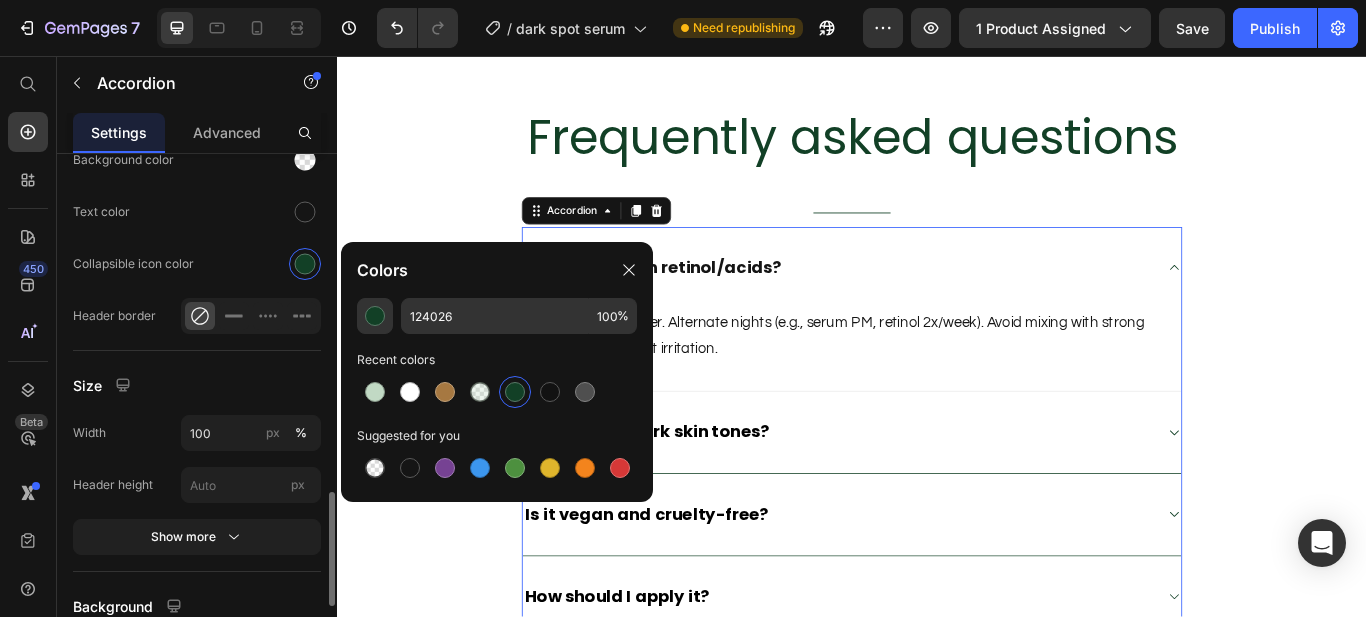 scroll, scrollTop: 1494, scrollLeft: 0, axis: vertical 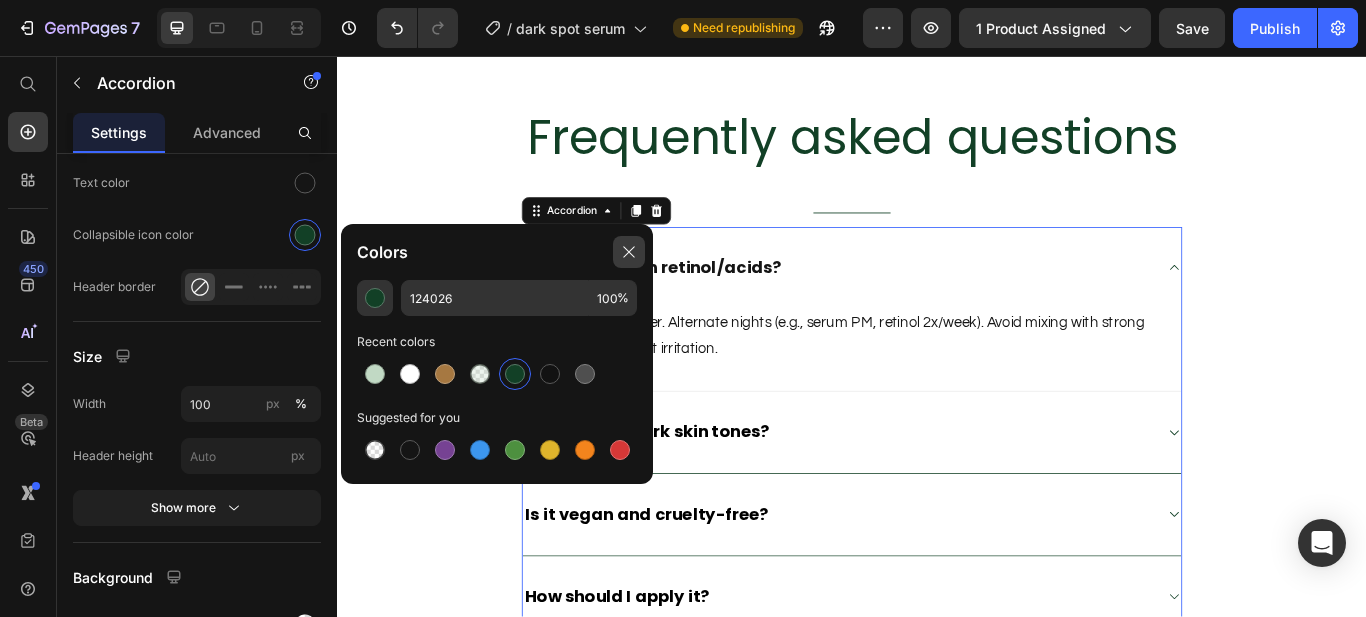 click at bounding box center (629, 252) 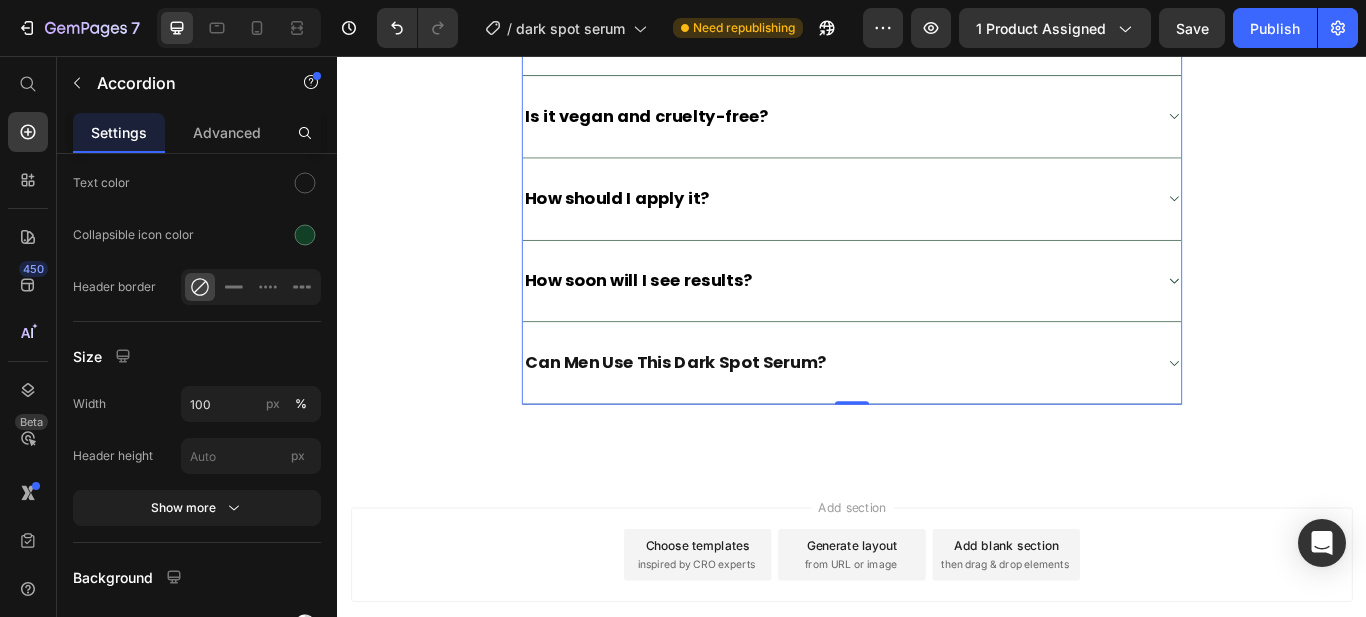 scroll, scrollTop: 4602, scrollLeft: 0, axis: vertical 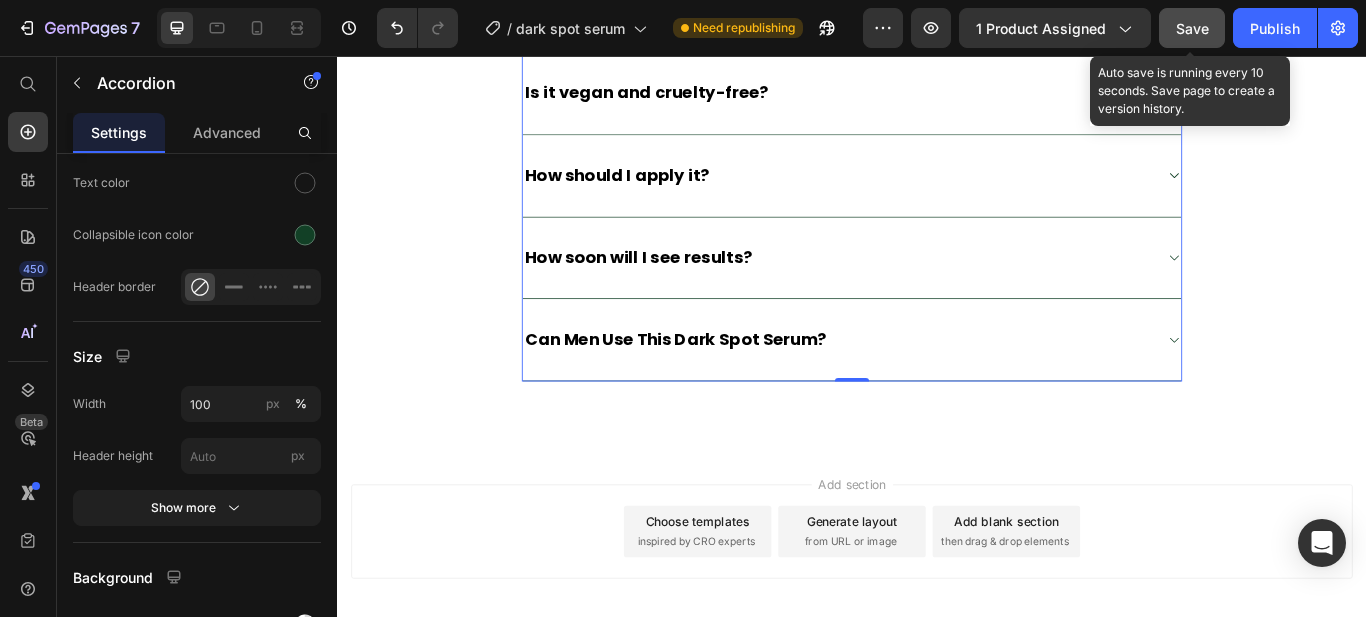 click on "Save" at bounding box center [1192, 28] 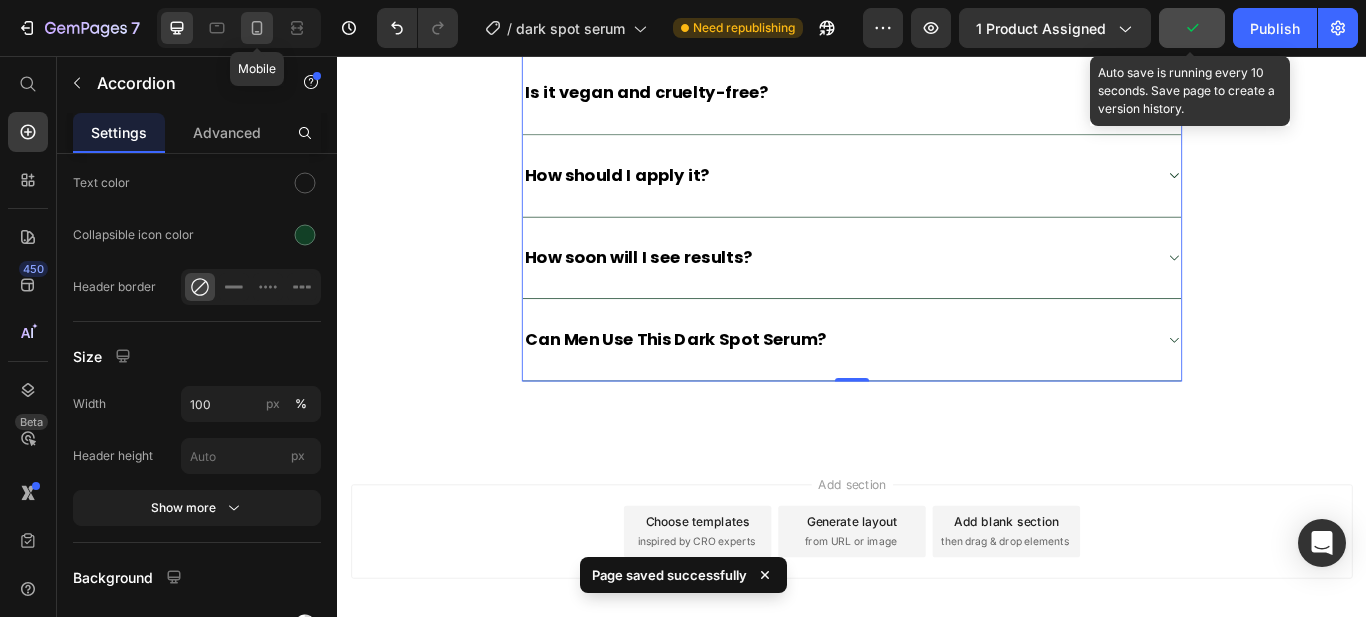 click 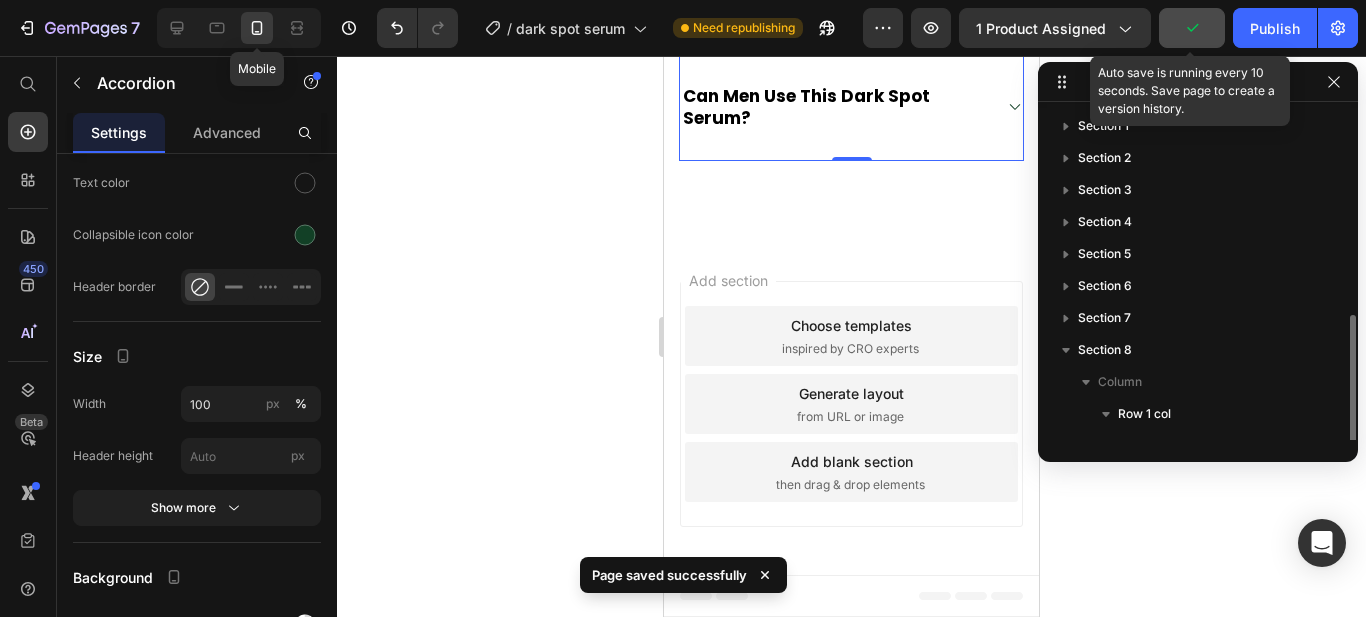 type on "17" 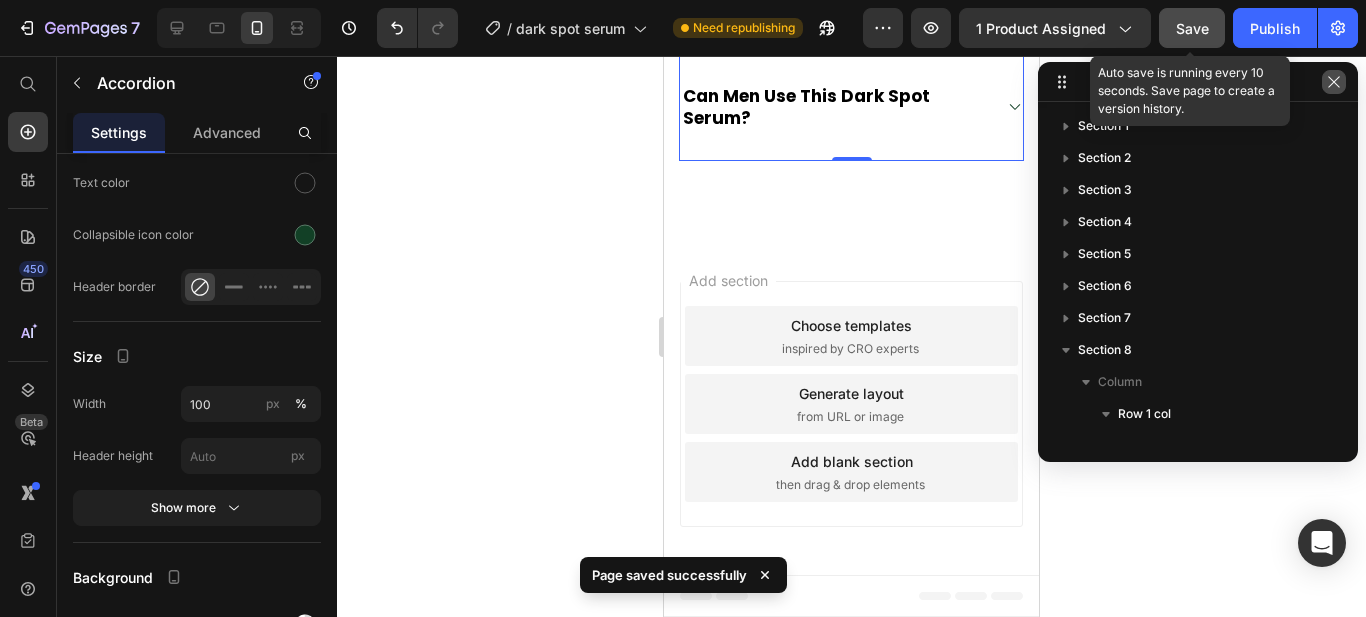 scroll, scrollTop: 4383, scrollLeft: 0, axis: vertical 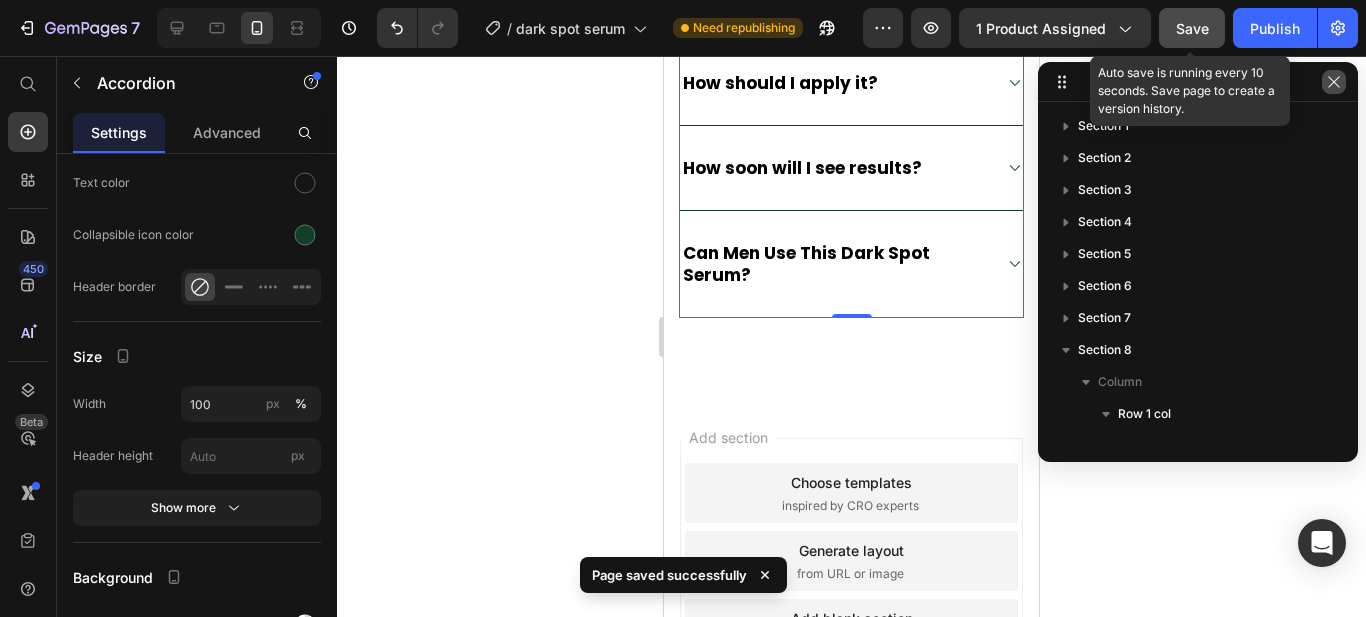 click 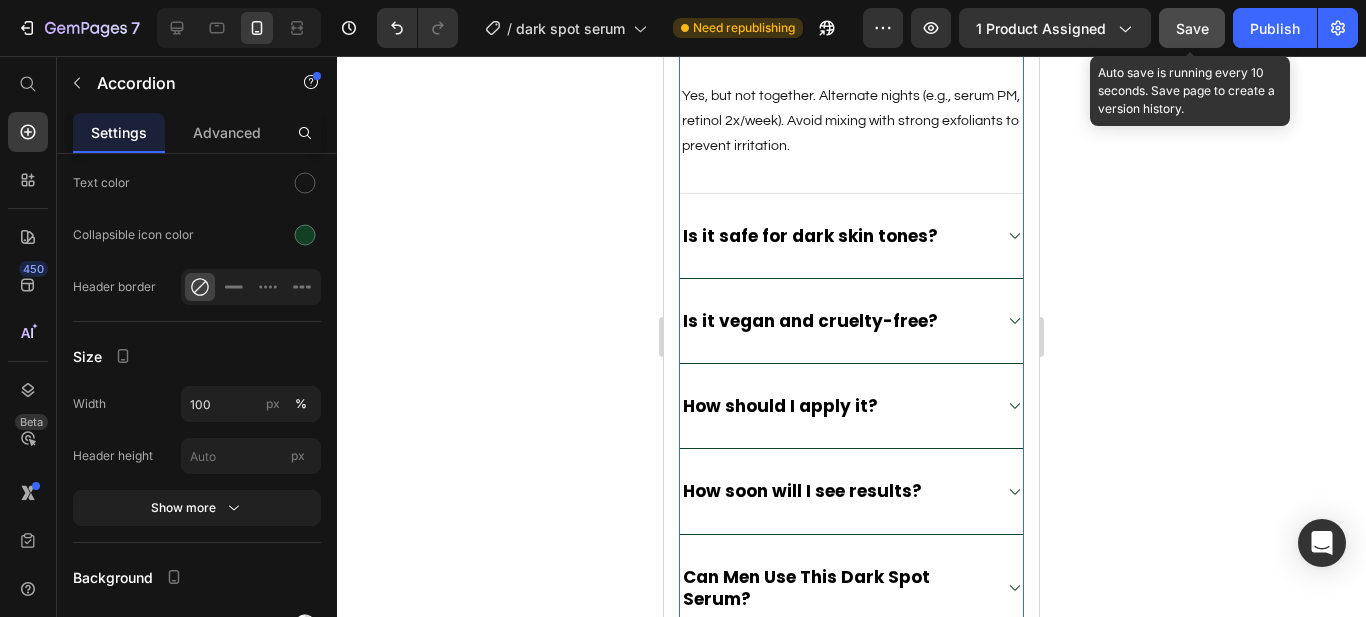 scroll, scrollTop: 2840, scrollLeft: 0, axis: vertical 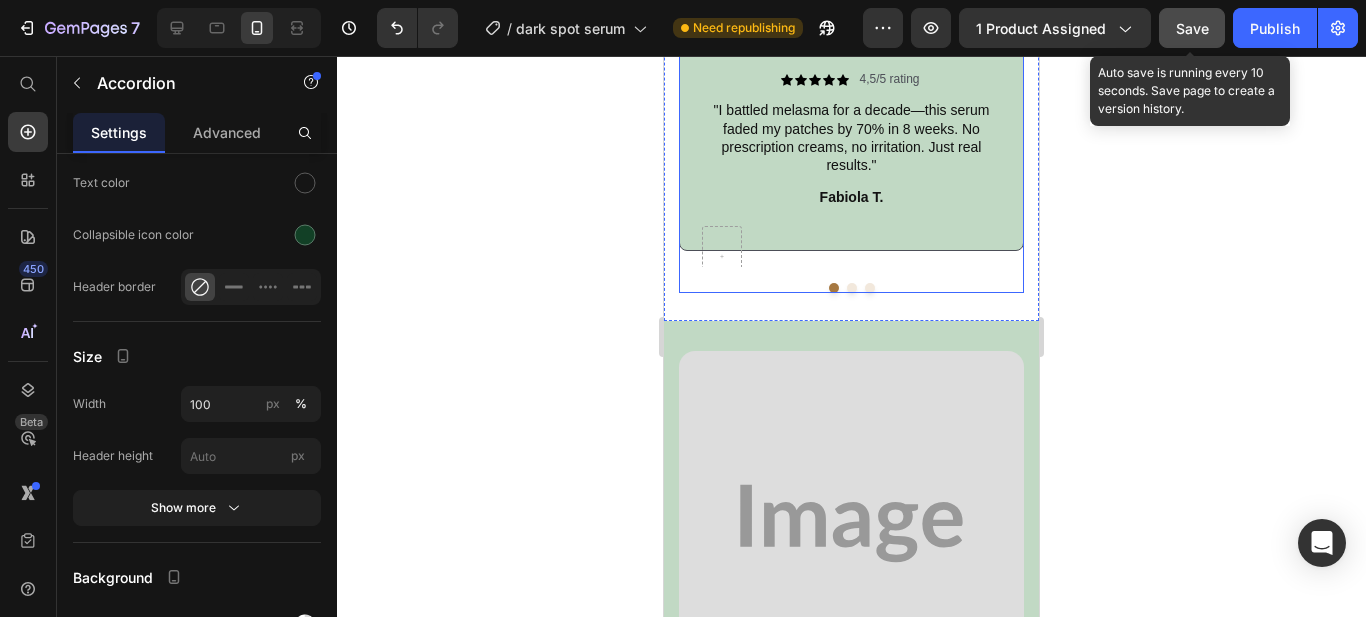 click at bounding box center (834, 288) 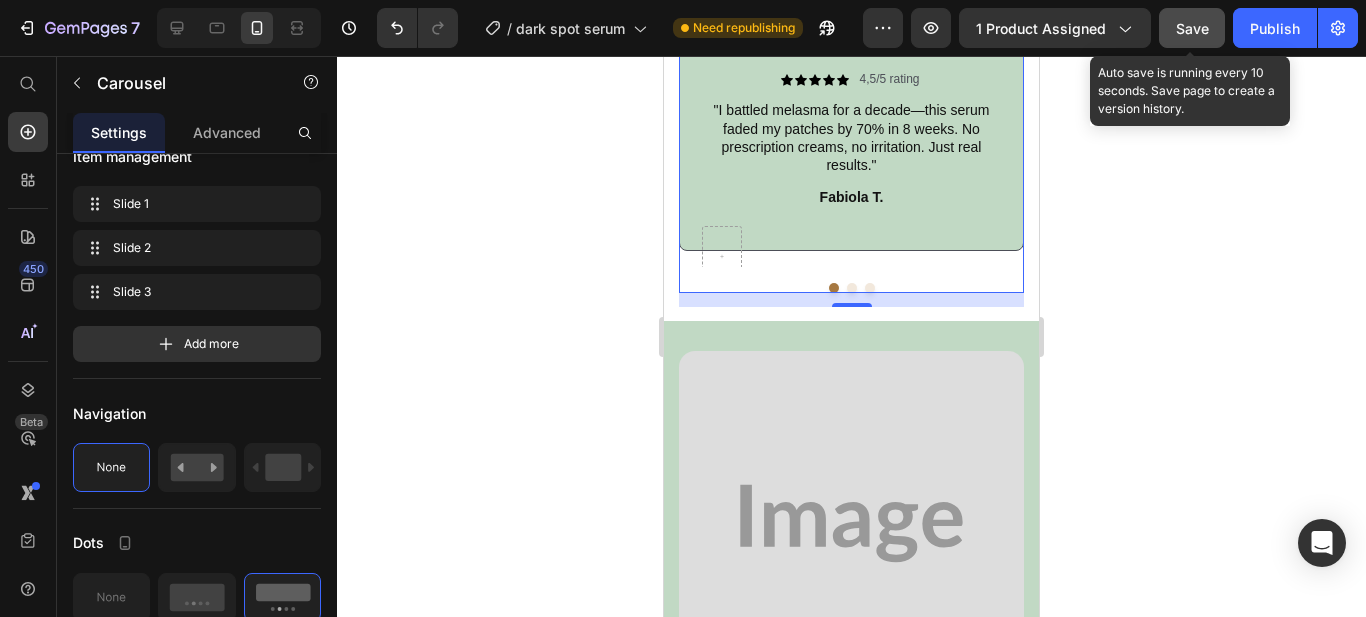 scroll, scrollTop: 676, scrollLeft: 0, axis: vertical 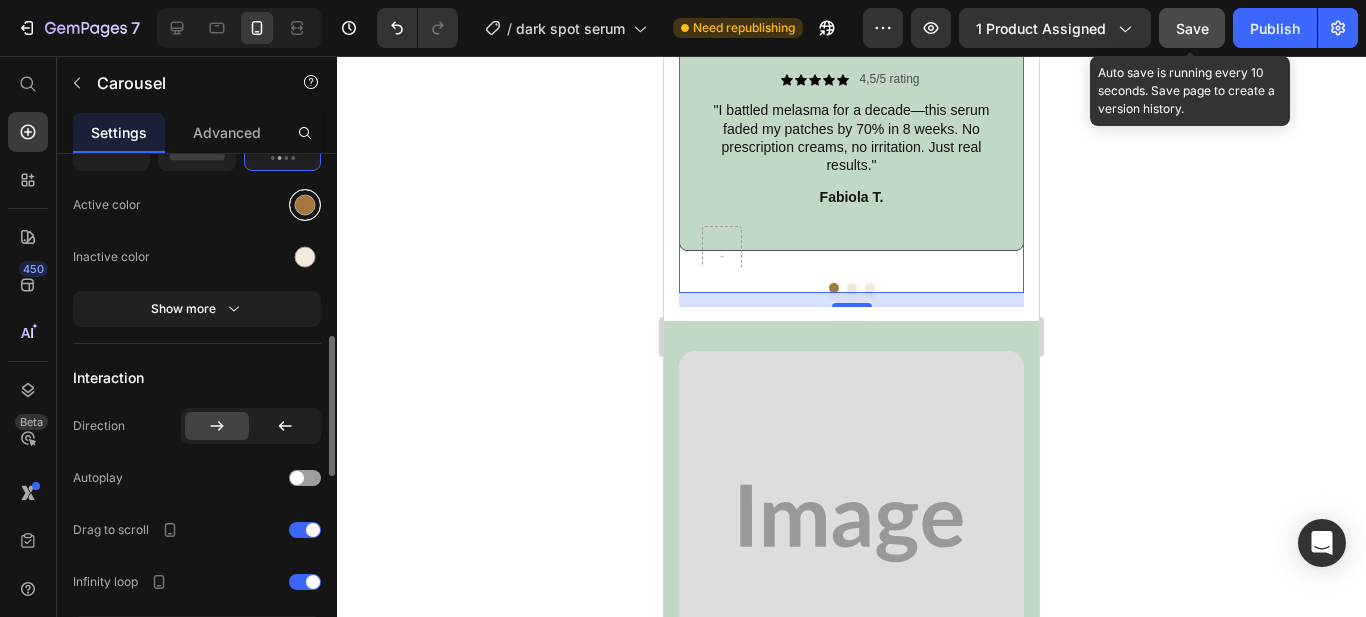 click at bounding box center [305, 204] 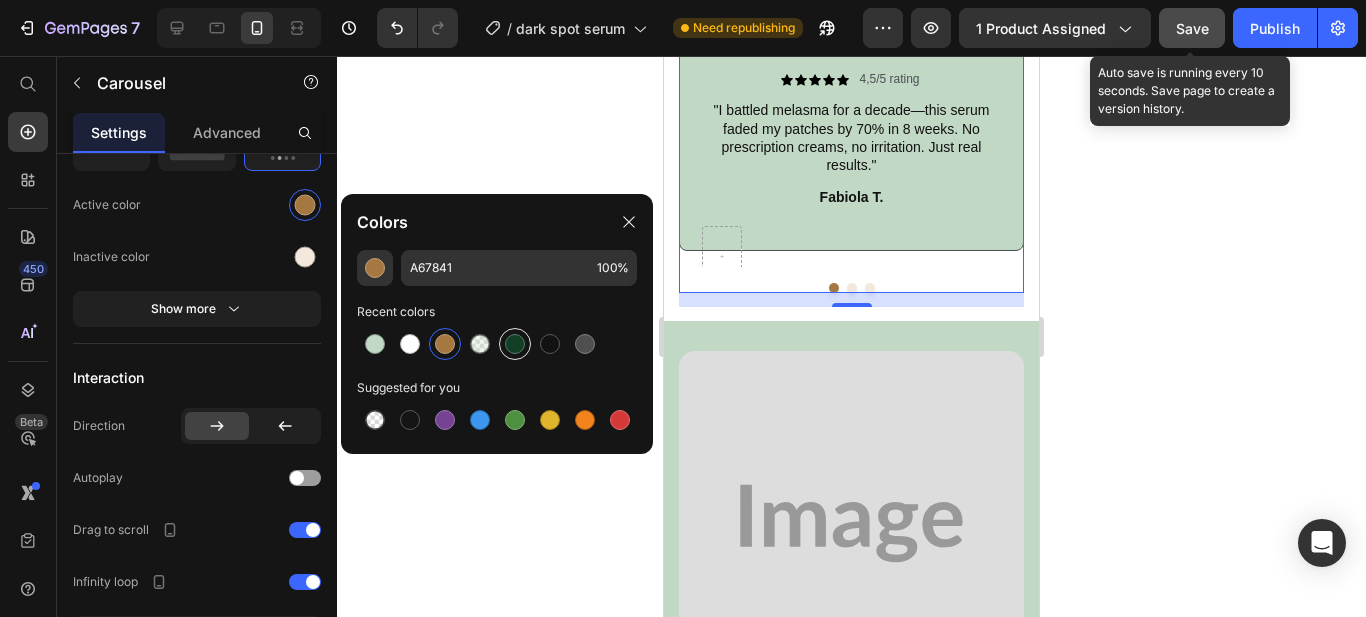 click at bounding box center (515, 344) 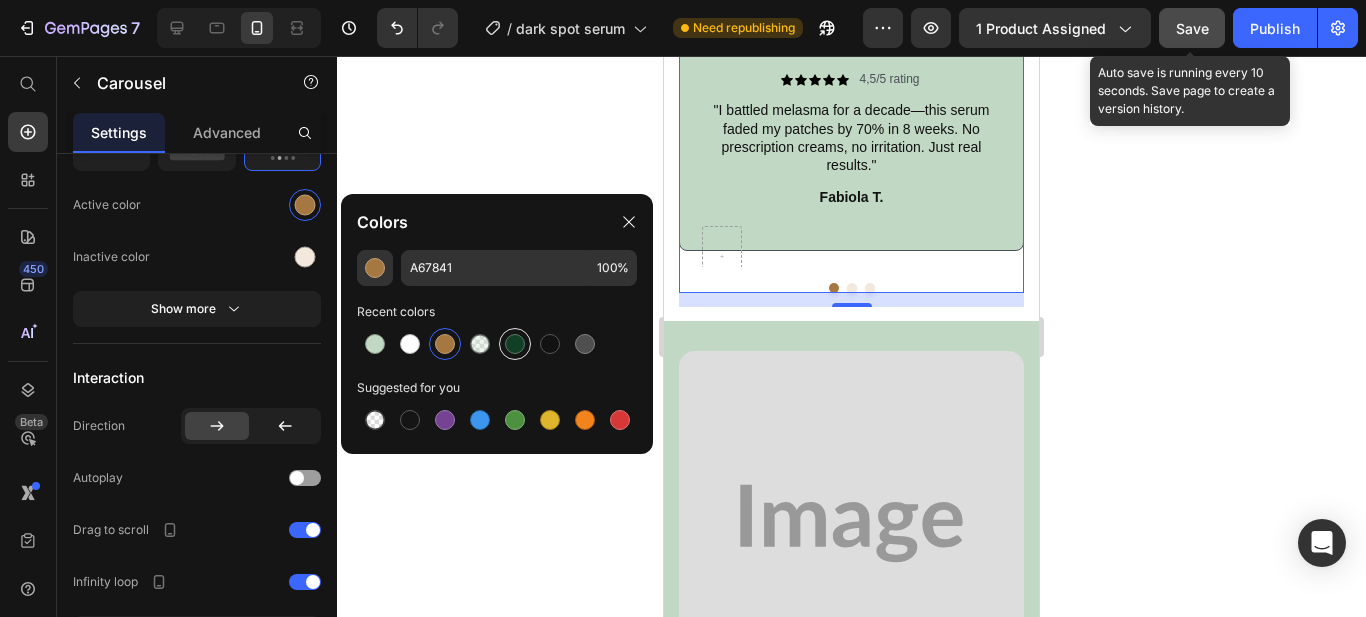 type on "124026" 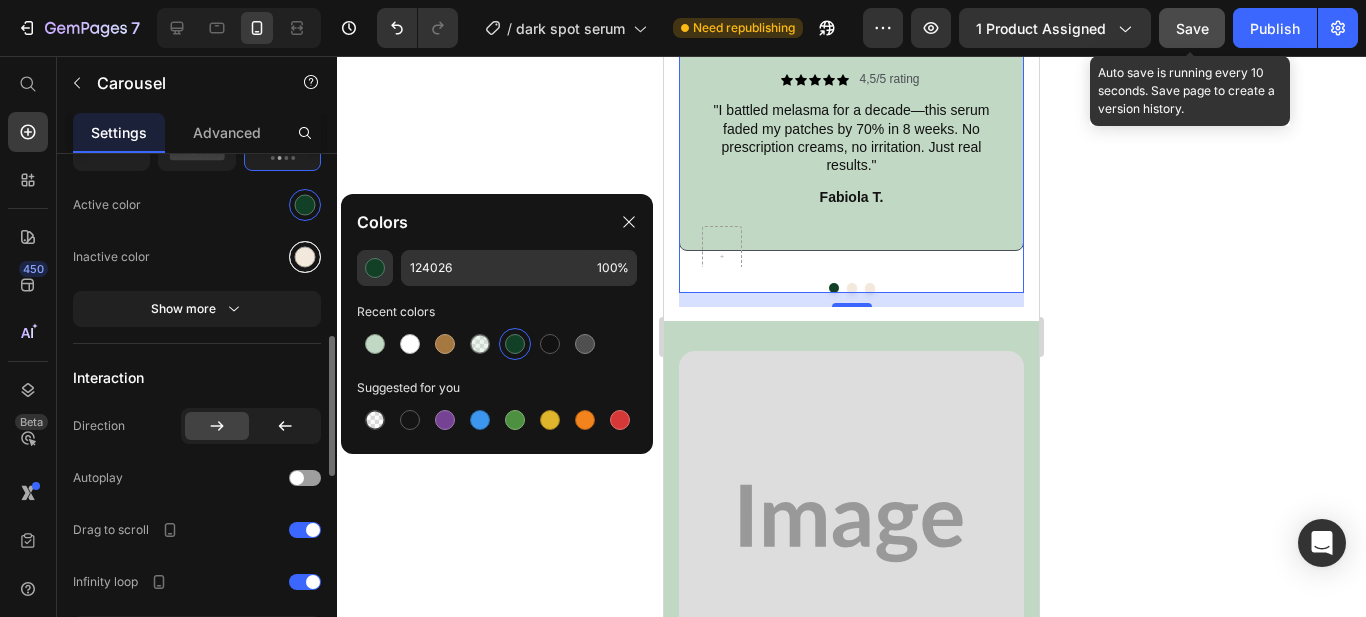 click at bounding box center [305, 256] 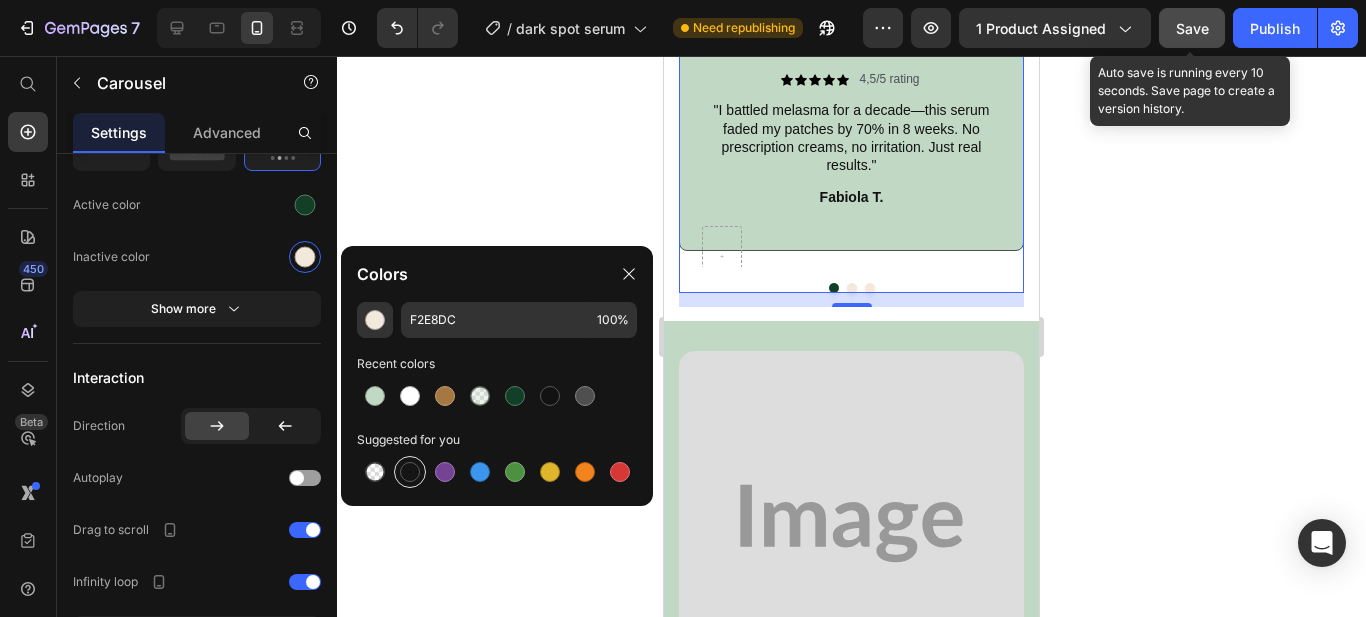 click at bounding box center [410, 472] 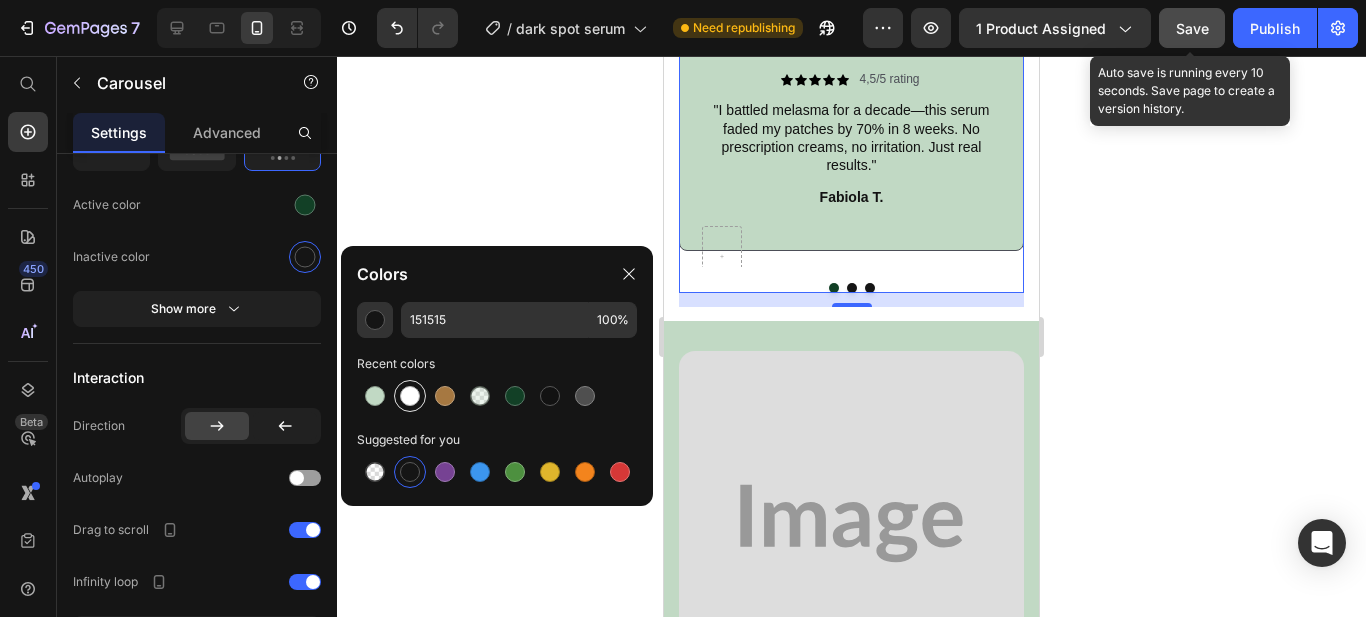 click at bounding box center [410, 396] 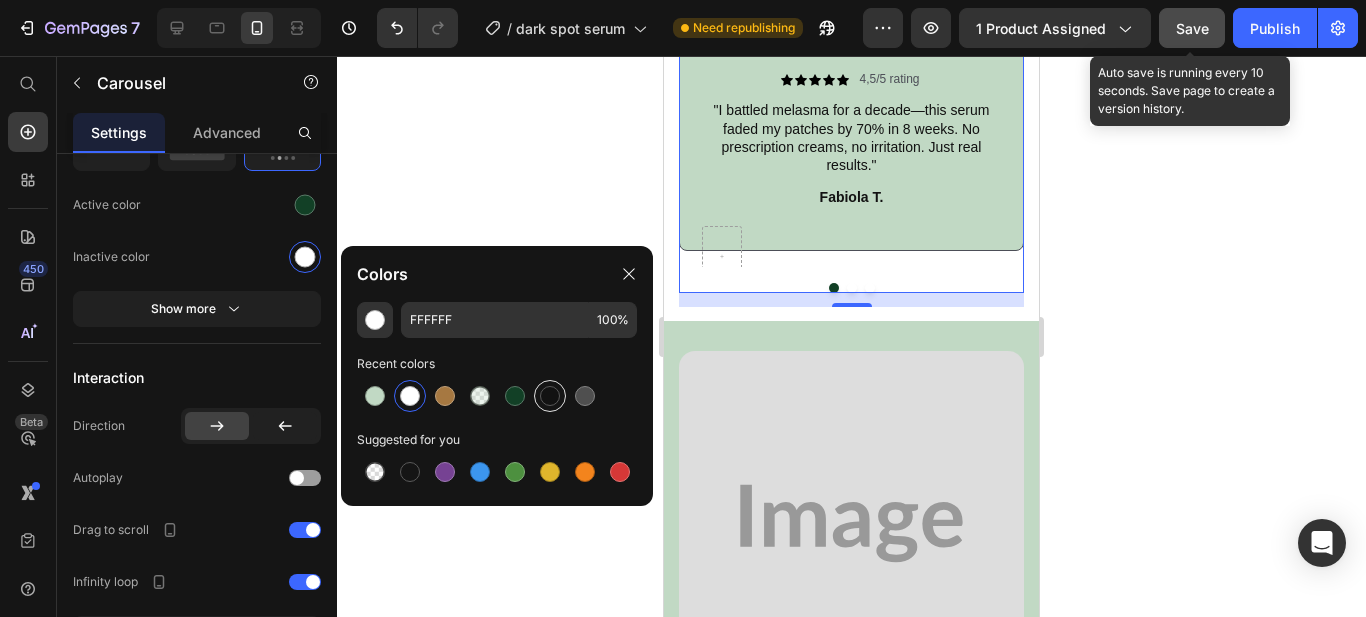 click at bounding box center [550, 396] 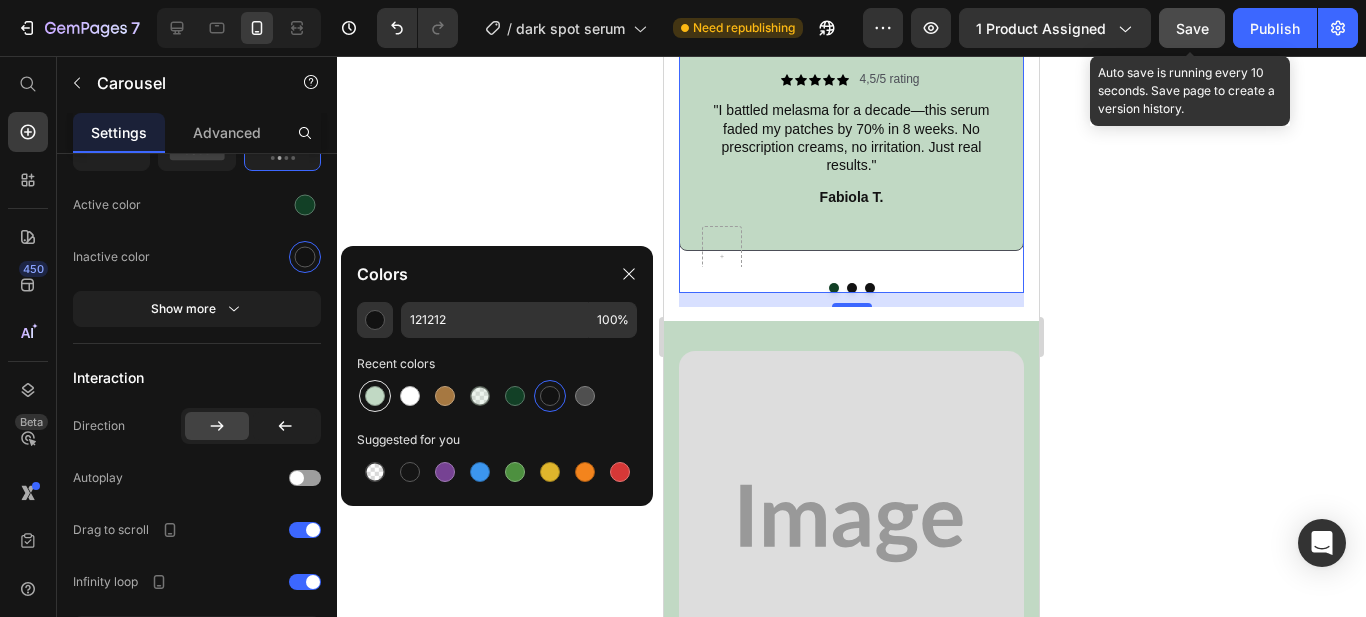 click at bounding box center [375, 396] 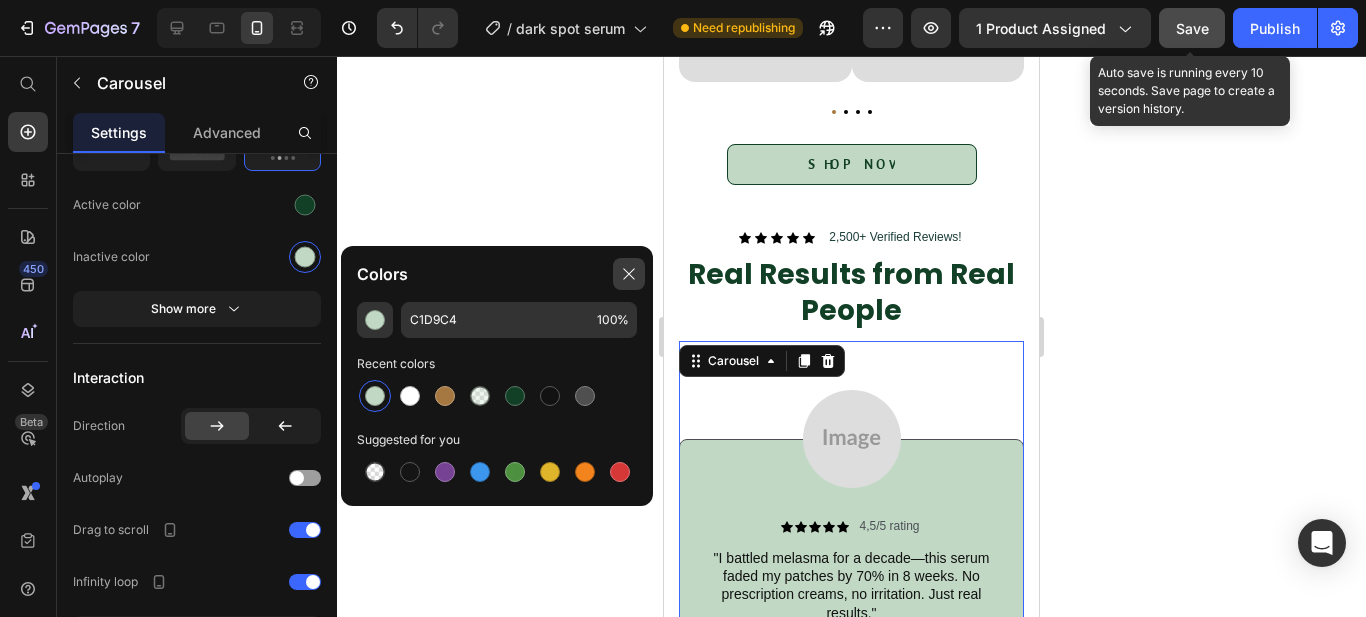 scroll, scrollTop: 2196, scrollLeft: 0, axis: vertical 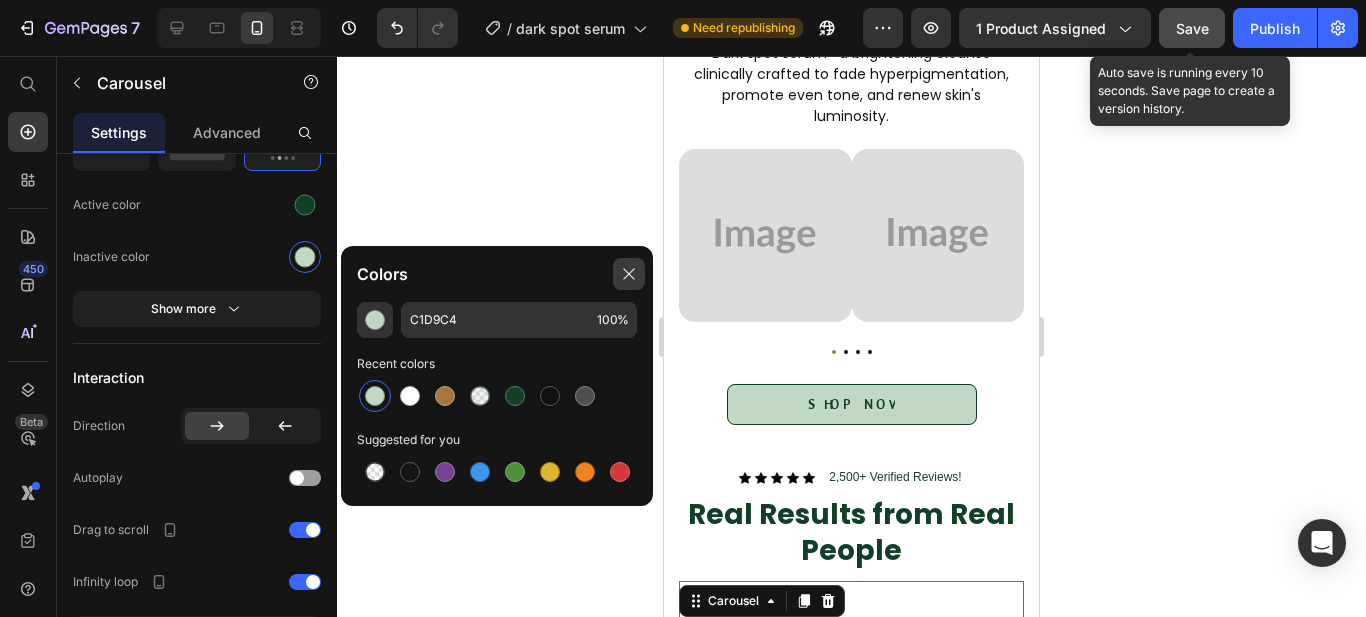 click at bounding box center (629, 274) 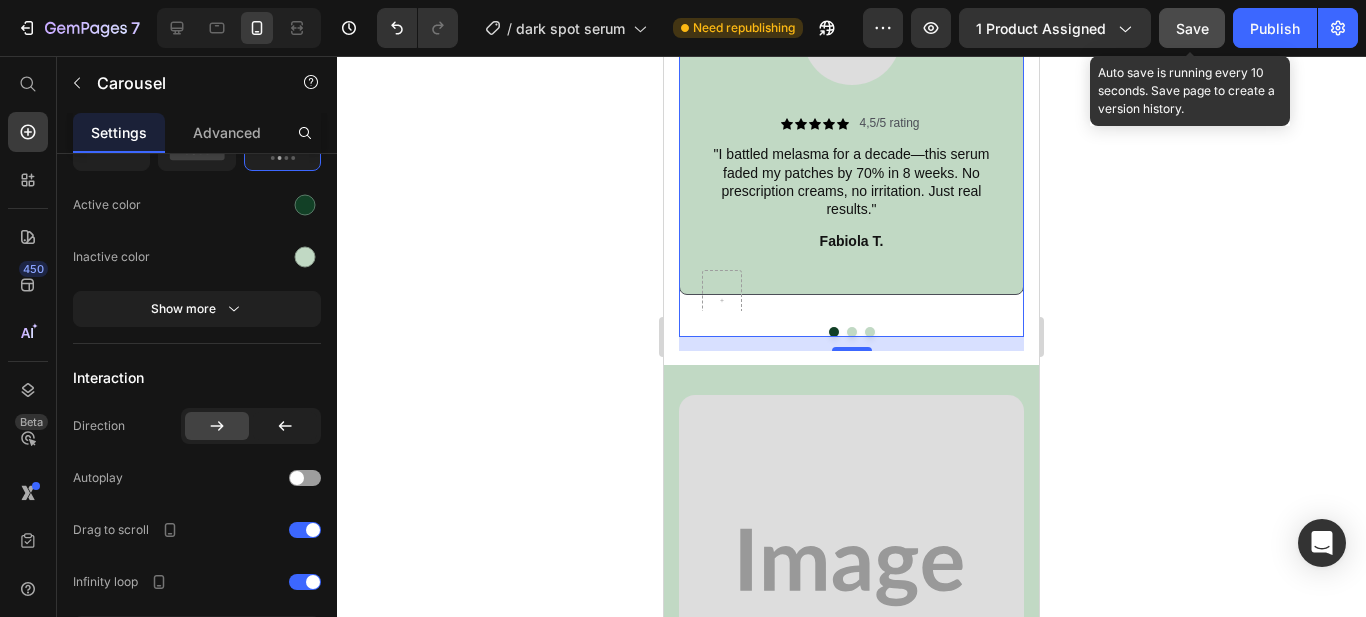 scroll, scrollTop: 2851, scrollLeft: 0, axis: vertical 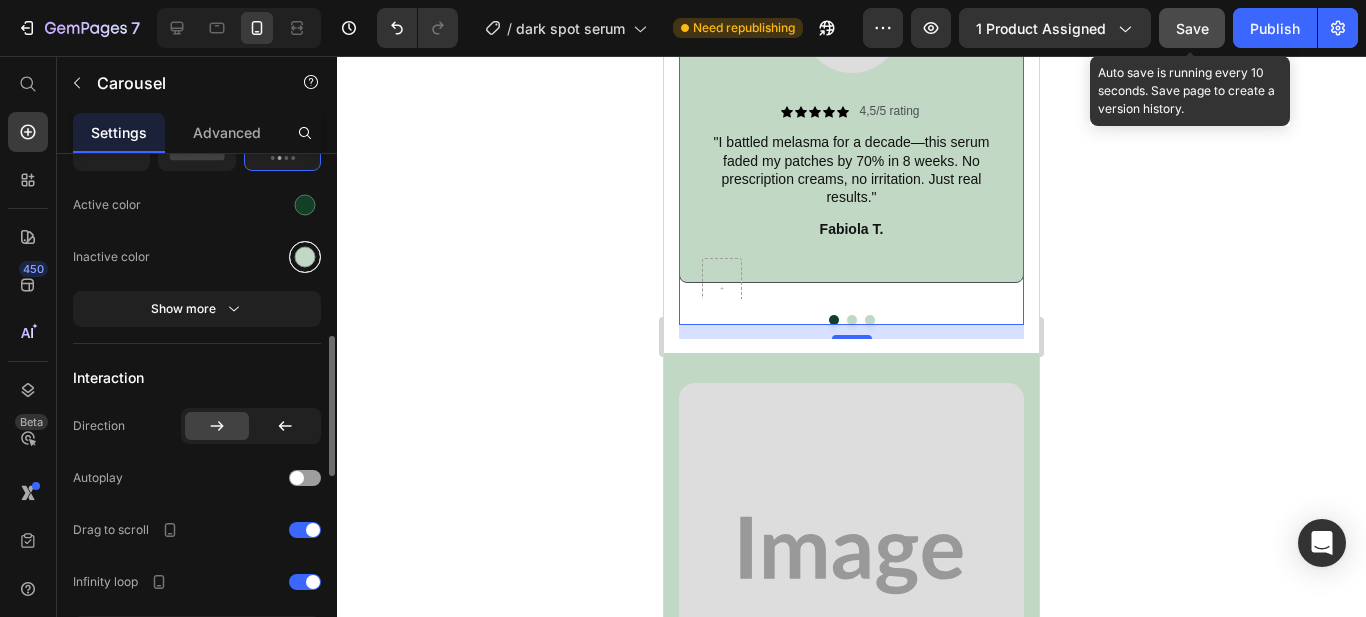 click at bounding box center [305, 256] 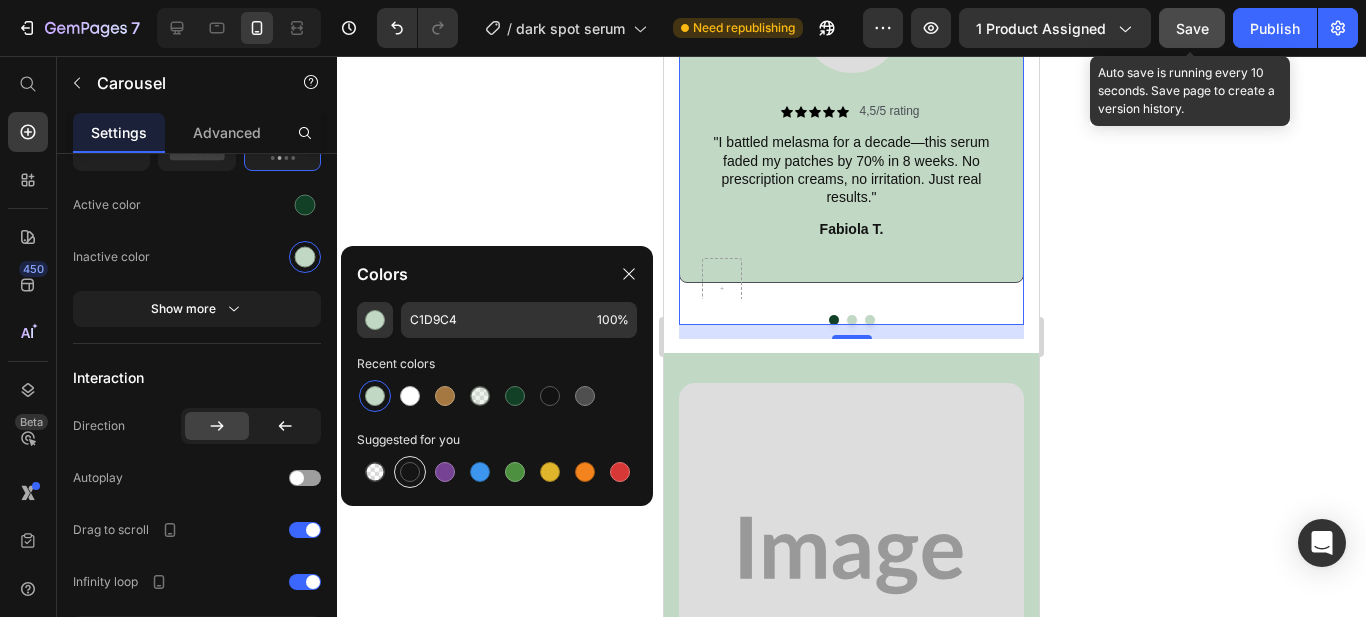 click at bounding box center [410, 472] 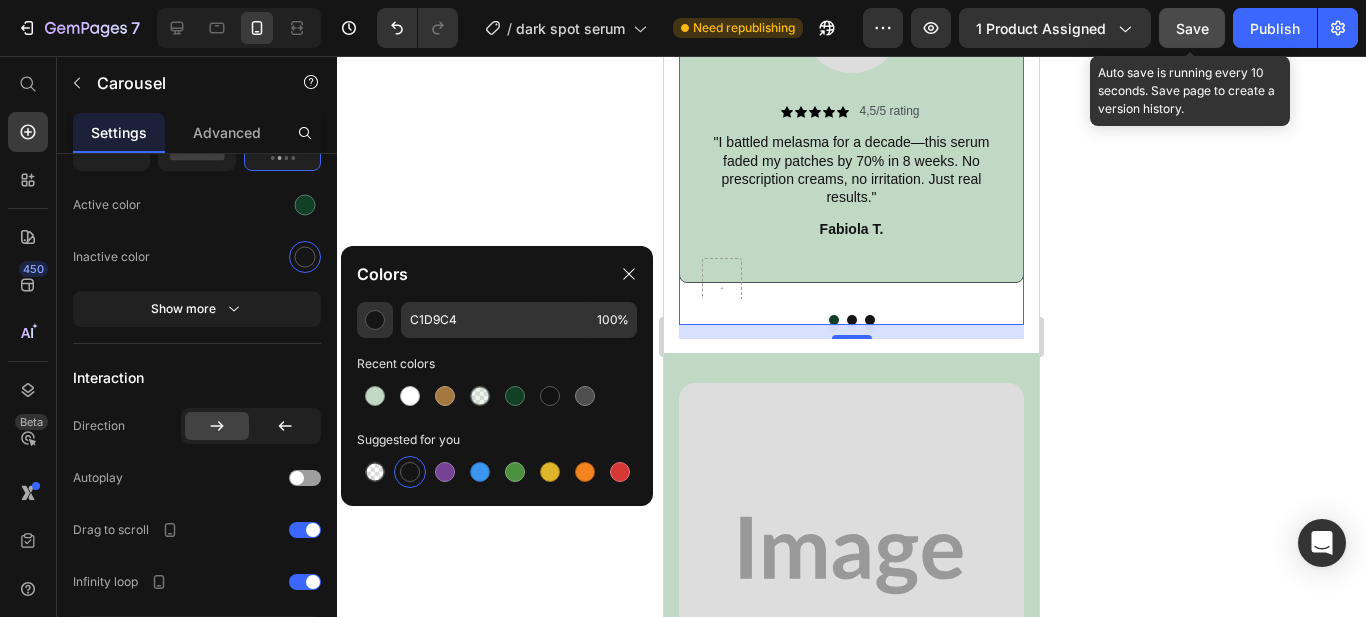type on "151515" 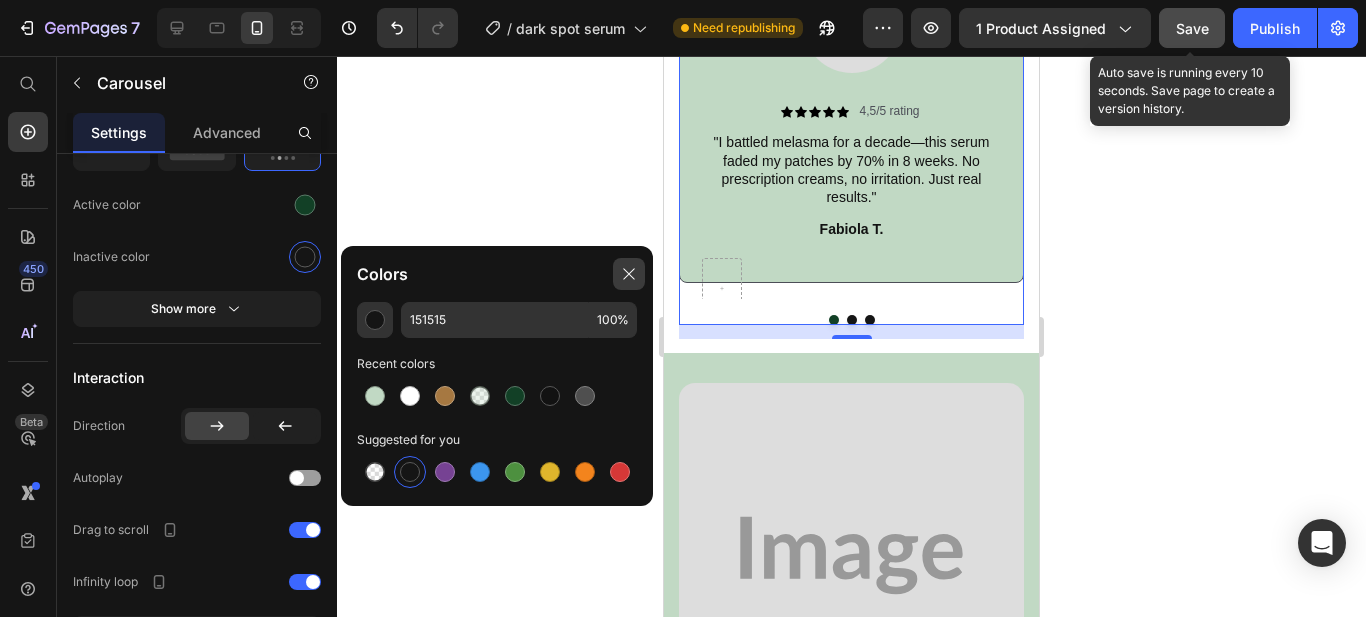click 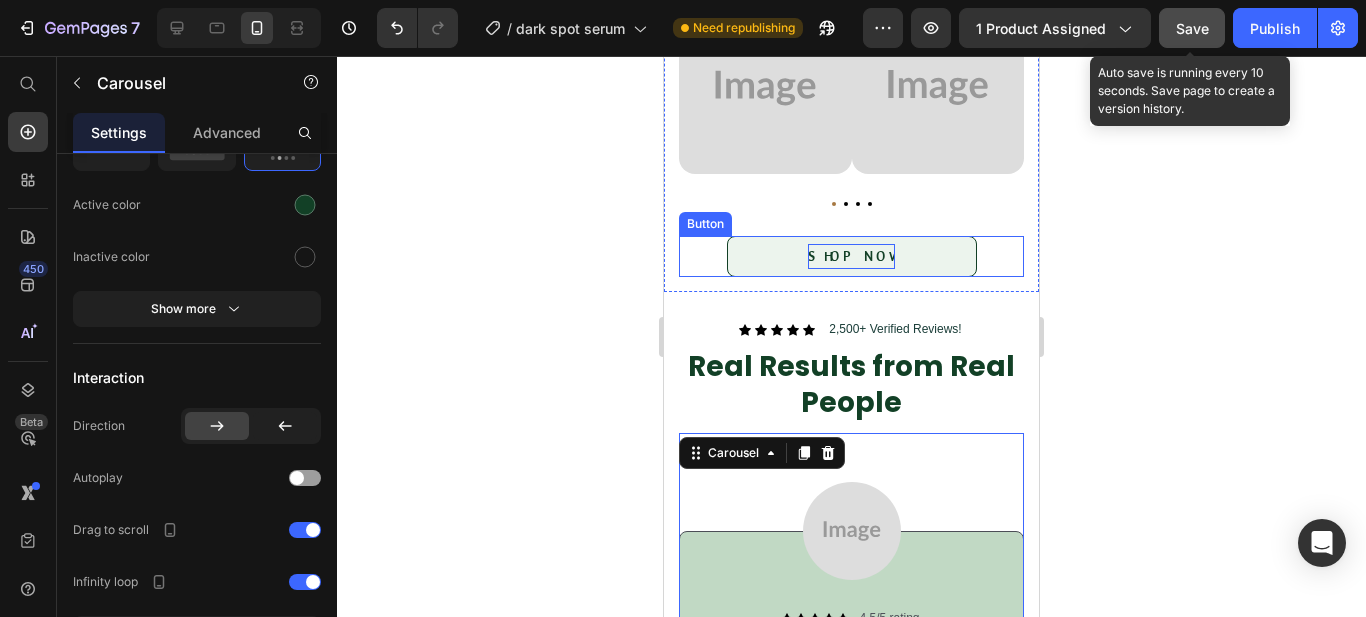 scroll, scrollTop: 2116, scrollLeft: 0, axis: vertical 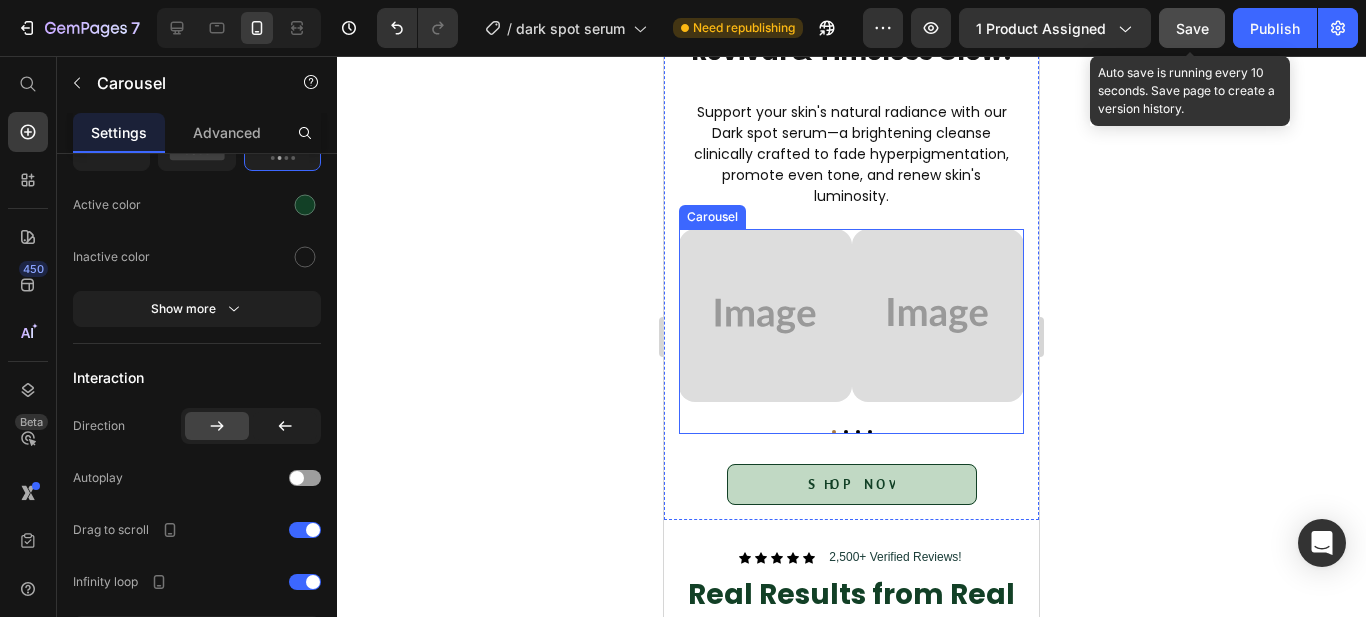 click at bounding box center (834, 432) 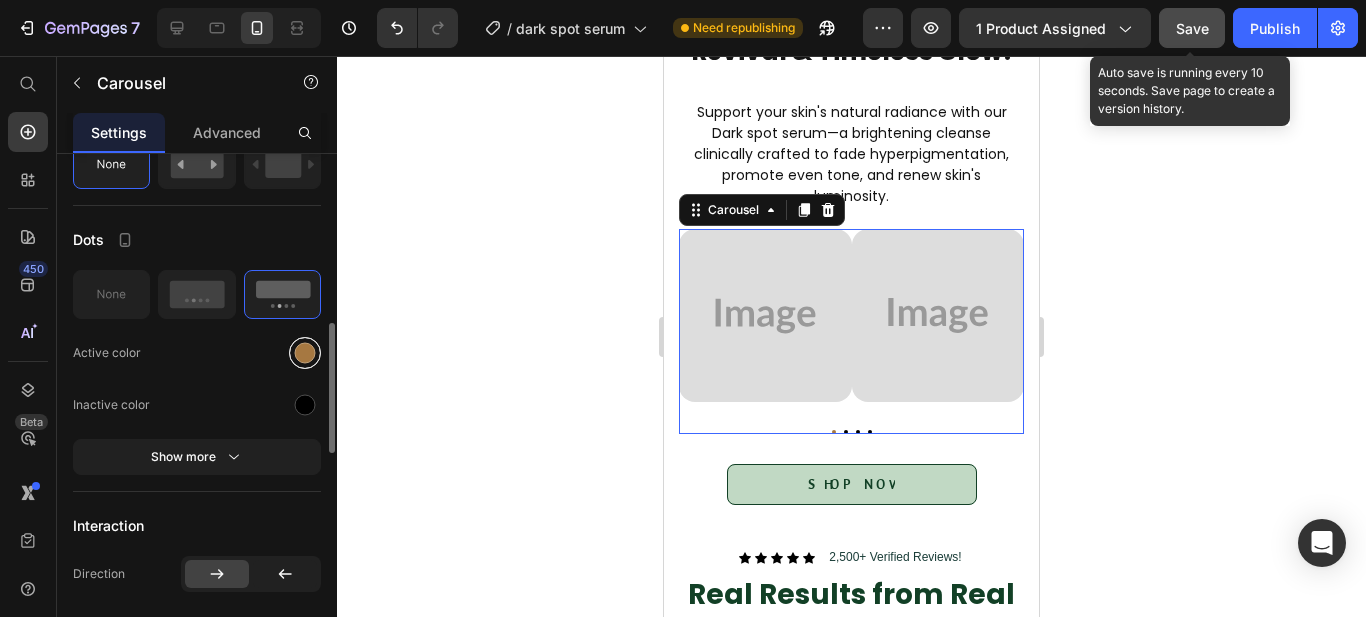 click at bounding box center (305, 352) 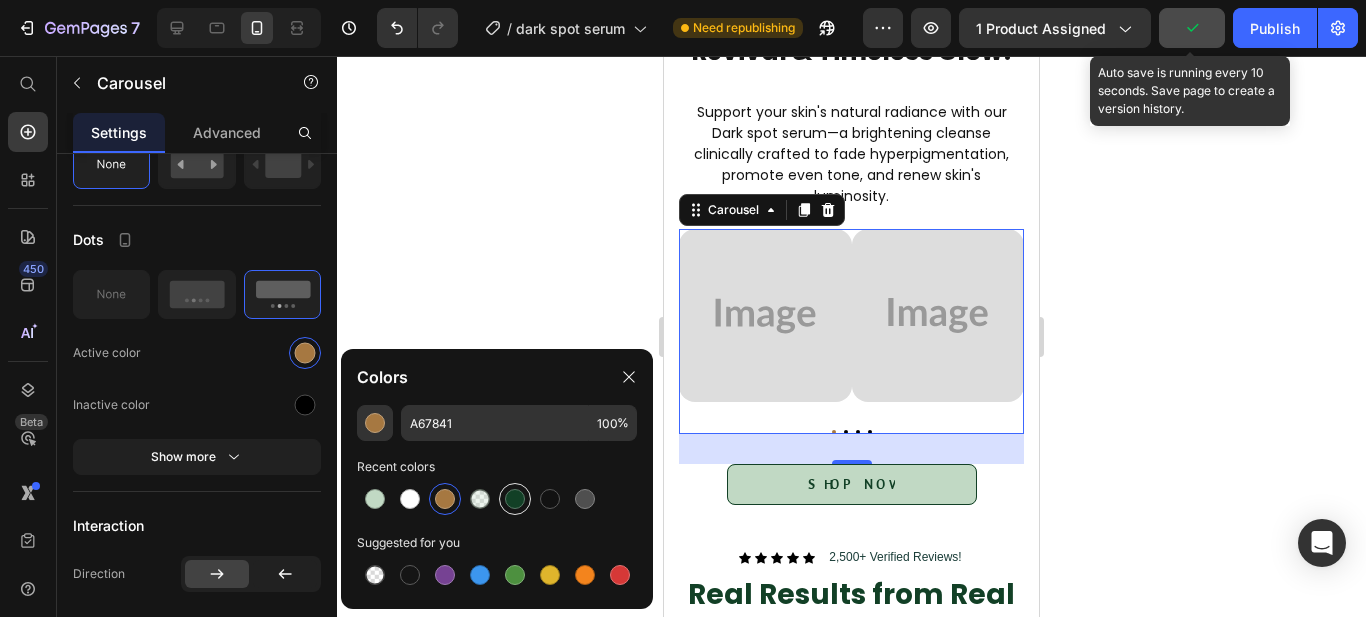 click at bounding box center [515, 499] 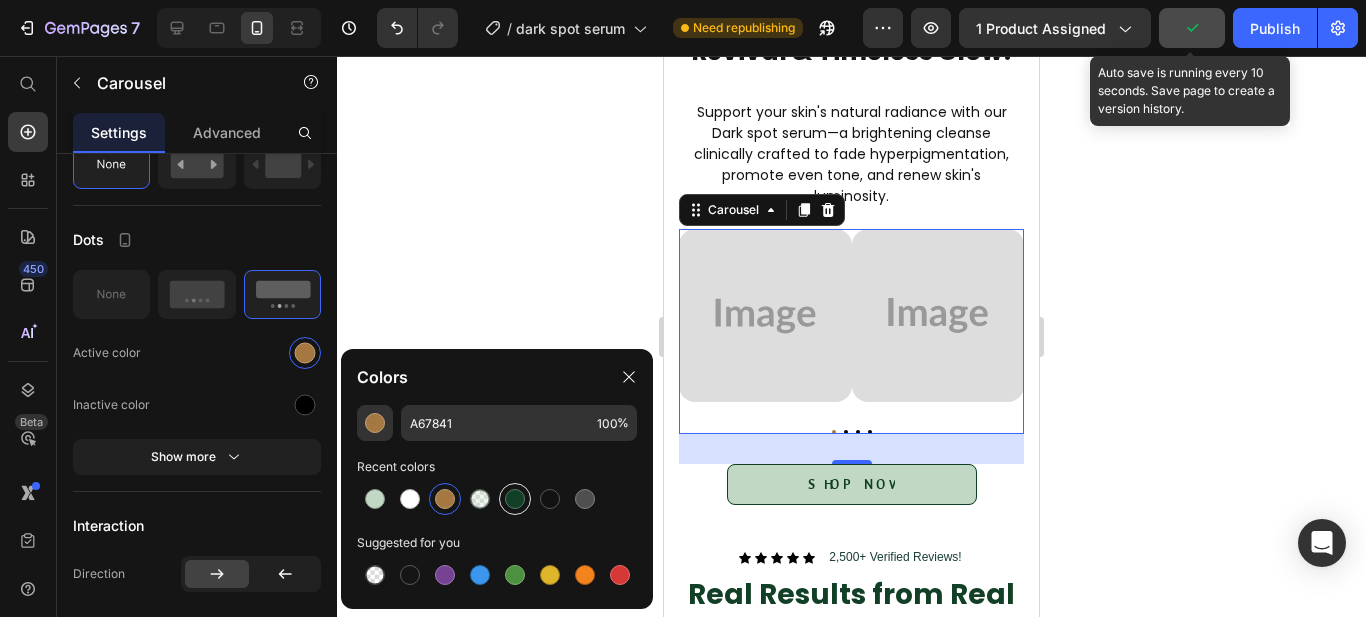 type on "124026" 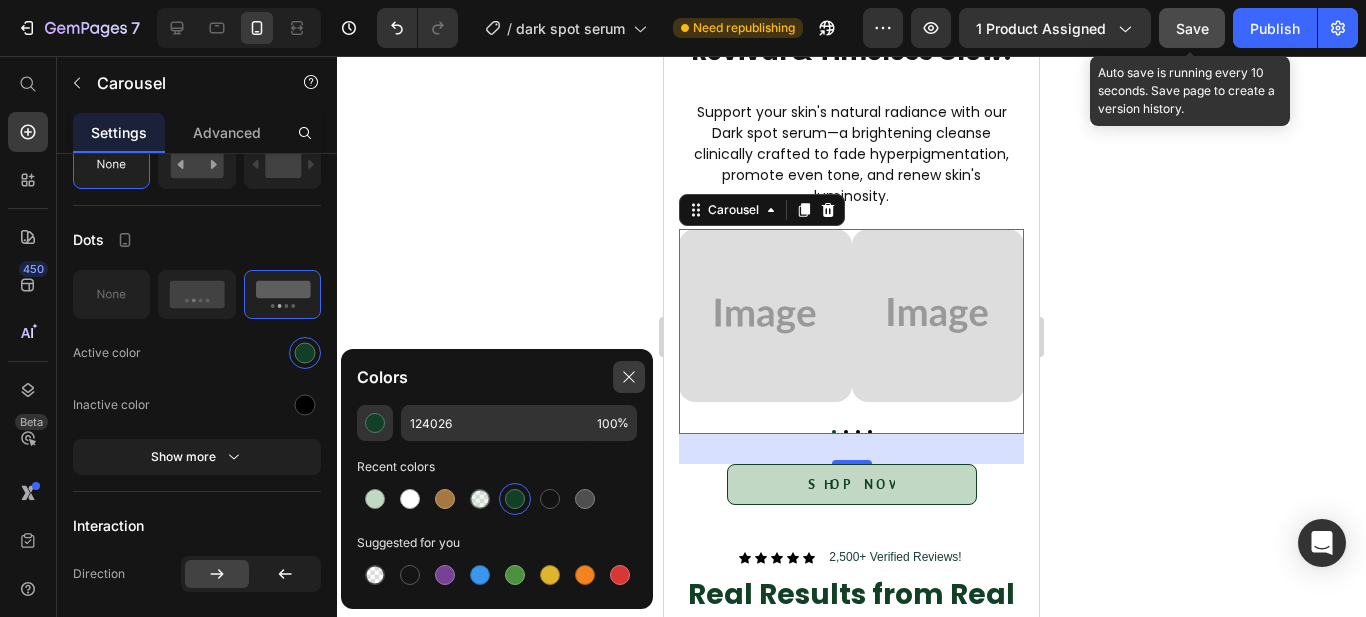 click at bounding box center (629, 377) 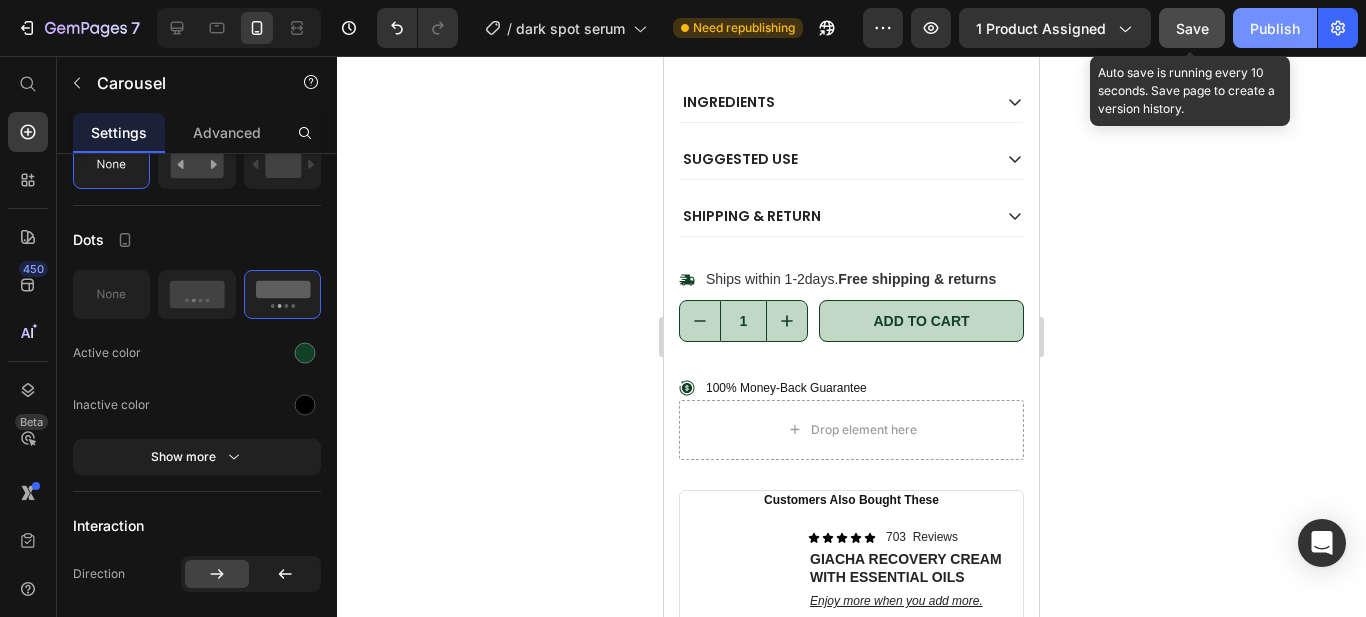 scroll, scrollTop: 542, scrollLeft: 0, axis: vertical 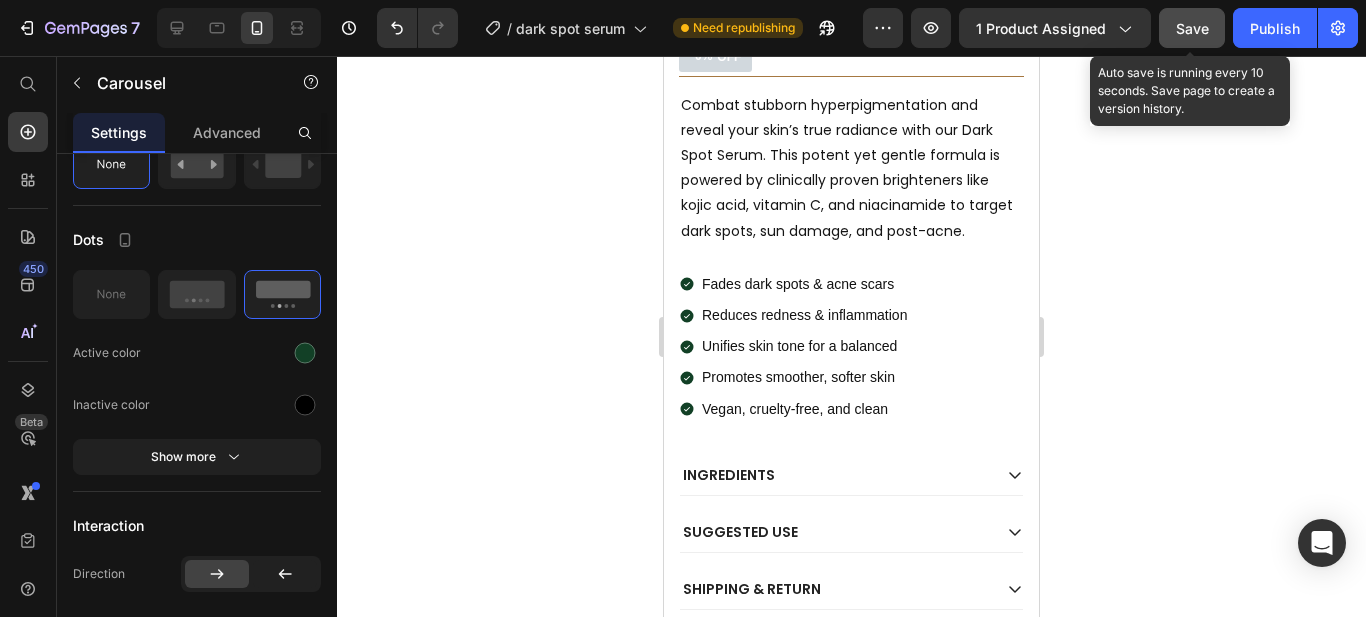 click on "Save" at bounding box center (1192, 28) 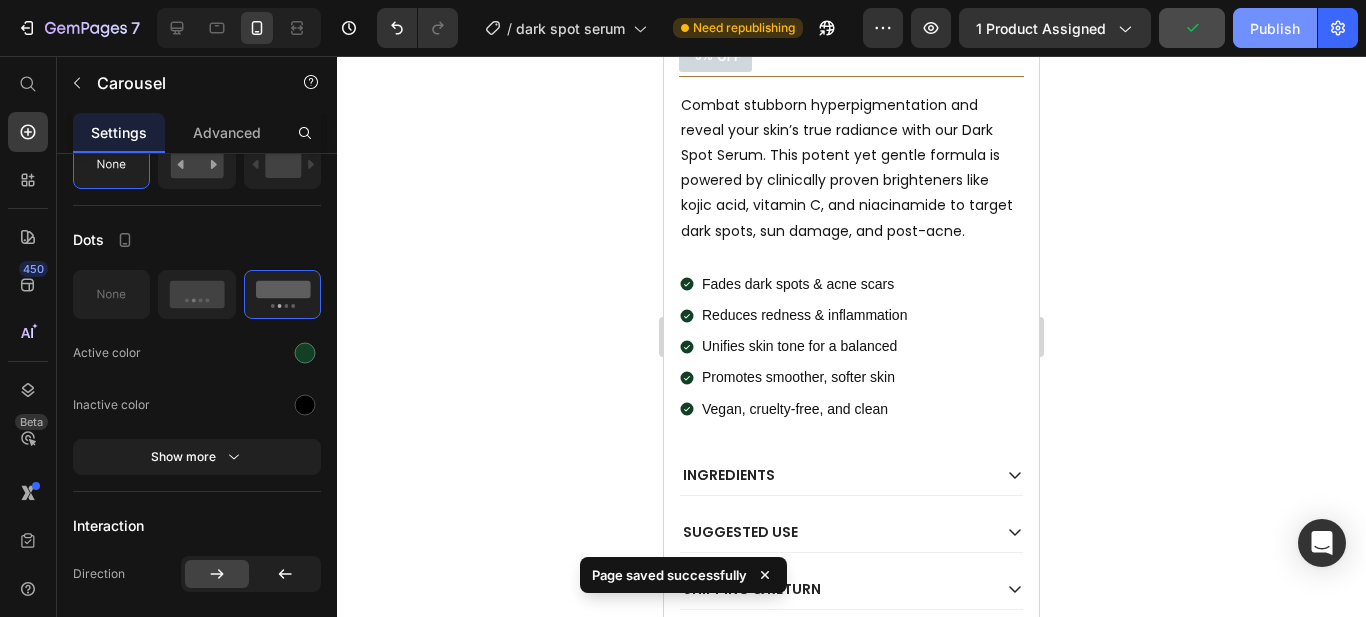 click on "Publish" at bounding box center (1275, 28) 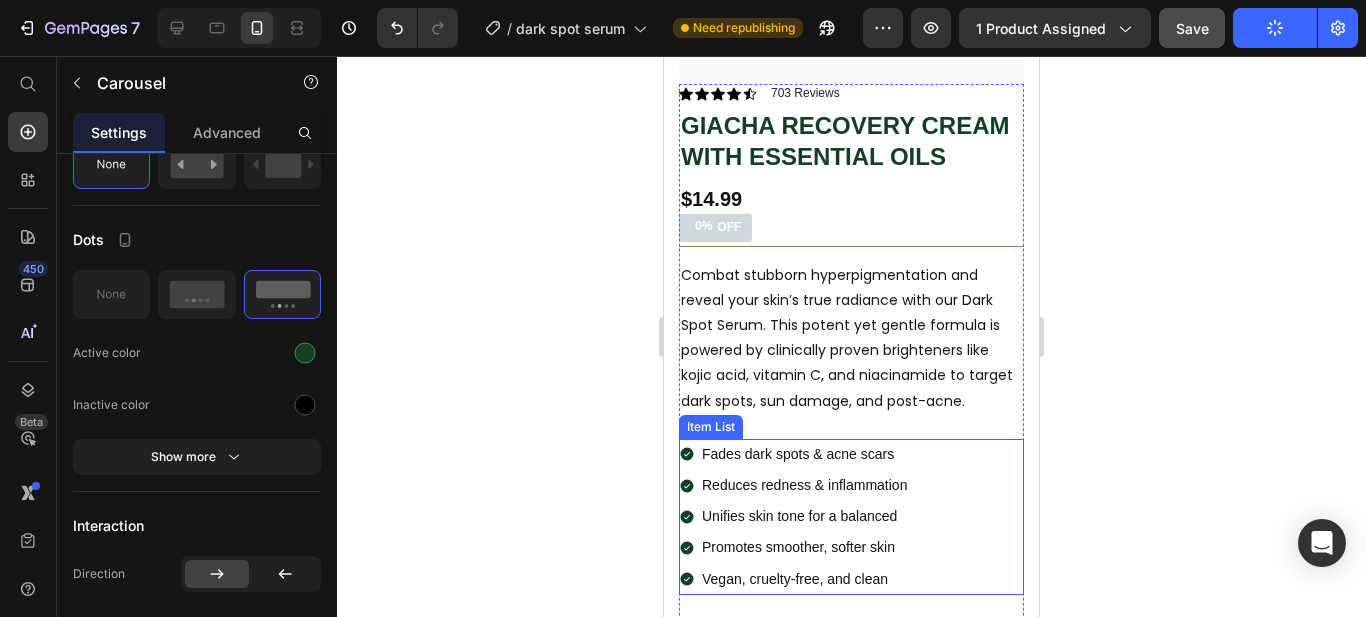 scroll, scrollTop: 343, scrollLeft: 0, axis: vertical 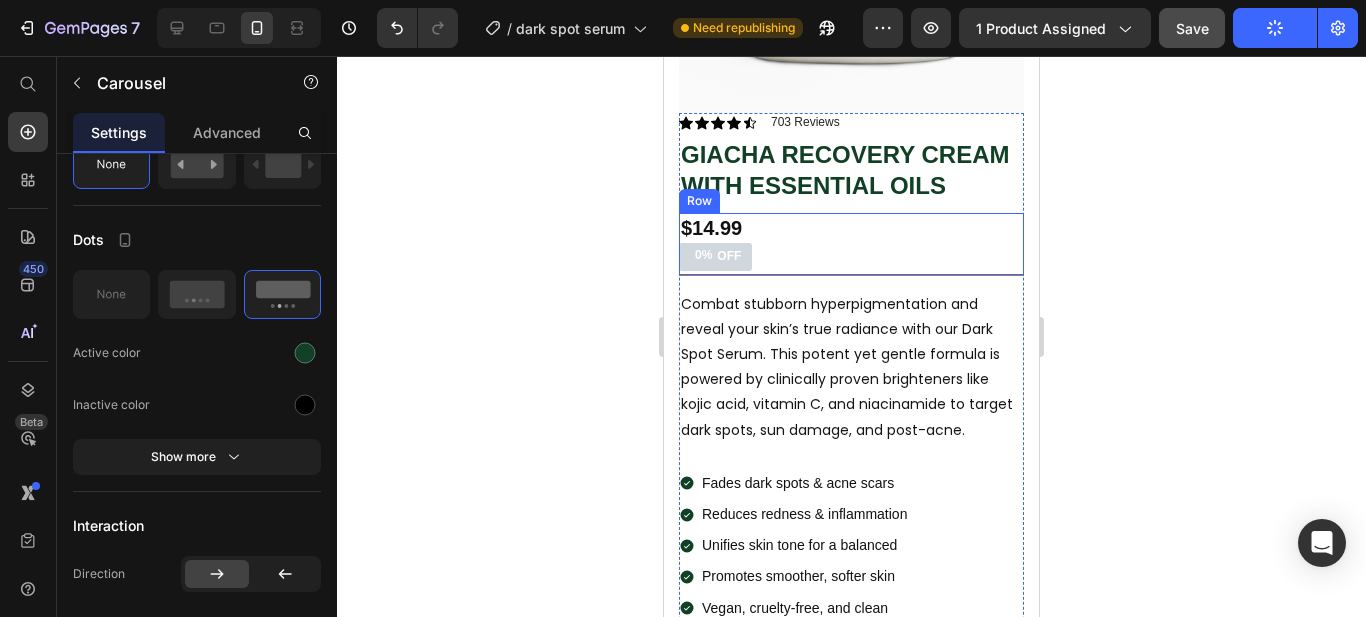 click on "$14.99 Product Price 0% OFF Discount Tag Row" at bounding box center [851, 244] 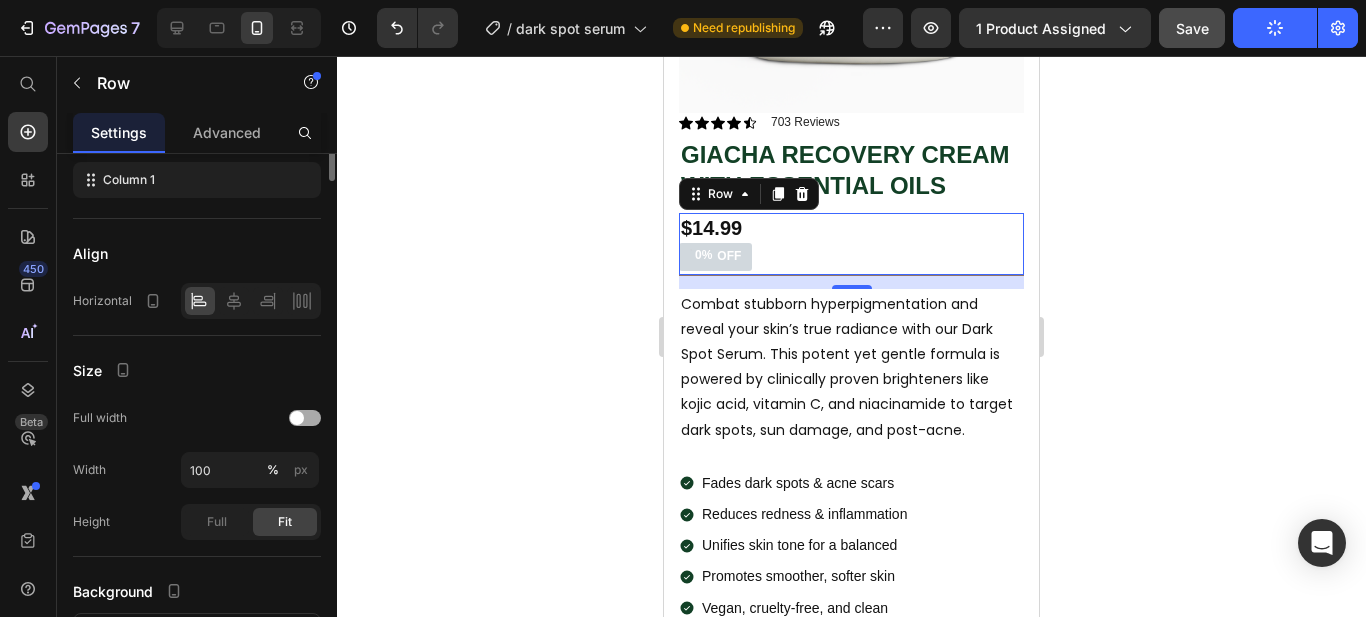 scroll, scrollTop: 0, scrollLeft: 0, axis: both 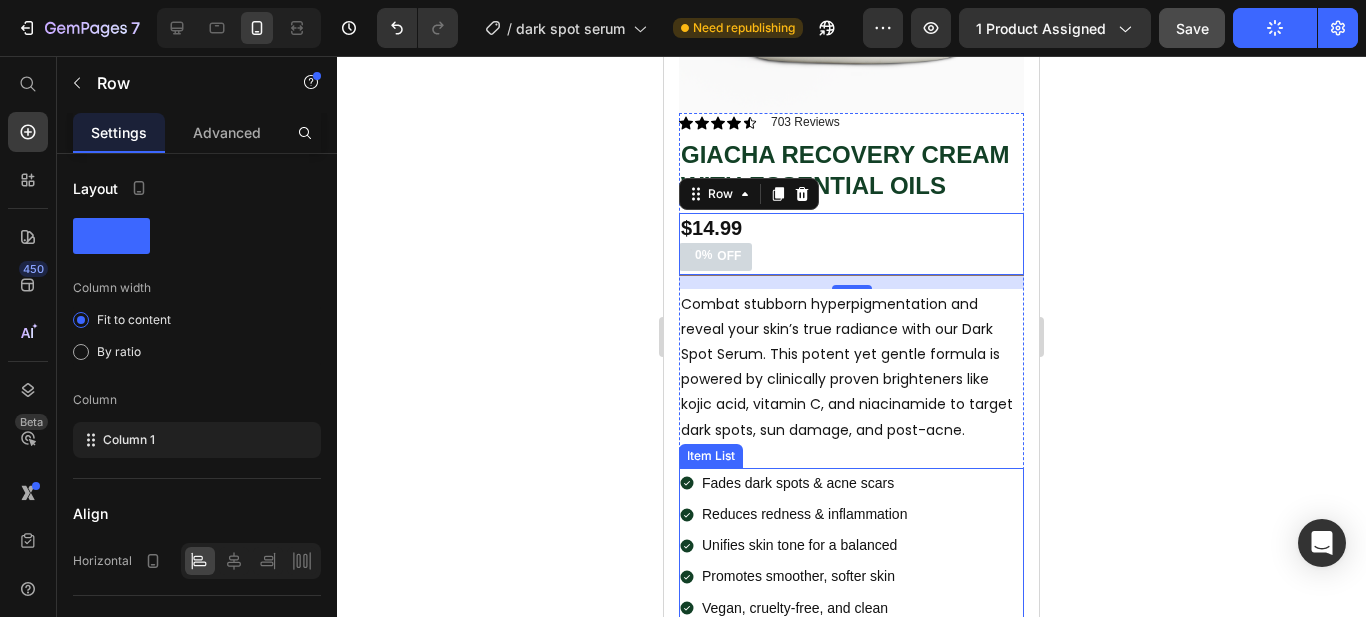 click on "Fades dark spots & acne scars  Reduces redness & inflammation Unifies skin tone for a balanced Promotes smoother, softer skin Vegan, cruelty-free, and clean" at bounding box center (851, 546) 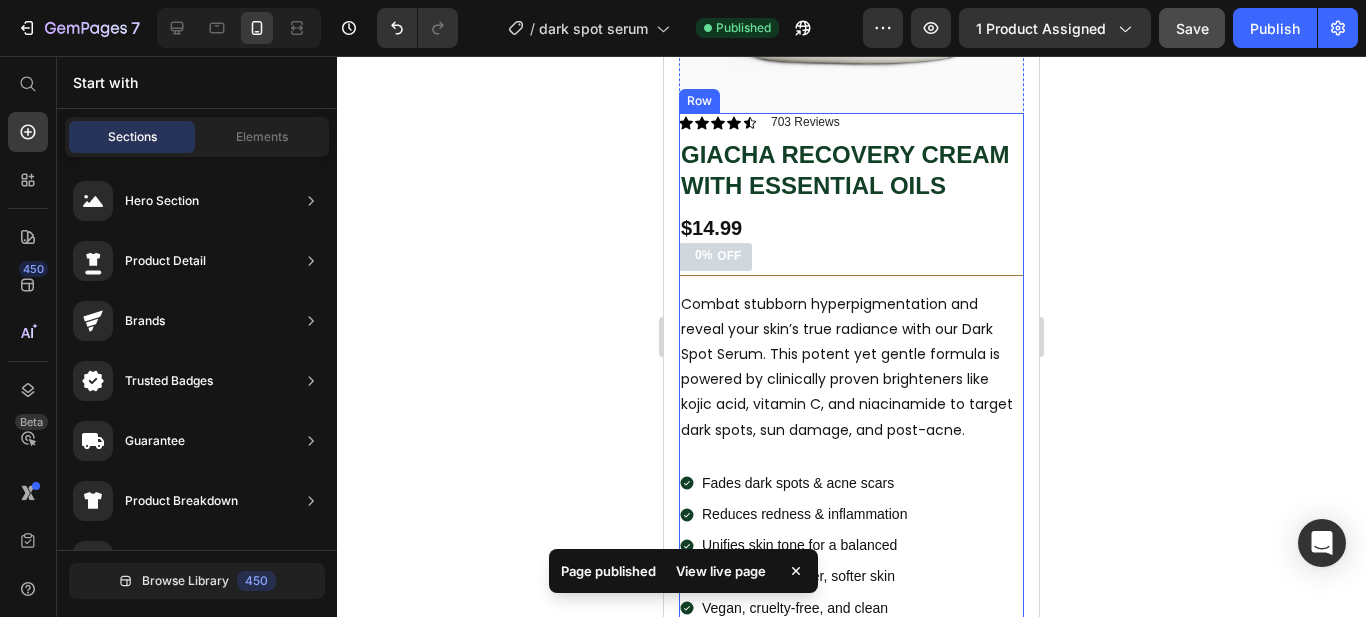 click on "Icon Icon Icon Icon
Icon Icon List 703 Reviews Text Block Row Icon Icon Icon Icon
Icon Icon List 428 Reviews Text Block Row GIACHA RECOVERY CREAM WITH ESSENTIAL OILS Product Title $14.99 Product Price 0% OFF Discount Tag Row Combat stubborn hyperpigmentation and reveal your skin’s true radiance with our Dark Spot Serum. This potent yet gentle formula is powered by clinically proven brighteners like kojic acid, vitamin C, and niacinamide to target dark spots, sun damage, and post-acne. Text Block Fades dark spots & acne scars  Reduces redness & inflammation Unifies skin tone for a balanced Promotes smoother, softer skin Vegan, cruelty-free, and clean Item List
Ingredients
SUGGESTED USE
Shipping & Return Accordion
Ships within 1-2days.  Free shipping & returns Item List 1 Product Quantity Row Add to cart Add to Cart Row" at bounding box center (851, 523) 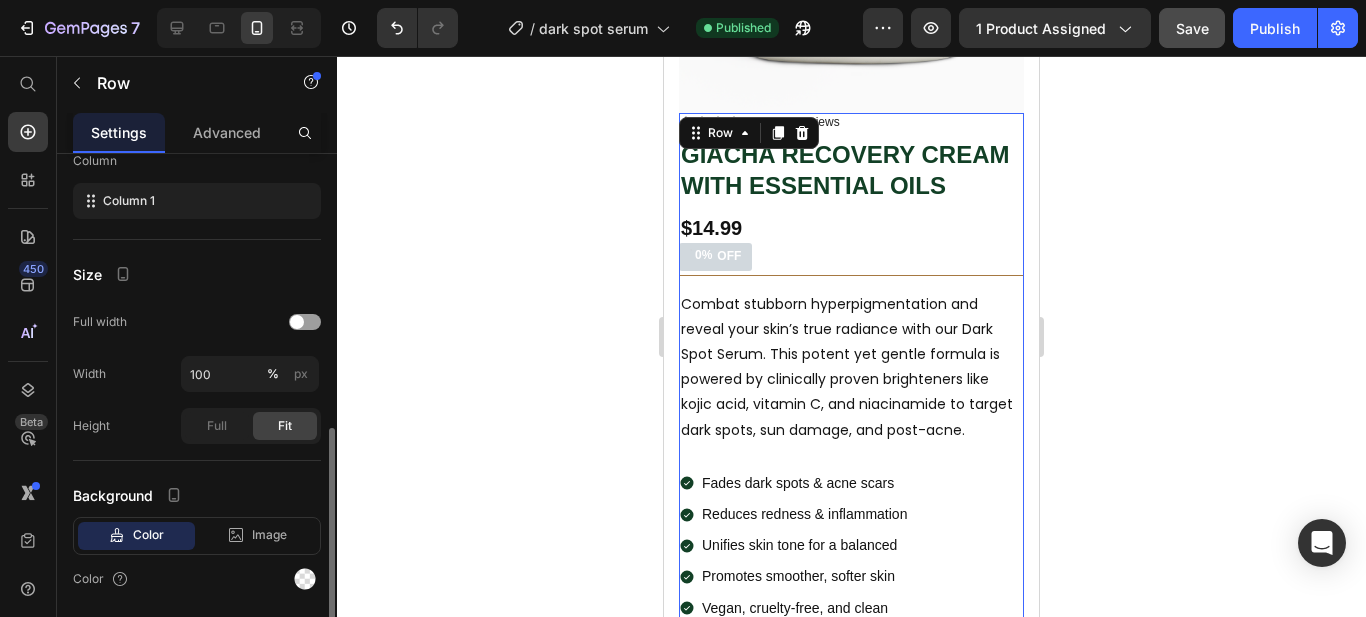 scroll, scrollTop: 348, scrollLeft: 0, axis: vertical 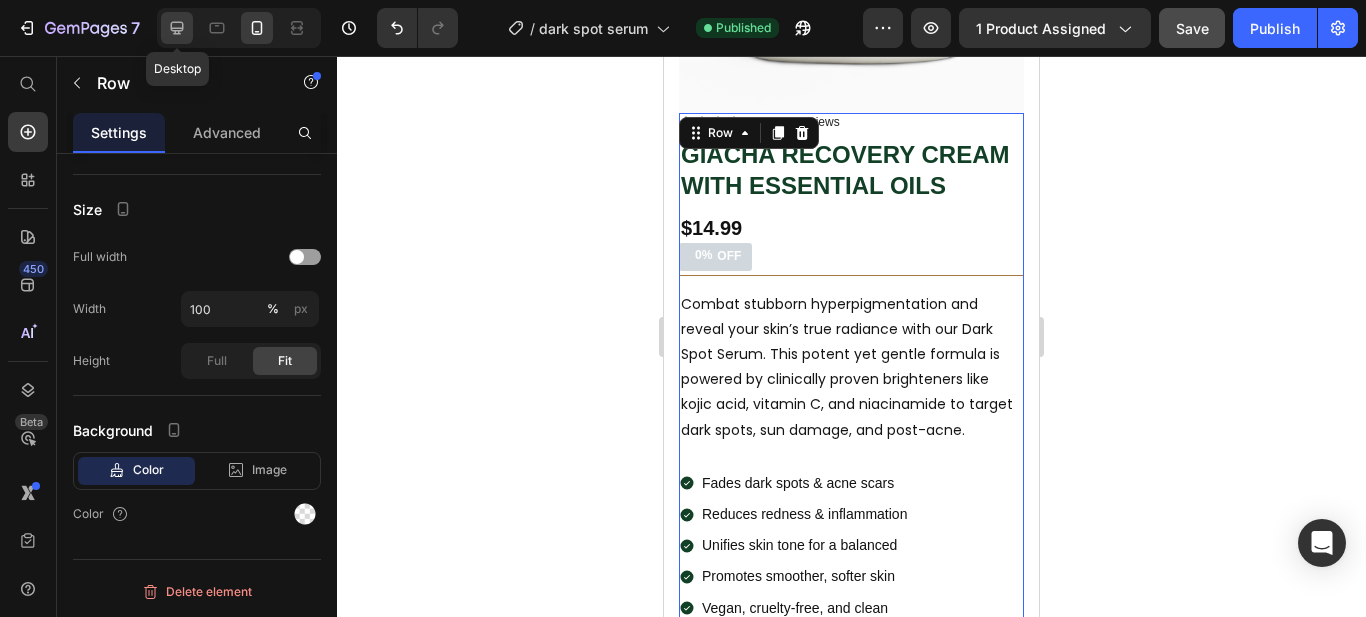 click 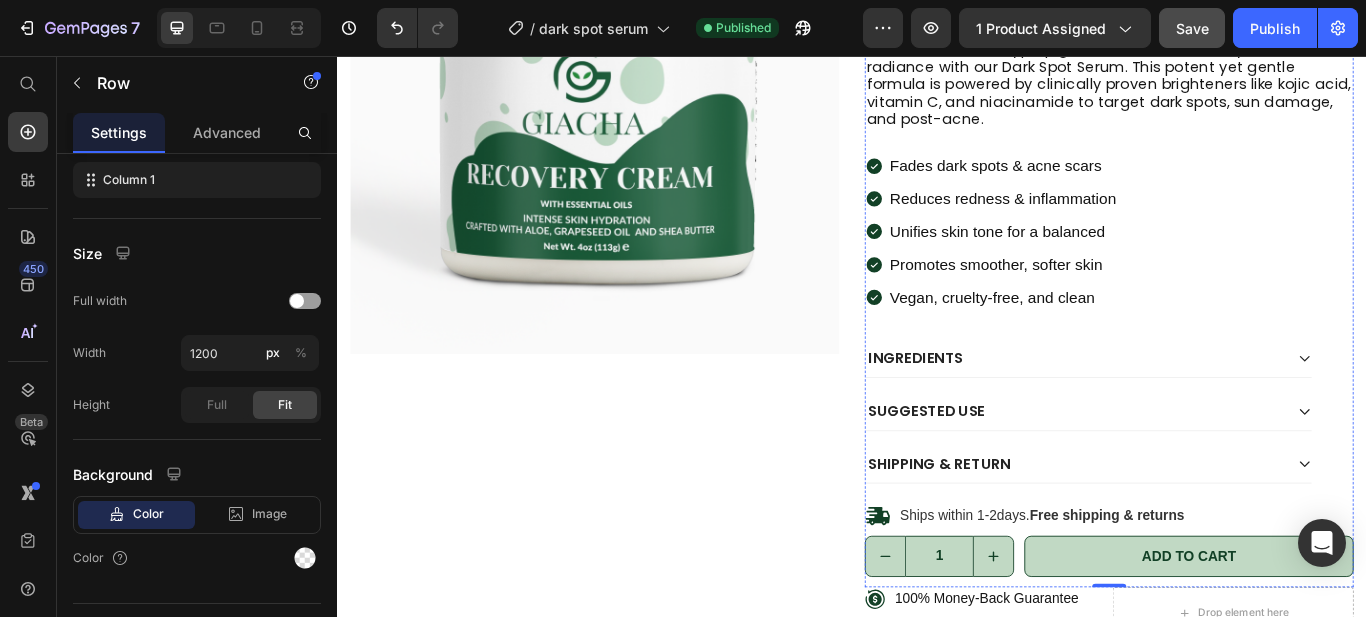 scroll, scrollTop: 51, scrollLeft: 0, axis: vertical 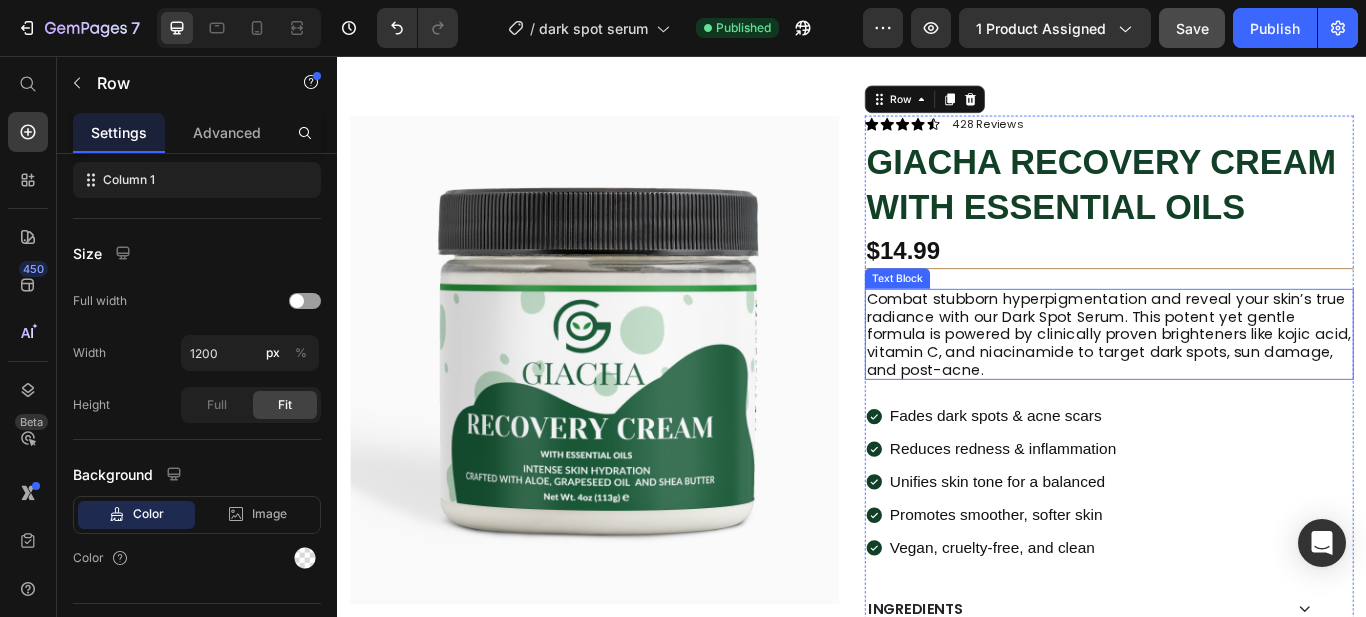 click on "Combat stubborn hyperpigmentation and reveal your skin’s true radiance with our Dark Spot Serum. This potent yet gentle formula is powered by clinically proven brighteners like kojic acid, vitamin C, and niacinamide to target dark spots, sun damage, and post-acne." at bounding box center [1237, 381] 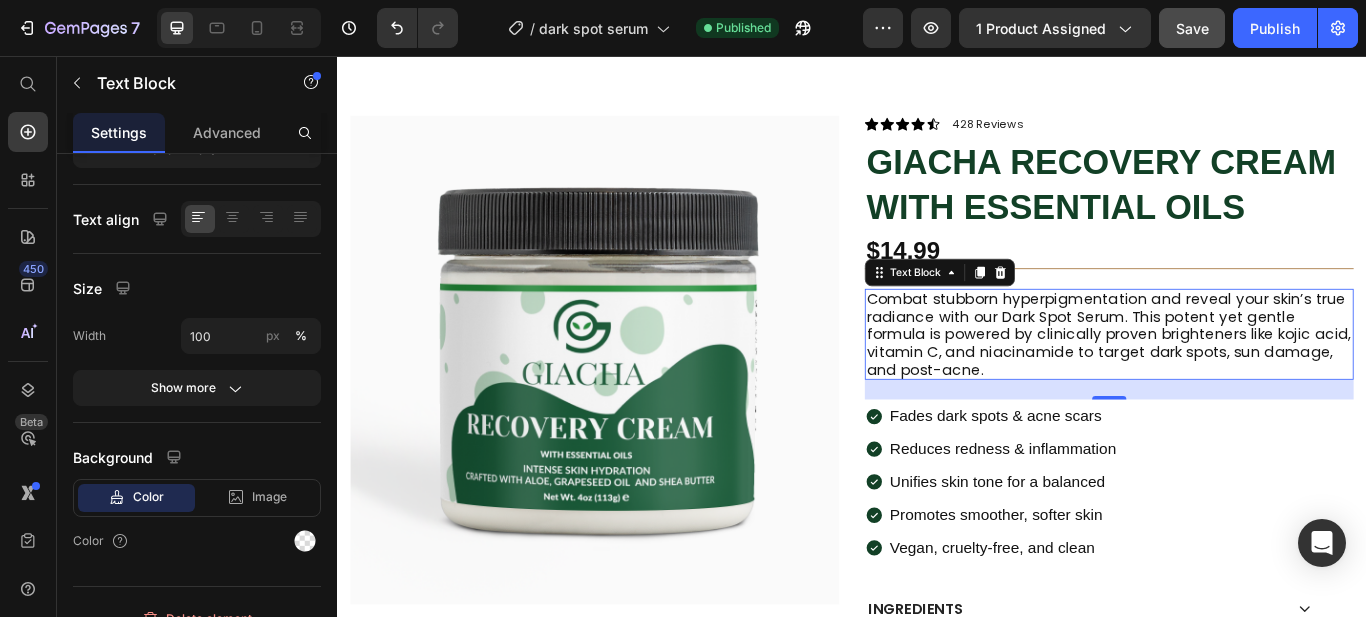 scroll, scrollTop: 0, scrollLeft: 0, axis: both 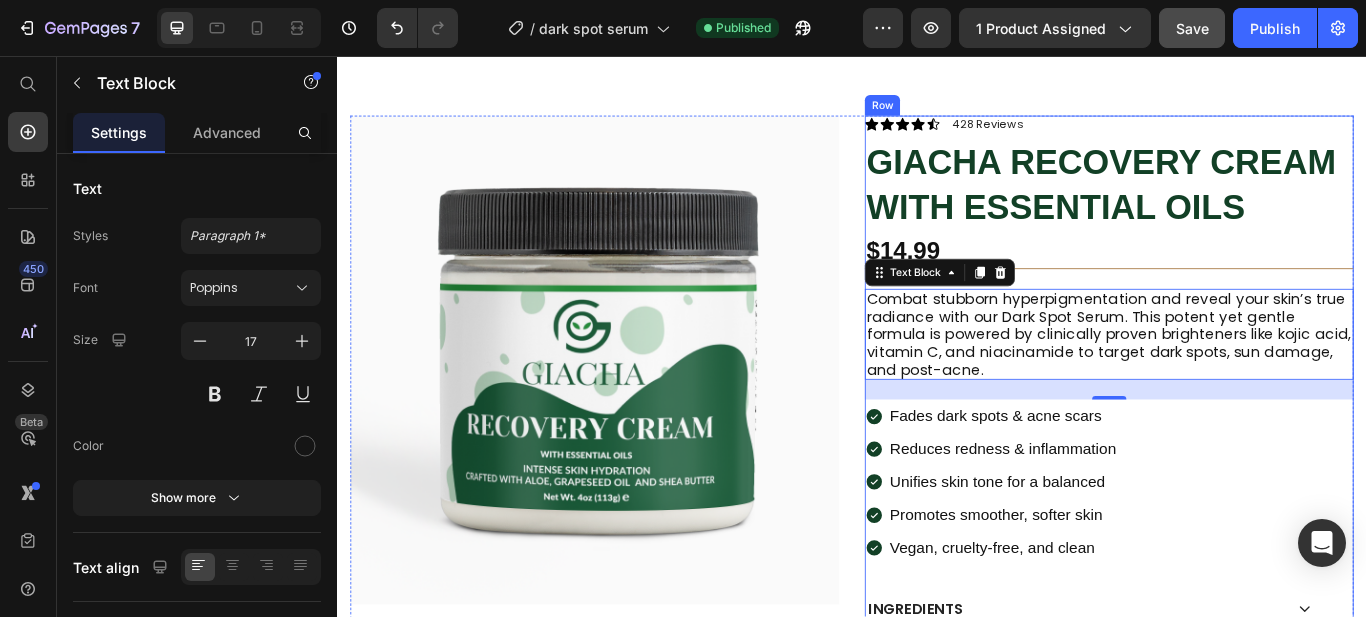 drag, startPoint x: 1183, startPoint y: 306, endPoint x: 1190, endPoint y: 280, distance: 26.925823 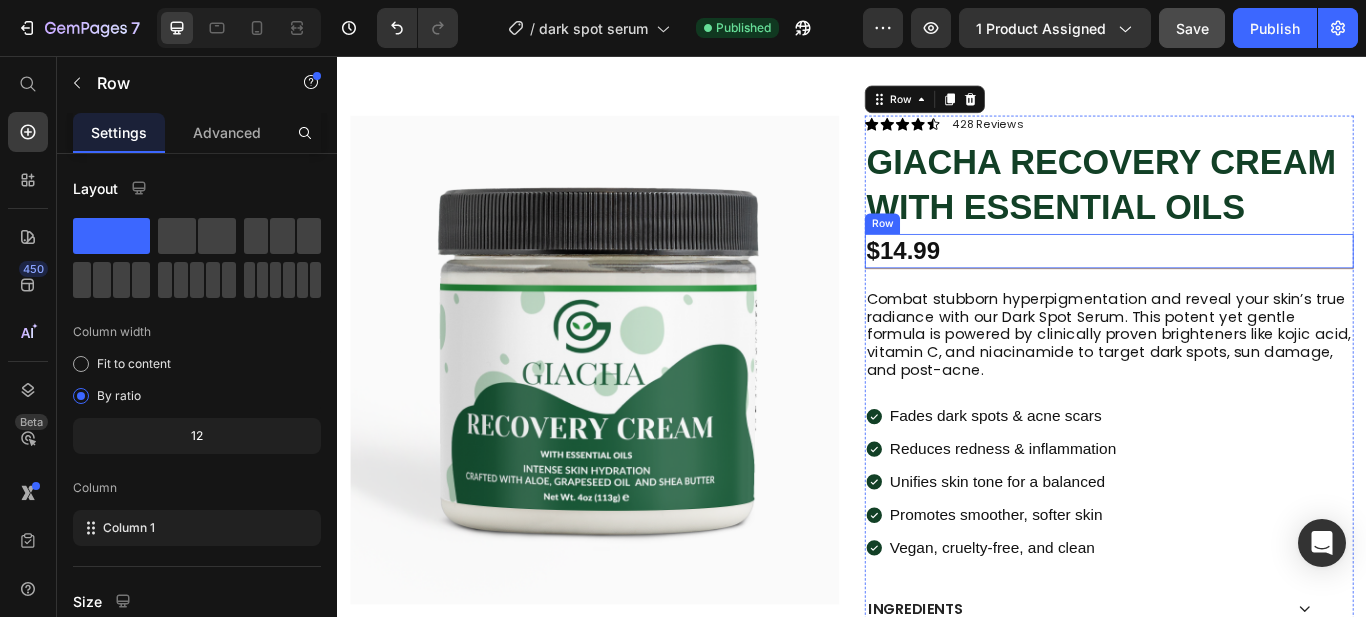 drag, startPoint x: 1154, startPoint y: 301, endPoint x: 715, endPoint y: 431, distance: 457.84387 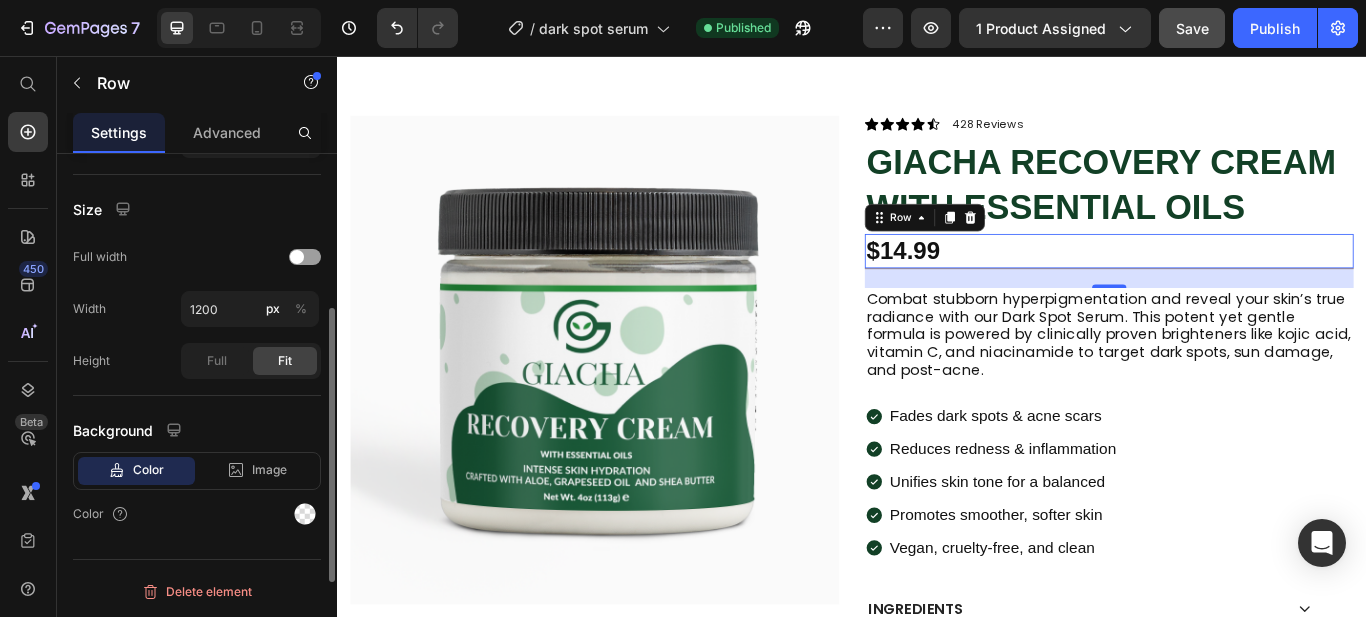scroll, scrollTop: 181, scrollLeft: 0, axis: vertical 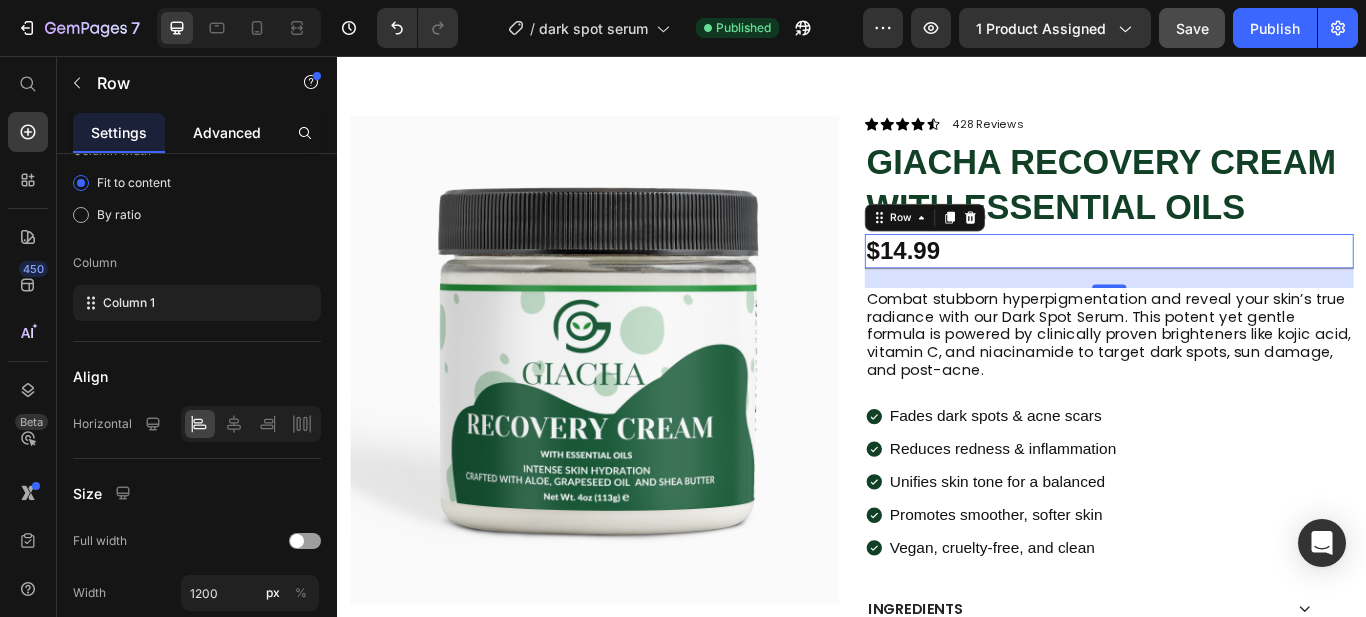click on "Advanced" at bounding box center (227, 132) 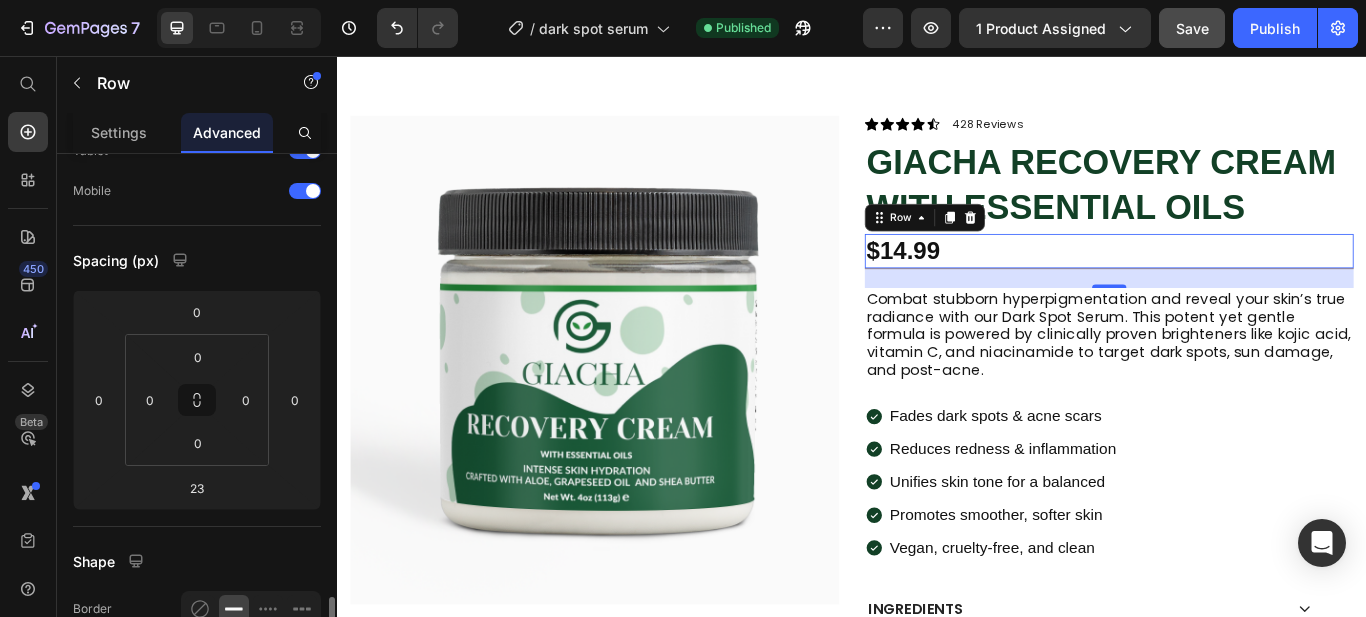 scroll, scrollTop: 407, scrollLeft: 0, axis: vertical 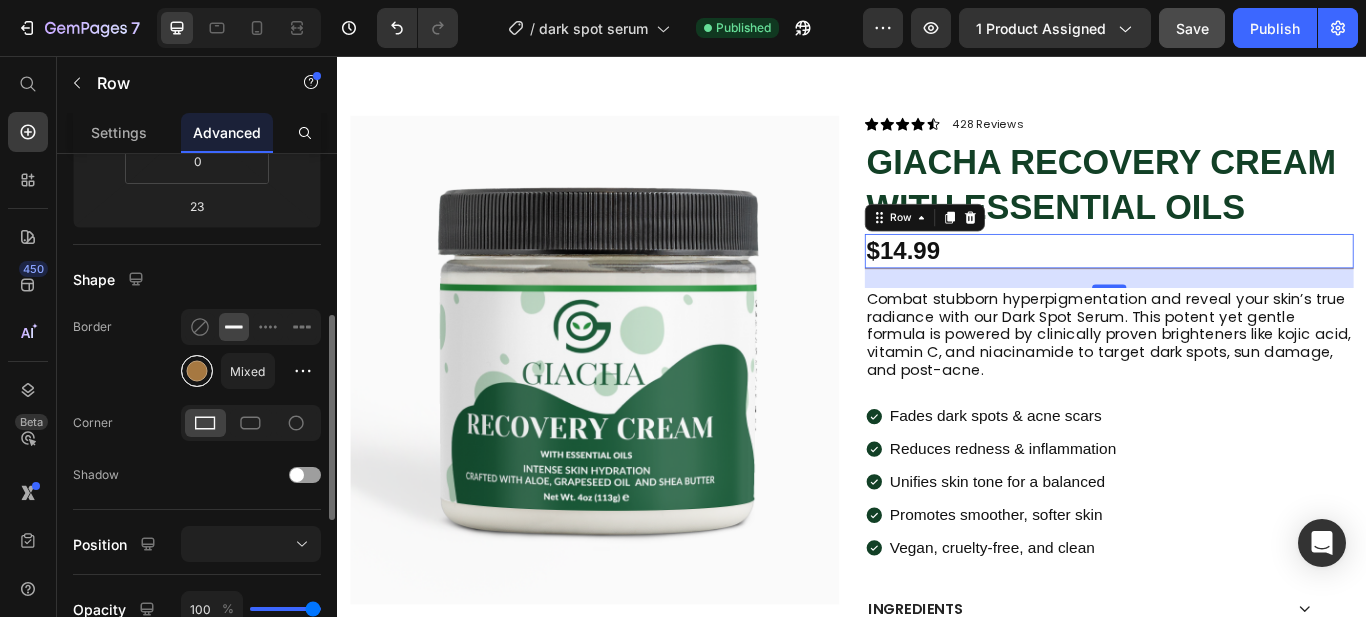 click at bounding box center [197, 371] 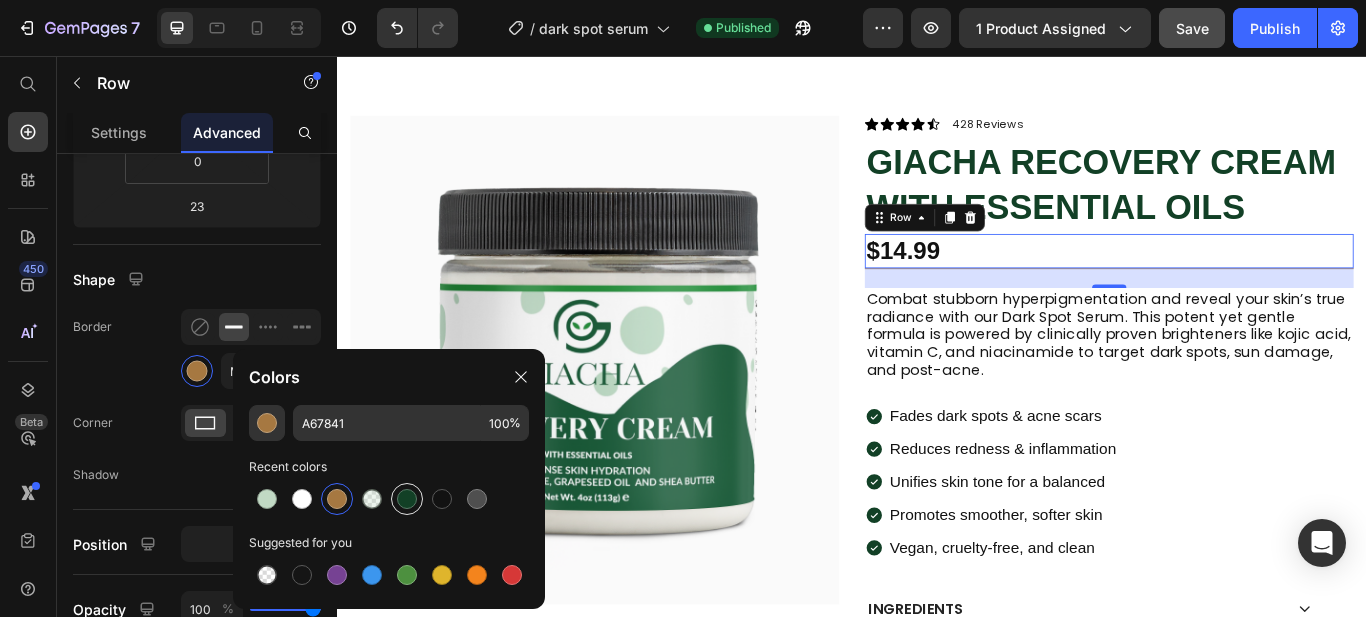 click at bounding box center [407, 499] 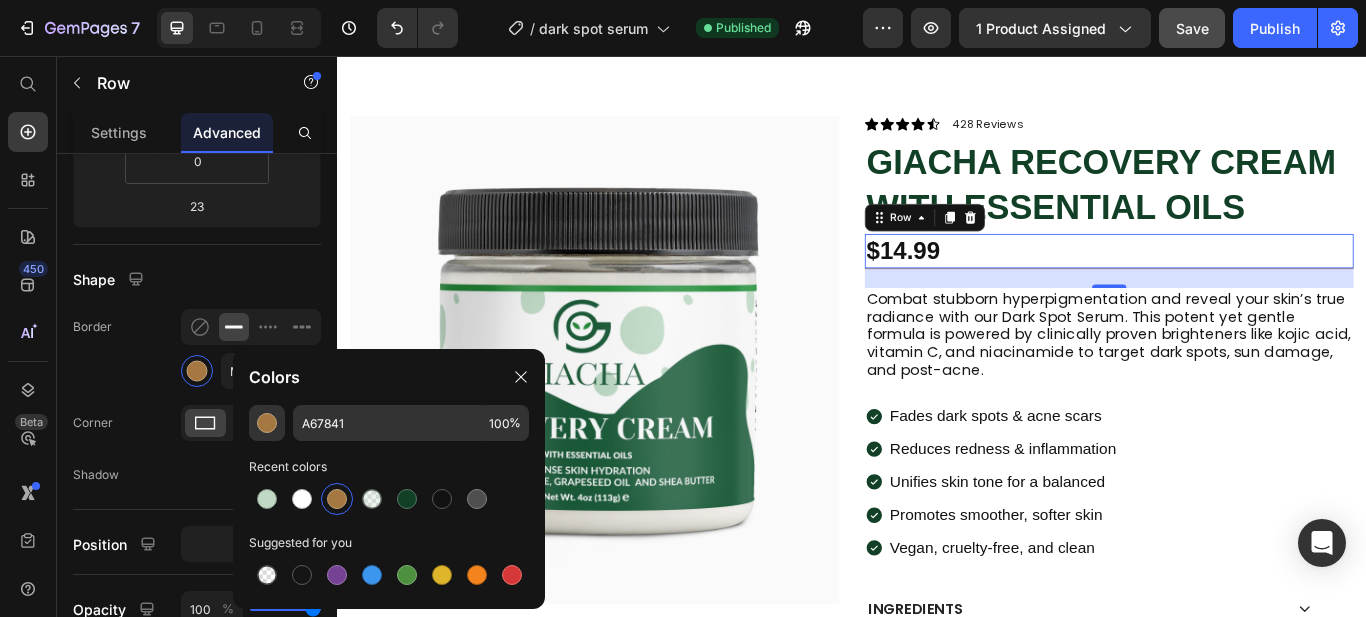 type on "124026" 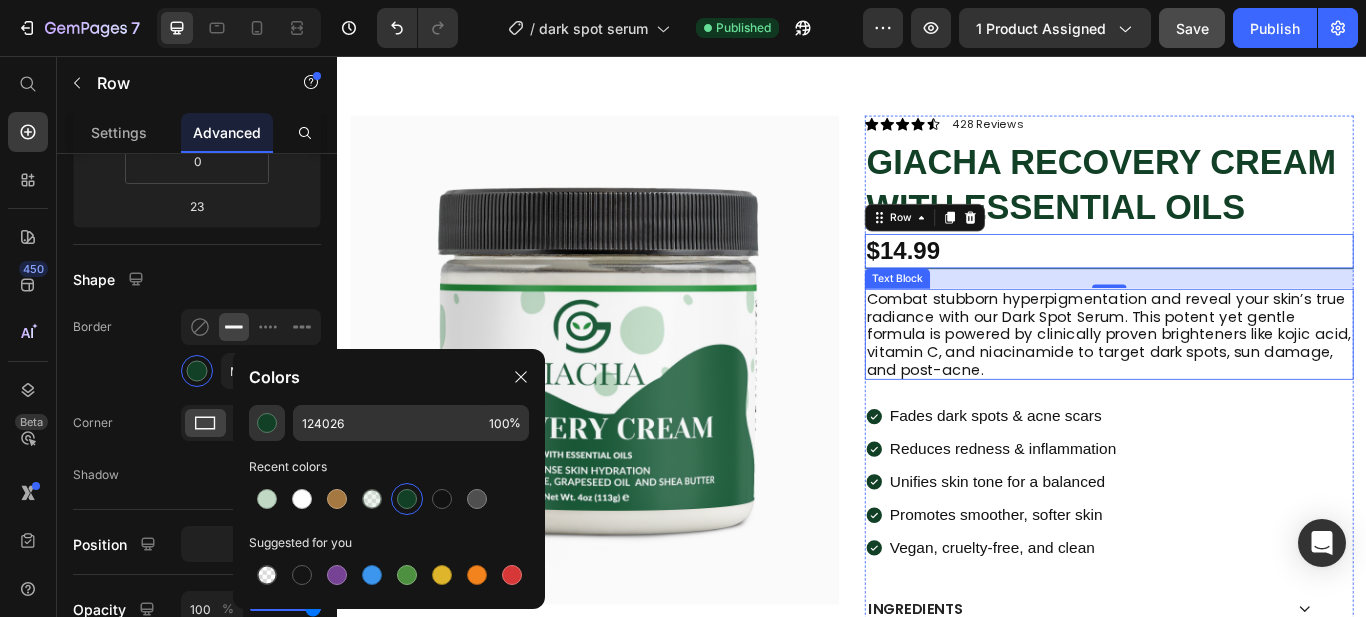 click on "Icon Icon Icon Icon
Icon Icon List 703 Reviews Text Block Row Icon Icon Icon Icon
Icon Icon List 428 Reviews Text Block Row GIACHA RECOVERY CREAM WITH ESSENTIAL OILS Product Title $14.99 Product Price 0% OFF Discount Tag Row   23 Combat stubborn hyperpigmentation and reveal your skin’s true radiance with our Dark Spot Serum. This potent yet gentle formula is powered by clinically proven brighteners like kojic acid, vitamin C, and niacinamide to target dark spots, sun damage, and post-acne. Text Block Fades dark spots & acne scars  Reduces redness & inflammation Unifies skin tone for a balanced Promotes smoother, softer skin Vegan, cruelty-free, and clean Item List
Ingredients
SUGGESTED USE
Shipping & Return Accordion
Ships within 1-2days.  Free shipping & returns Item List 1 Product Quantity Row Add to cart Add to Cart Row" at bounding box center [1237, 547] 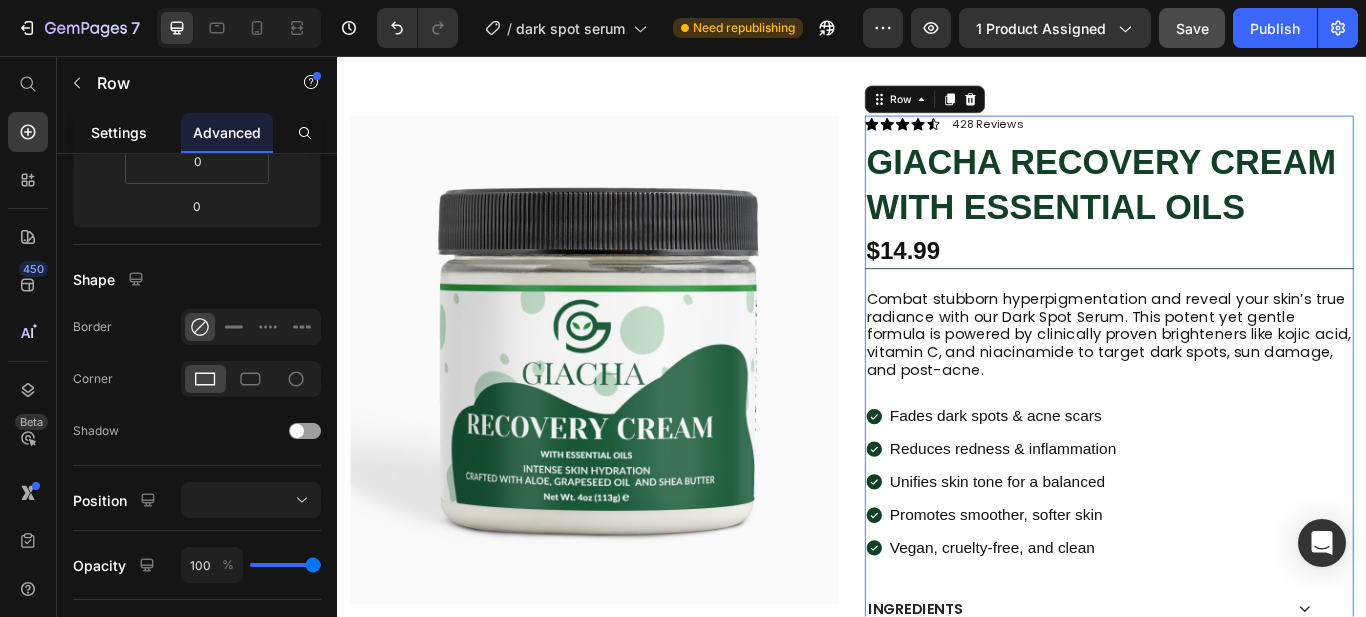 click on "Settings" at bounding box center [119, 132] 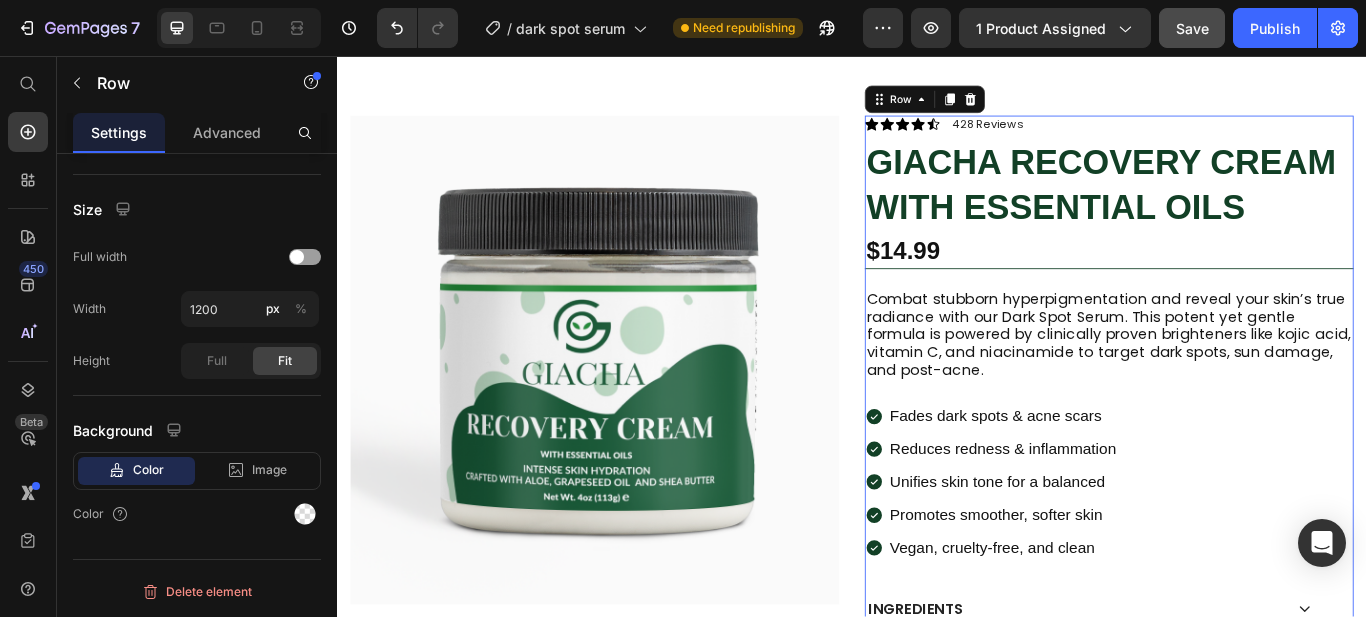 scroll, scrollTop: 0, scrollLeft: 0, axis: both 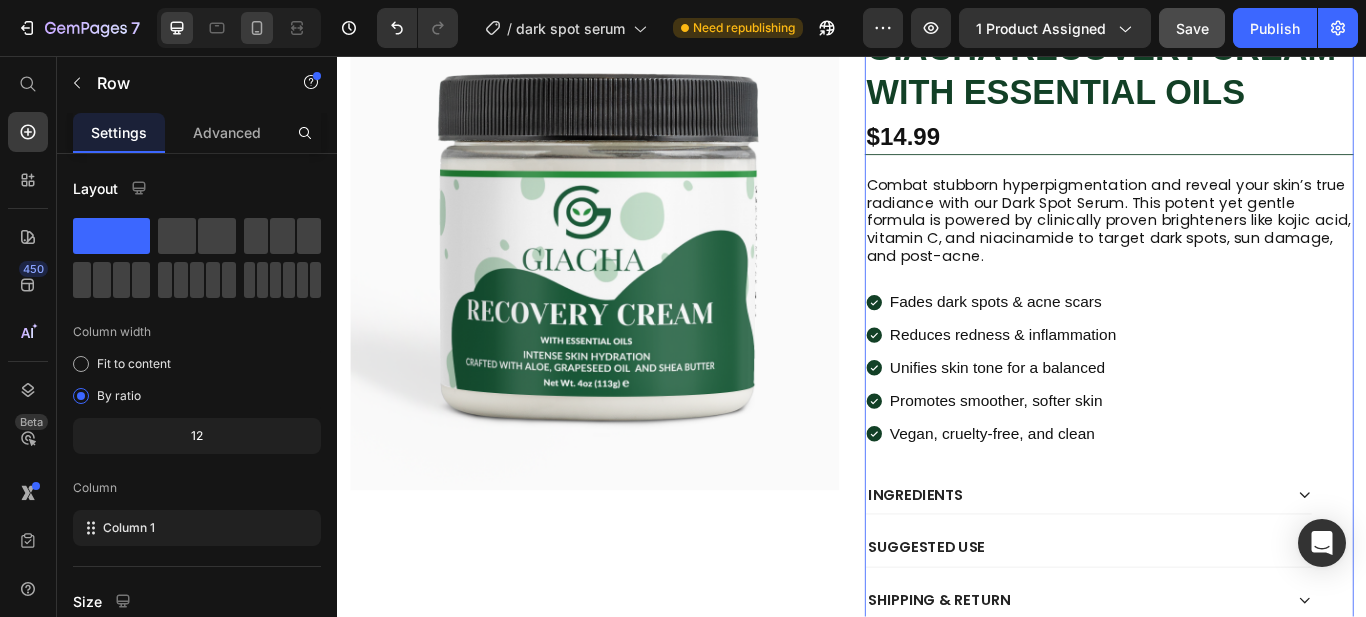 click 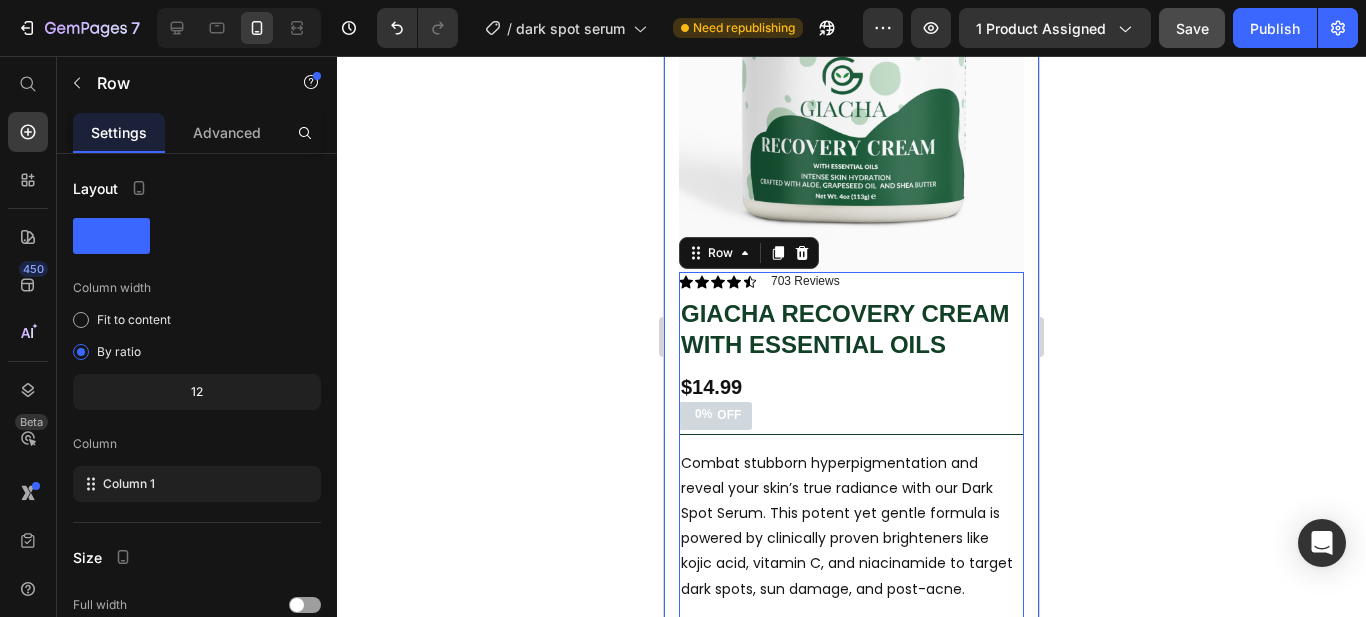scroll, scrollTop: 330, scrollLeft: 0, axis: vertical 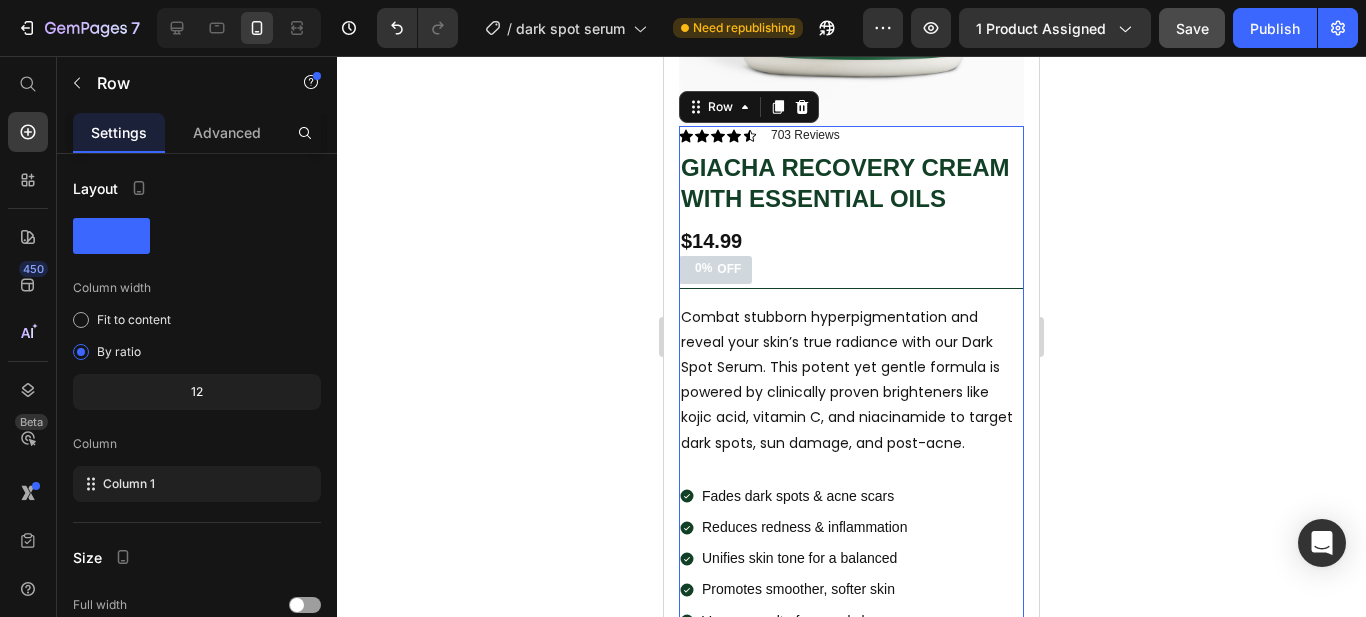click on "Save" at bounding box center [1192, 28] 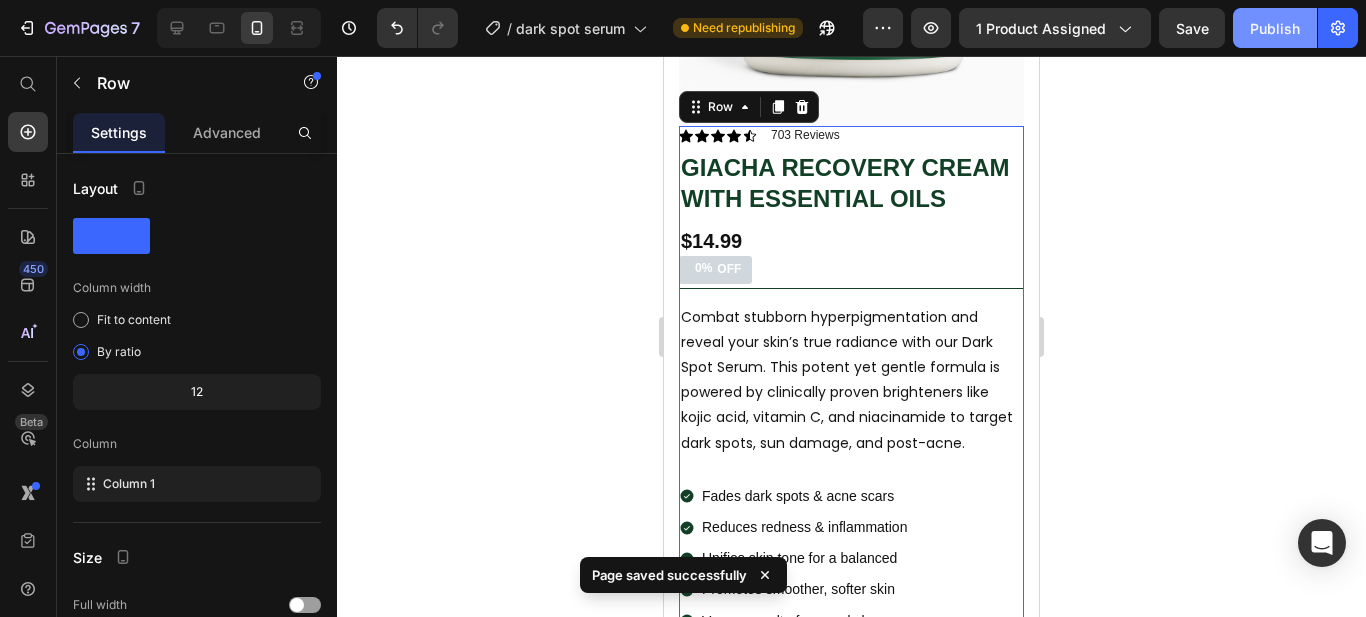 click on "Publish" at bounding box center (1275, 28) 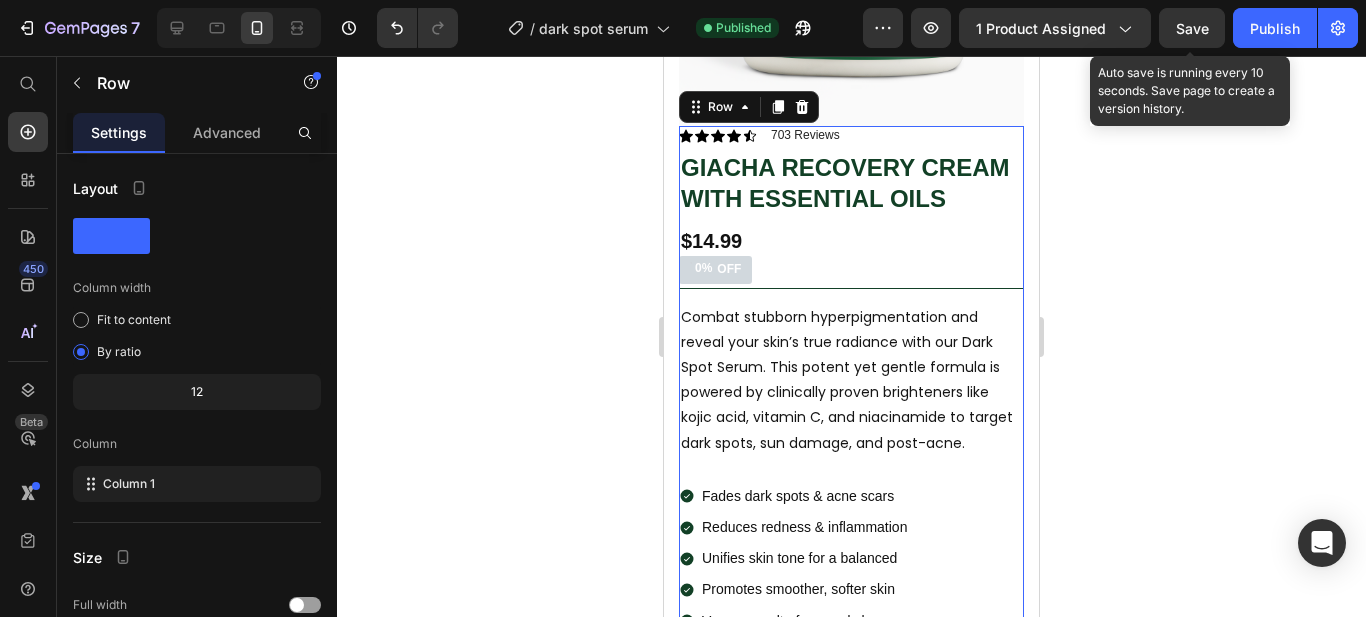 click on "Save" at bounding box center [1192, 28] 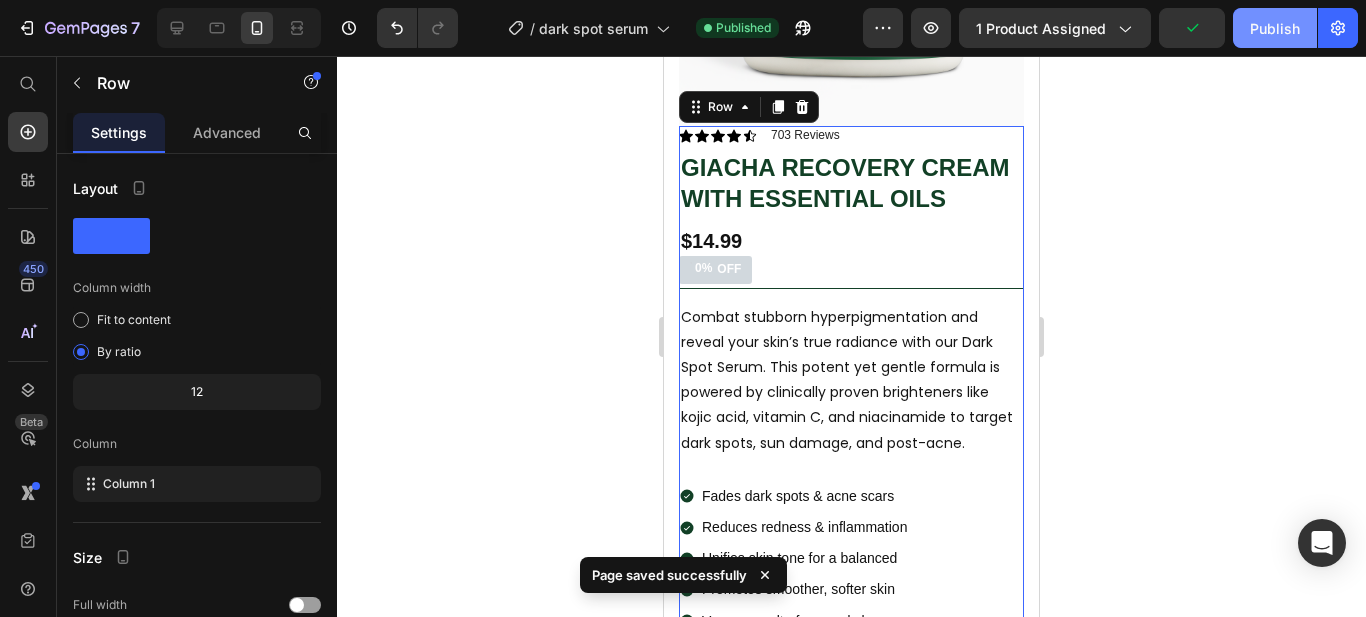 click on "Publish" at bounding box center (1275, 28) 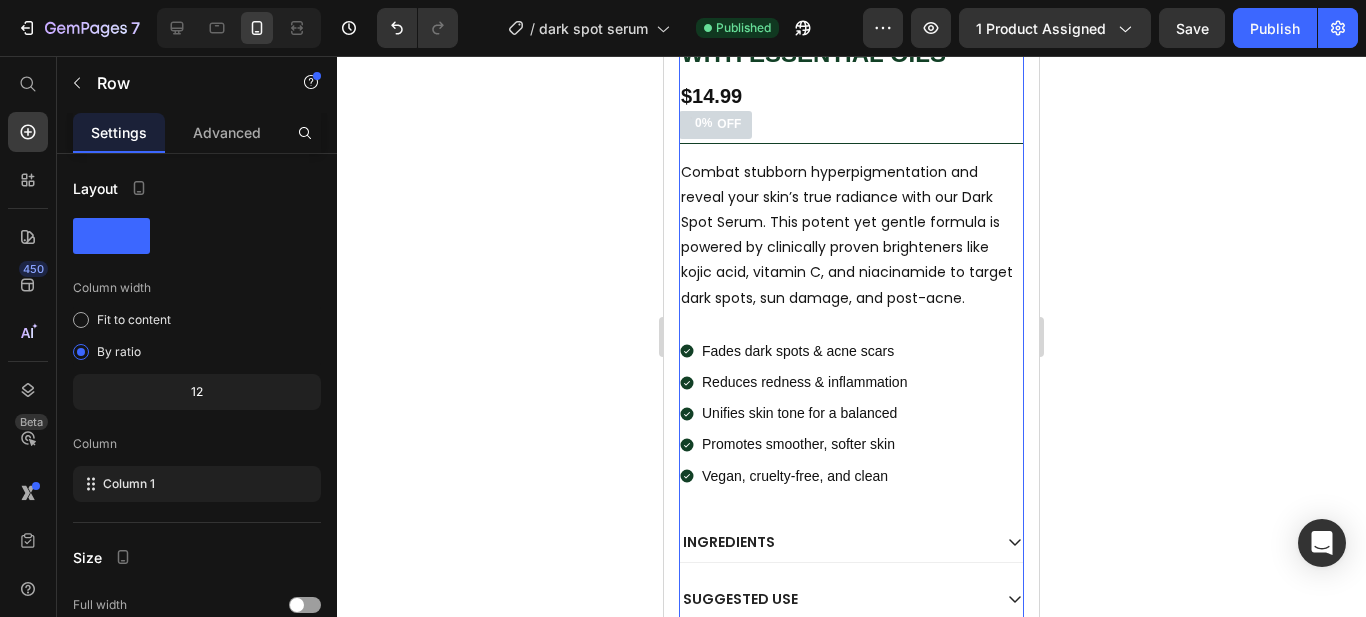 scroll, scrollTop: 1067, scrollLeft: 0, axis: vertical 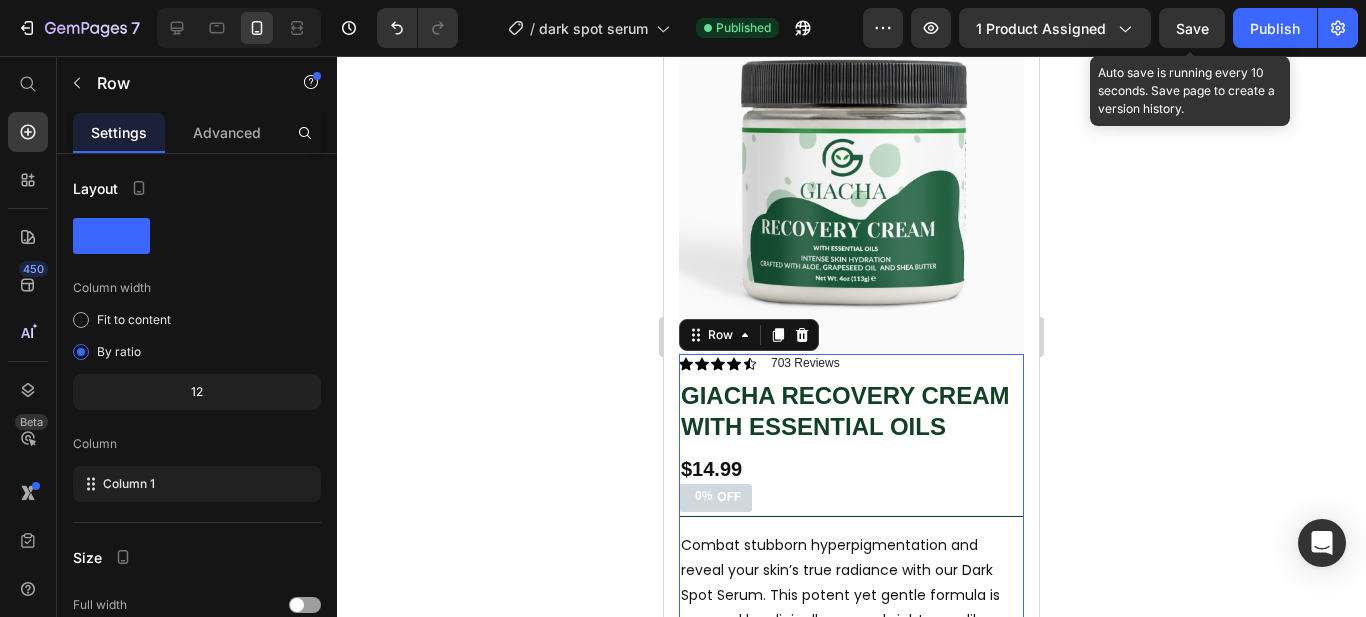 click on "Save" 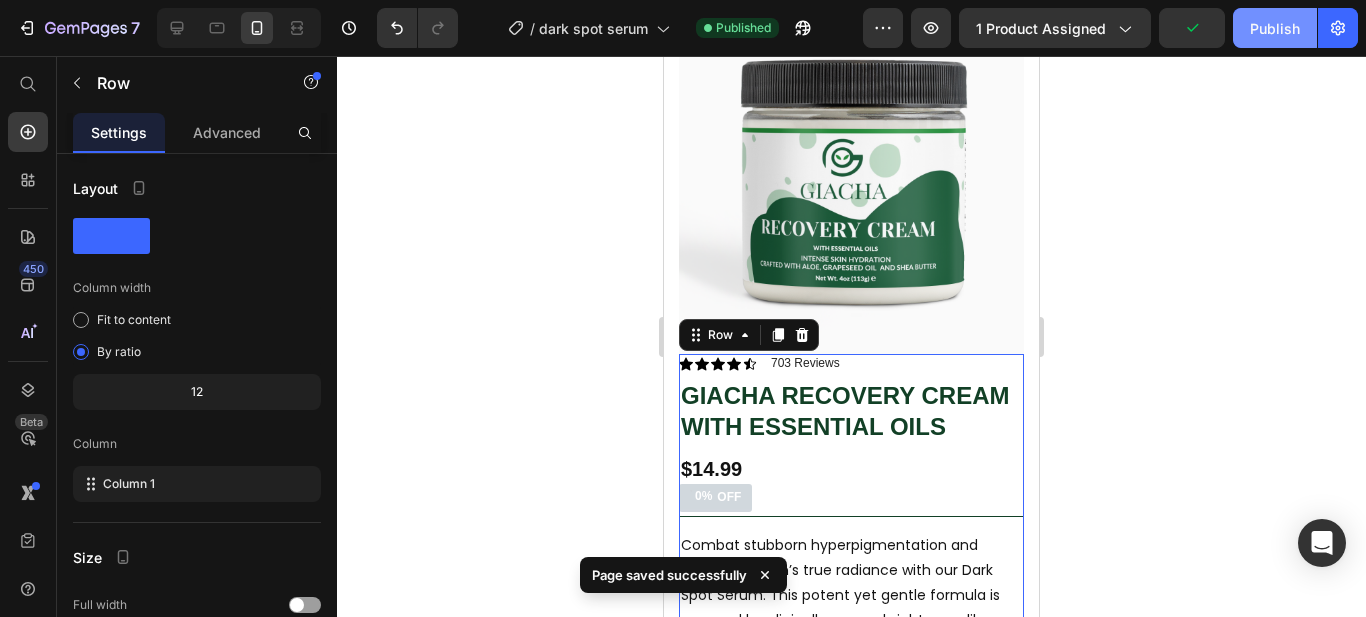 click on "Publish" at bounding box center [1275, 28] 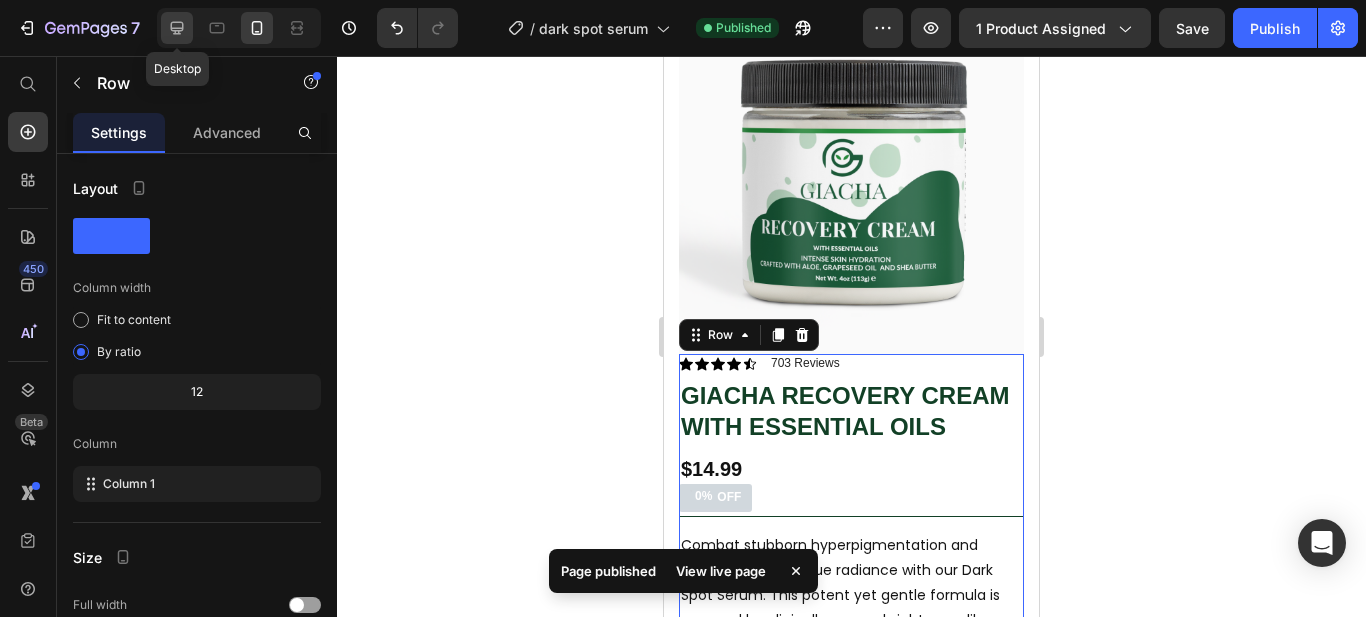 click 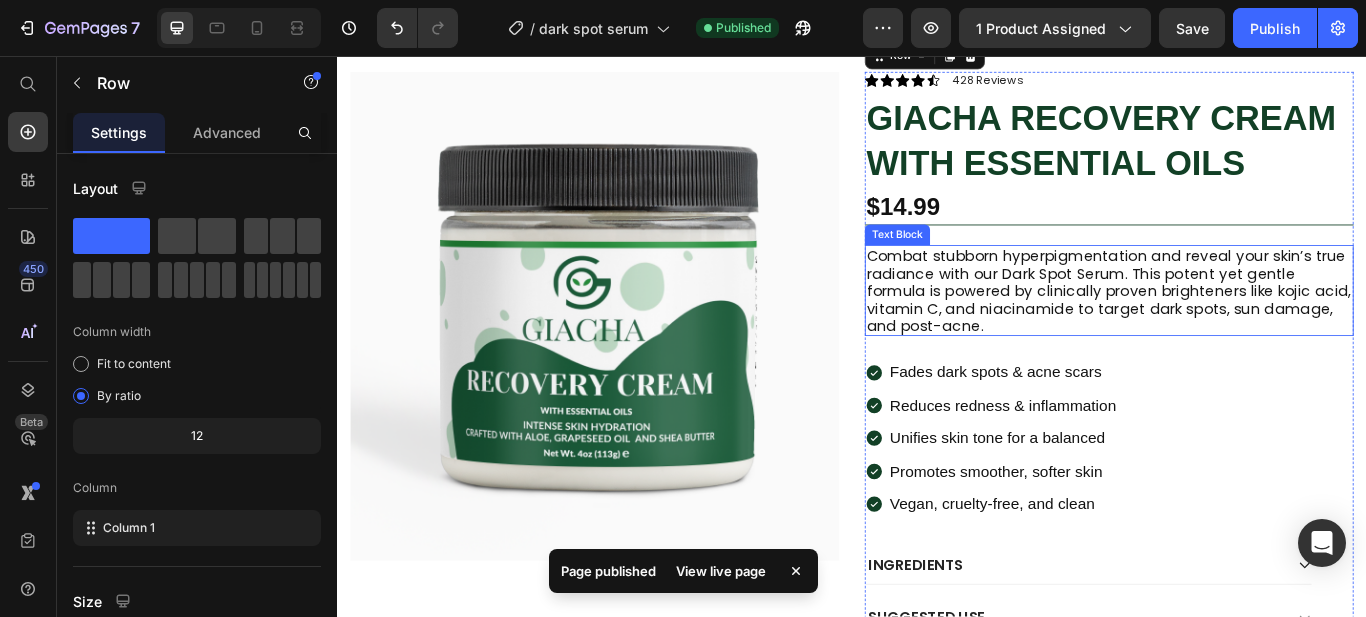 scroll, scrollTop: 51, scrollLeft: 0, axis: vertical 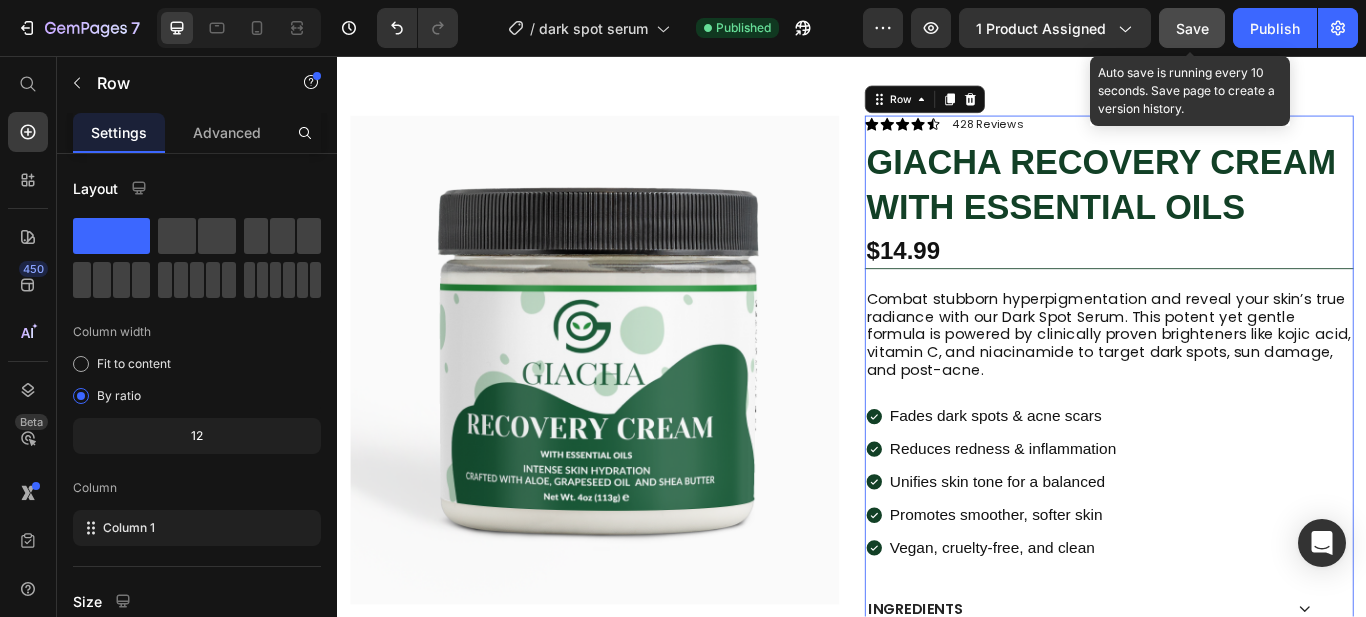 click on "Save" at bounding box center (1192, 28) 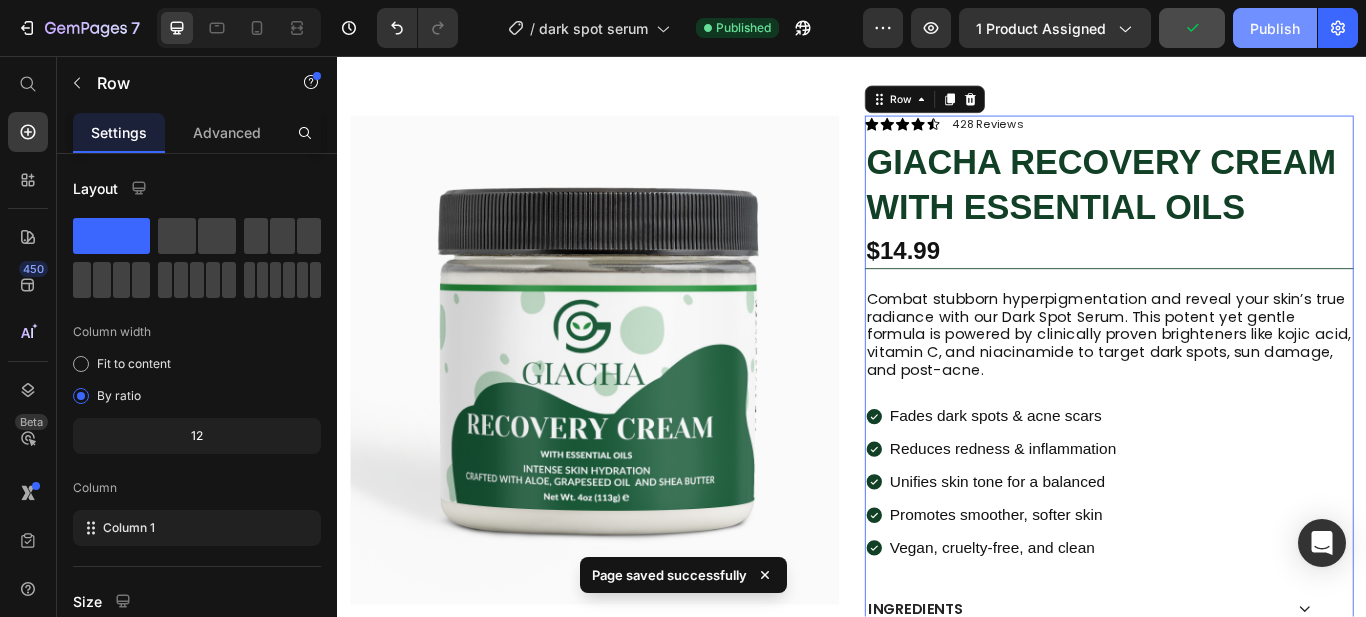 click on "Publish" at bounding box center (1275, 28) 